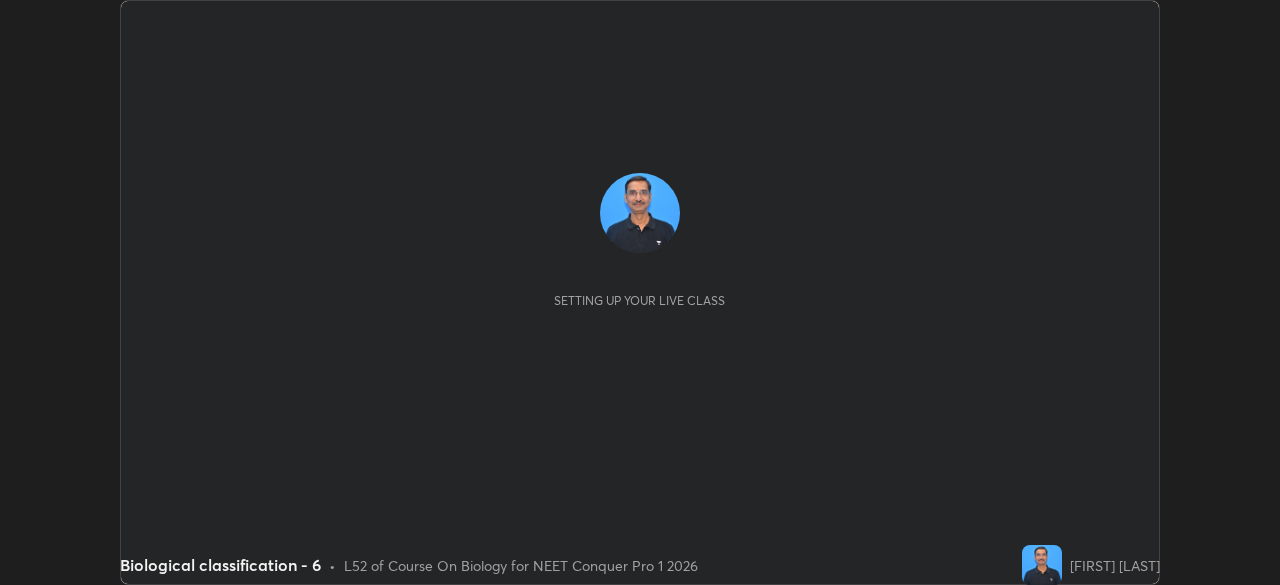 scroll, scrollTop: 0, scrollLeft: 0, axis: both 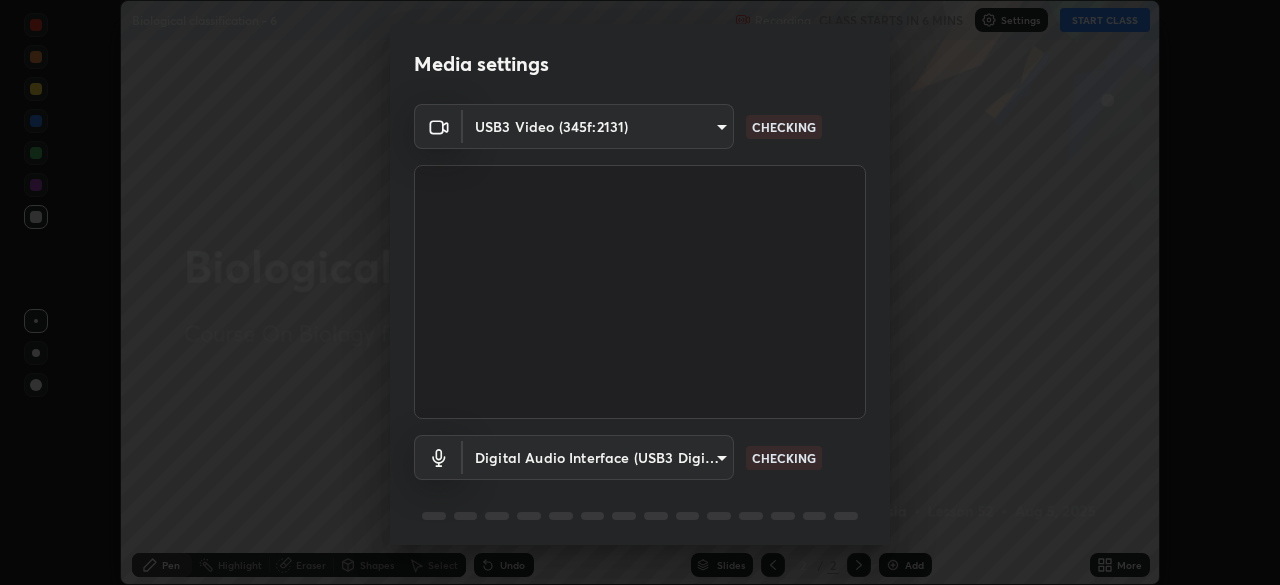 type on "e5f32b9a37d83756d2696e8423a1893a7de7eefef83412cf73fe4da3c4688103" 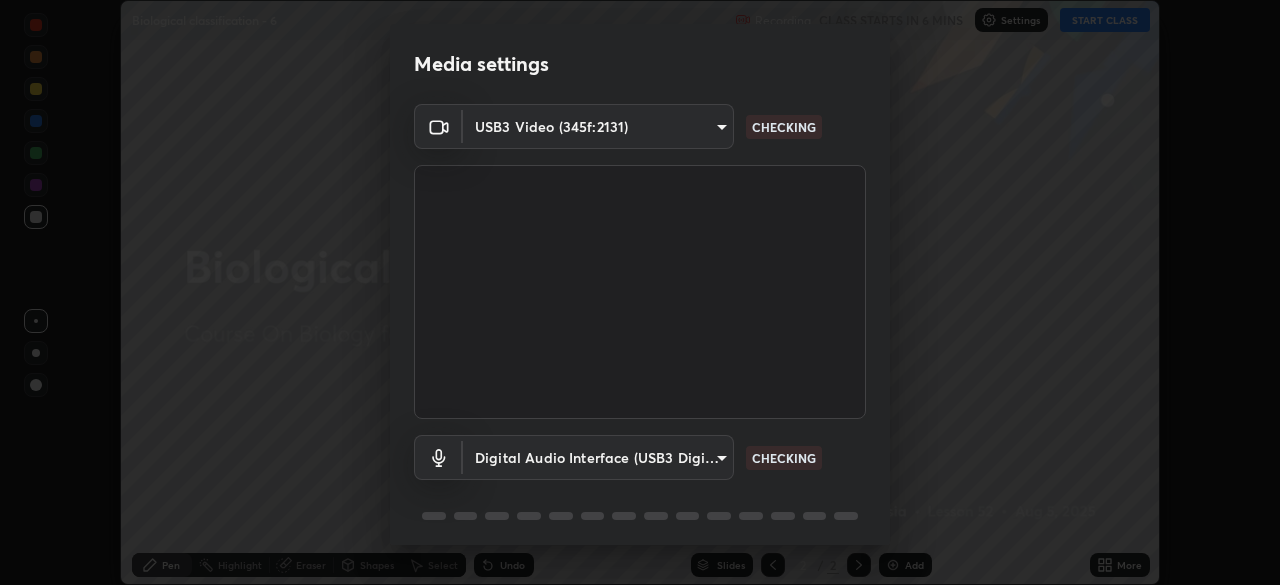 click on "Erase all Biological classification - 6 Recording CLASS STARTS IN 6 MINS Settings START CLASS Setting up your live class Biological classification - 6 • L52 of Course On Biology for NEET Conquer Pro 1 2026 [FIRST] [LAST] Pen Highlight Eraser Shapes Select Undo Slides 2 / 2 Add More No doubts shared Encourage your learners to ask a doubt for better clarity Report an issue Reason for reporting Buffering Chat not working Audio - Video sync issue Educator video quality low ​ Attach an image Report Media settings USB3 Video (345f:2131) [HASH] CHECKING Digital Audio Interface (USB3 Digital Audio) [HASH] CHECKING 1 / 5 Next" at bounding box center (640, 292) 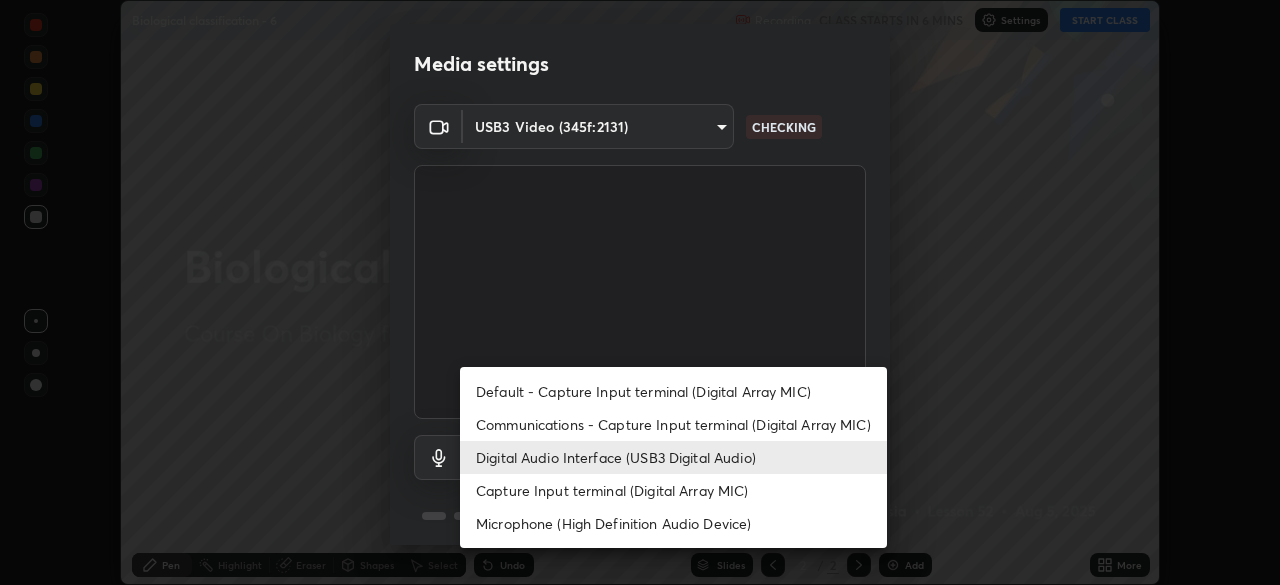 click on "Communications - Capture Input terminal (Digital Array MIC)" at bounding box center (673, 424) 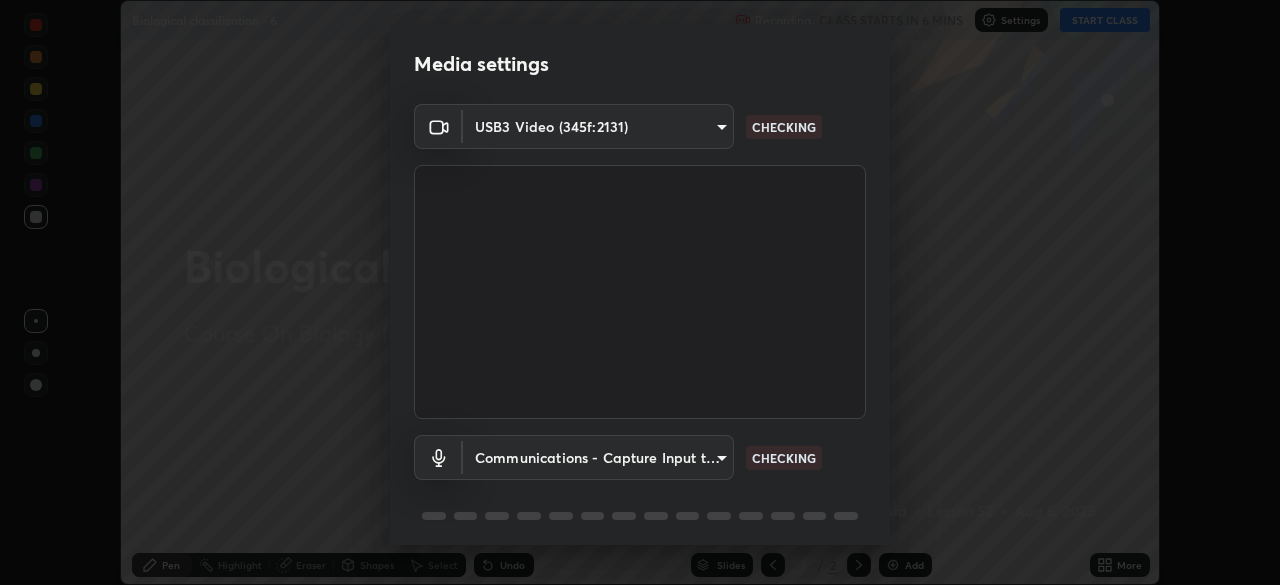 click on "Erase all Biological classification - 6 Recording CLASS STARTS IN 6 MINS Settings START CLASS Setting up your live class Biological classification - 6 • L52 of Course On Biology for NEET Conquer Pro 1 2026 [FIRST] [LAST] Pen Highlight Eraser Shapes Select Undo Slides 2 / 2 Add More No doubts shared Encourage your learners to ask a doubt for better clarity Report an issue Reason for reporting Buffering Chat not working Audio - Video sync issue Educator video quality low ​ Attach an image Report Media settings USB3 Video (345f:2131) [HASH] CHECKING Communications - Capture Input terminal (Digital Array MIC) communications CHECKING 1 / 5 Next" at bounding box center (640, 292) 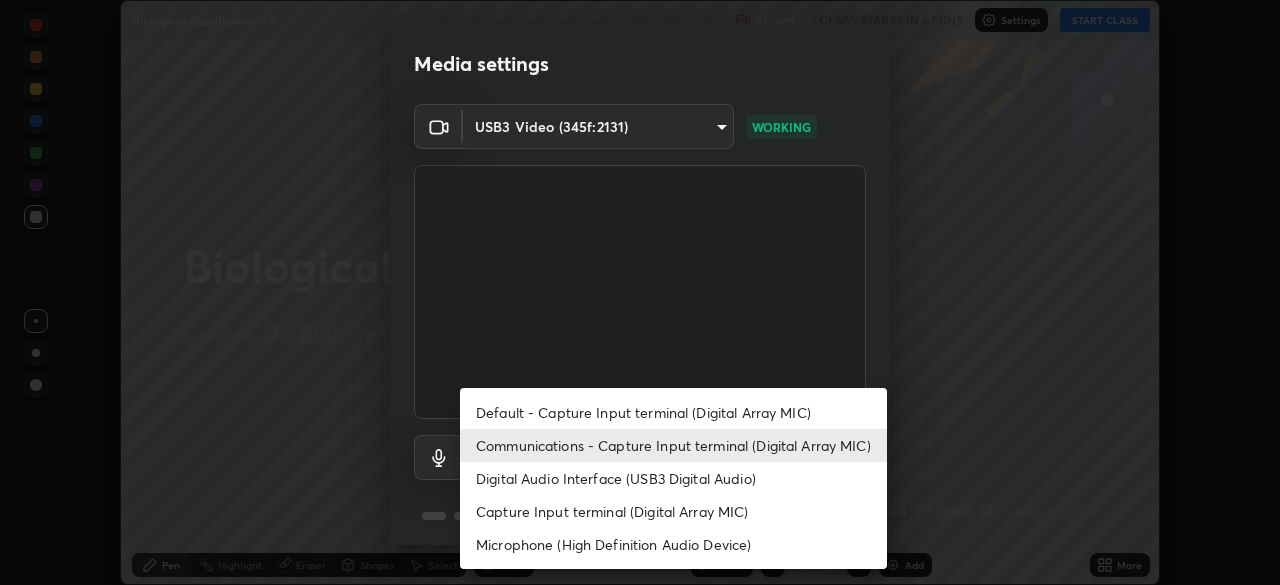 click on "Digital Audio Interface (USB3 Digital Audio)" at bounding box center (673, 478) 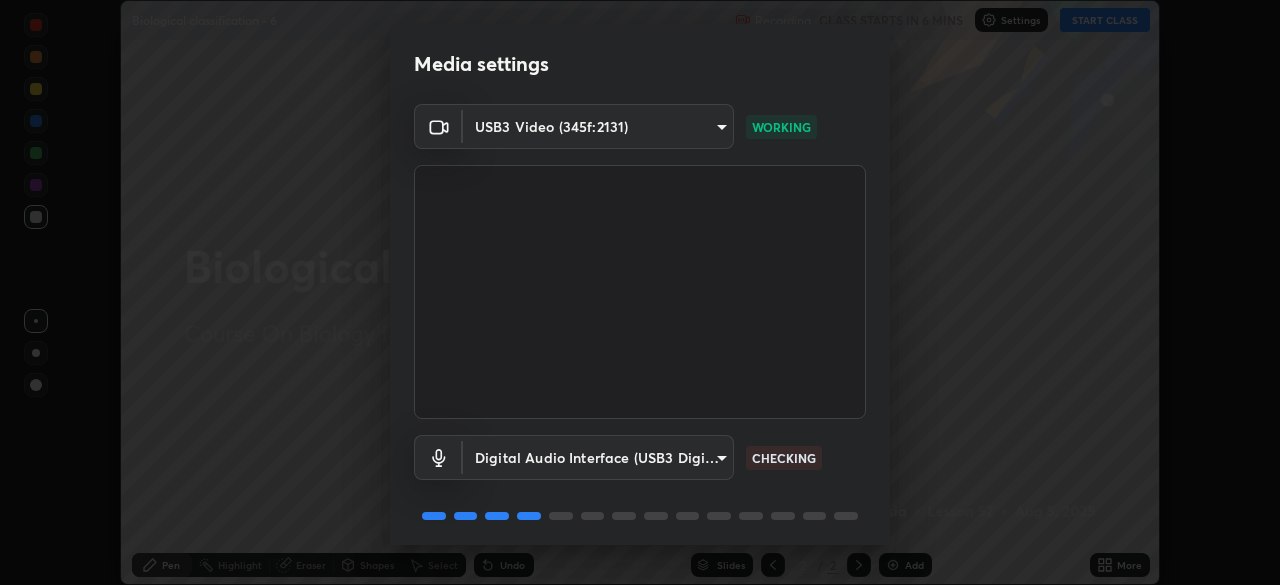 click on "Erase all Biological classification - 6 Recording CLASS STARTS IN 6 MINS Settings START CLASS Setting up your live class Biological classification - 6 • L52 of Course On Biology for NEET Conquer Pro 1 2026 [FIRST] [LAST] Pen Highlight Eraser Shapes Select Undo Slides 2 / 2 Add More No doubts shared Encourage your learners to ask a doubt for better clarity Report an issue Reason for reporting Buffering Chat not working Audio - Video sync issue Educator video quality low ​ Attach an image Report Media settings USB3 Video (345f:2131) [HASH] WORKING Digital Audio Interface (USB3 Digital Audio) [HASH] CHECKING 1 / 5 Next" at bounding box center (640, 292) 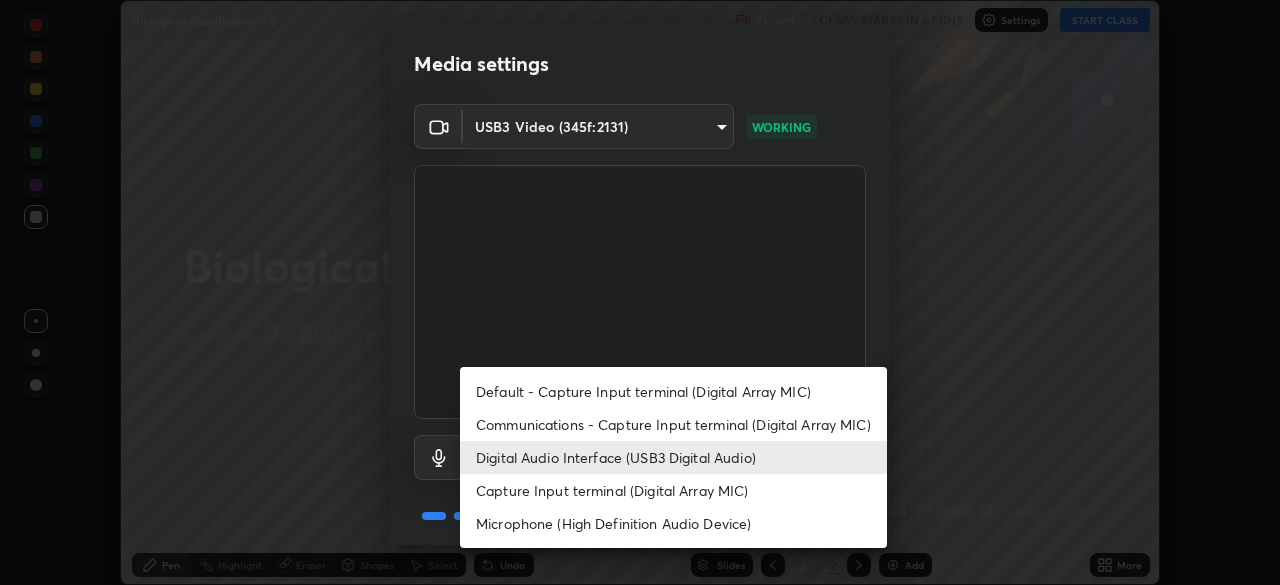 click on "Communications - Capture Input terminal (Digital Array MIC)" at bounding box center [673, 424] 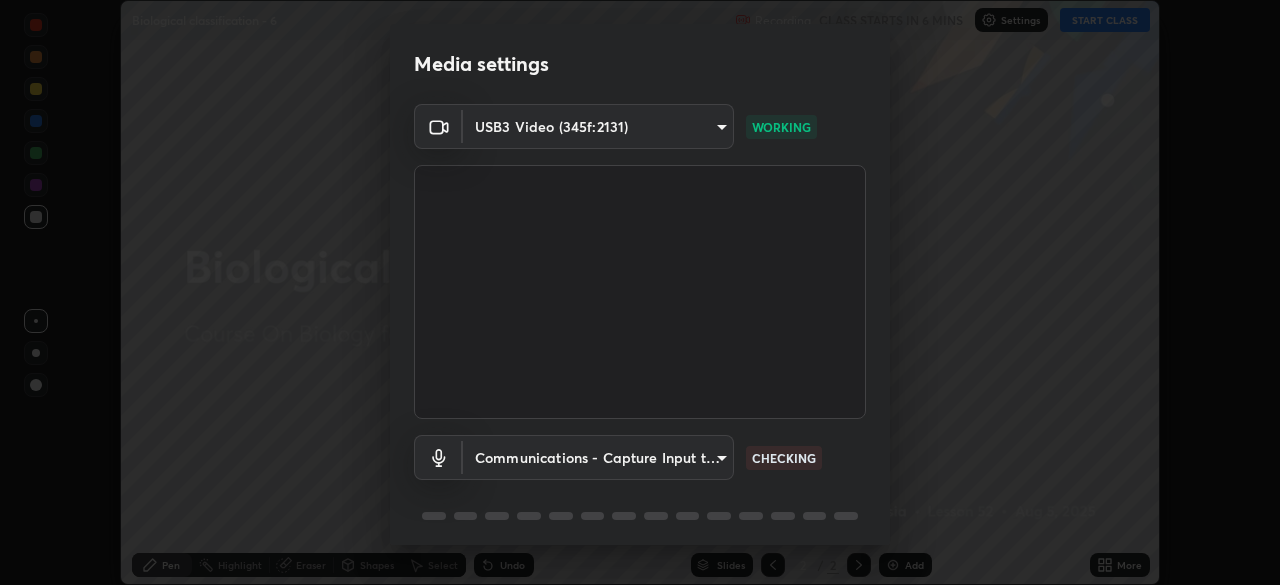 click on "Erase all Biological classification - 6 Recording CLASS STARTS IN 6 MINS Settings START CLASS Setting up your live class Biological classification - 6 • L52 of Course On Biology for NEET Conquer Pro 1 2026 [FIRST] [LAST] Pen Highlight Eraser Shapes Select Undo Slides 2 / 2 Add More No doubts shared Encourage your learners to ask a doubt for better clarity Report an issue Reason for reporting Buffering Chat not working Audio - Video sync issue Educator video quality low ​ Attach an image Report Media settings USB3 Video (345f:2131) [HASH] WORKING Communications - Capture Input terminal (Digital Array MIC) communications CHECKING 1 / 5 Next" at bounding box center [640, 292] 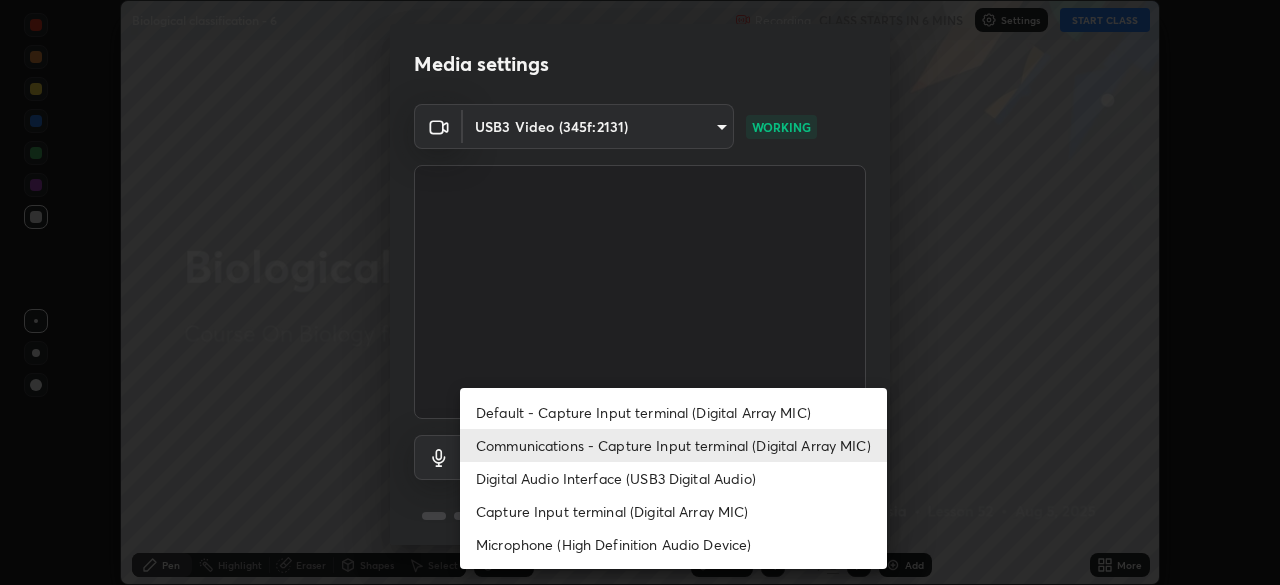 click on "Digital Audio Interface (USB3 Digital Audio)" at bounding box center [673, 478] 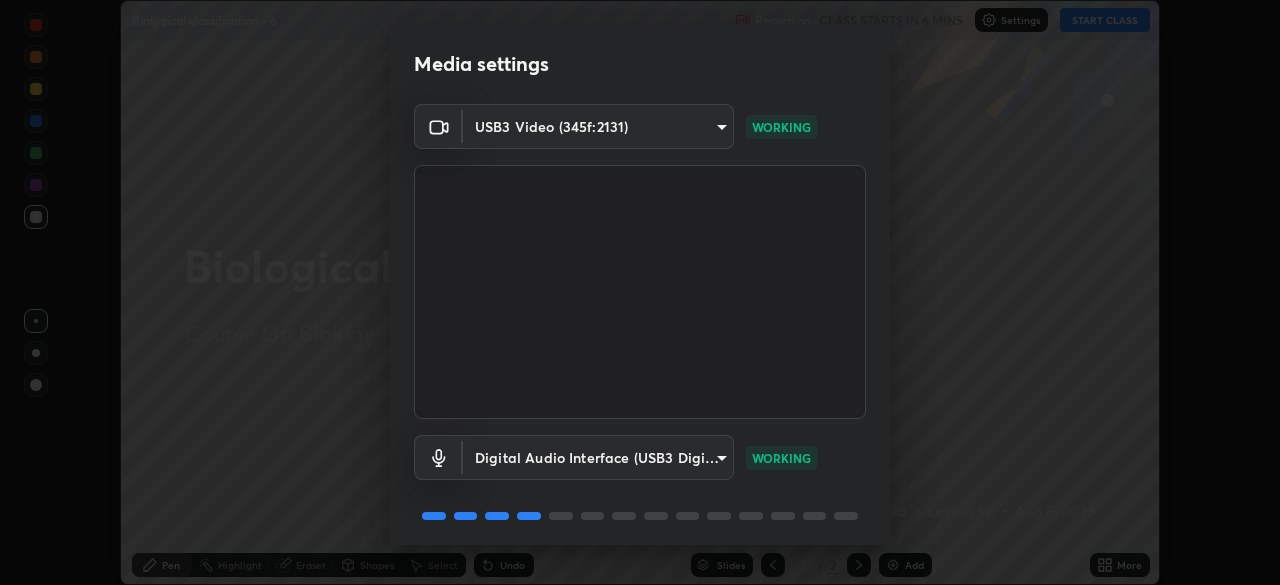 scroll, scrollTop: 70, scrollLeft: 0, axis: vertical 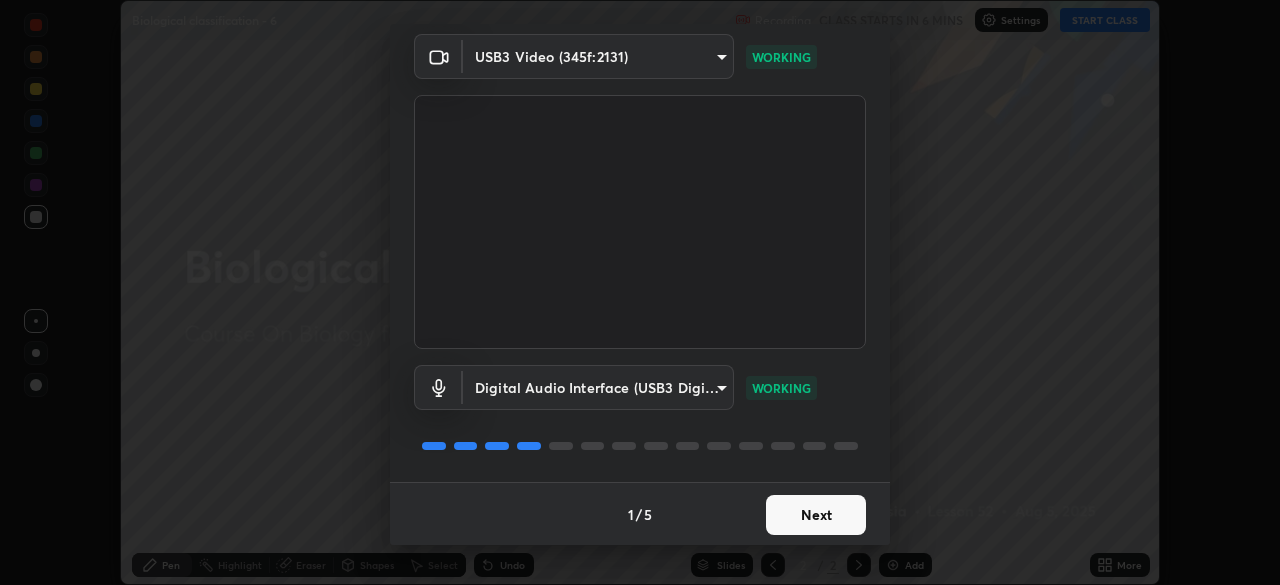 click on "Next" at bounding box center [816, 515] 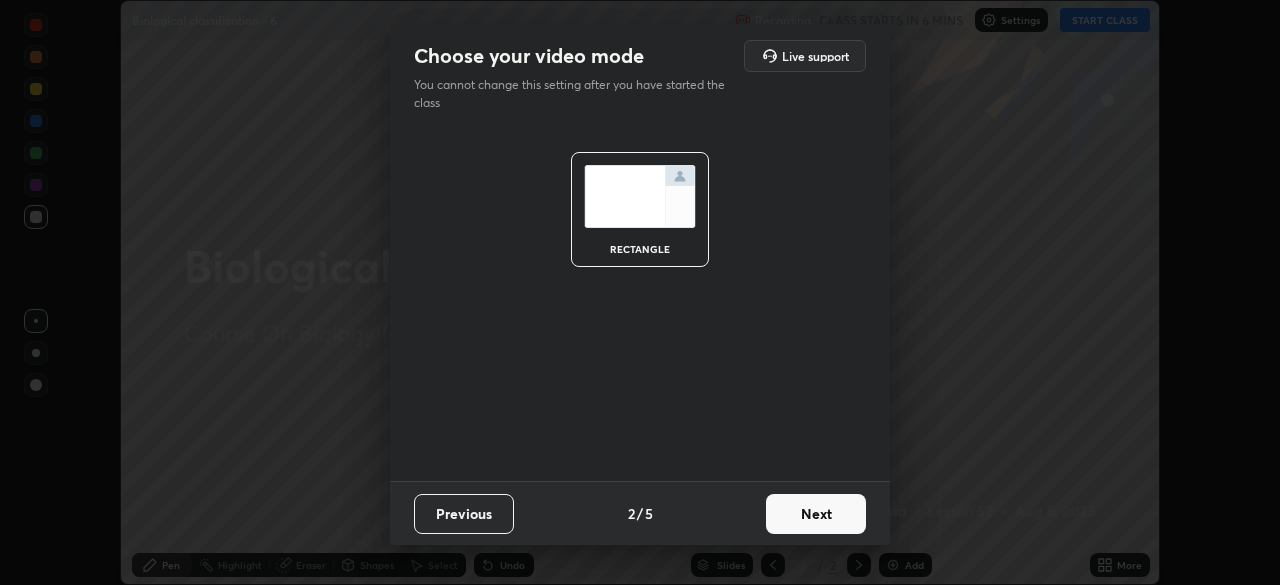 click on "Next" at bounding box center [816, 514] 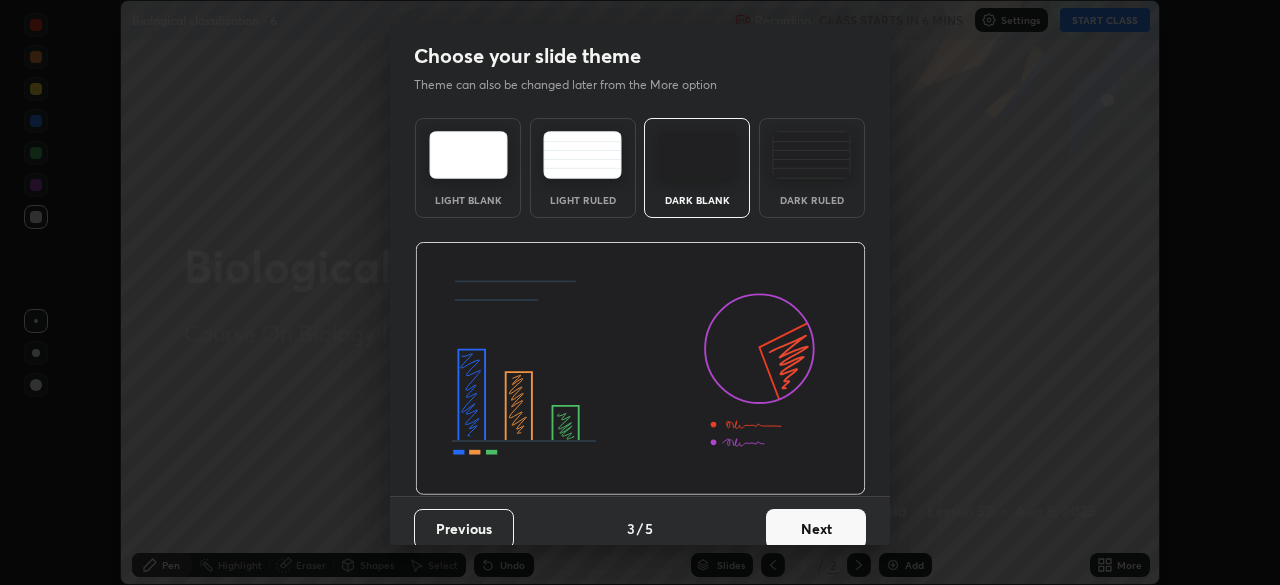 click on "Next" at bounding box center [816, 529] 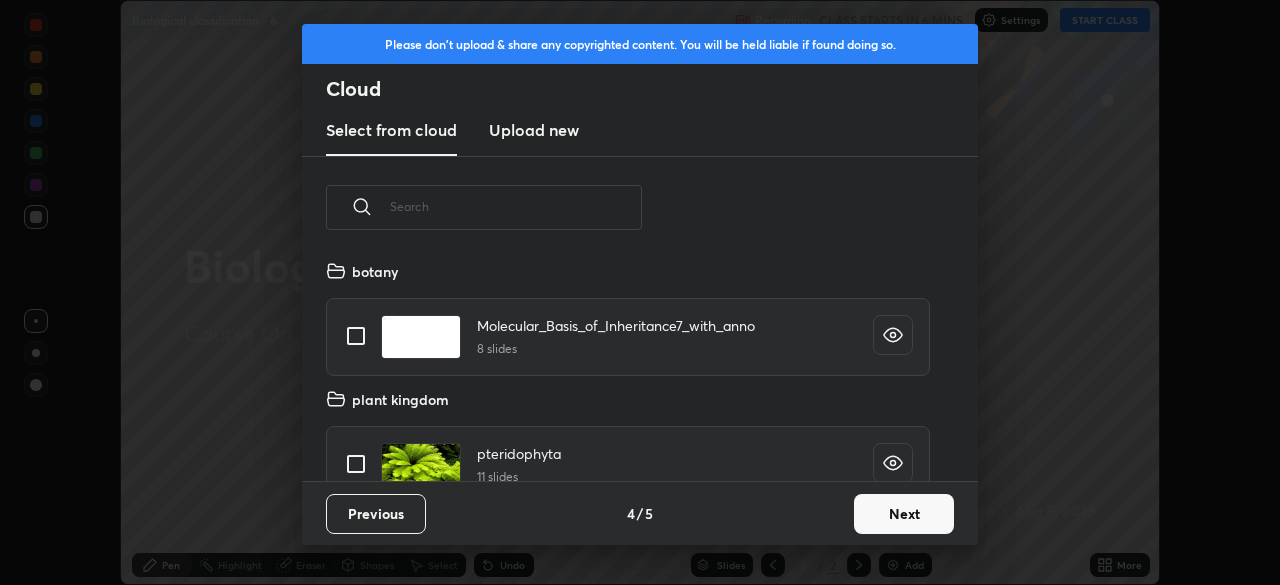 scroll, scrollTop: 6, scrollLeft: 11, axis: both 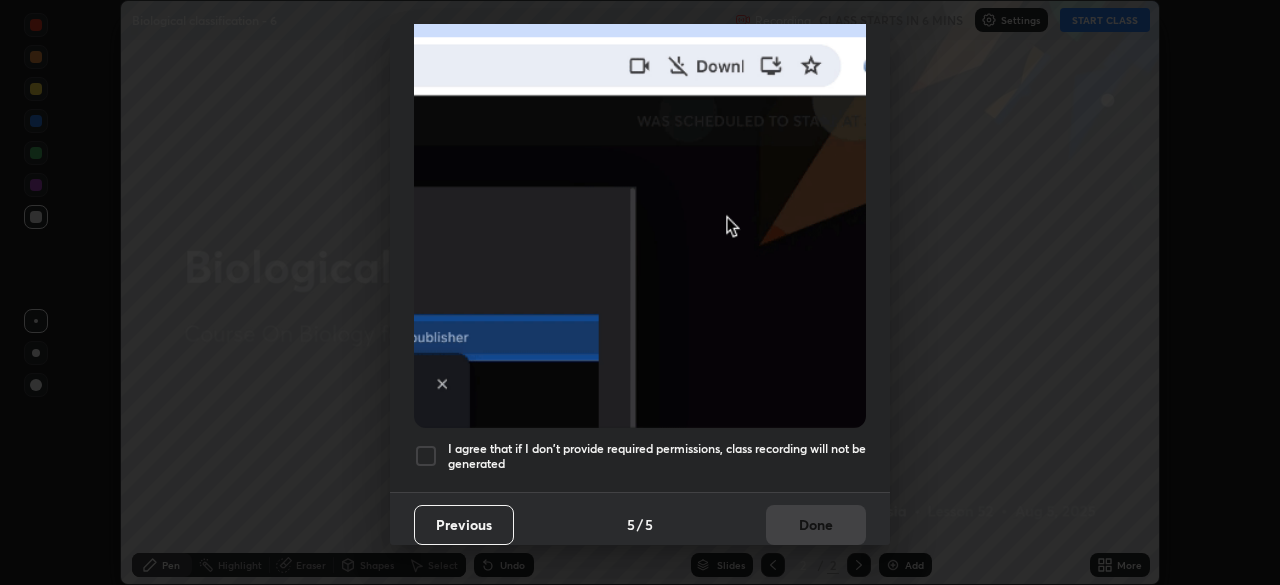 click at bounding box center [426, 456] 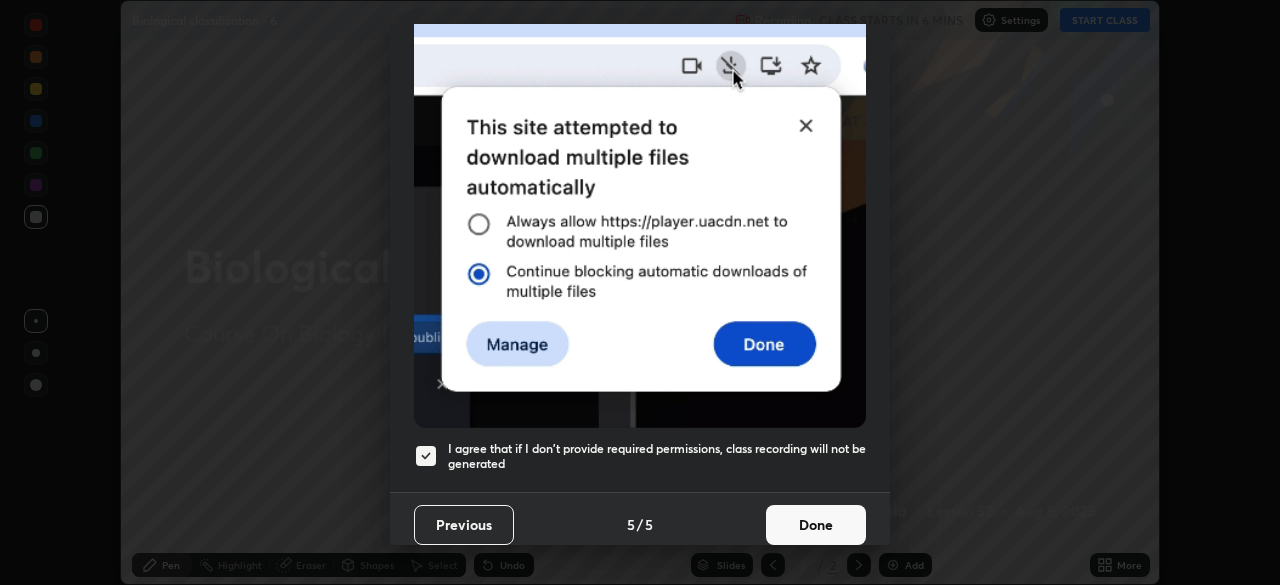 click on "Done" at bounding box center (816, 525) 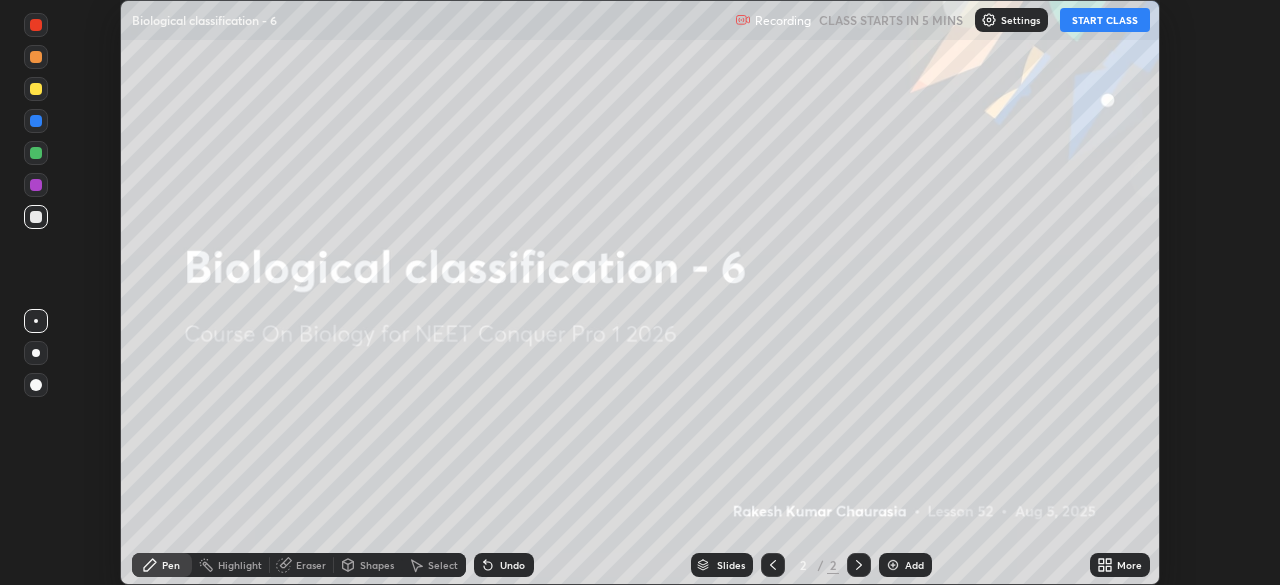 click on "START CLASS" at bounding box center [1105, 20] 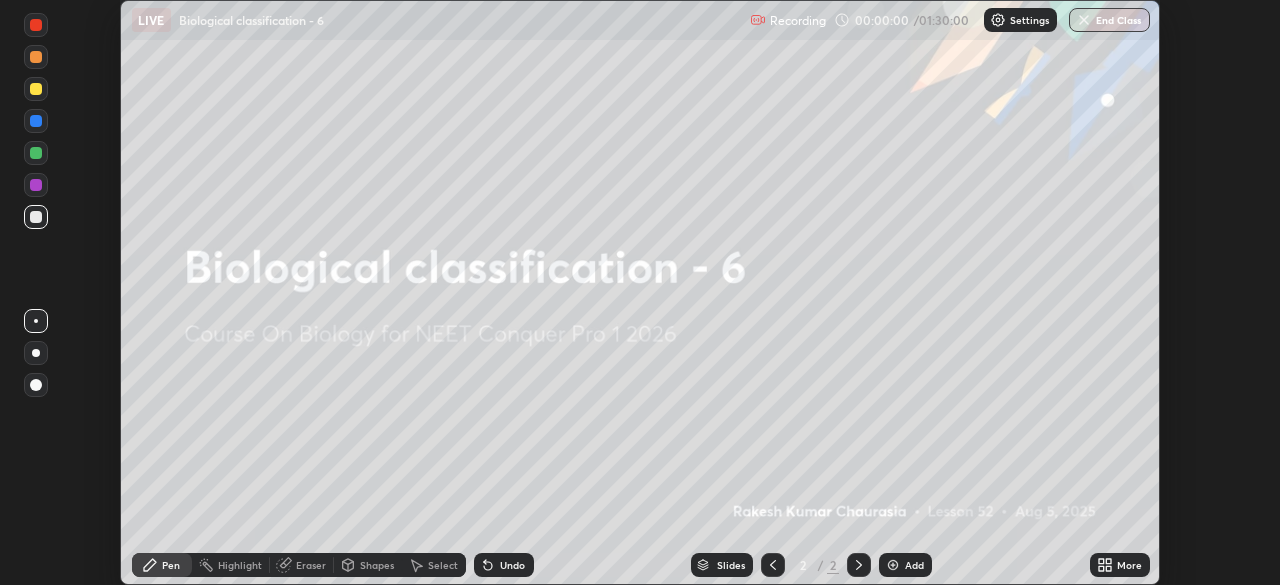 click 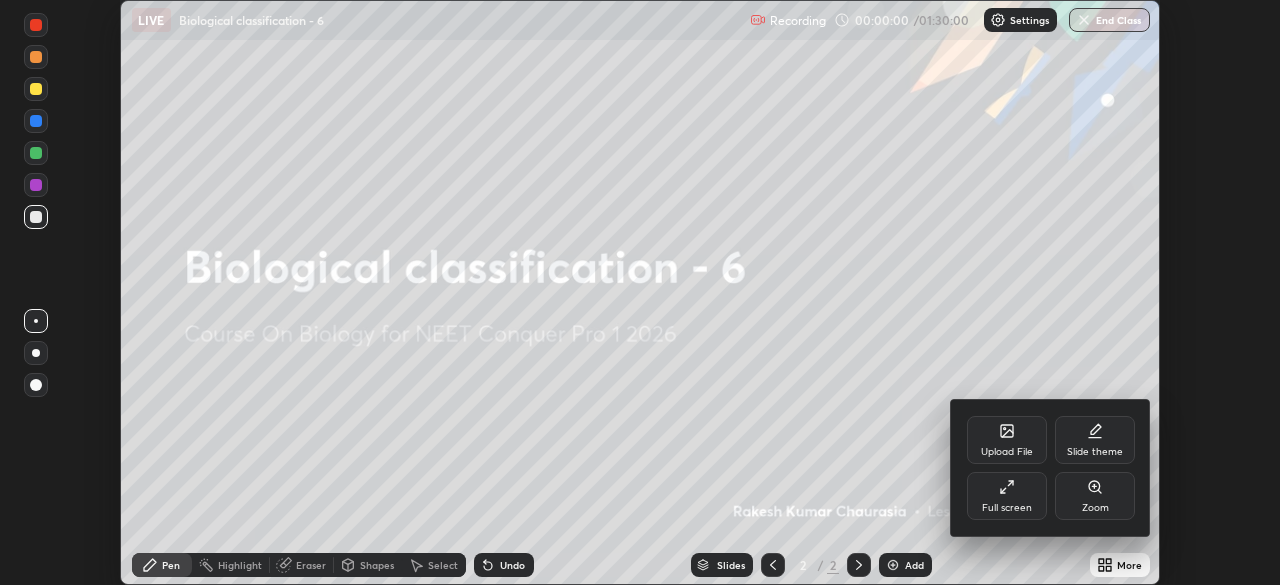 click on "Slide theme" at bounding box center [1095, 440] 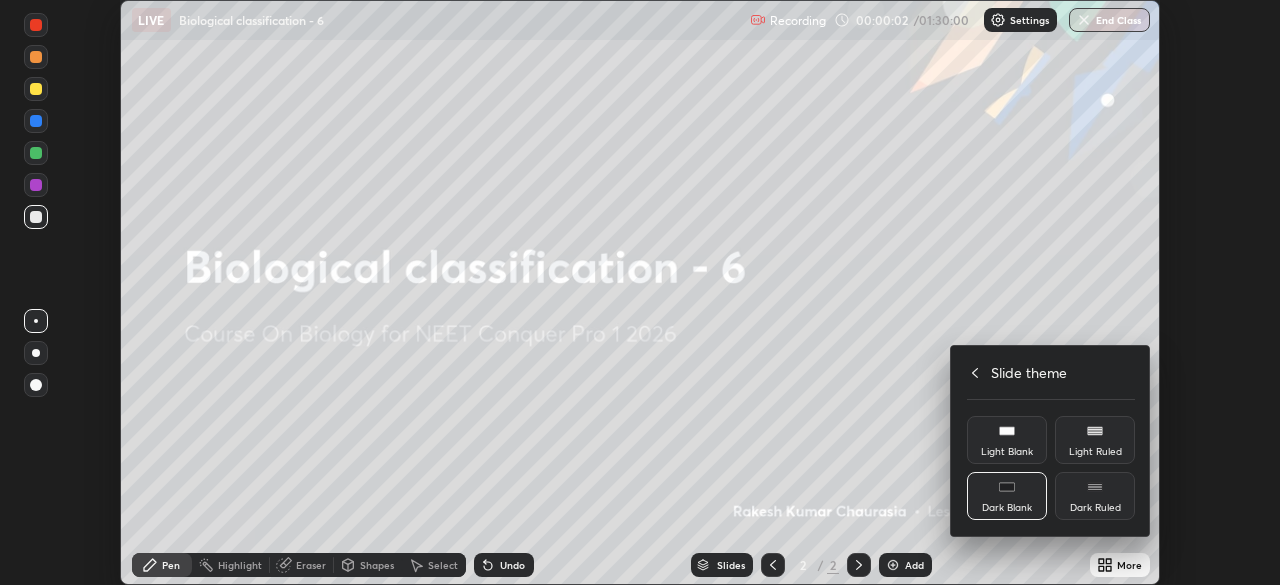 click on "Dark Ruled" at bounding box center [1095, 508] 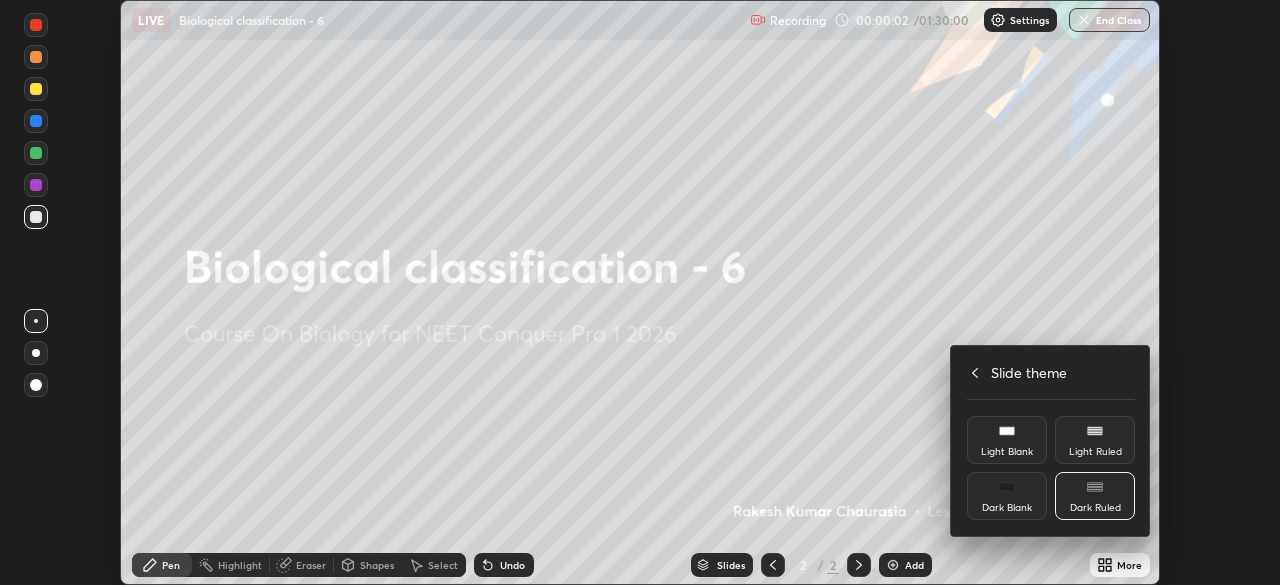 click 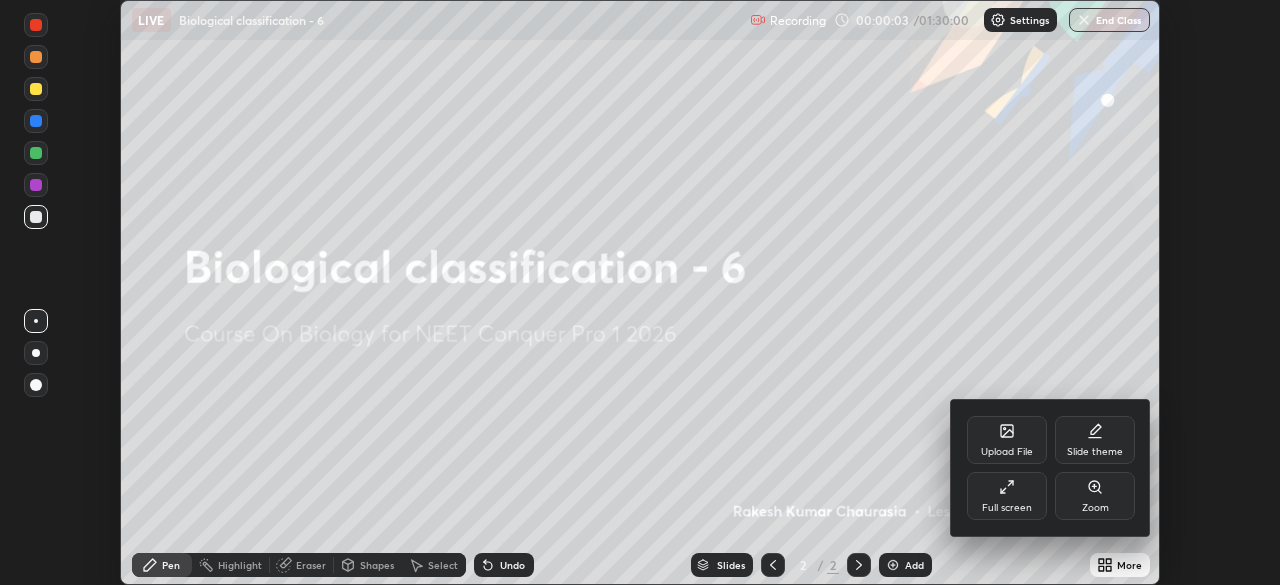 click on "Full screen" at bounding box center (1007, 496) 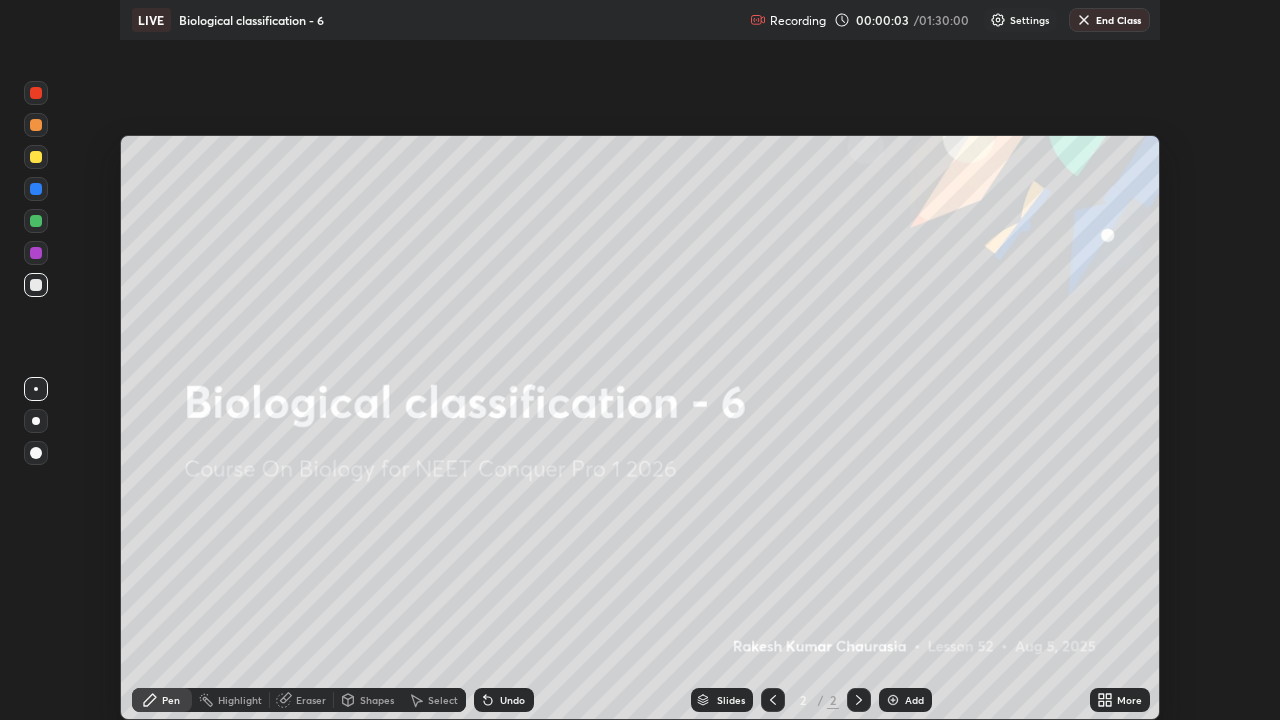scroll, scrollTop: 99280, scrollLeft: 98720, axis: both 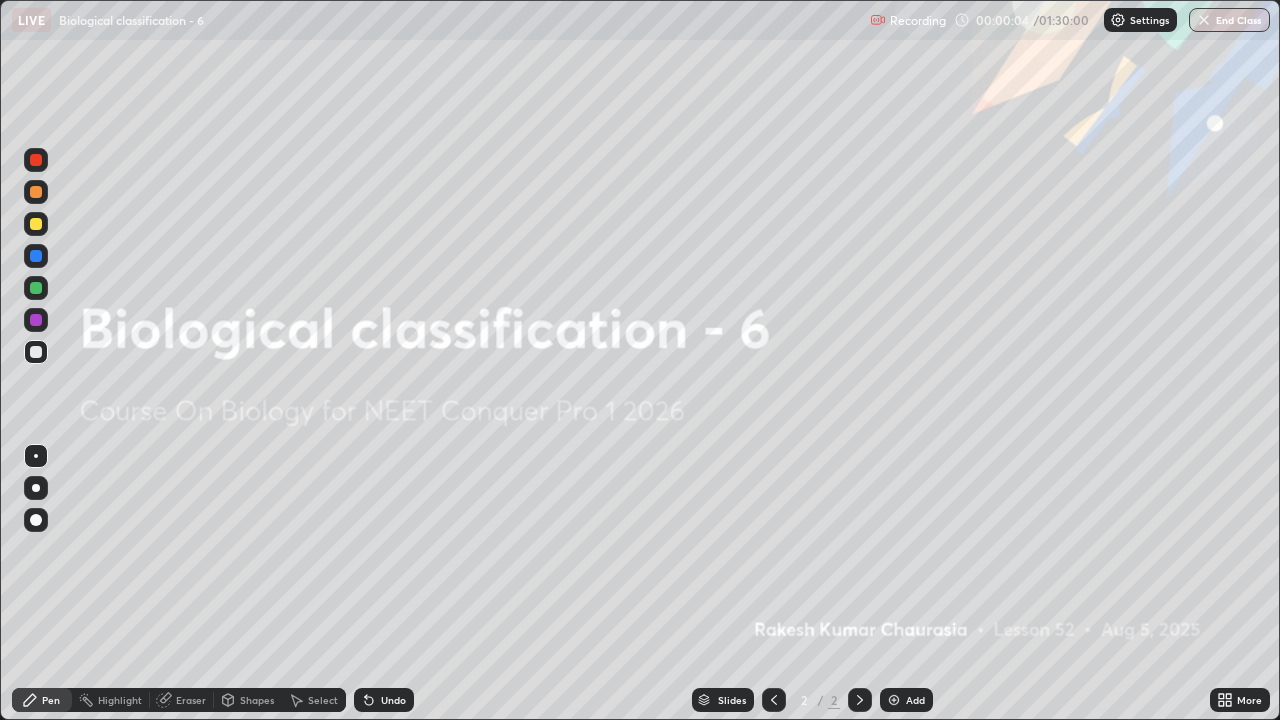 click on "Add" at bounding box center (906, 700) 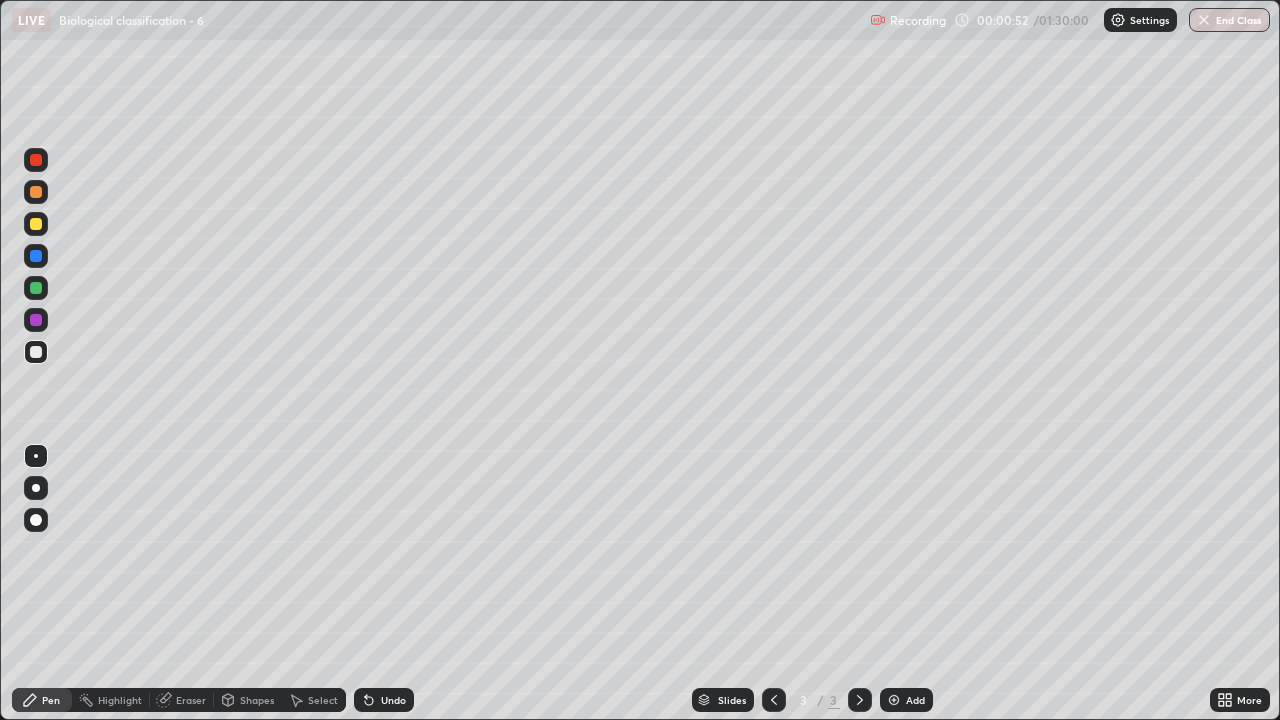 click at bounding box center [36, 352] 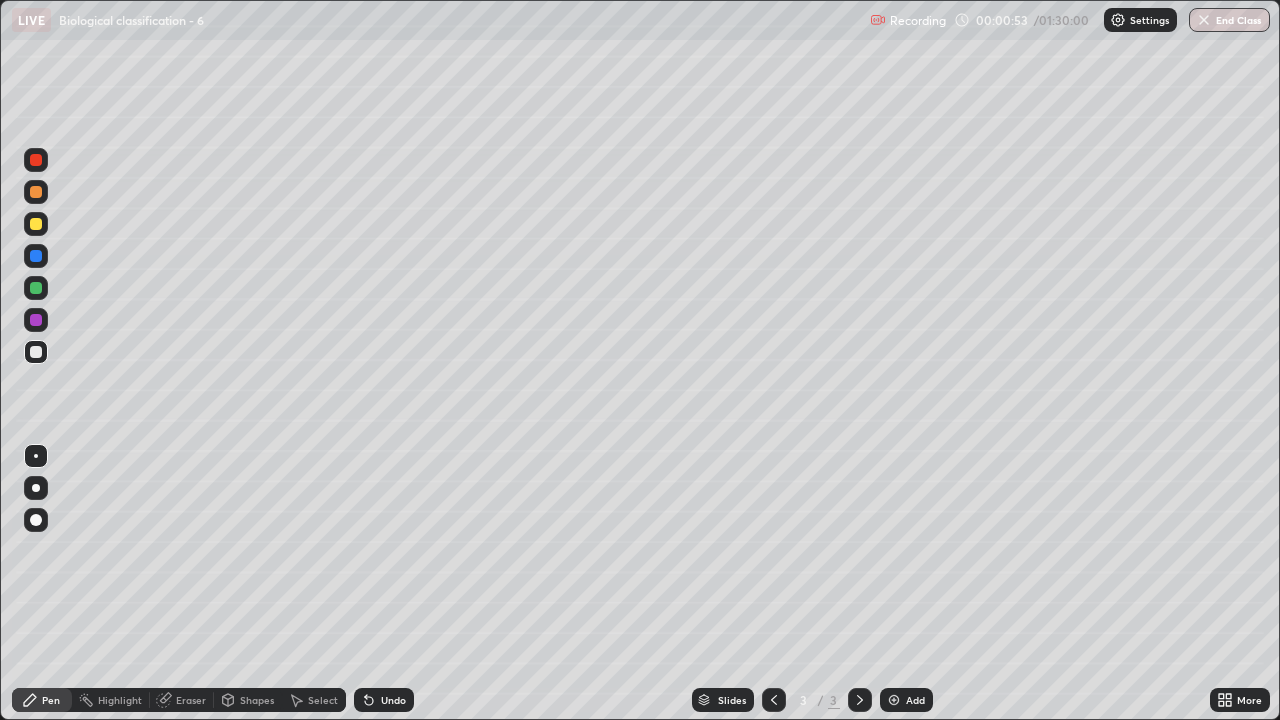 click at bounding box center [36, 456] 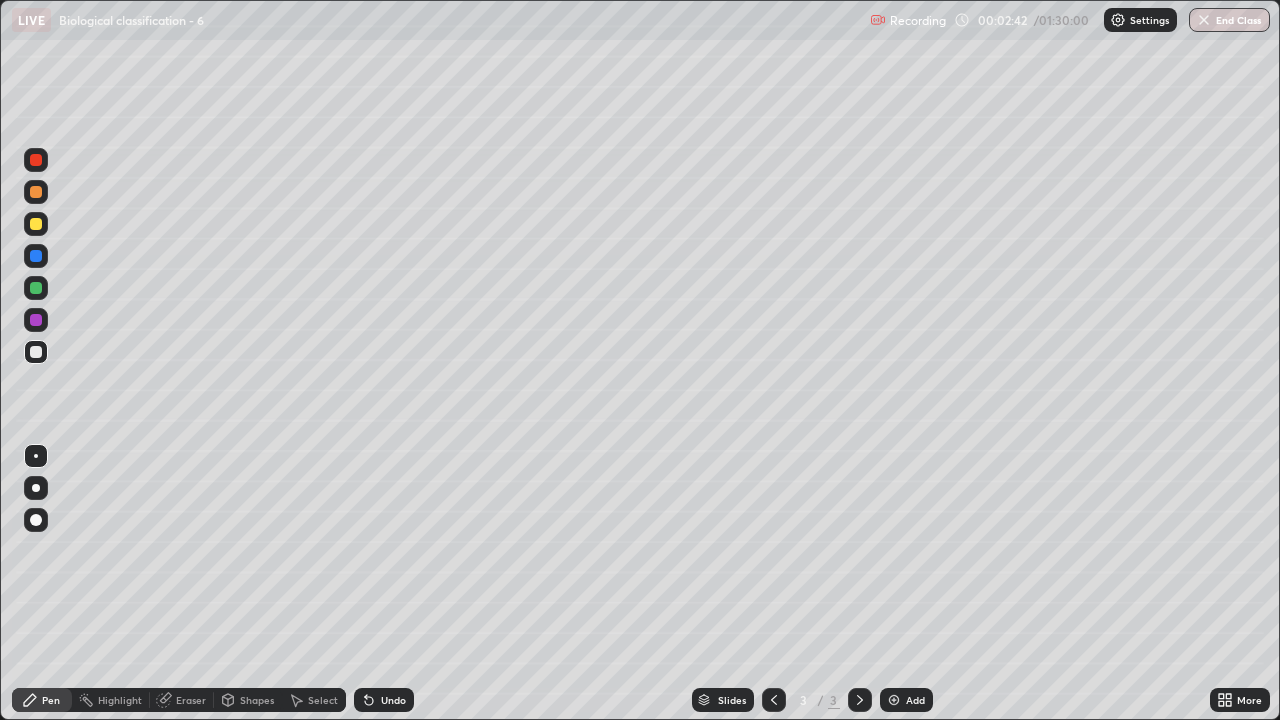 click at bounding box center (36, 224) 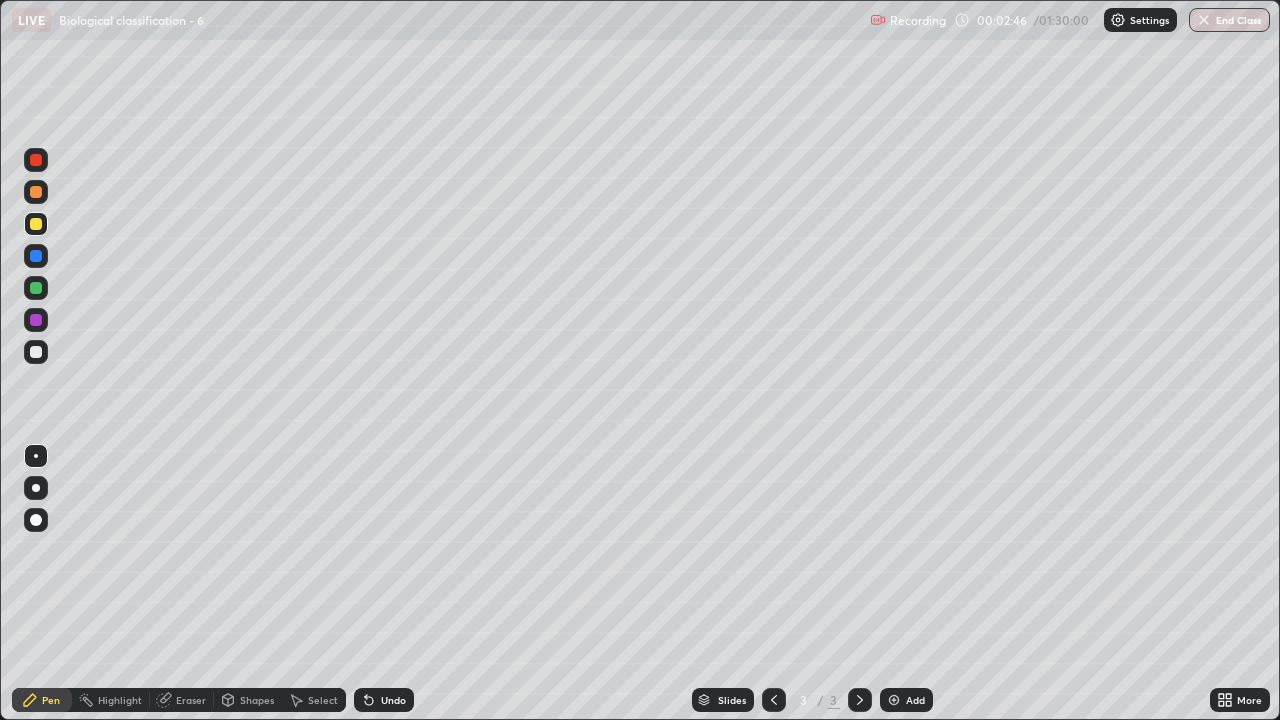 click on "Undo" at bounding box center [393, 700] 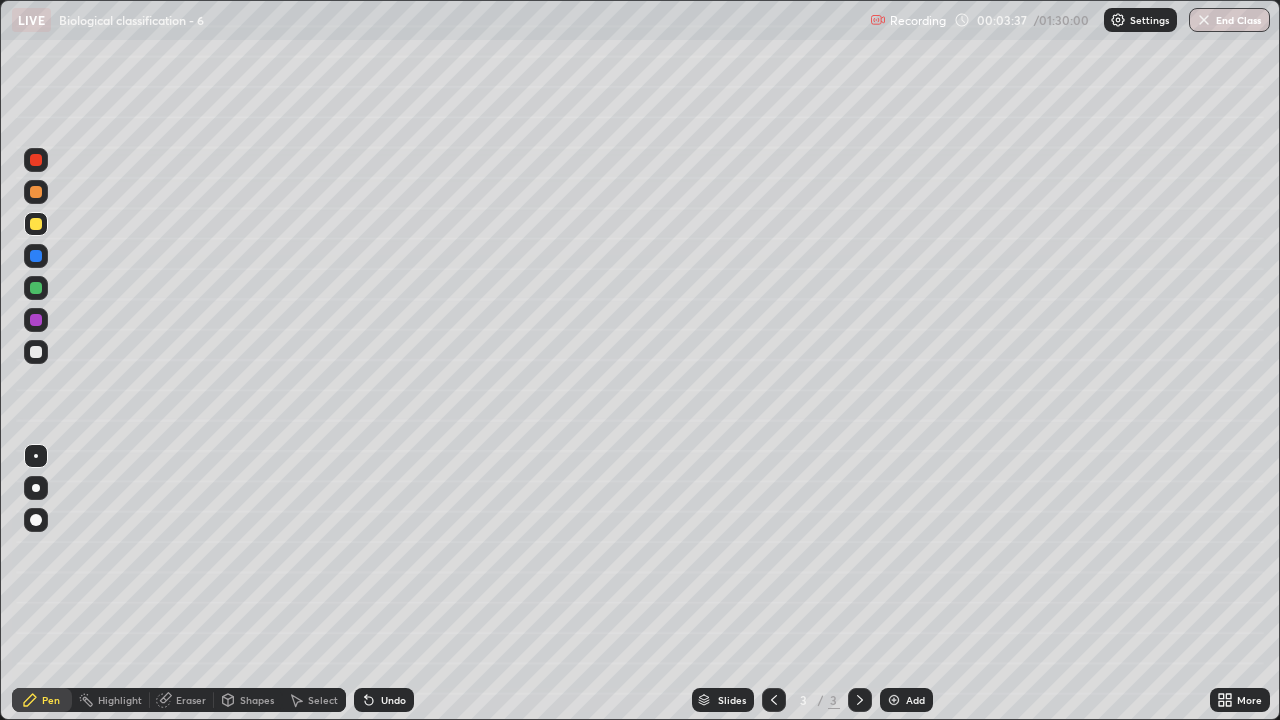 click at bounding box center [36, 352] 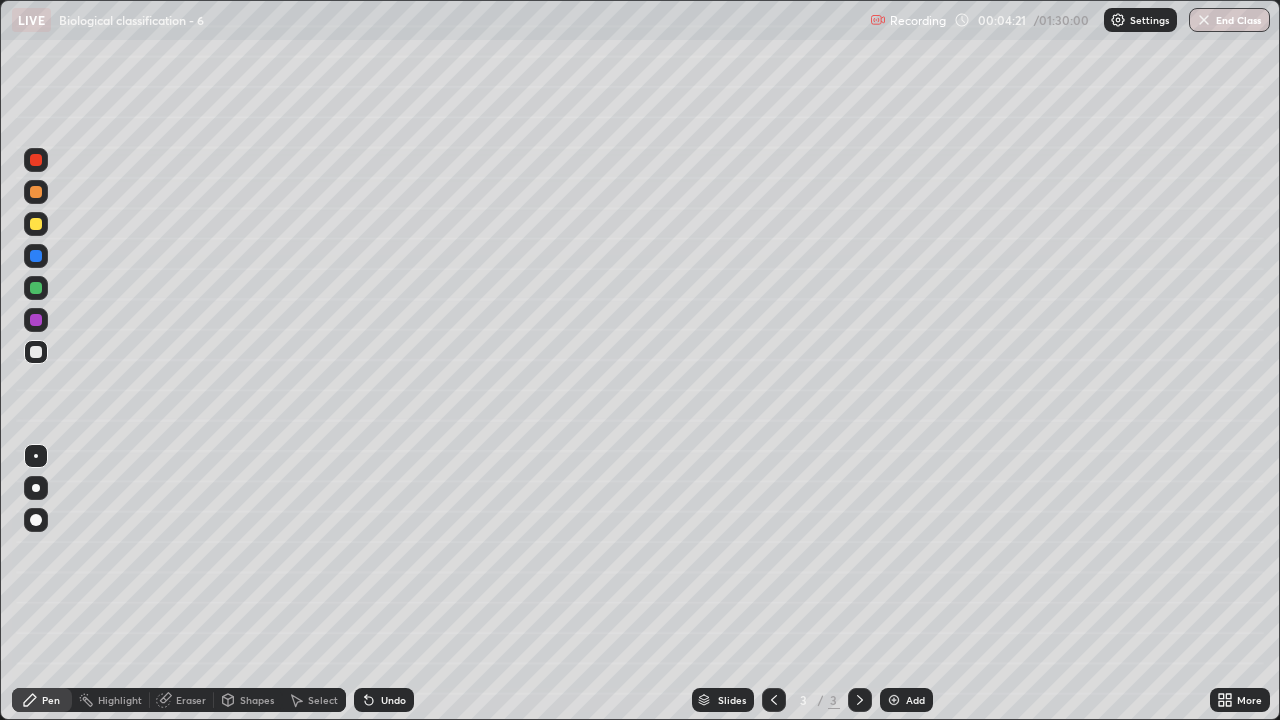 click at bounding box center [36, 224] 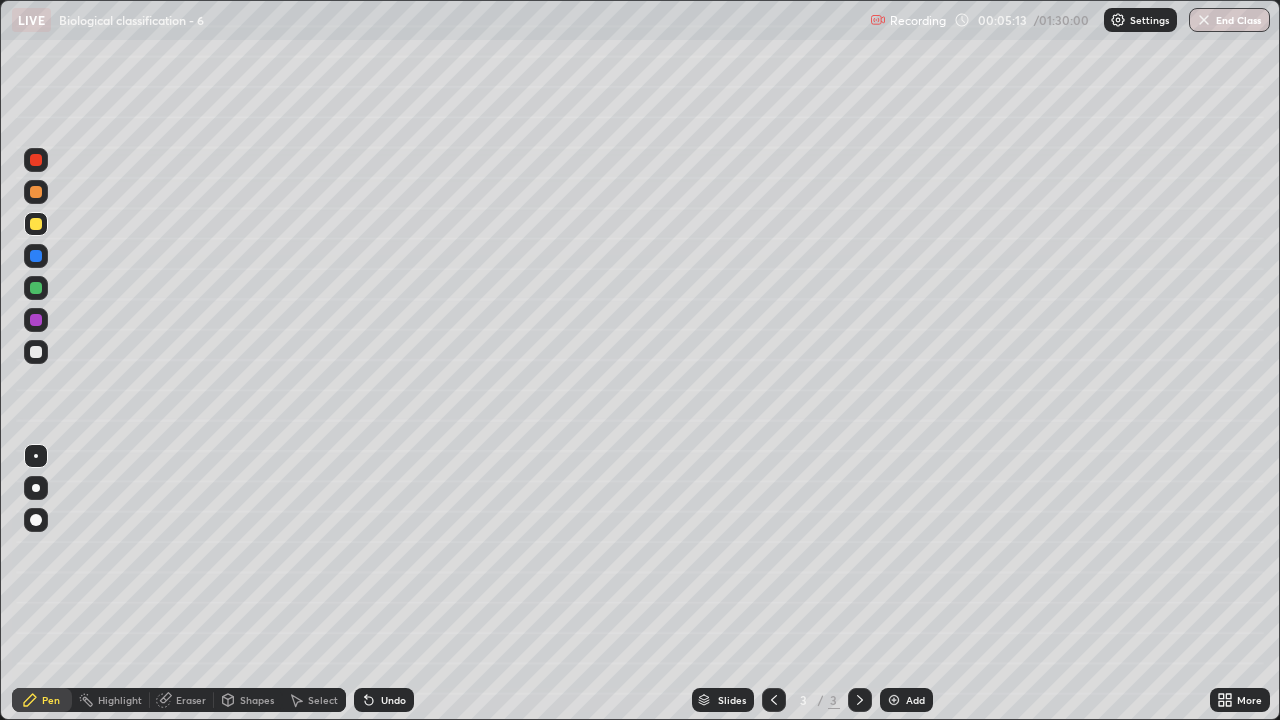 click 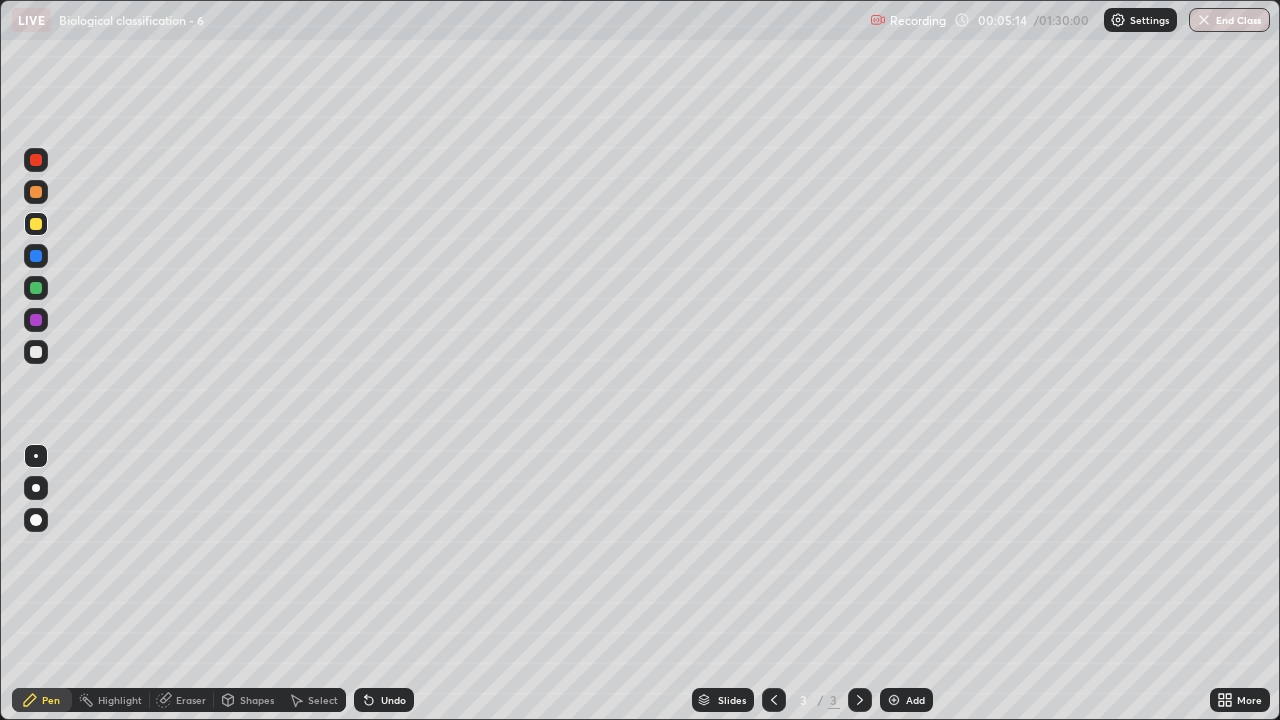 click at bounding box center [36, 352] 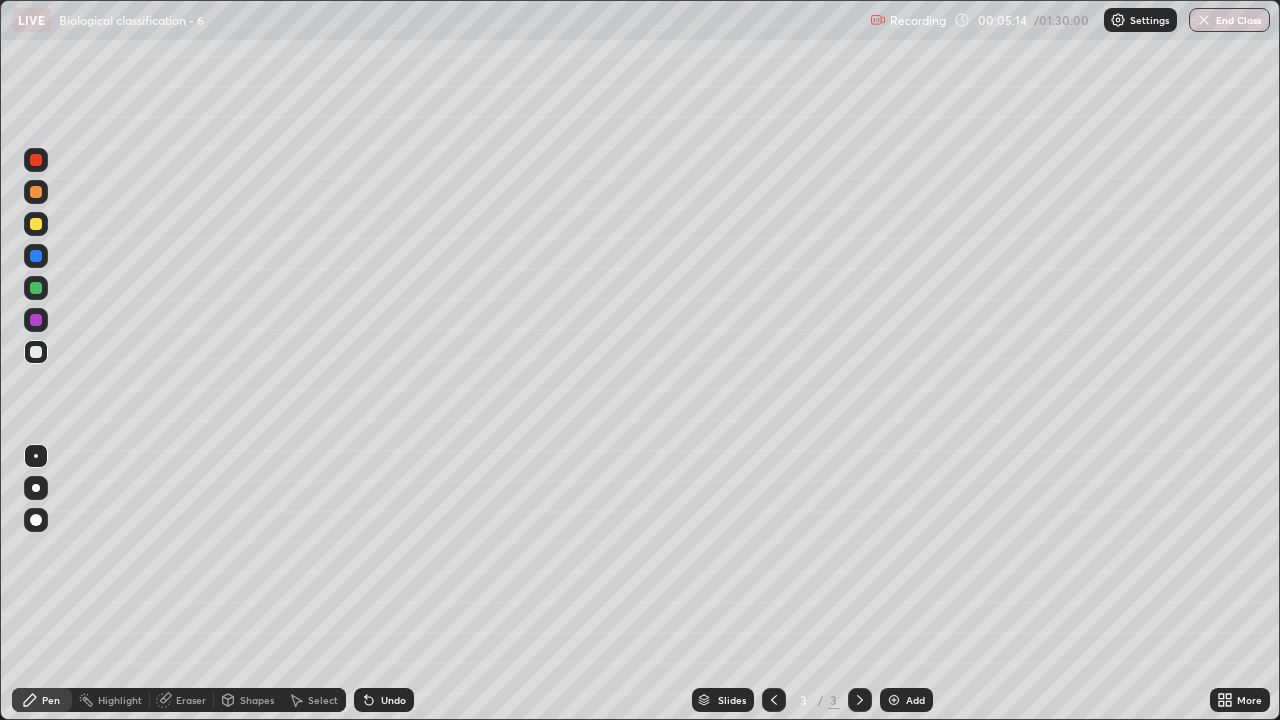 click at bounding box center (36, 456) 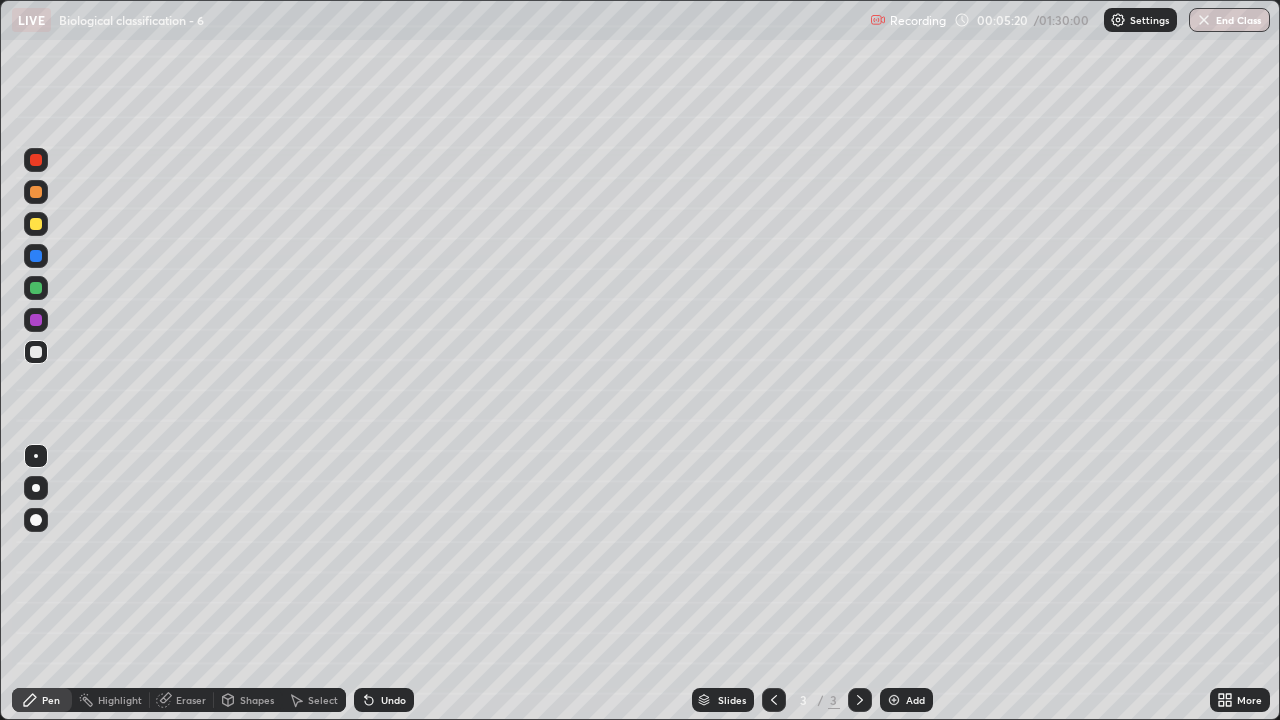 click at bounding box center (36, 224) 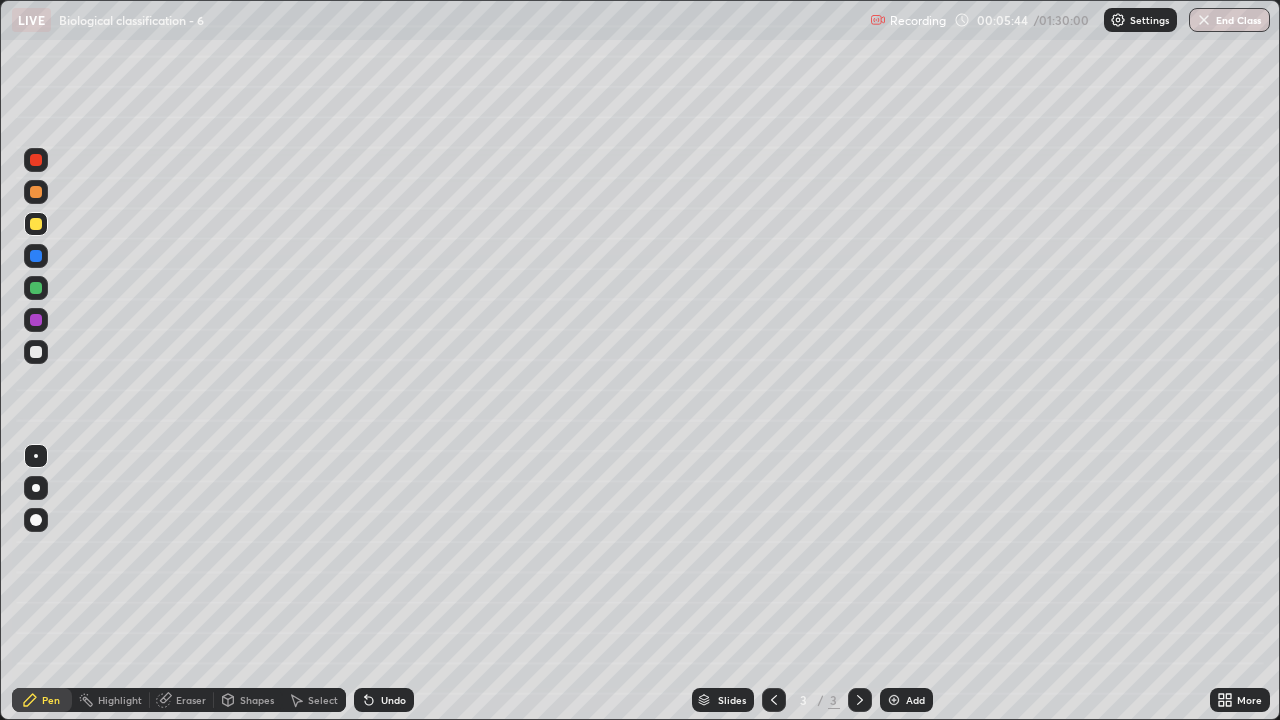 click on "Undo" at bounding box center [393, 700] 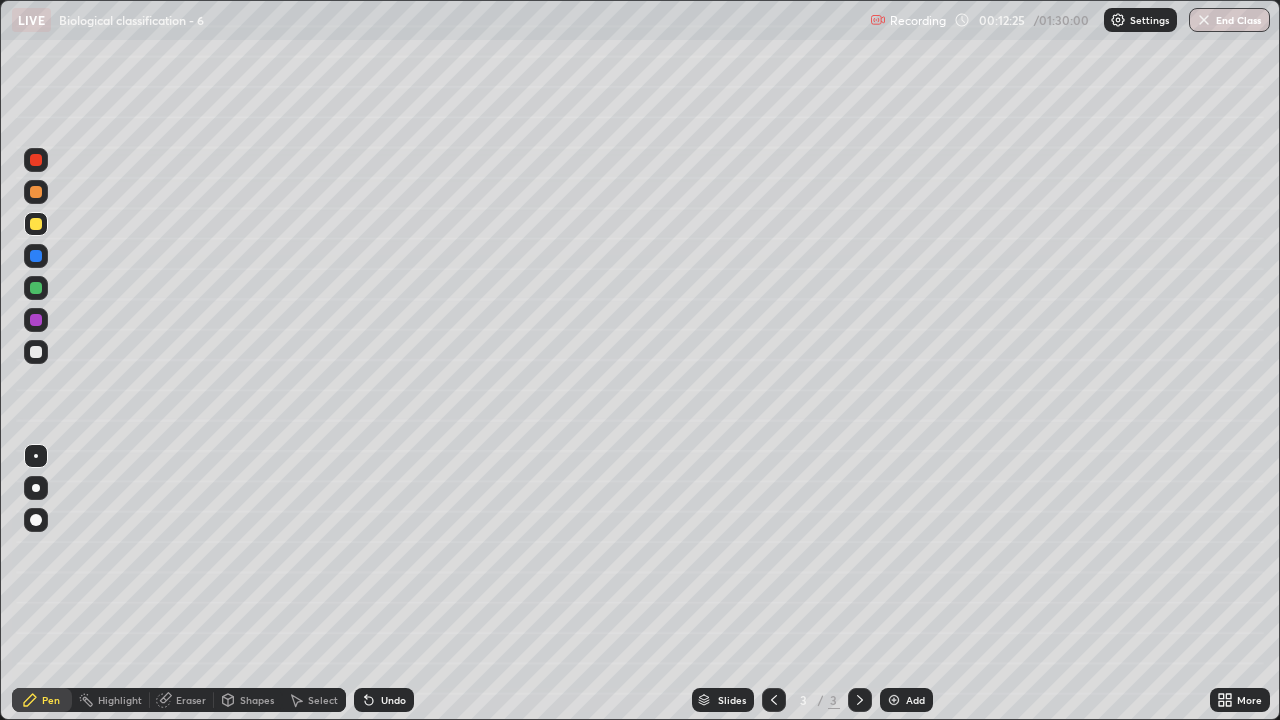 click at bounding box center [894, 700] 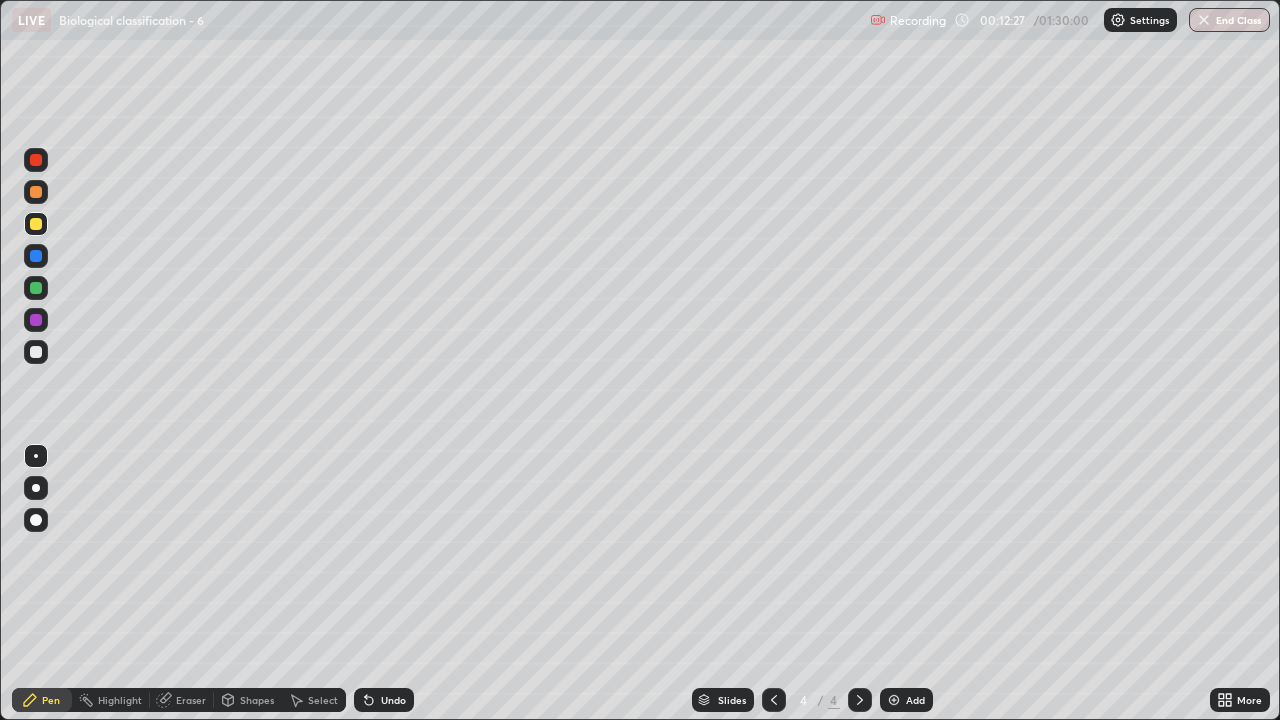 click at bounding box center (36, 224) 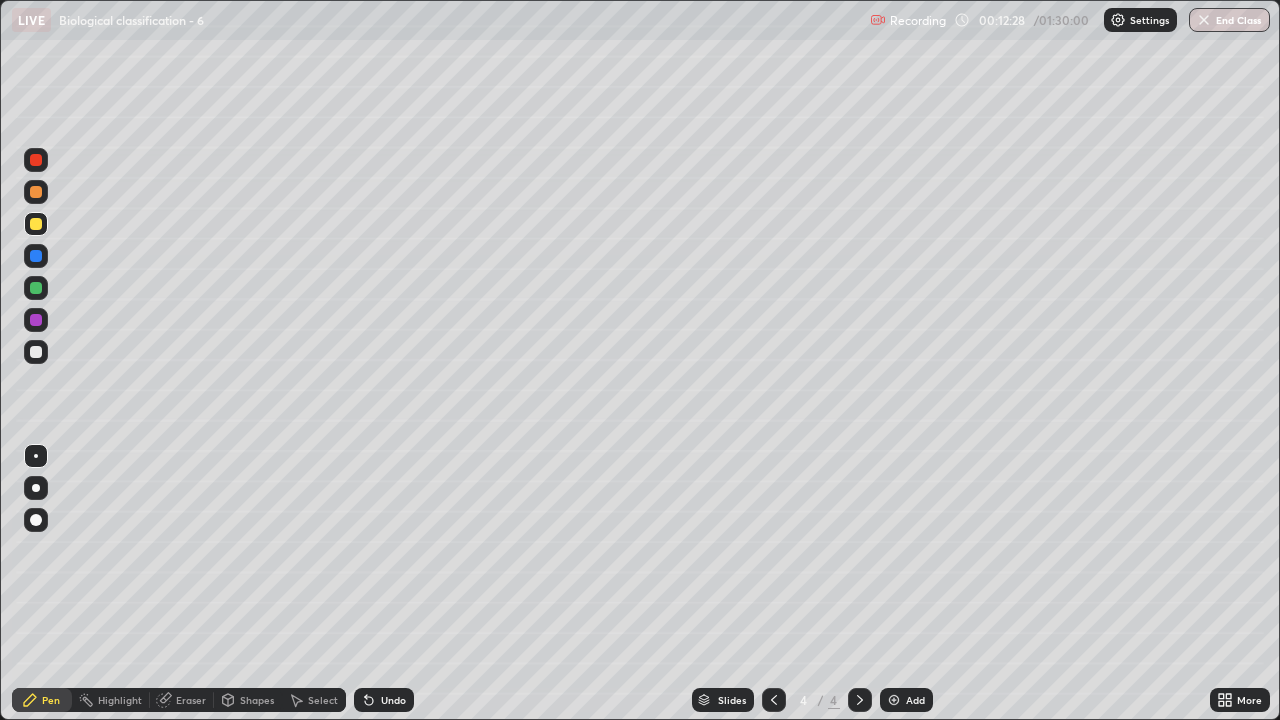 click at bounding box center (36, 352) 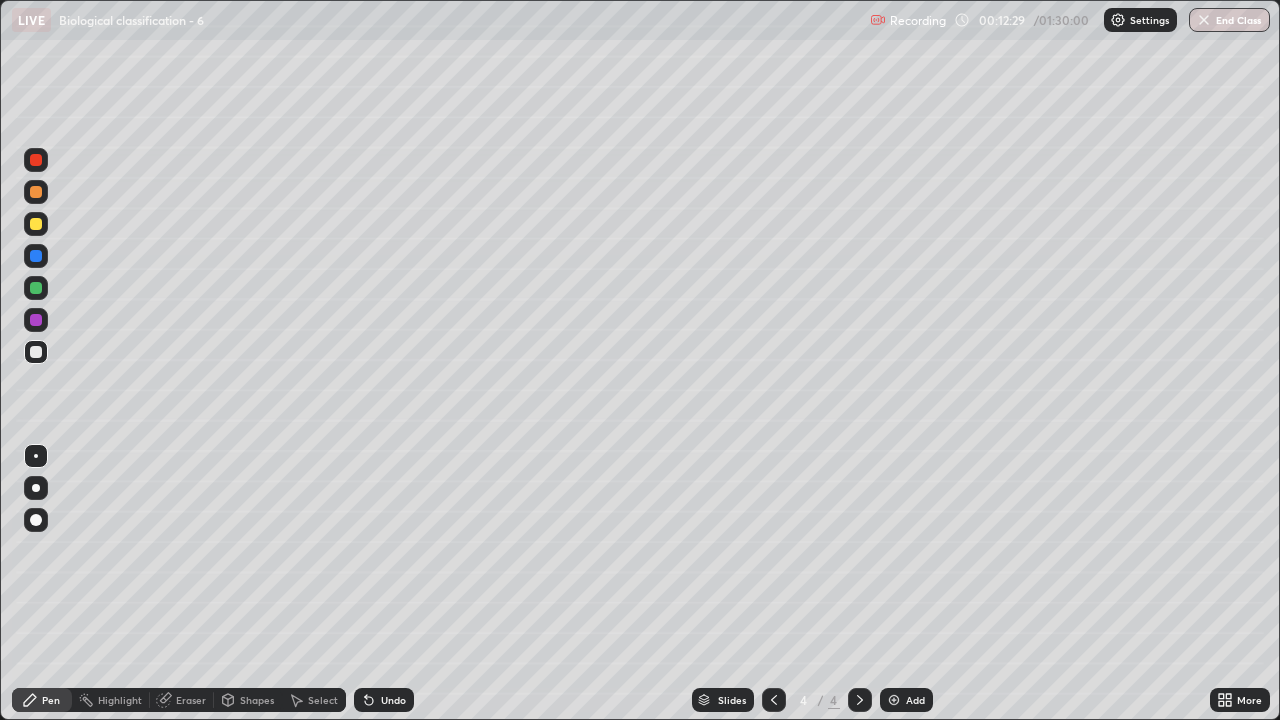 click at bounding box center (36, 456) 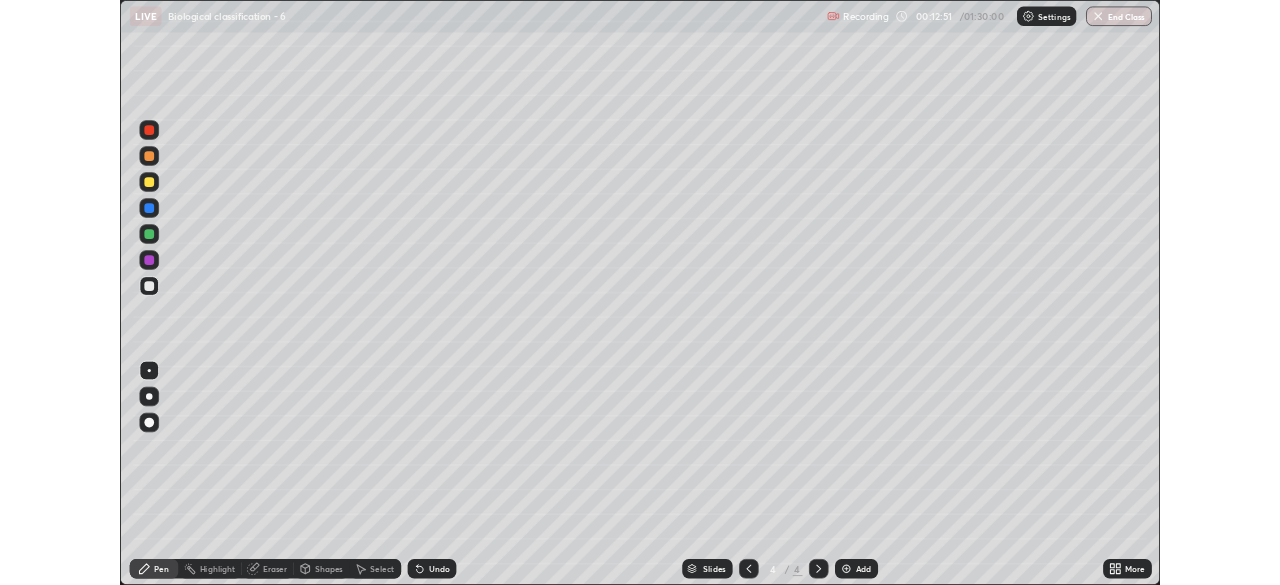scroll, scrollTop: 585, scrollLeft: 1280, axis: both 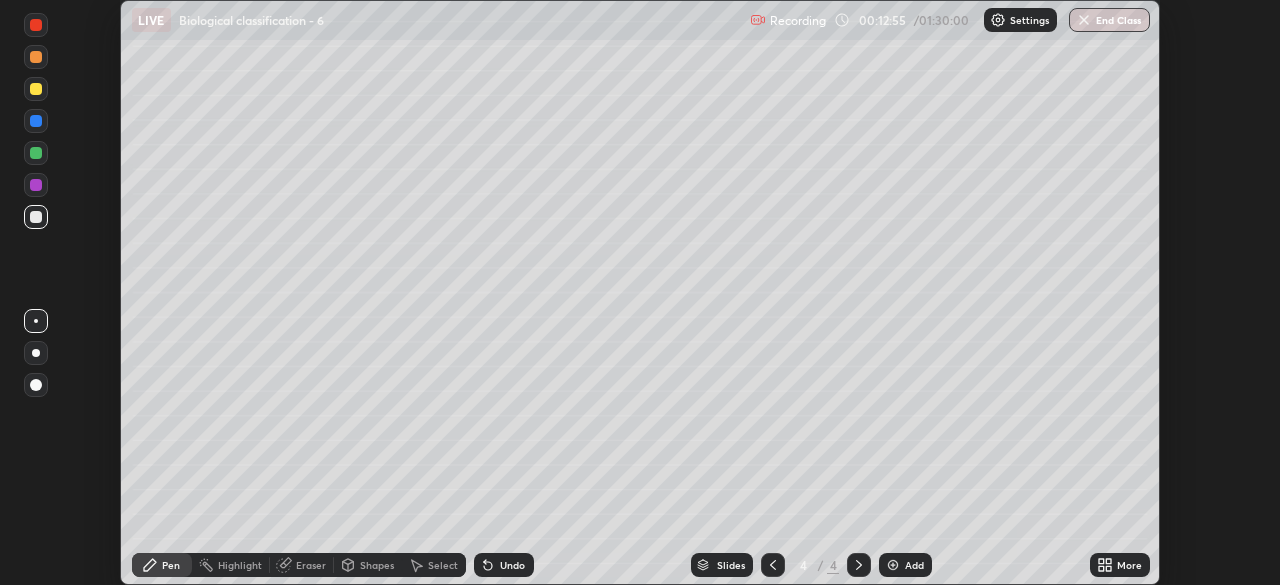 click 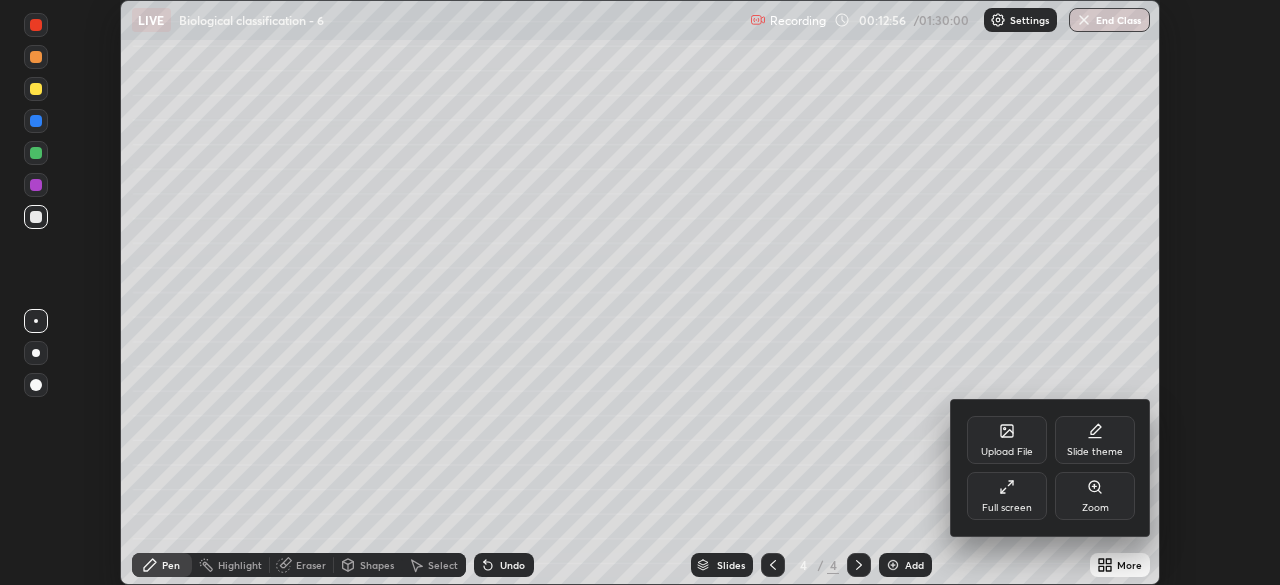 click on "Full screen" at bounding box center [1007, 508] 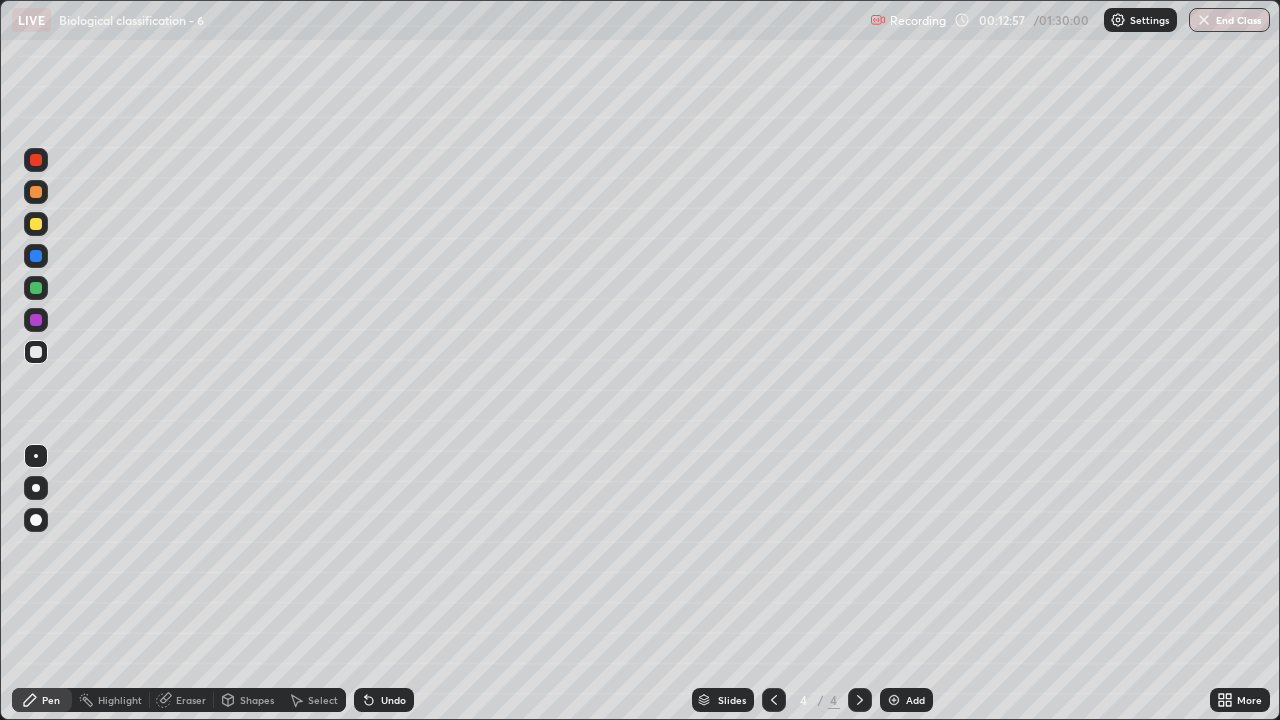 scroll, scrollTop: 99280, scrollLeft: 98720, axis: both 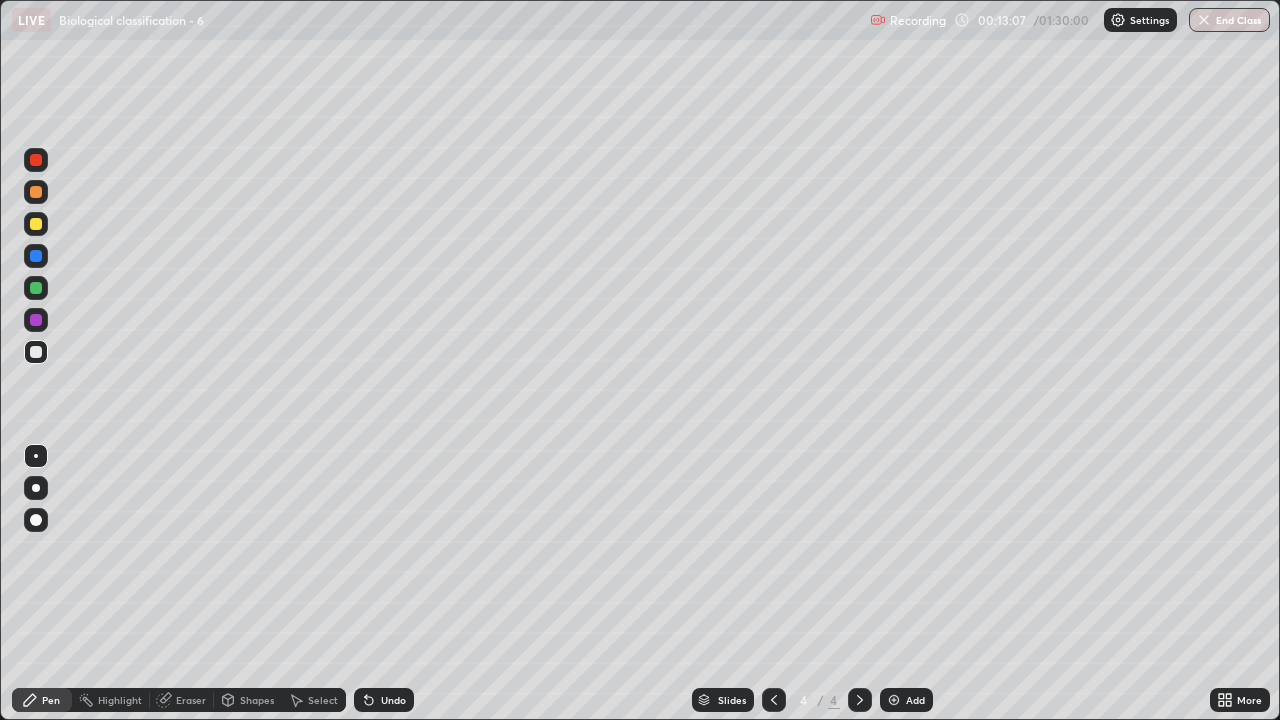 click at bounding box center (36, 224) 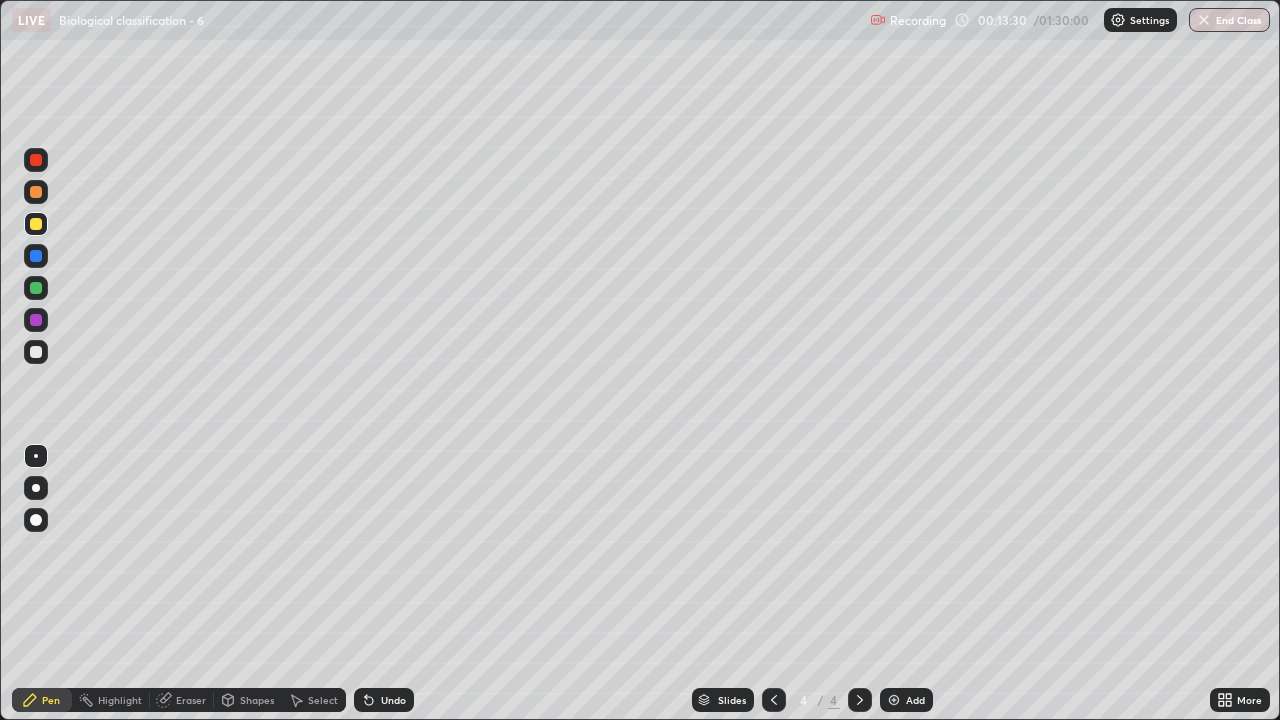 click at bounding box center [36, 352] 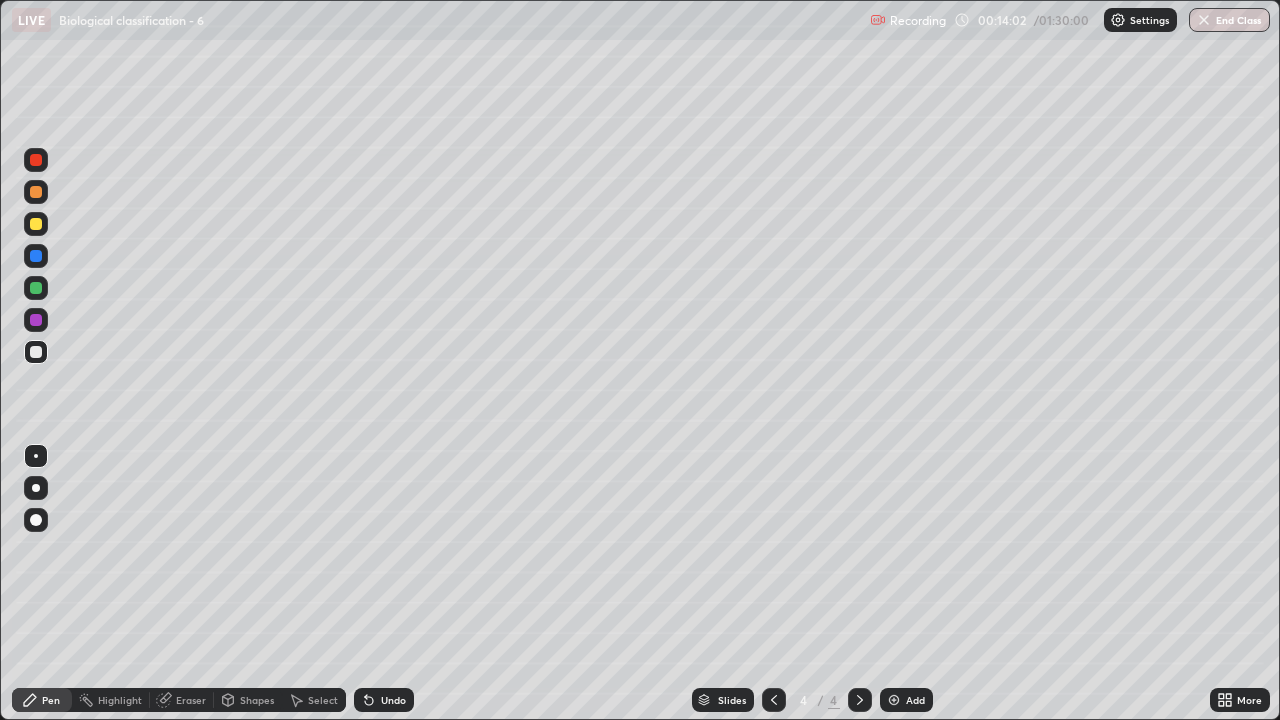 click at bounding box center [36, 288] 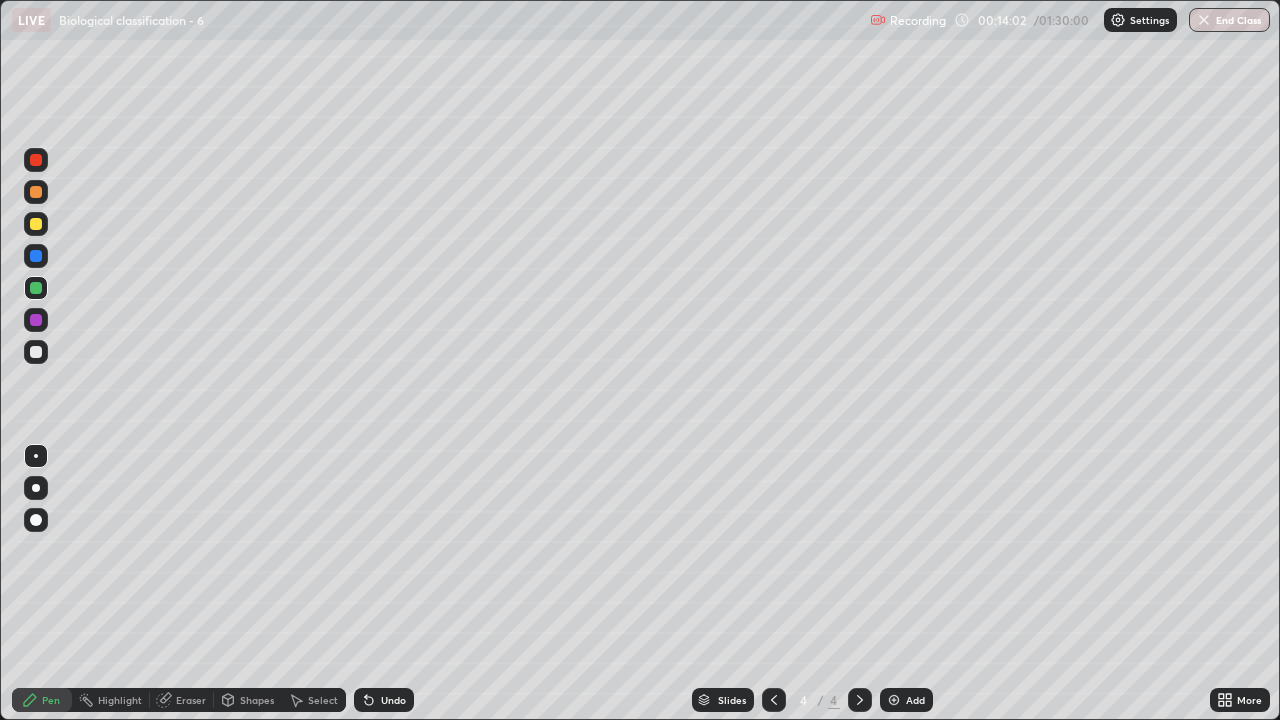click at bounding box center [36, 488] 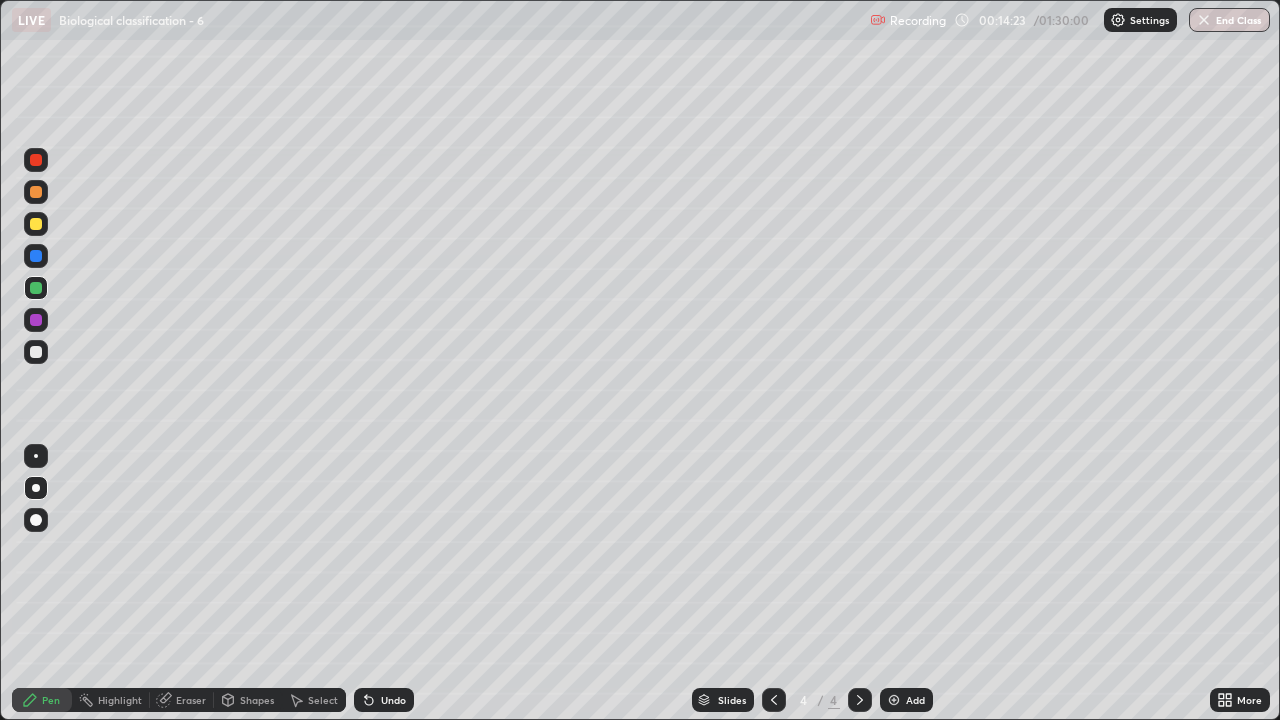 click at bounding box center (36, 352) 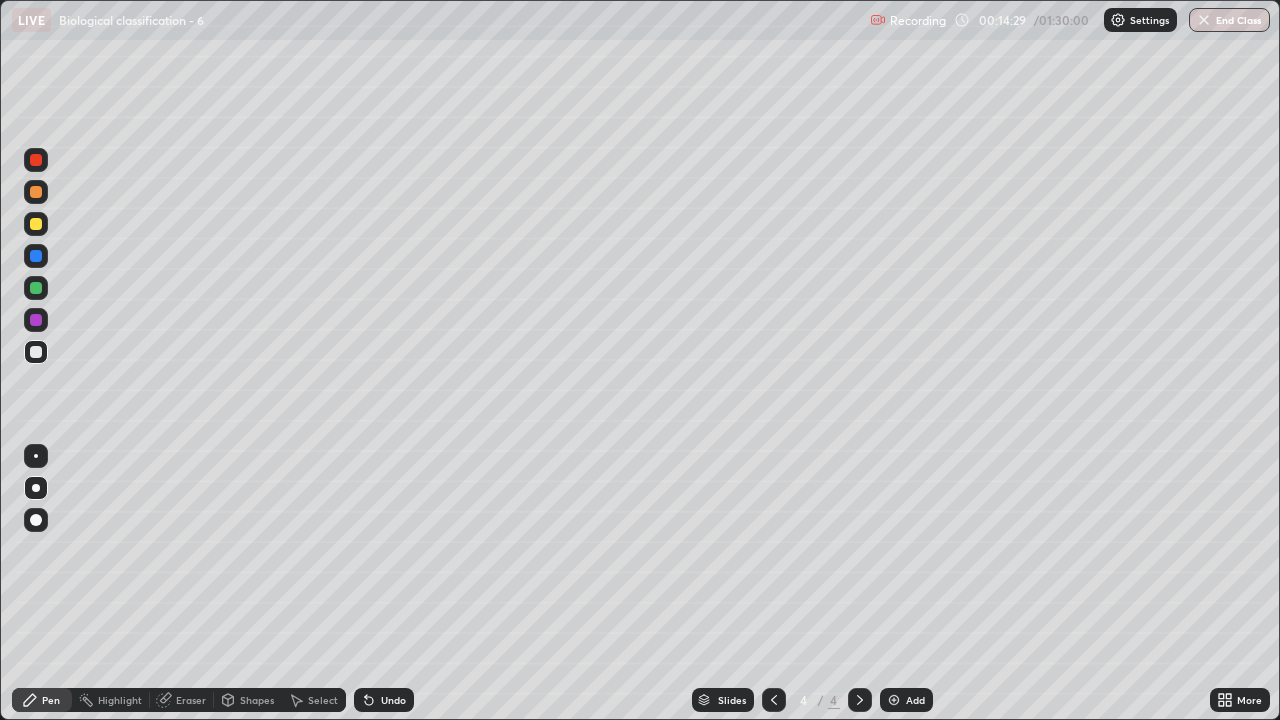 click at bounding box center (36, 224) 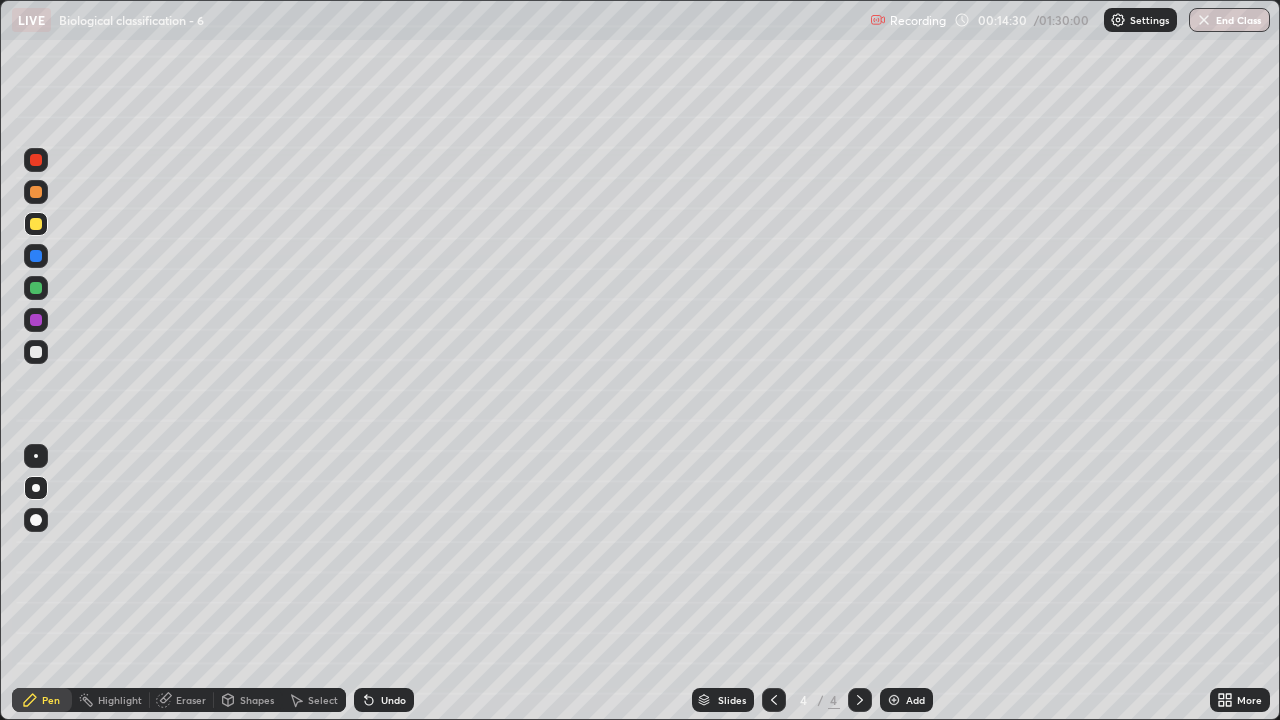 click at bounding box center [36, 456] 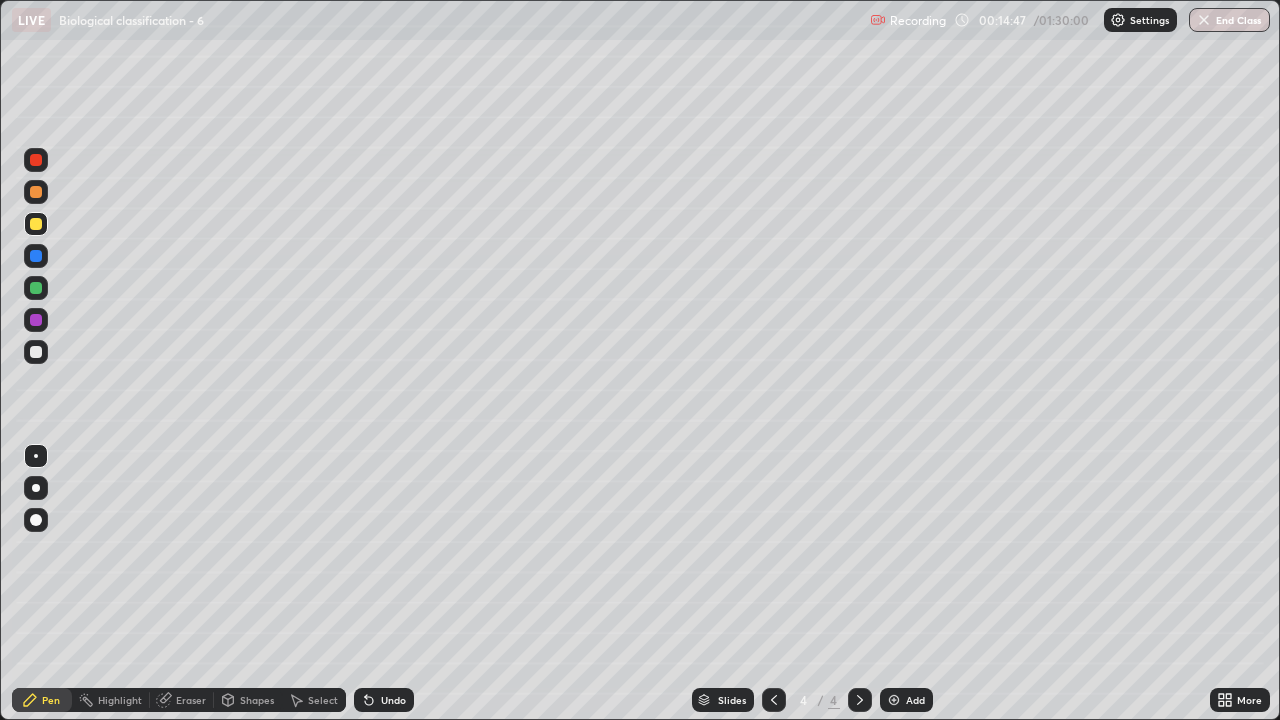 click at bounding box center [36, 352] 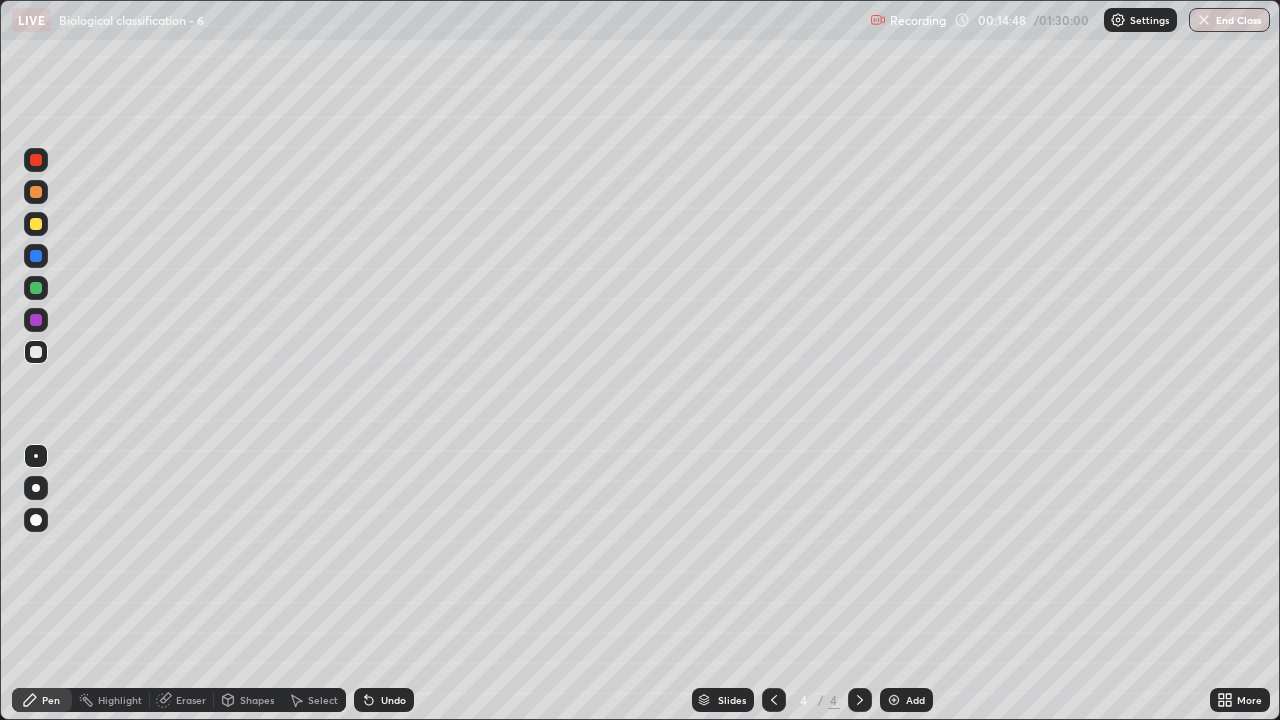 click at bounding box center (36, 320) 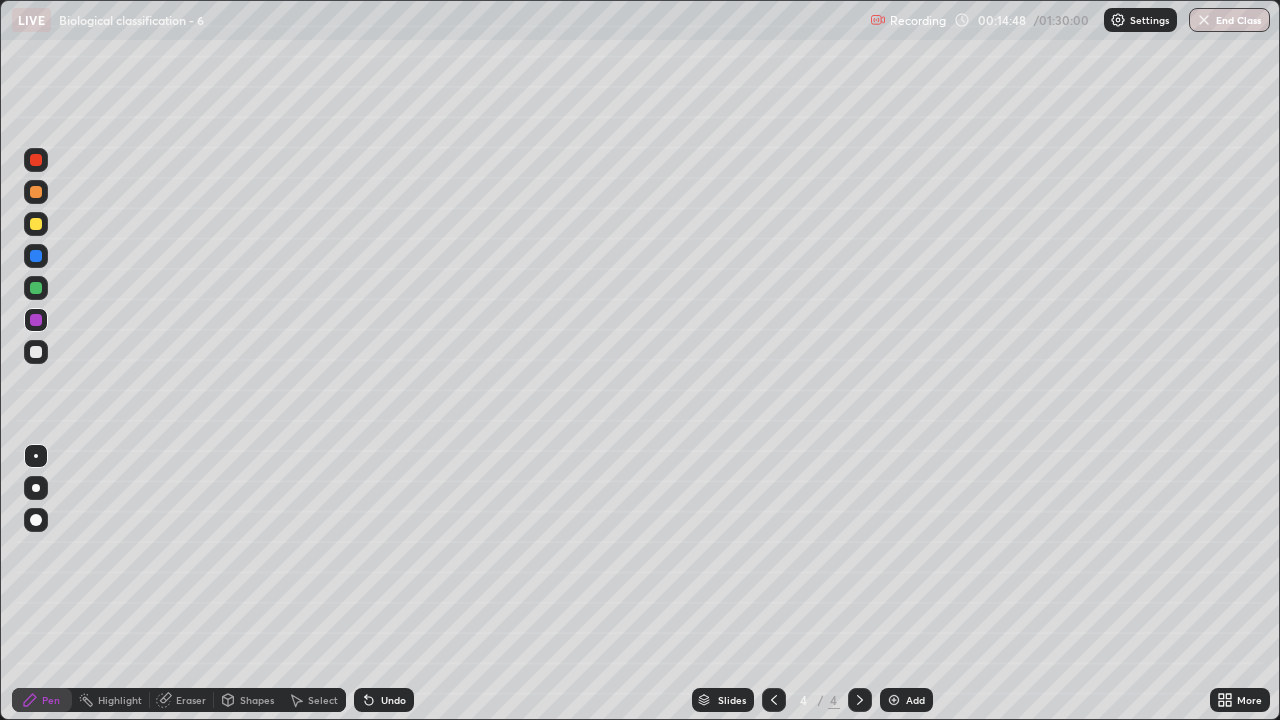 click at bounding box center (36, 488) 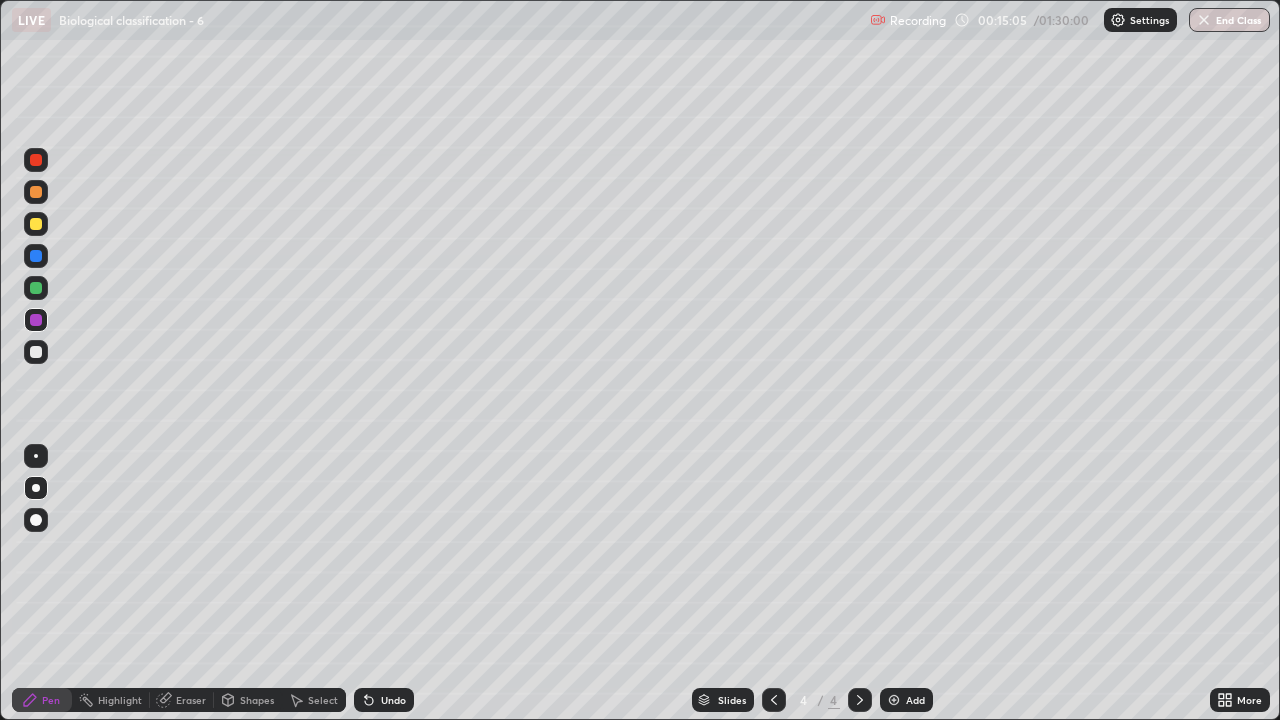 click at bounding box center (36, 288) 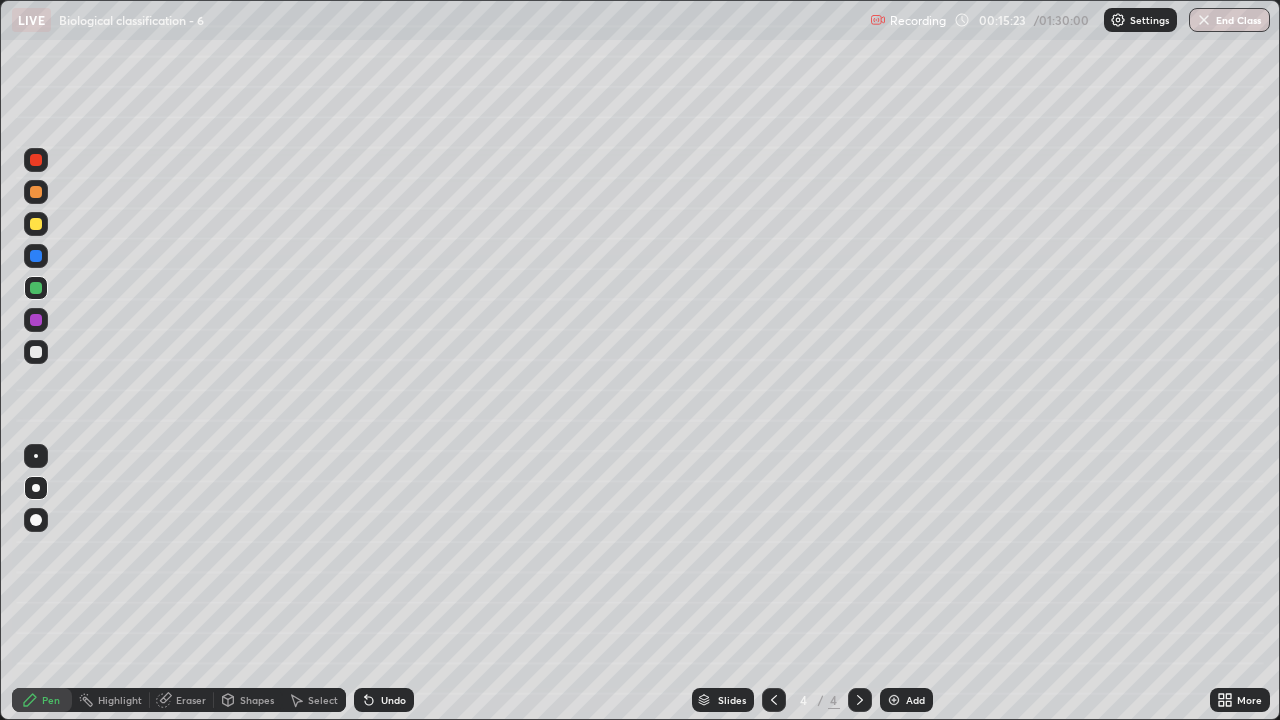 click at bounding box center (36, 352) 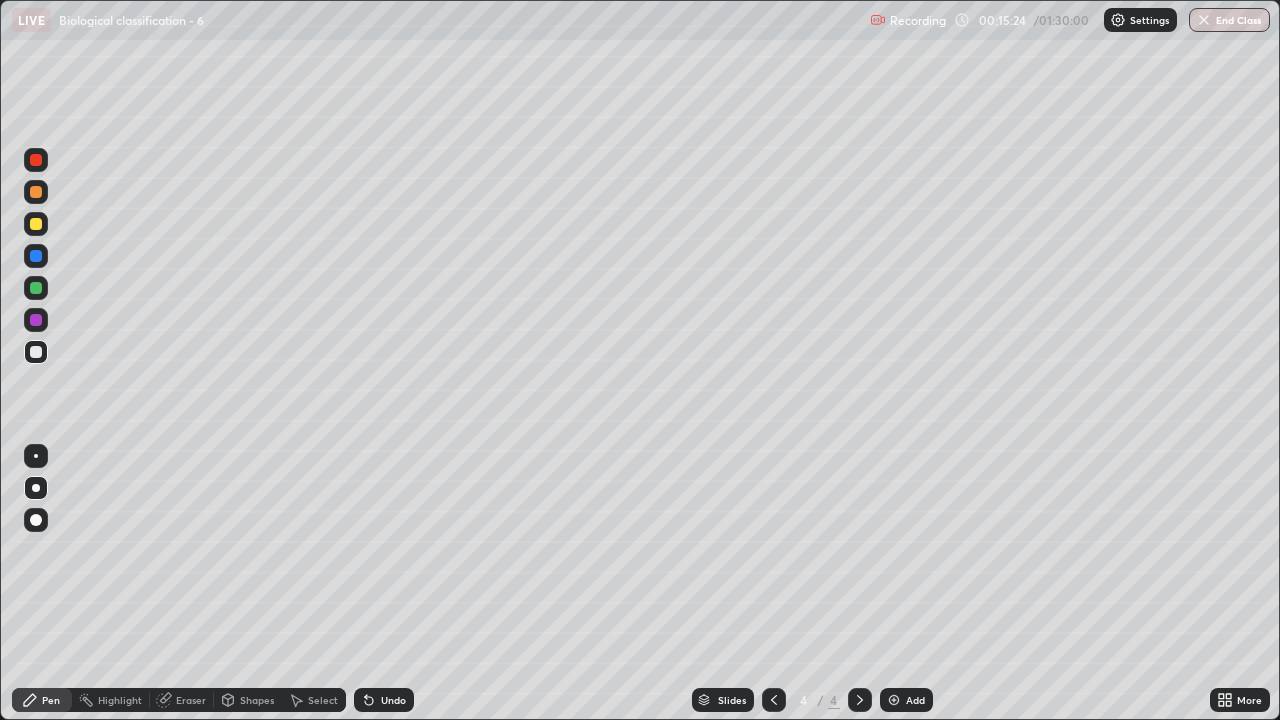 click at bounding box center (36, 456) 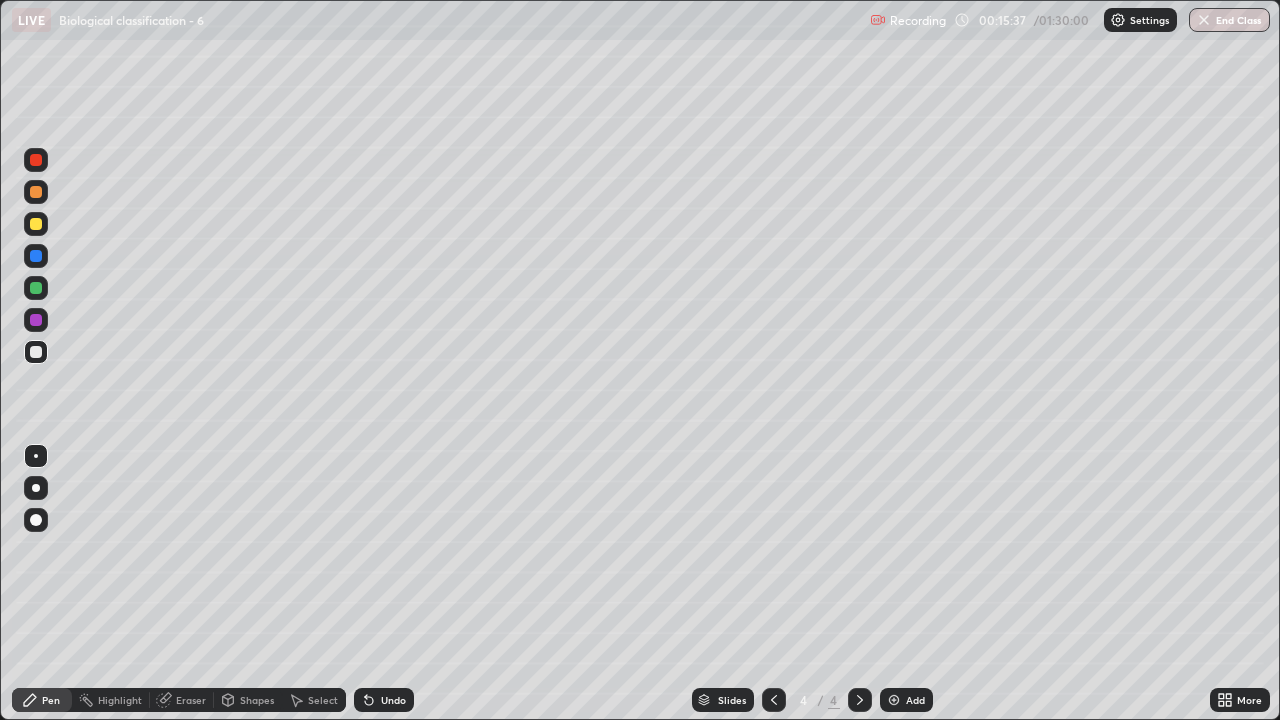 click at bounding box center (36, 224) 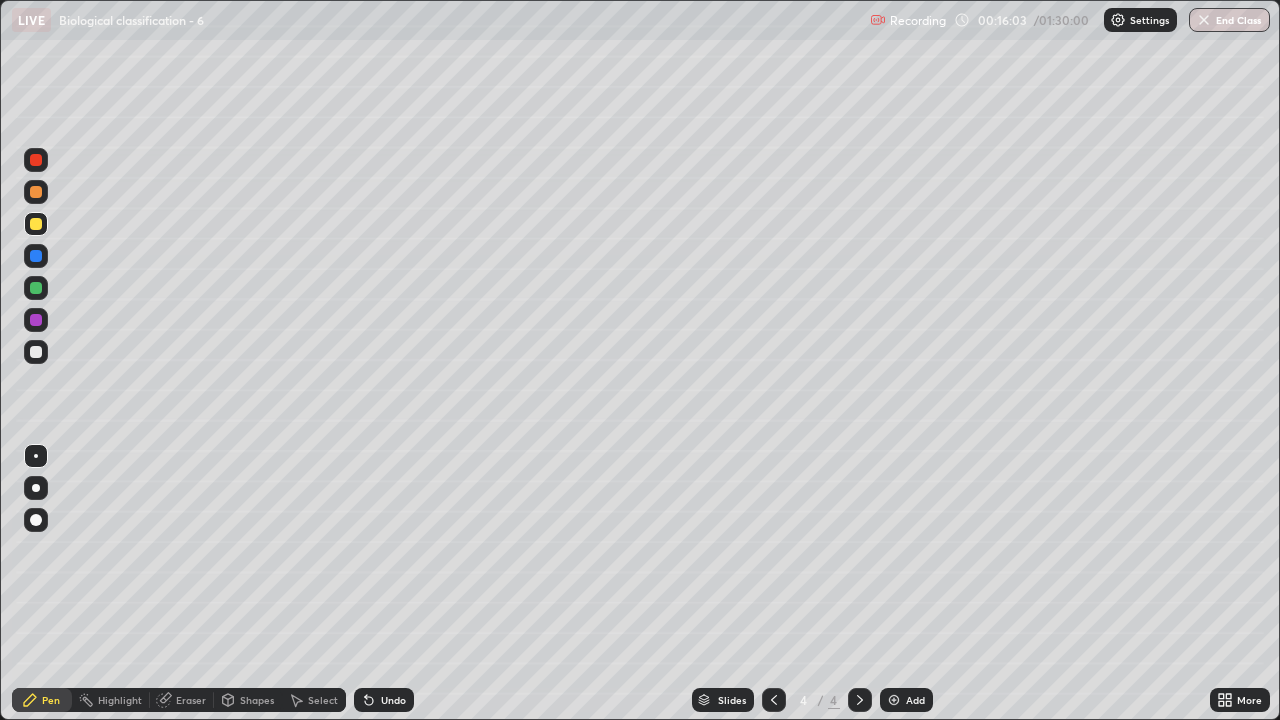 click at bounding box center [36, 320] 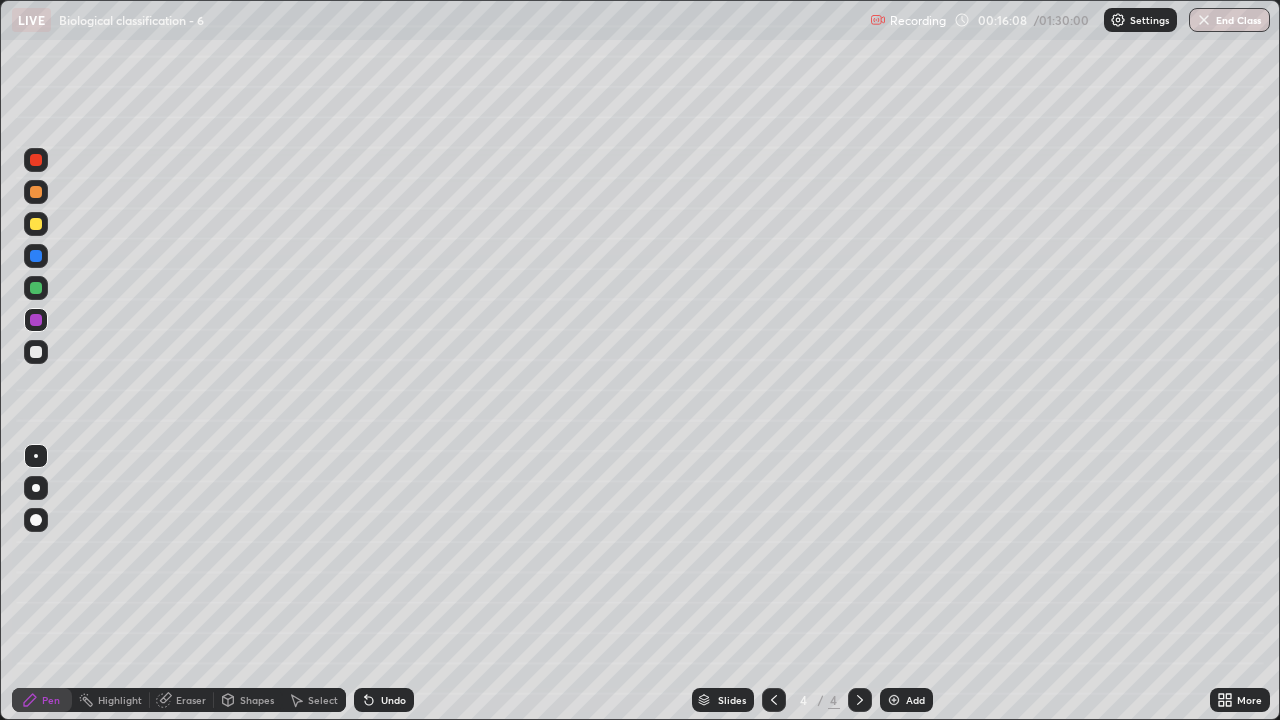 click at bounding box center (36, 488) 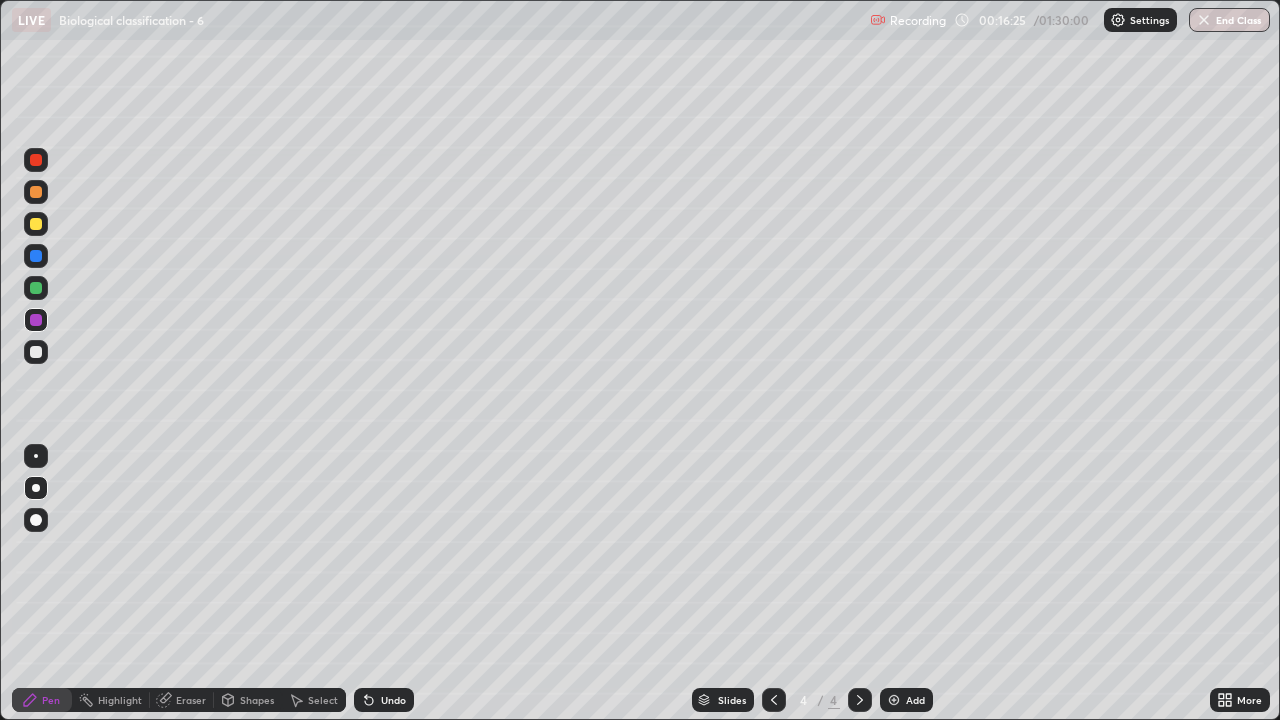 click at bounding box center [36, 320] 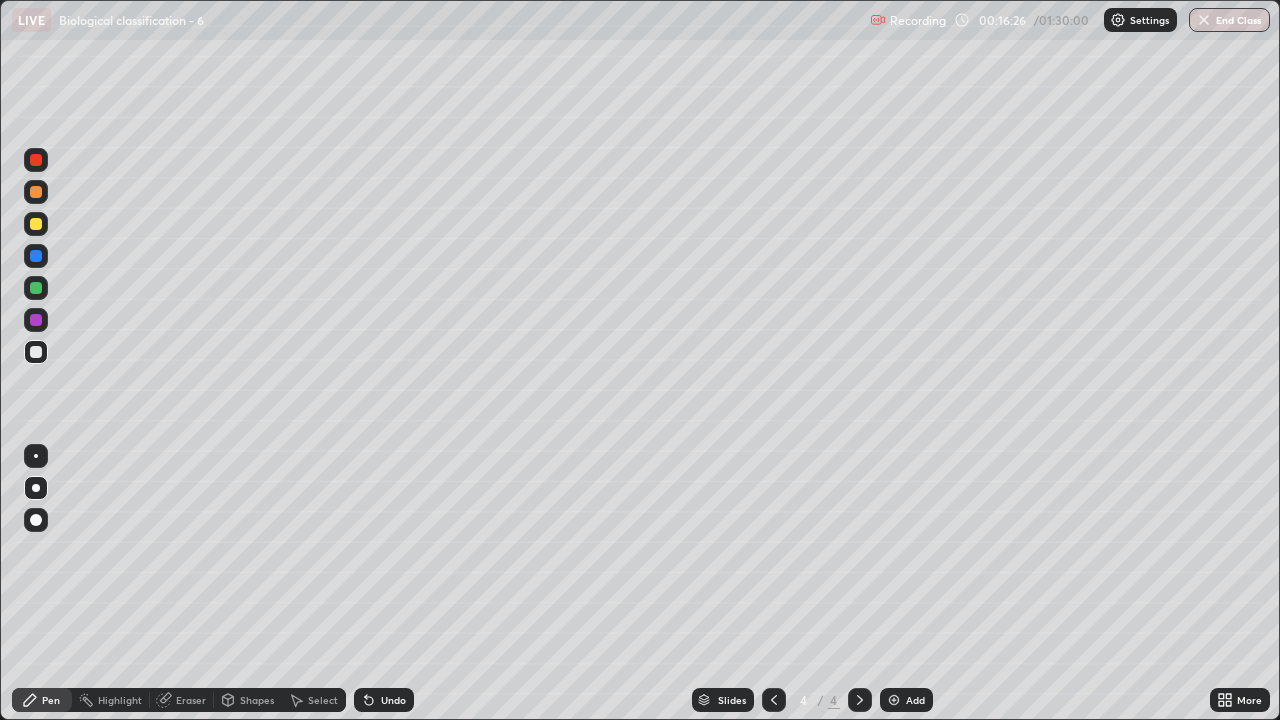 click at bounding box center (36, 456) 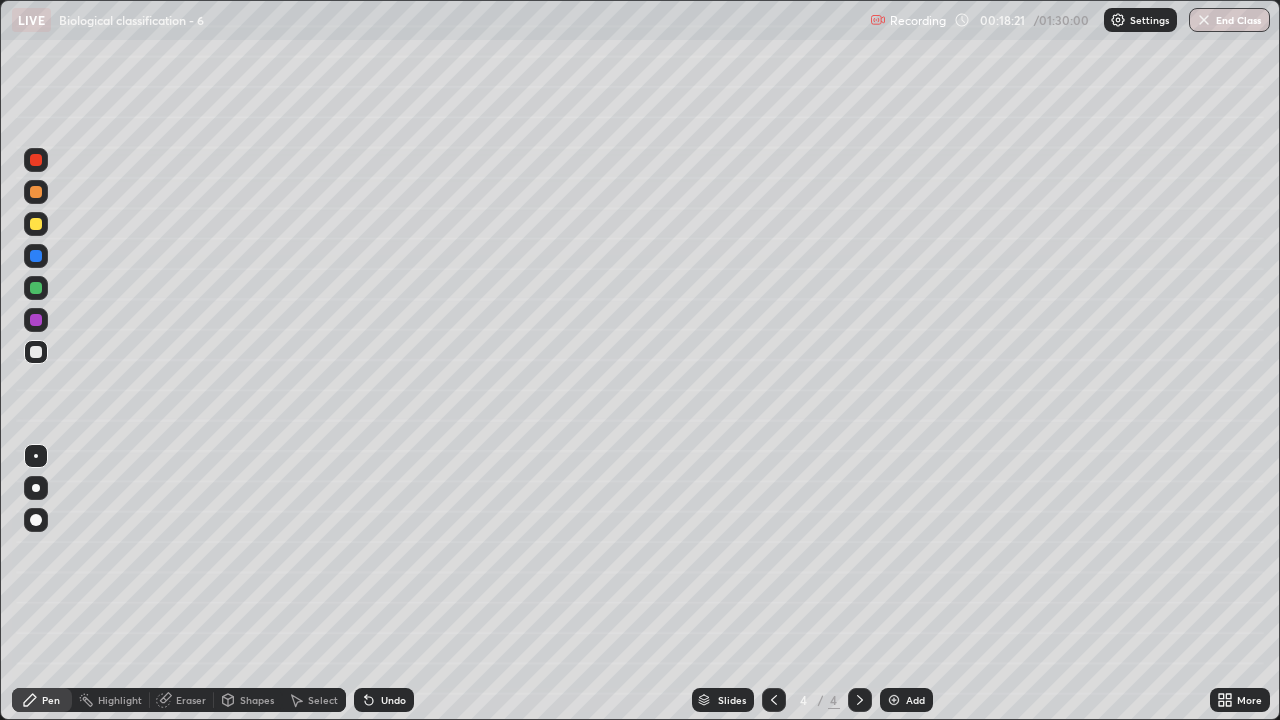 click at bounding box center (894, 700) 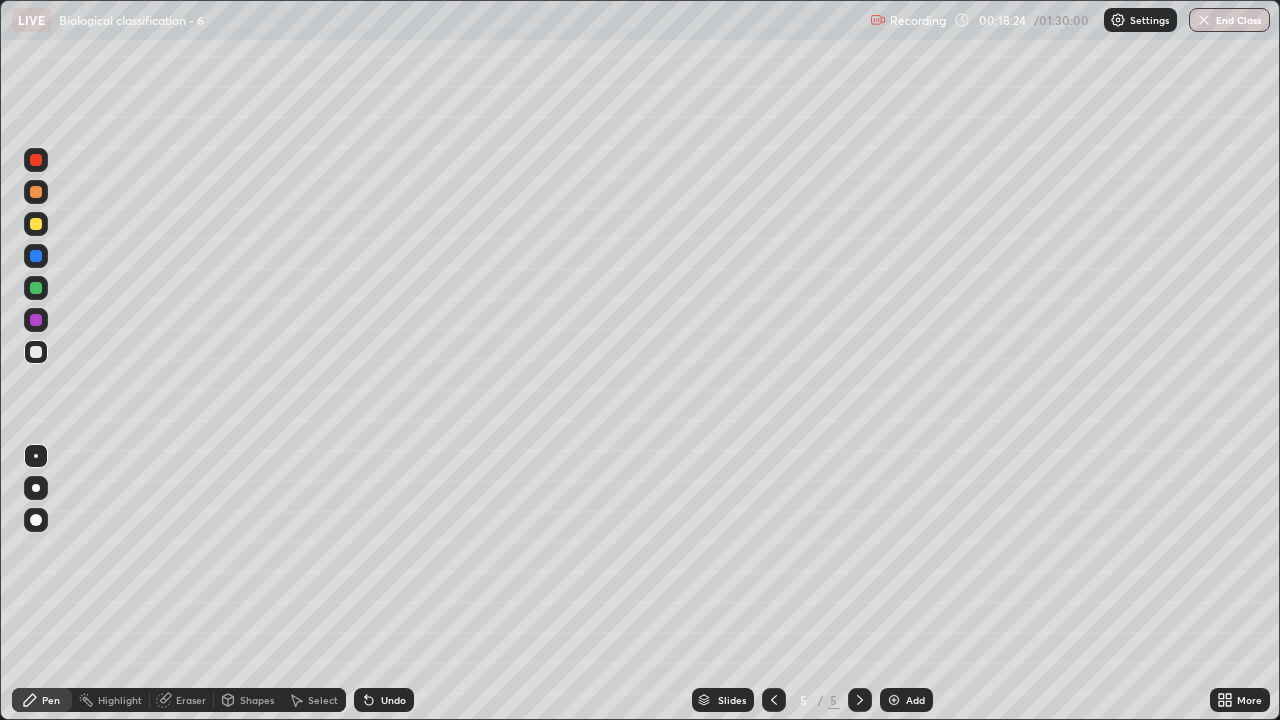 click at bounding box center [36, 224] 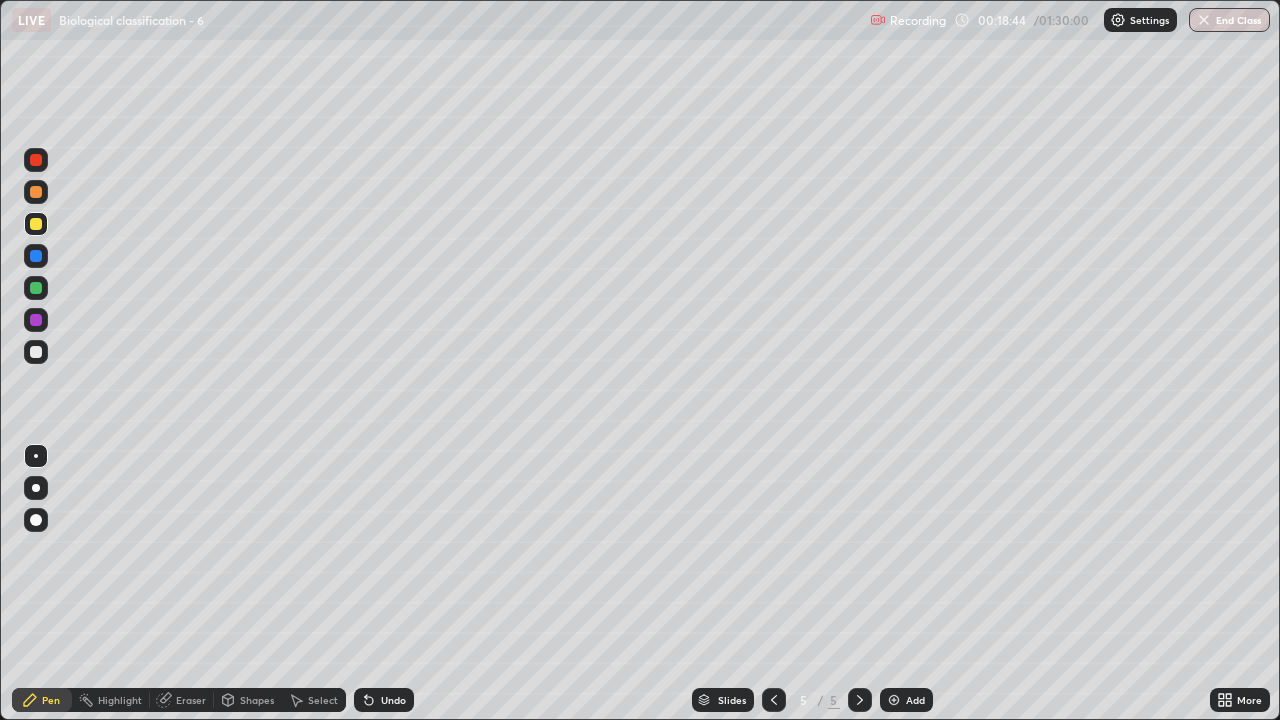 click at bounding box center (36, 288) 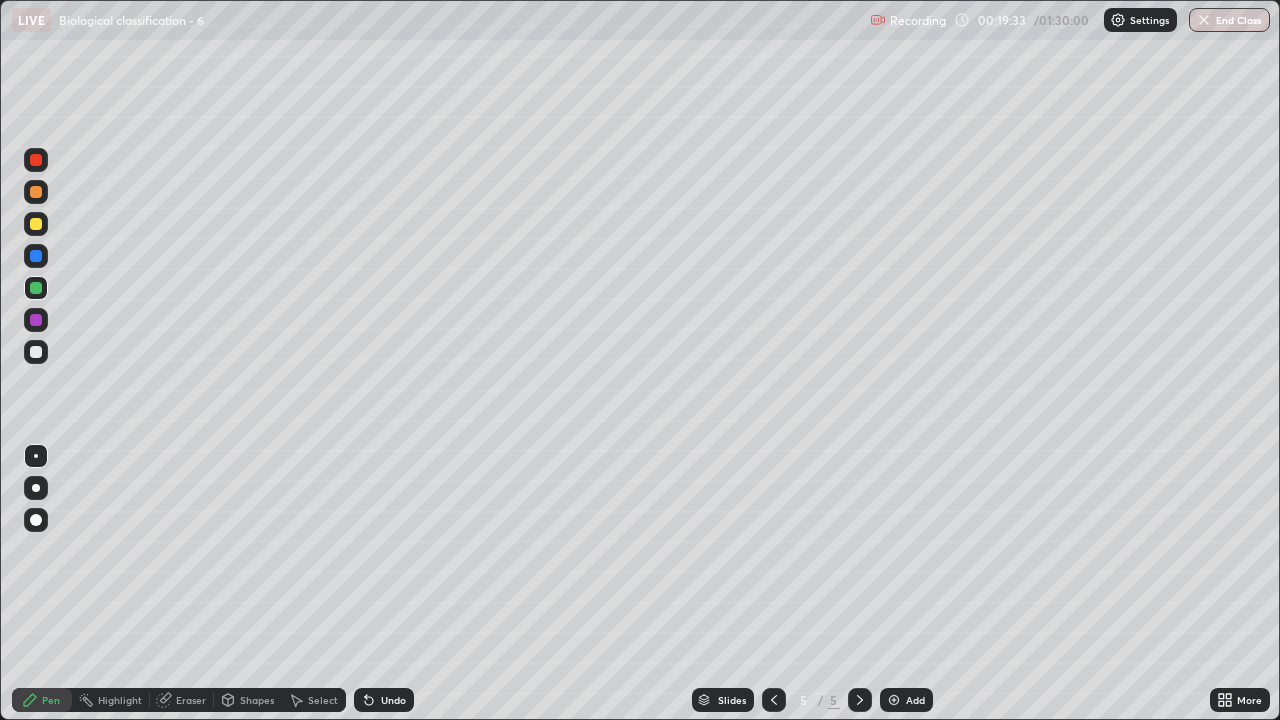 click at bounding box center (36, 352) 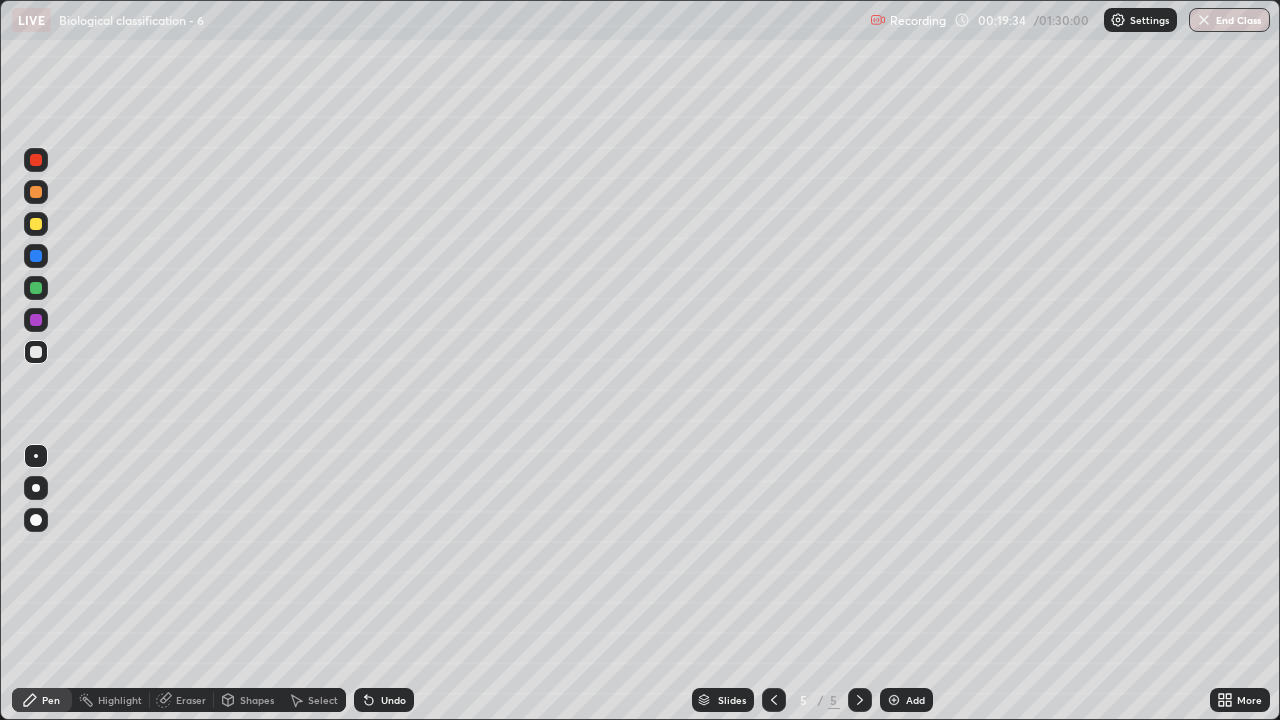 click at bounding box center [36, 456] 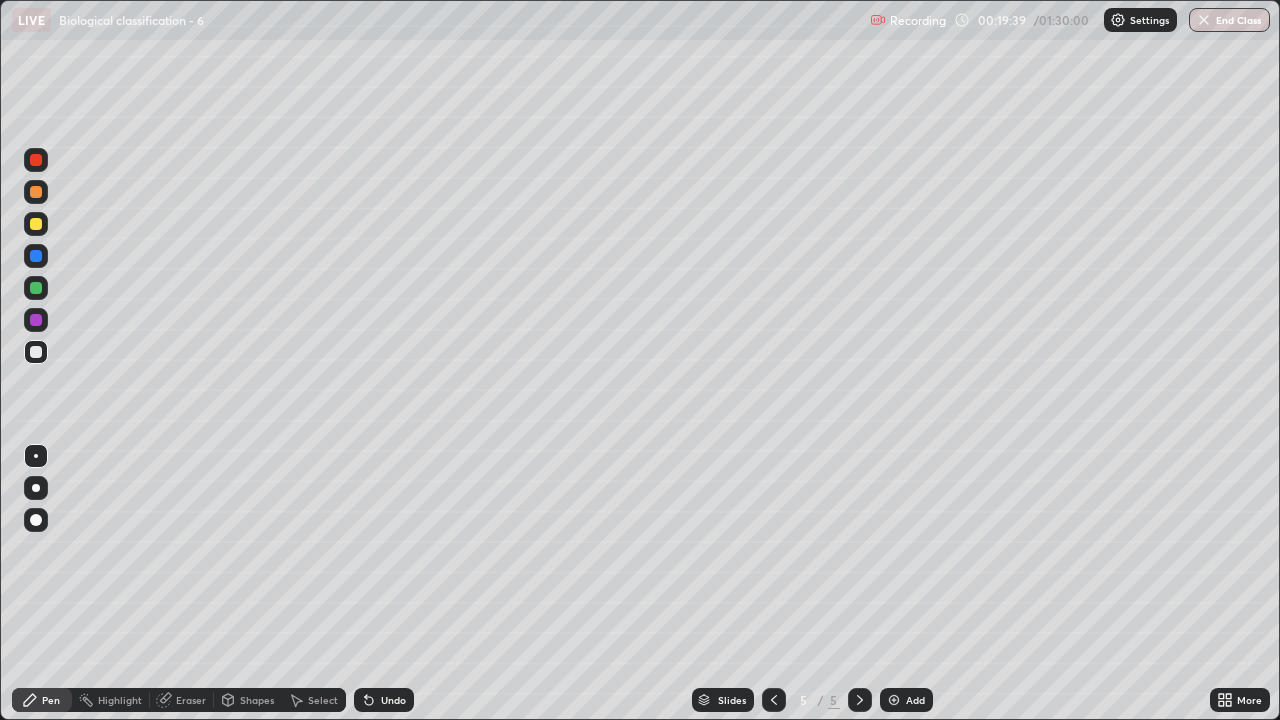 click at bounding box center [36, 192] 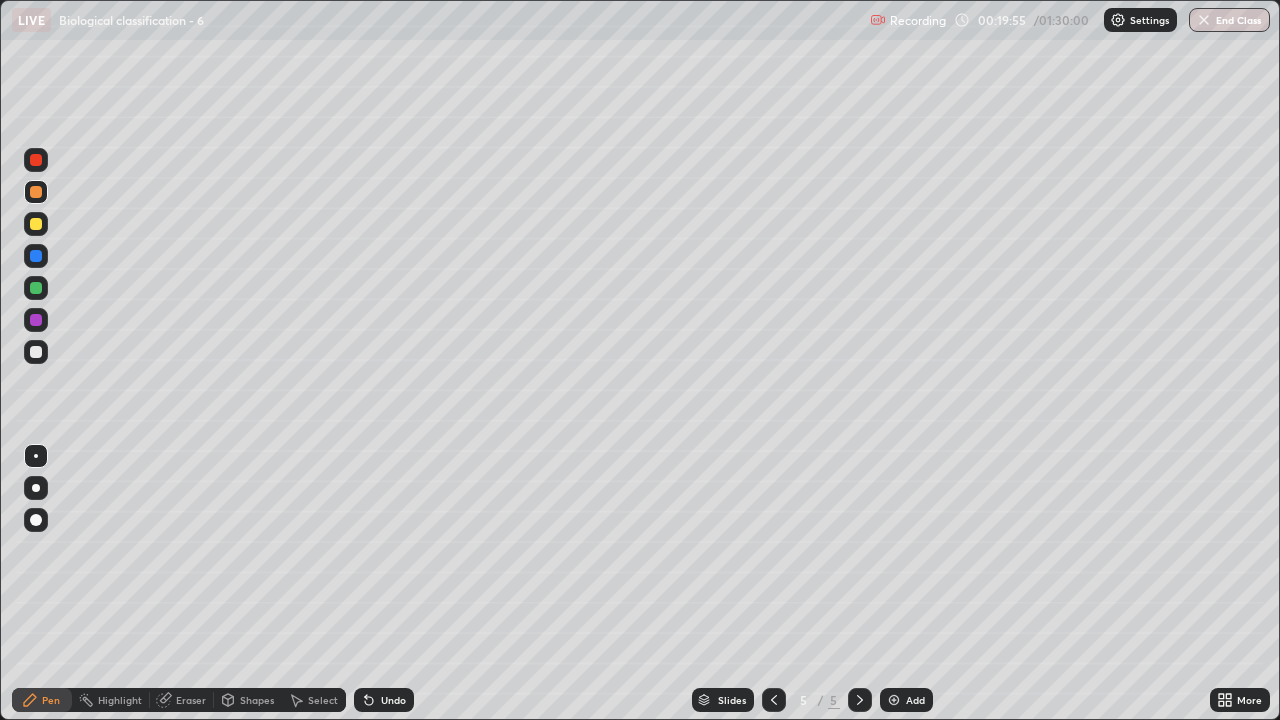 click at bounding box center [36, 224] 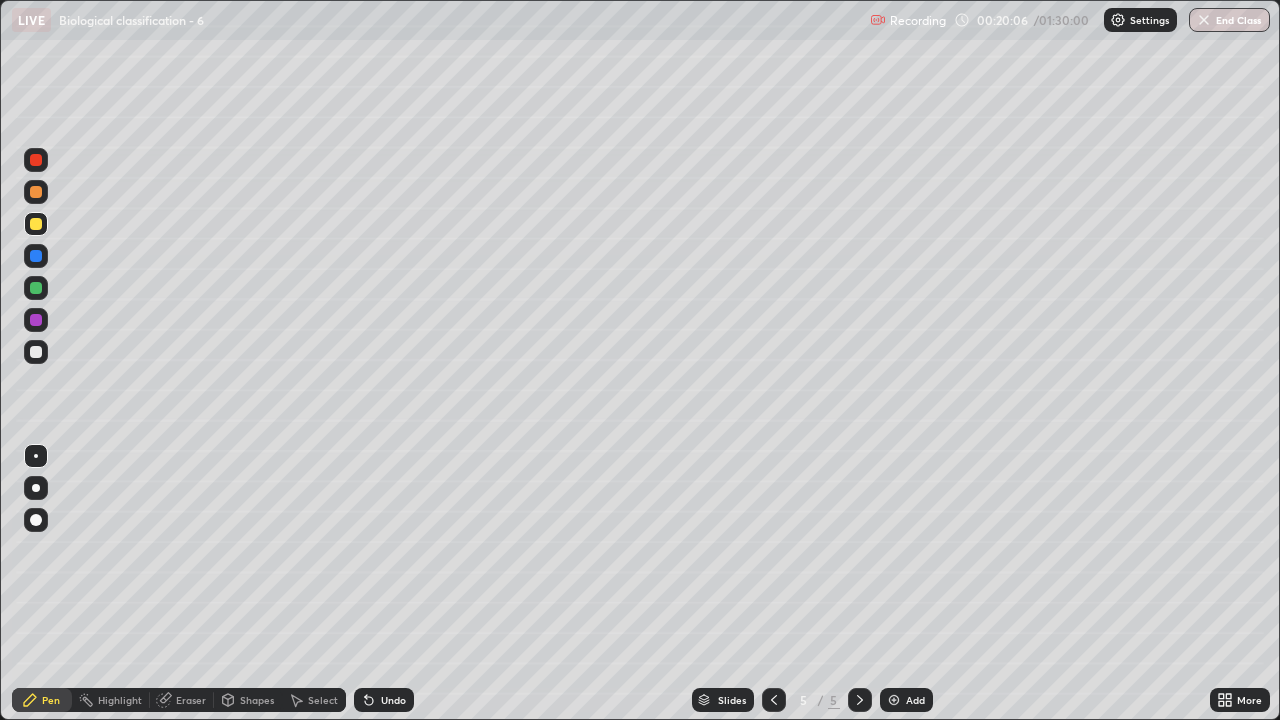 click at bounding box center [36, 352] 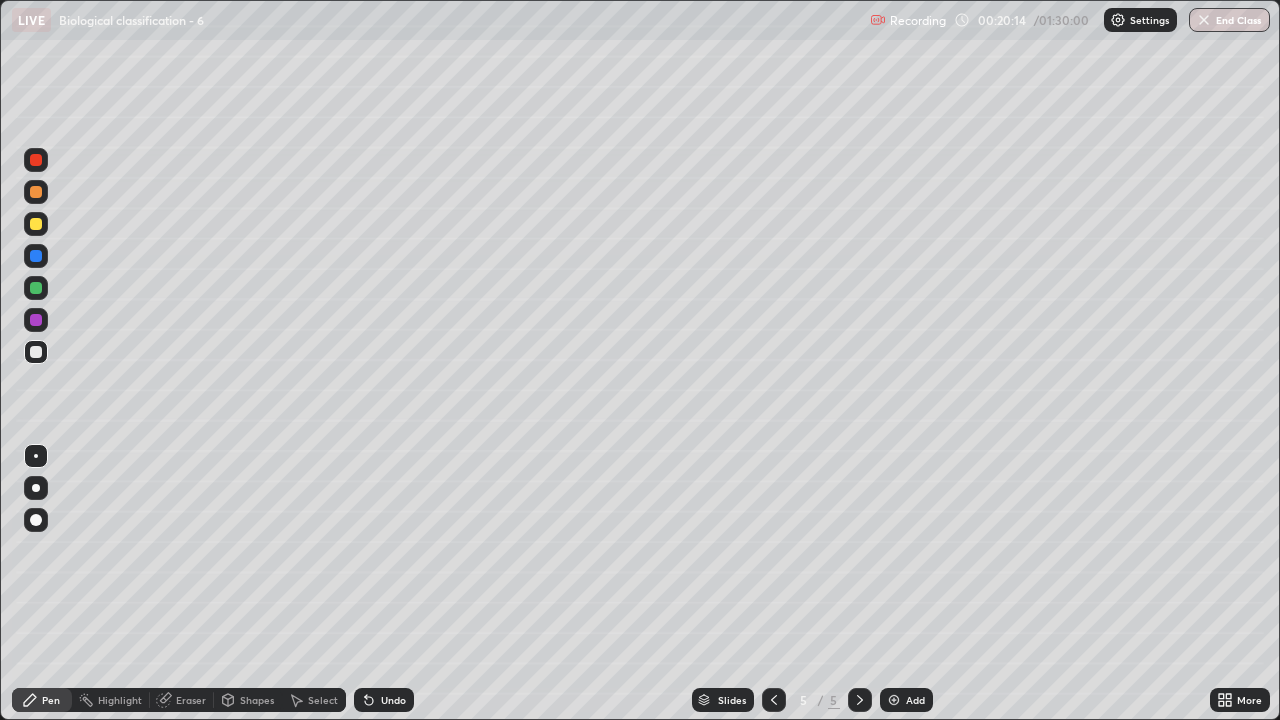 click on "Eraser" at bounding box center [191, 700] 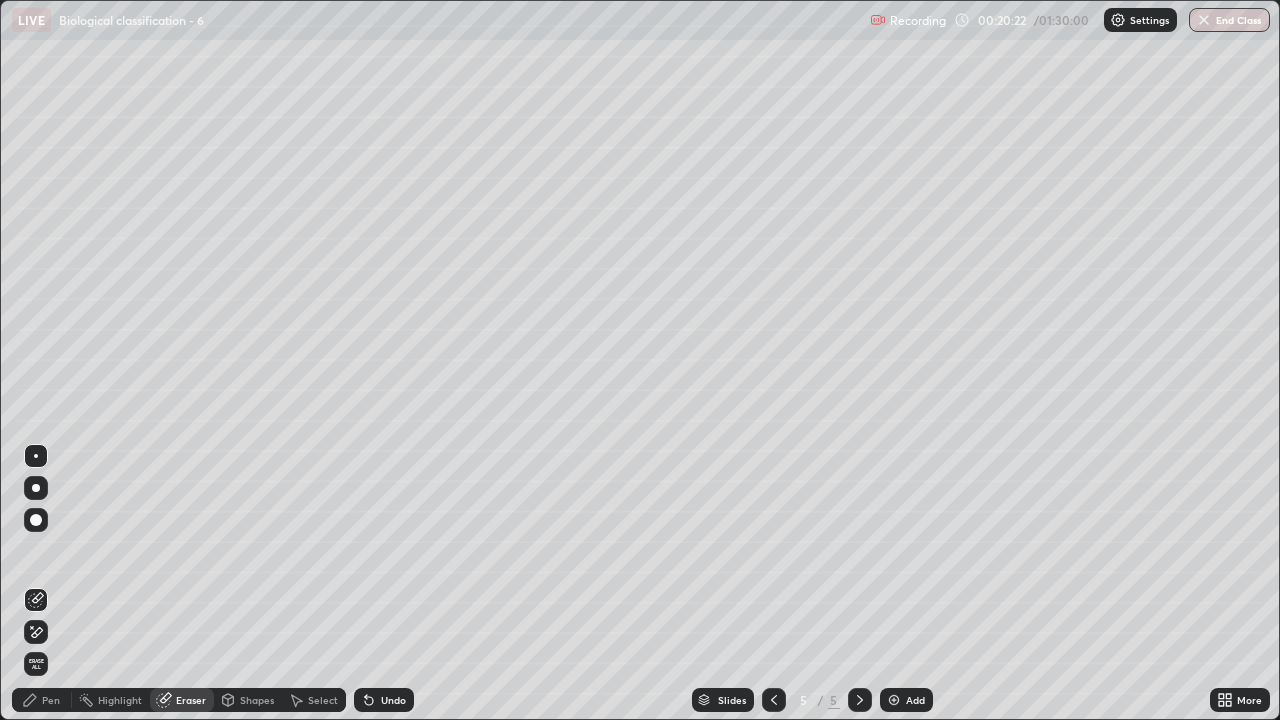 click on "Pen" at bounding box center (42, 700) 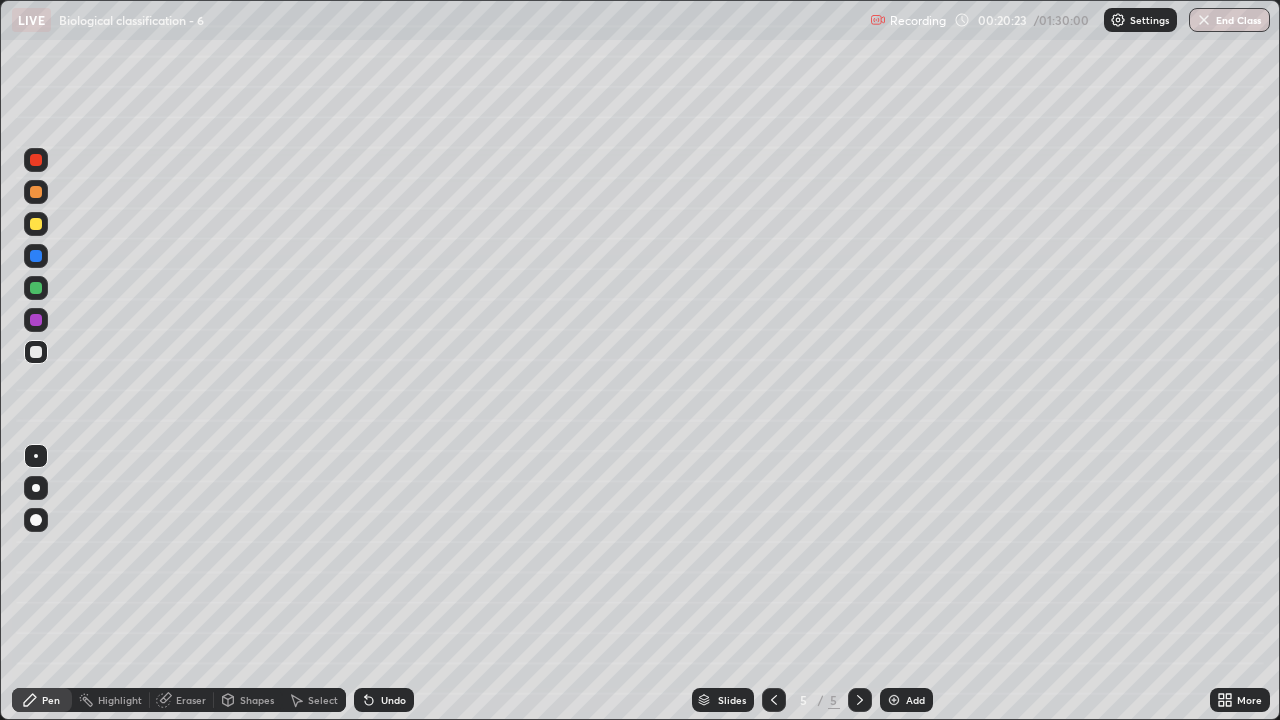 click at bounding box center (36, 192) 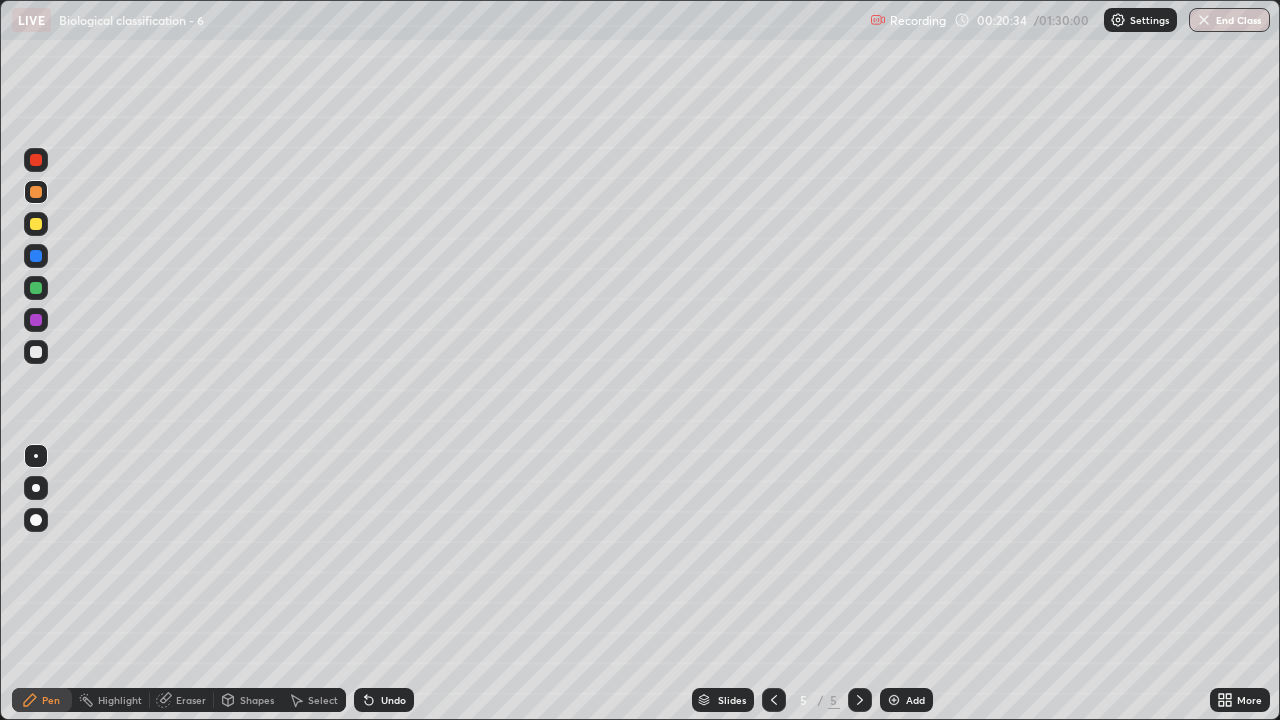 click at bounding box center [36, 224] 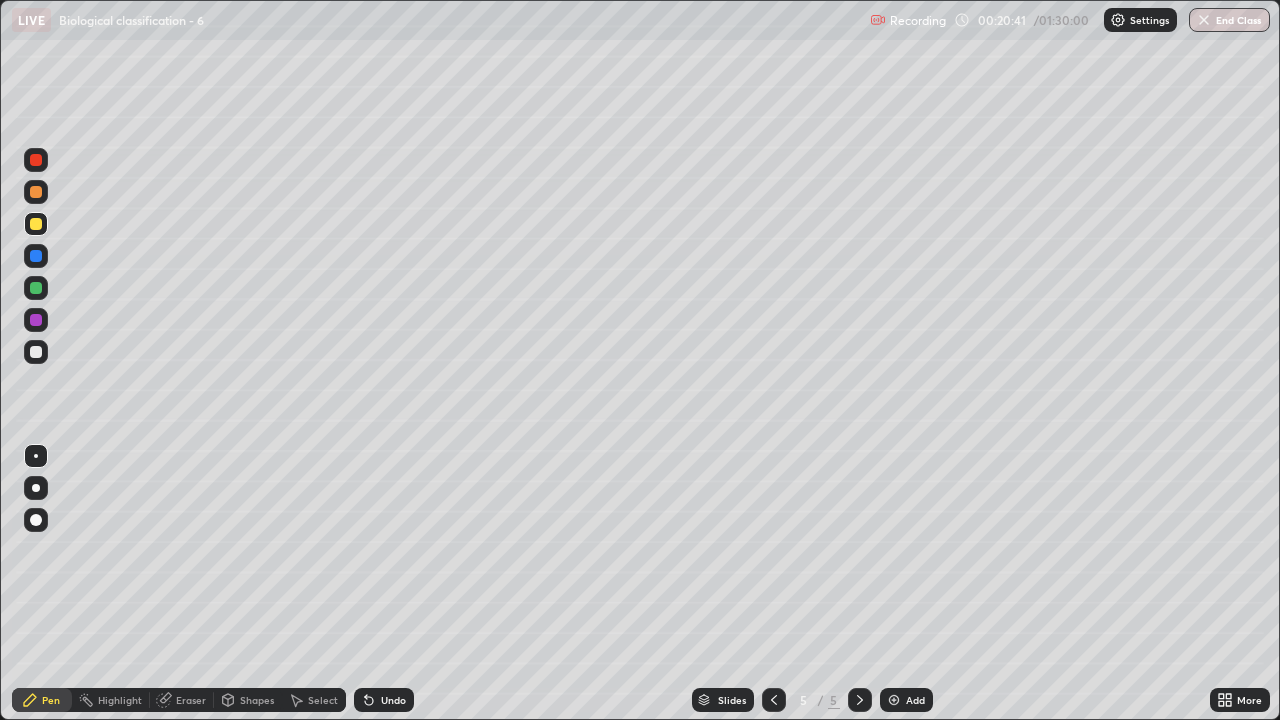 click at bounding box center (36, 352) 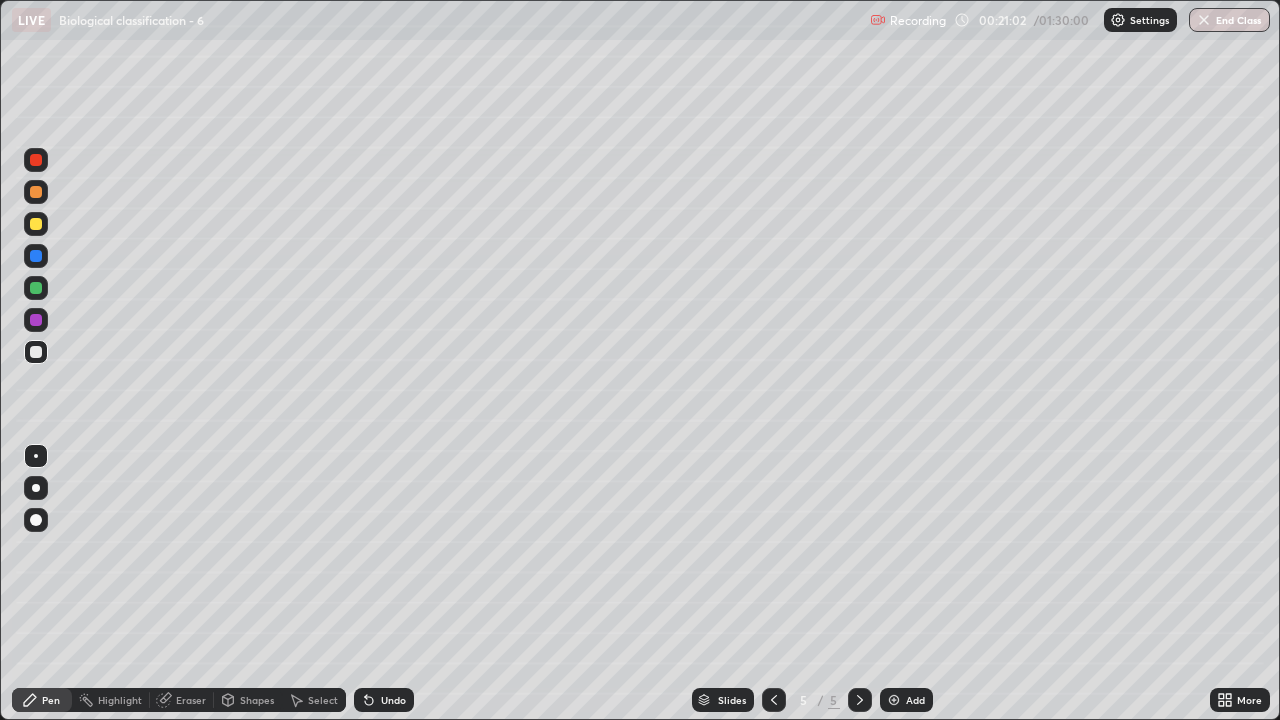 click at bounding box center [36, 192] 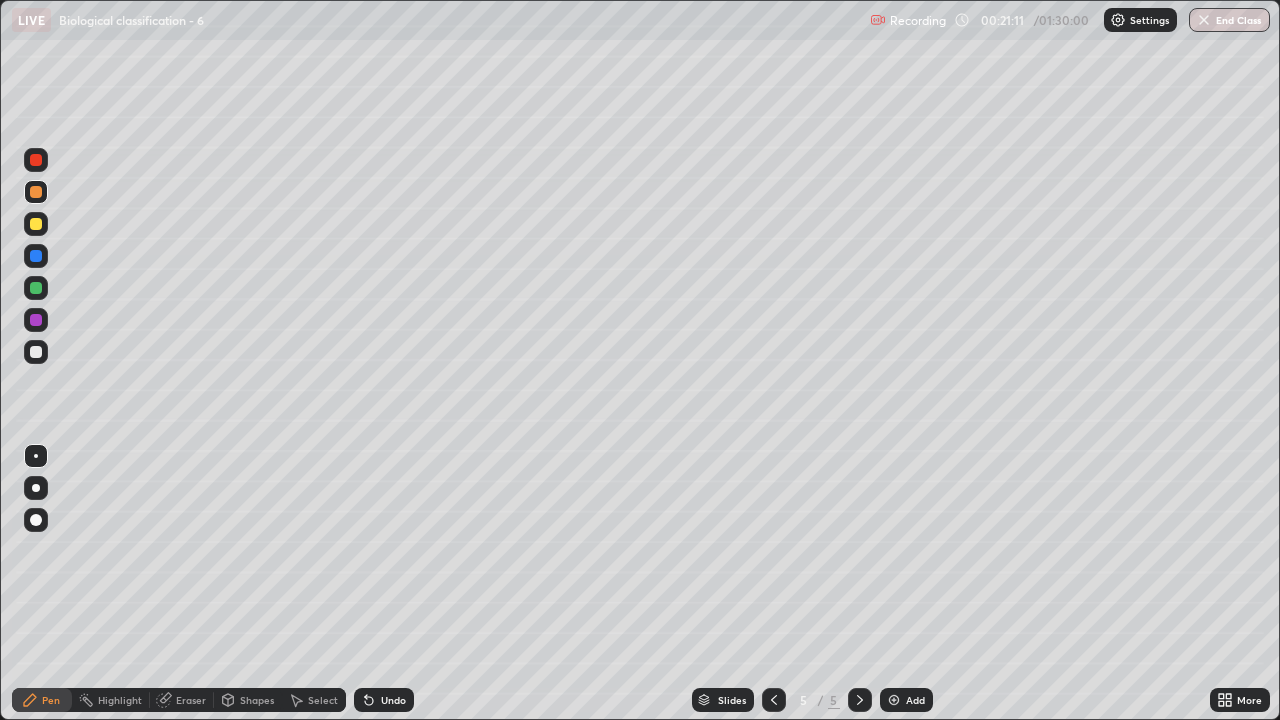 click at bounding box center (36, 224) 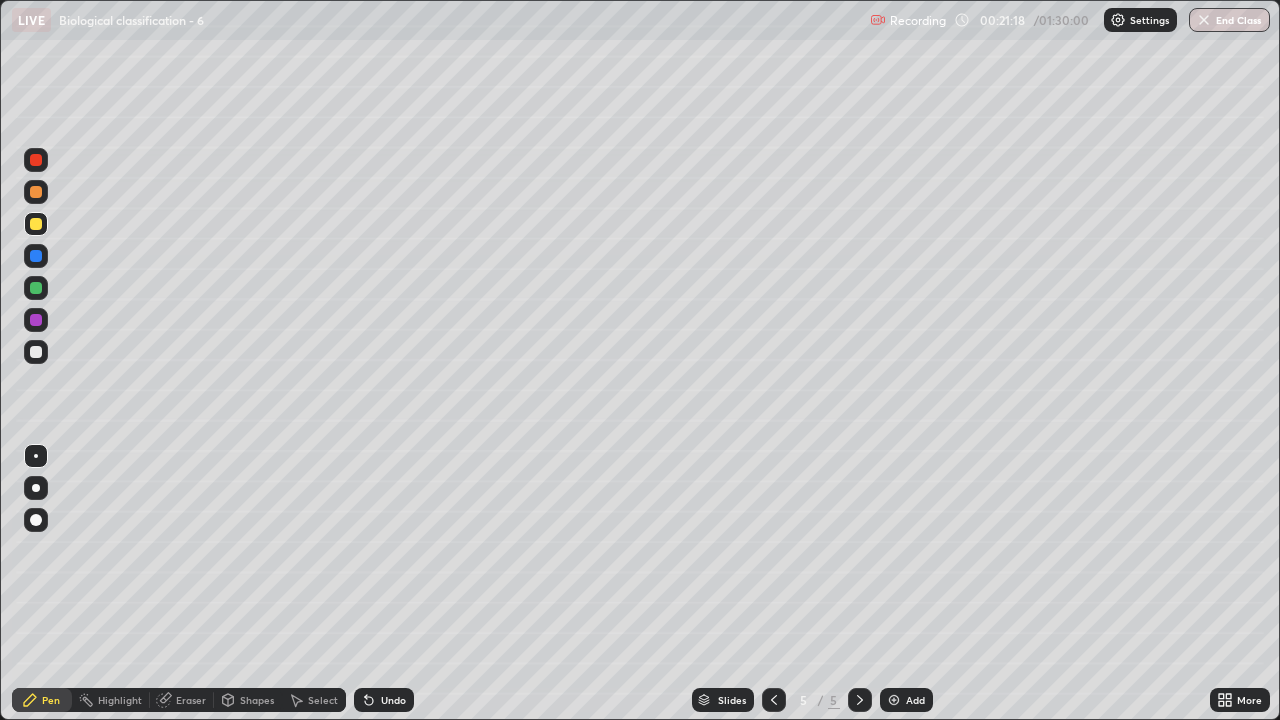 click at bounding box center (36, 352) 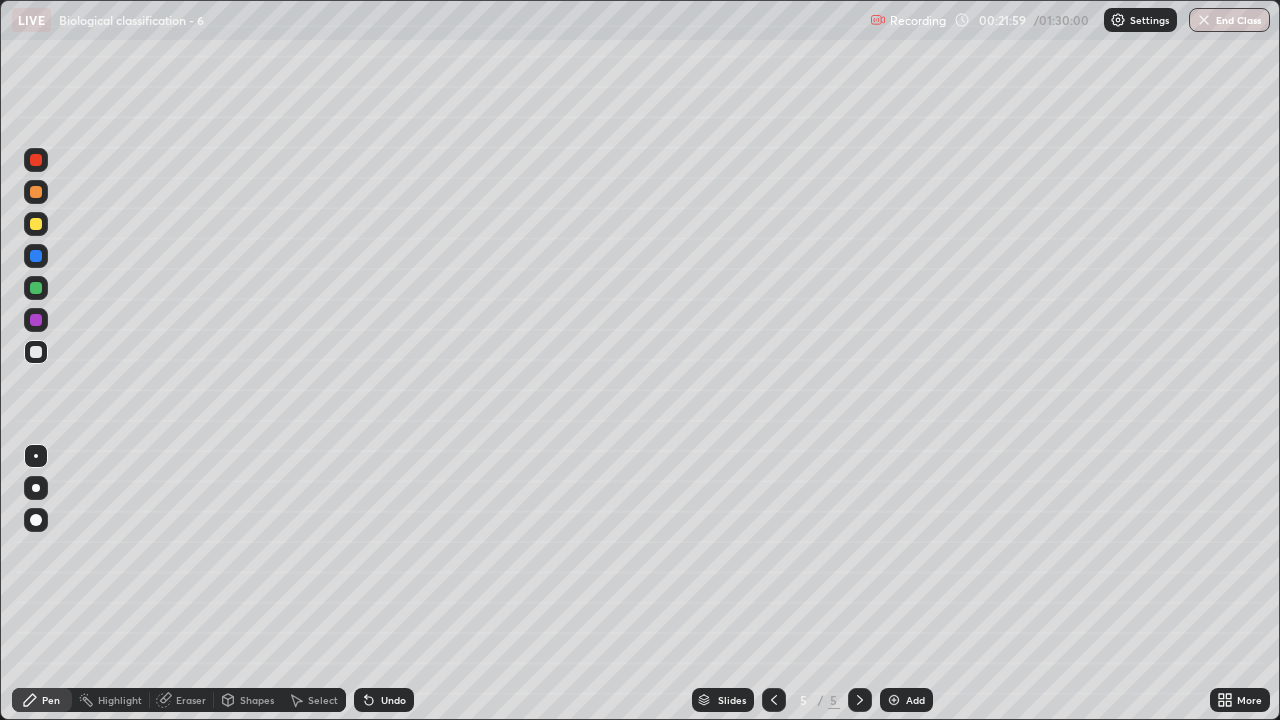 click at bounding box center (36, 192) 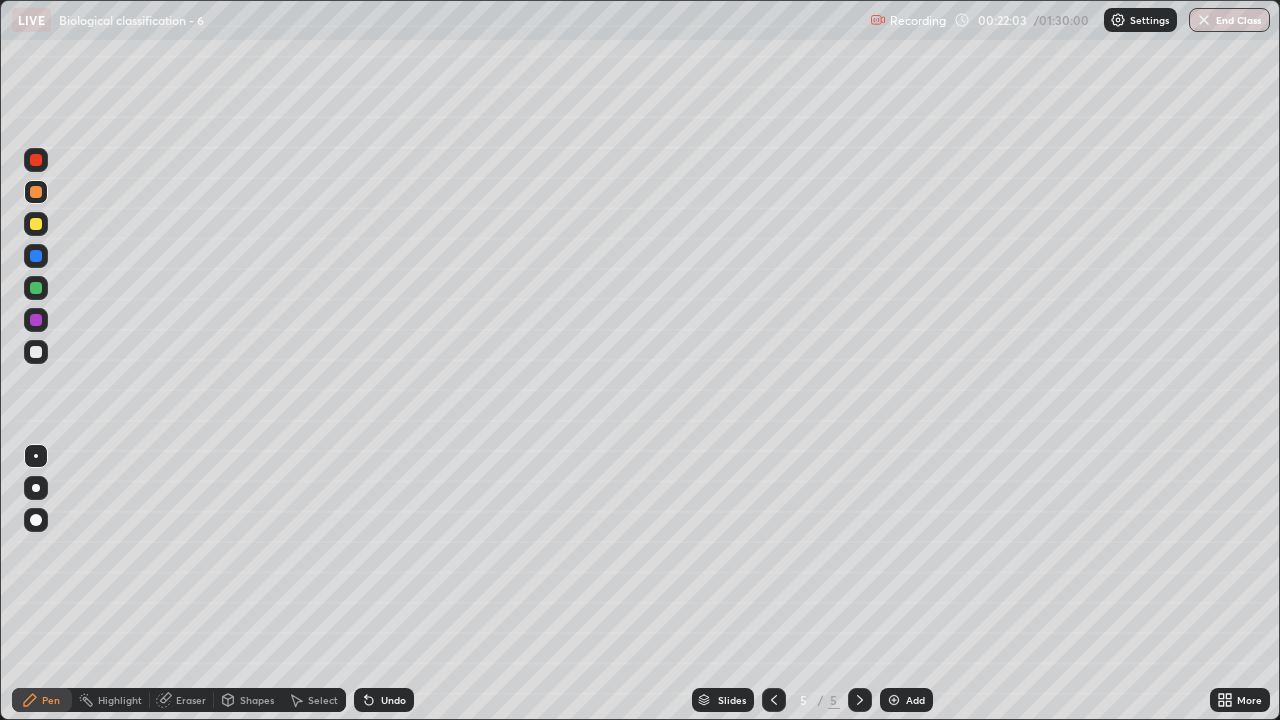 click on "Undo" at bounding box center [393, 700] 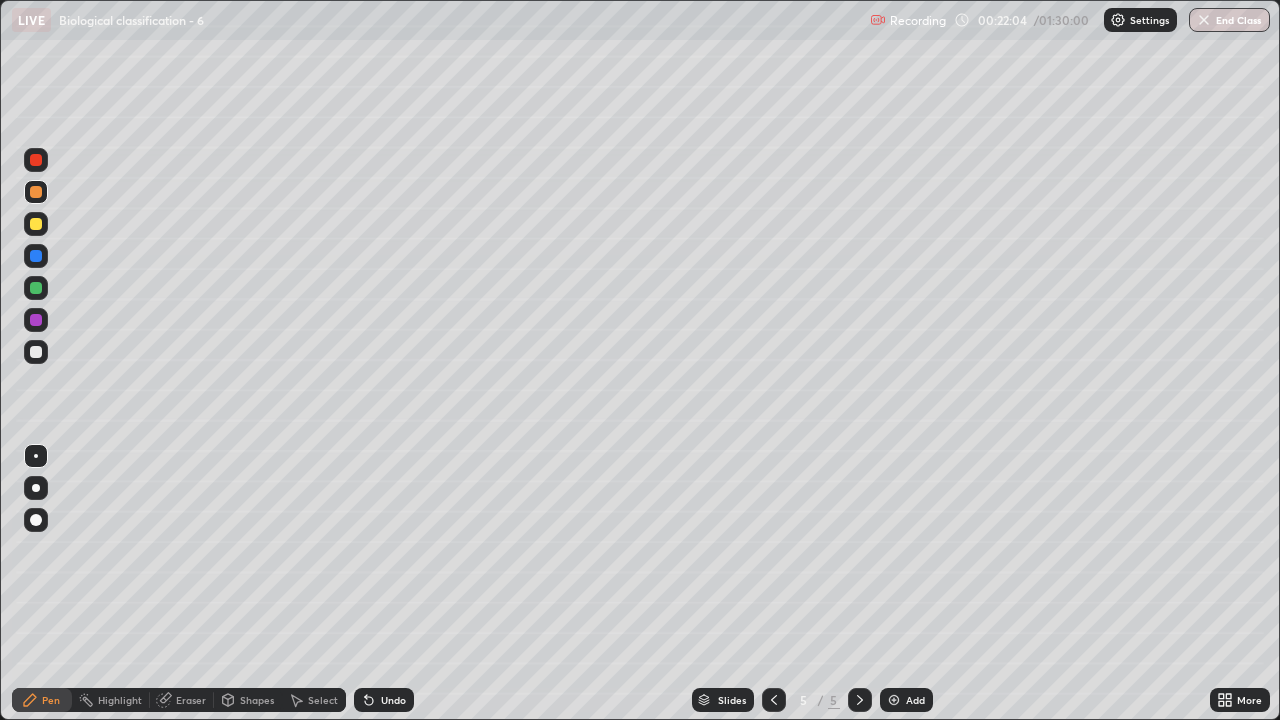 click at bounding box center (36, 352) 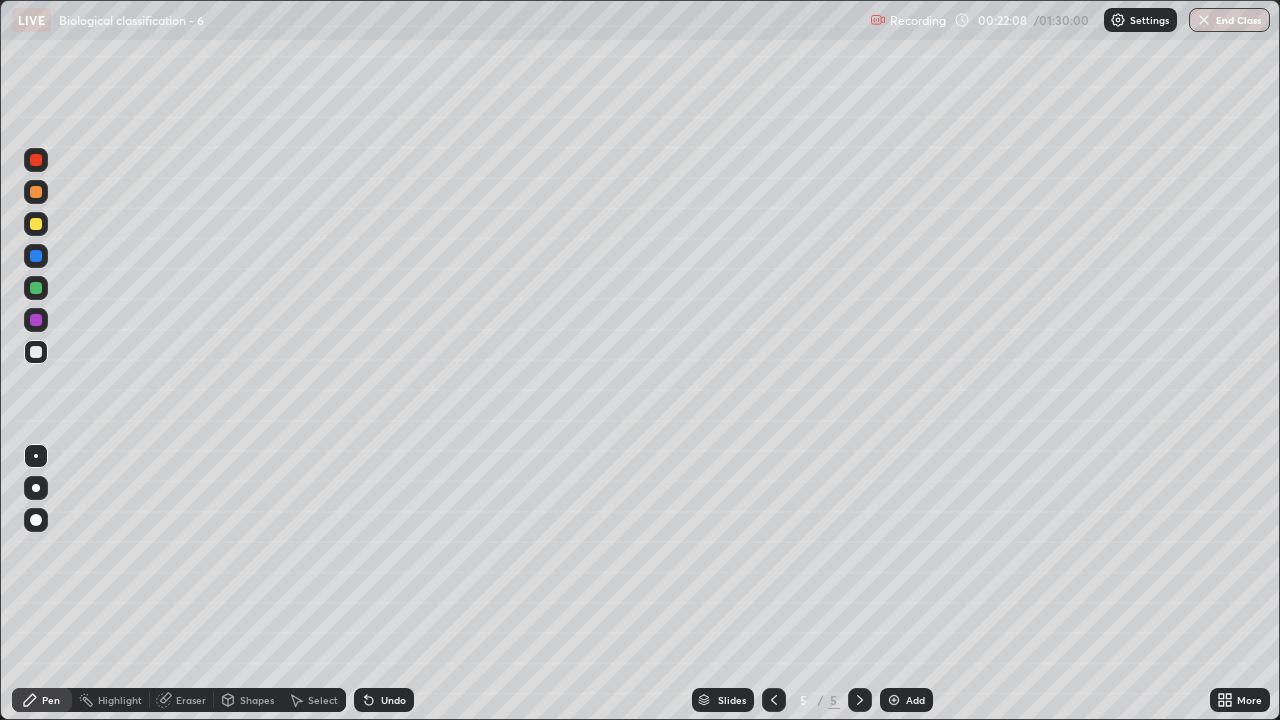 click on "Undo" at bounding box center [384, 700] 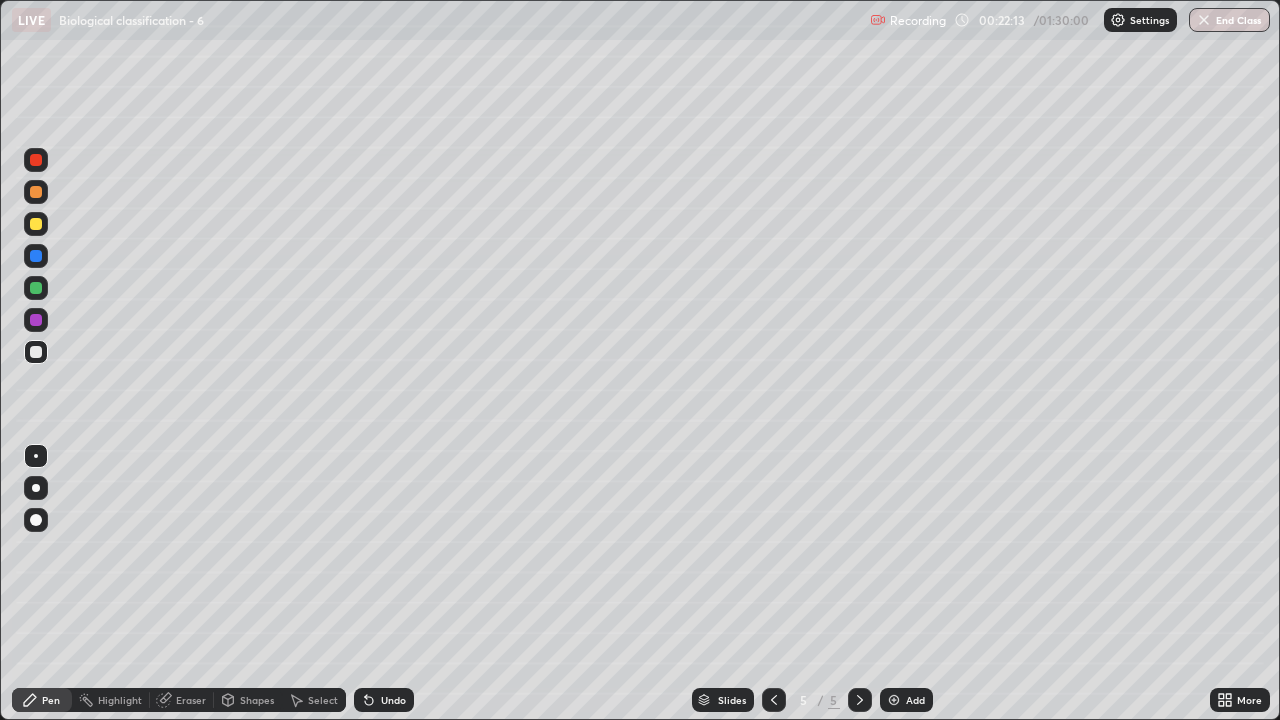 click at bounding box center (36, 192) 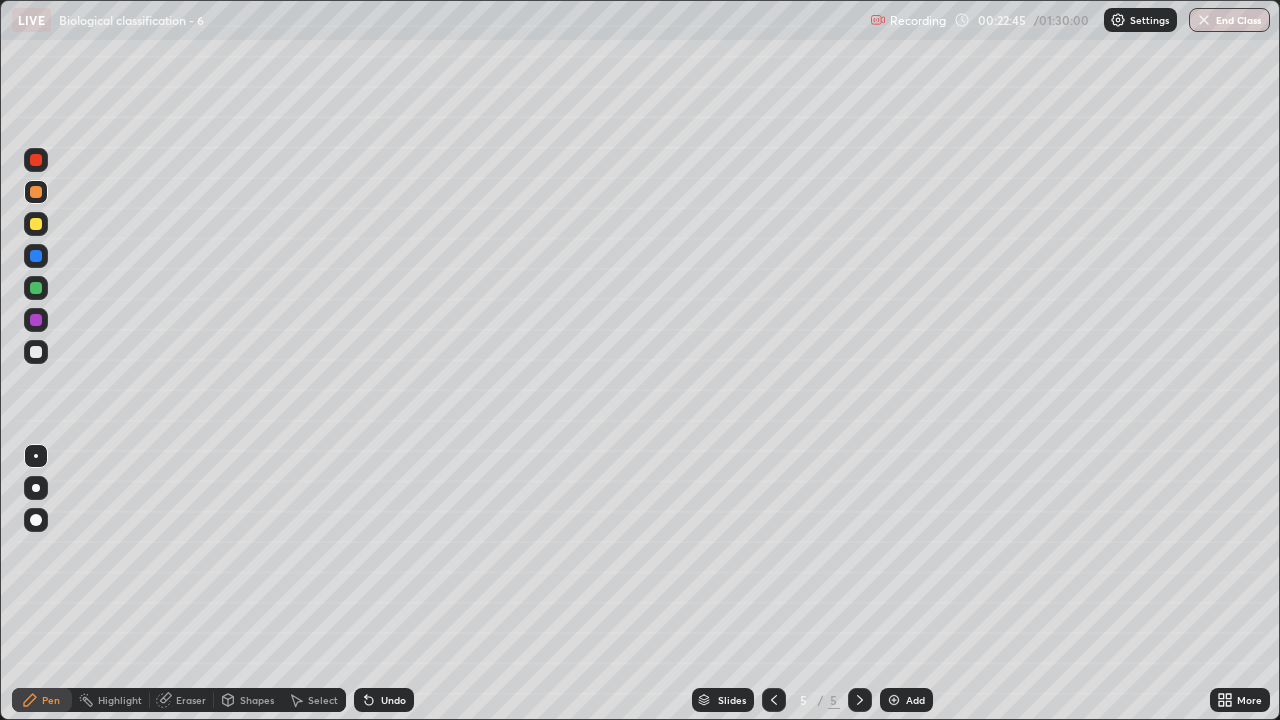 click at bounding box center (36, 224) 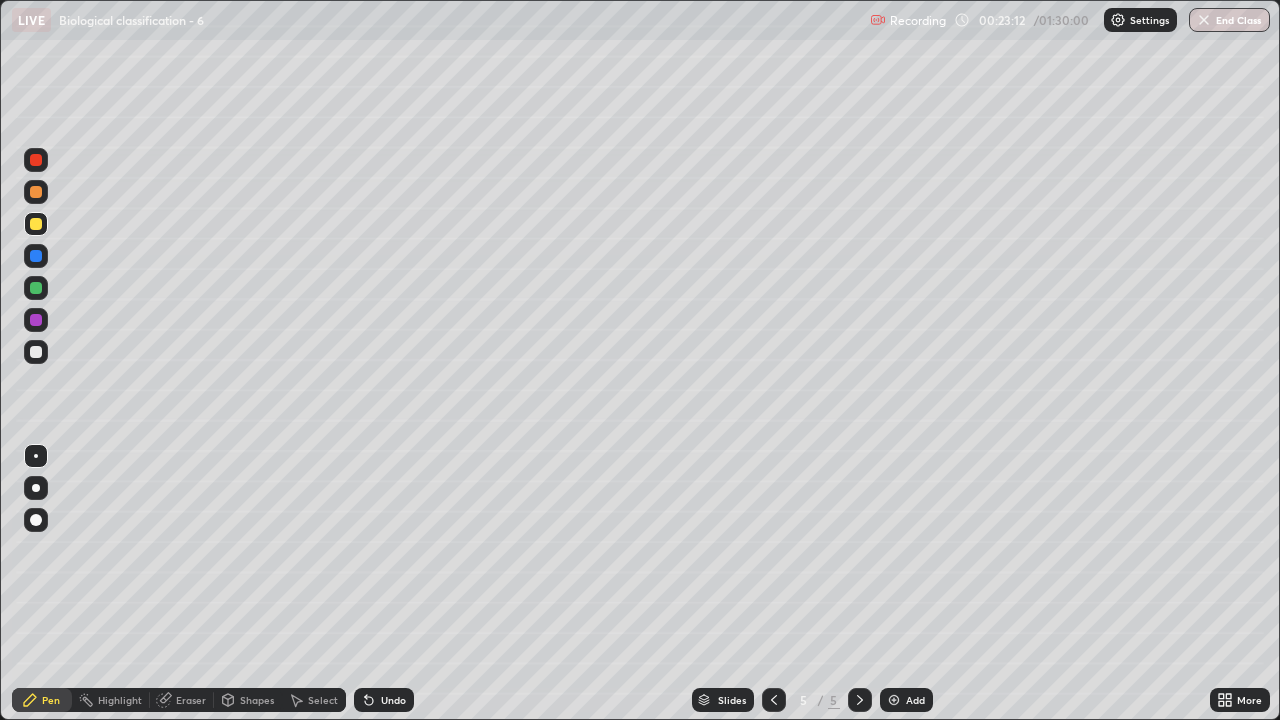click at bounding box center [36, 192] 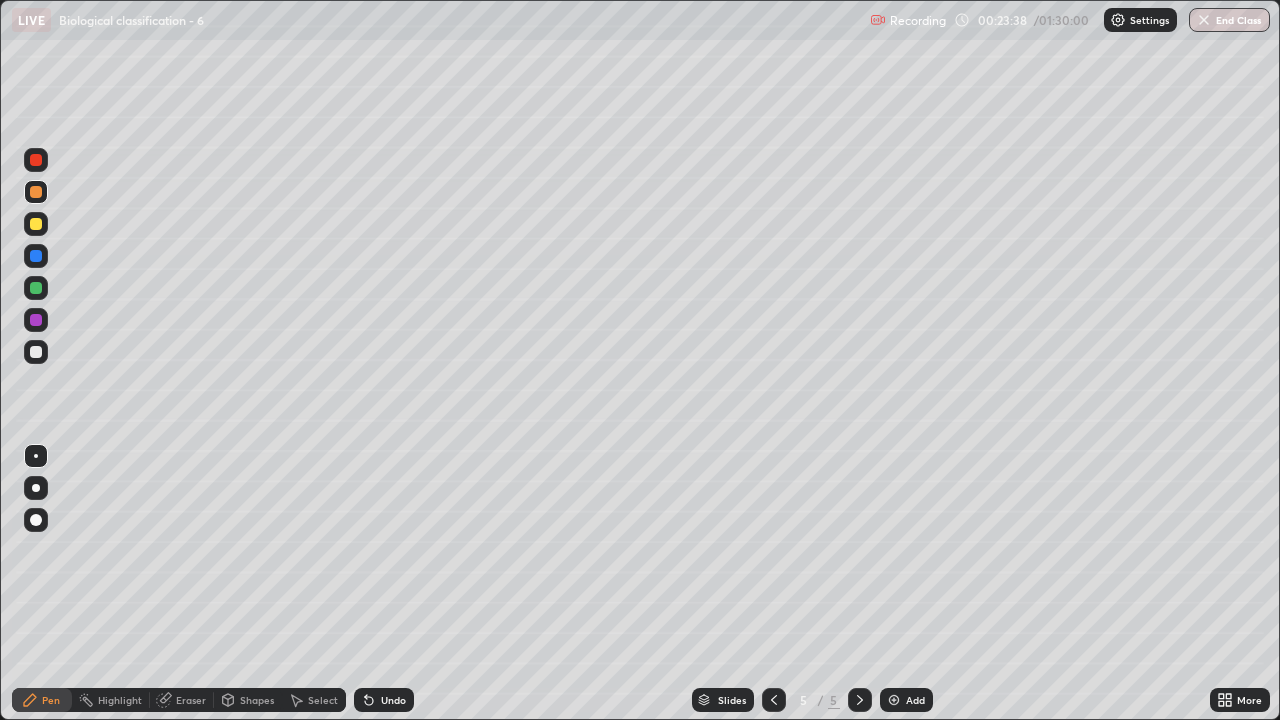 click at bounding box center (36, 224) 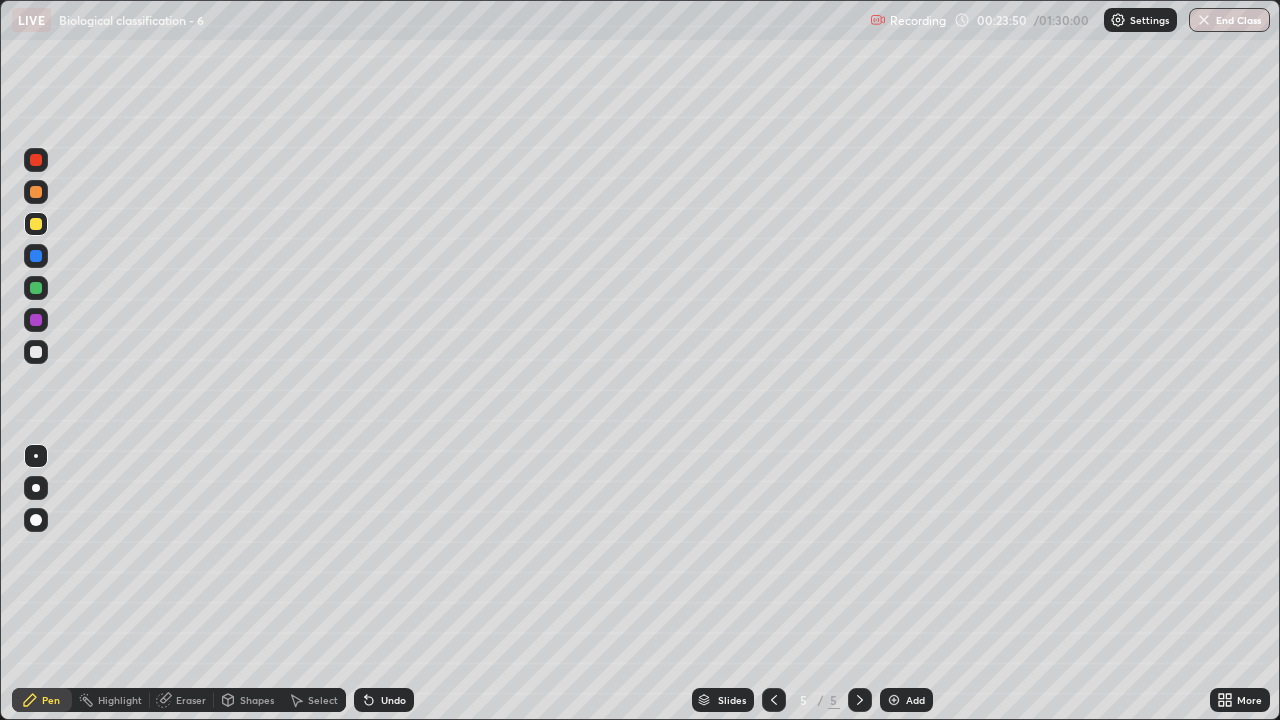 click at bounding box center (36, 192) 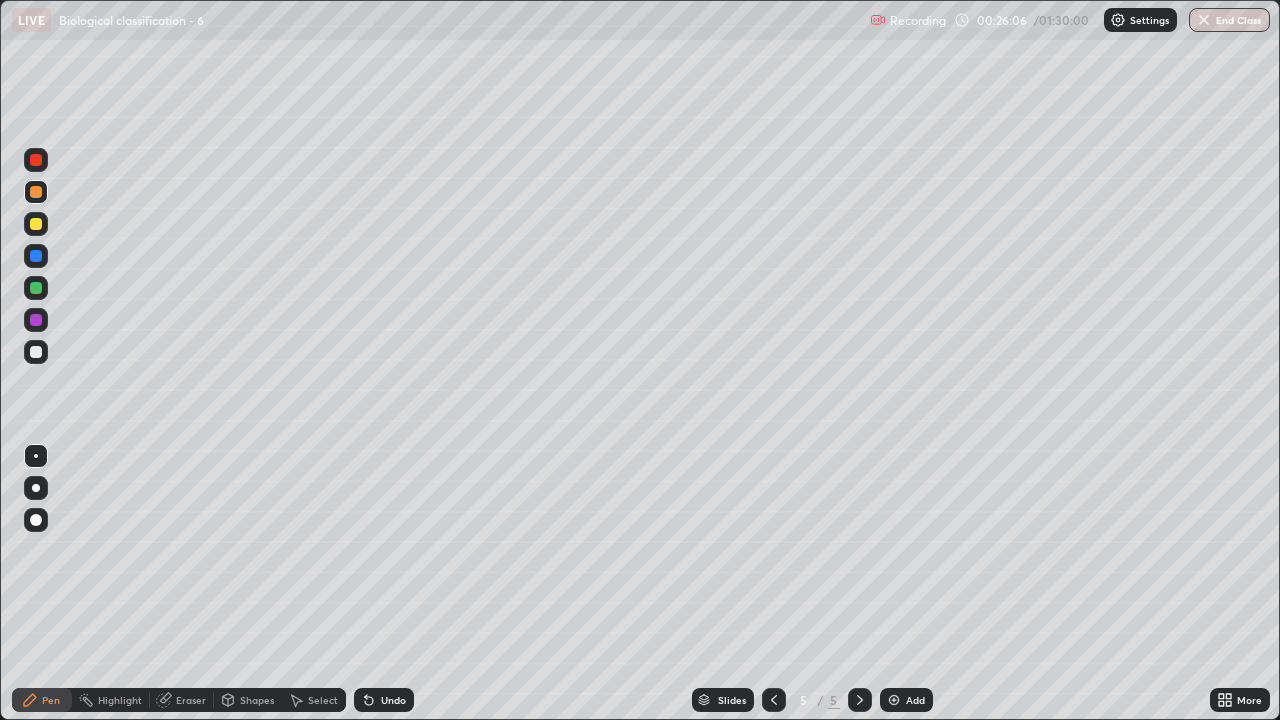 click at bounding box center (36, 224) 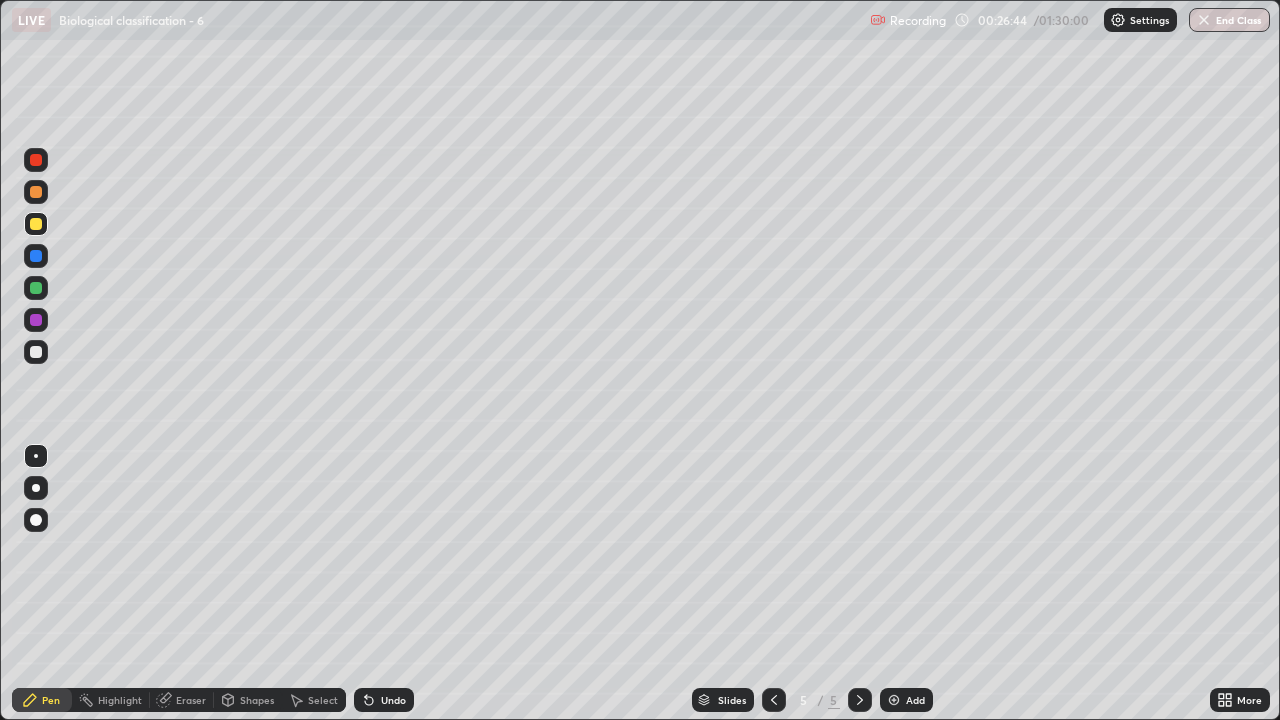 click at bounding box center (36, 352) 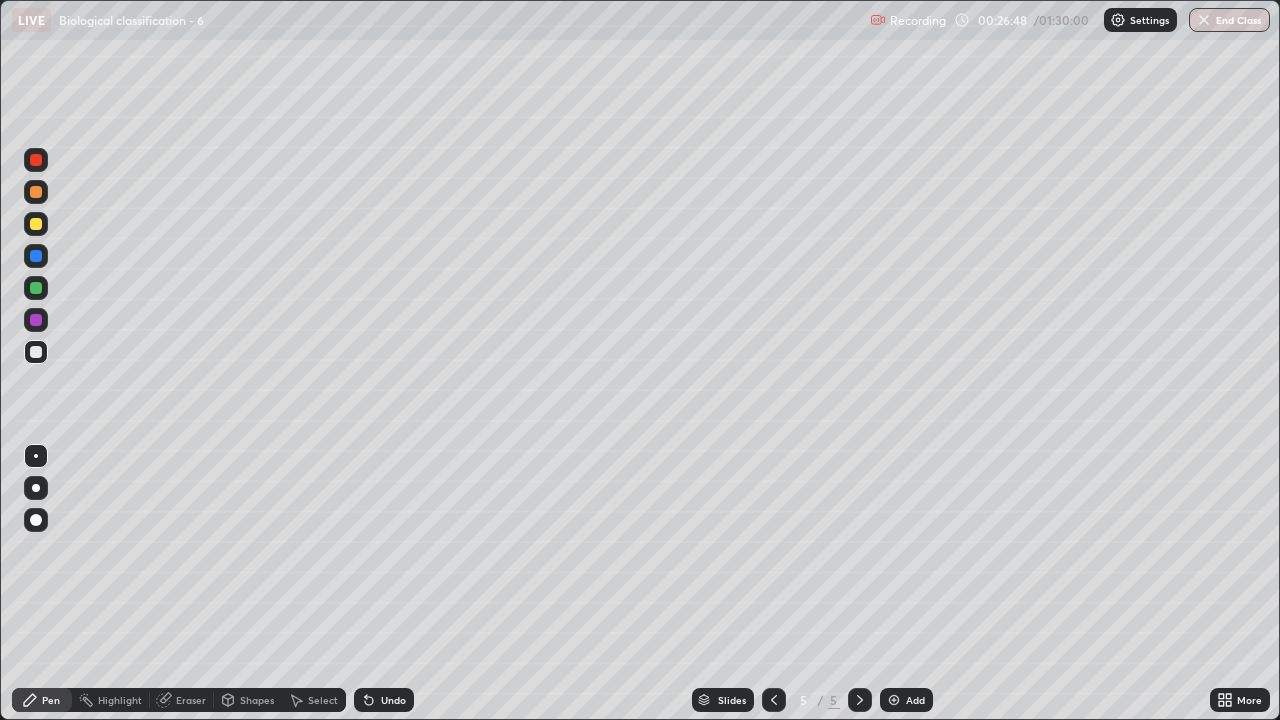 click at bounding box center (36, 488) 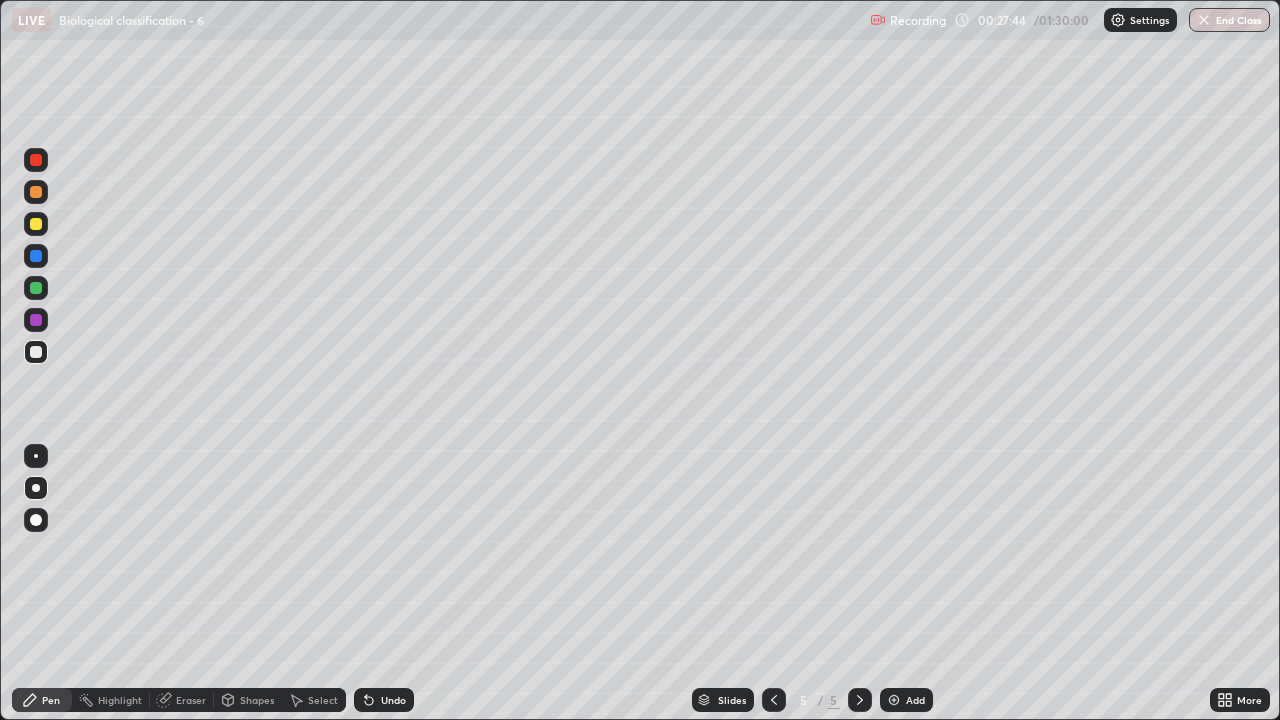click at bounding box center [36, 352] 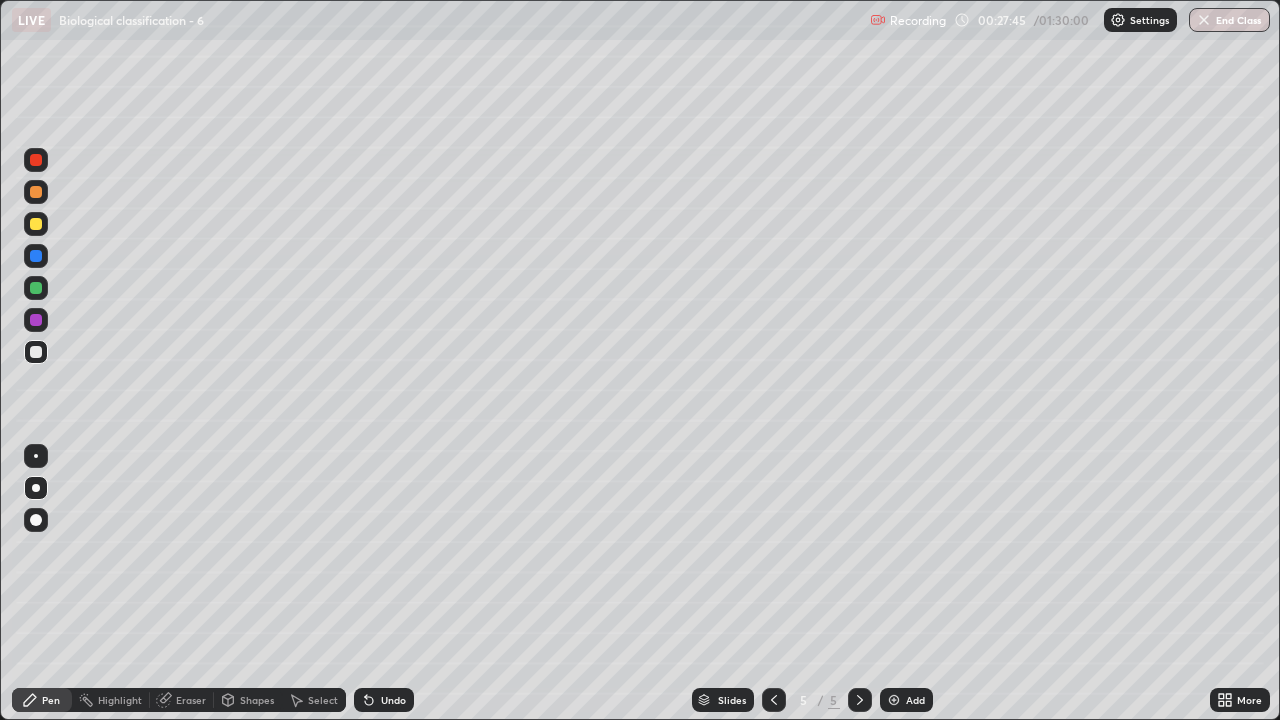 click at bounding box center (36, 488) 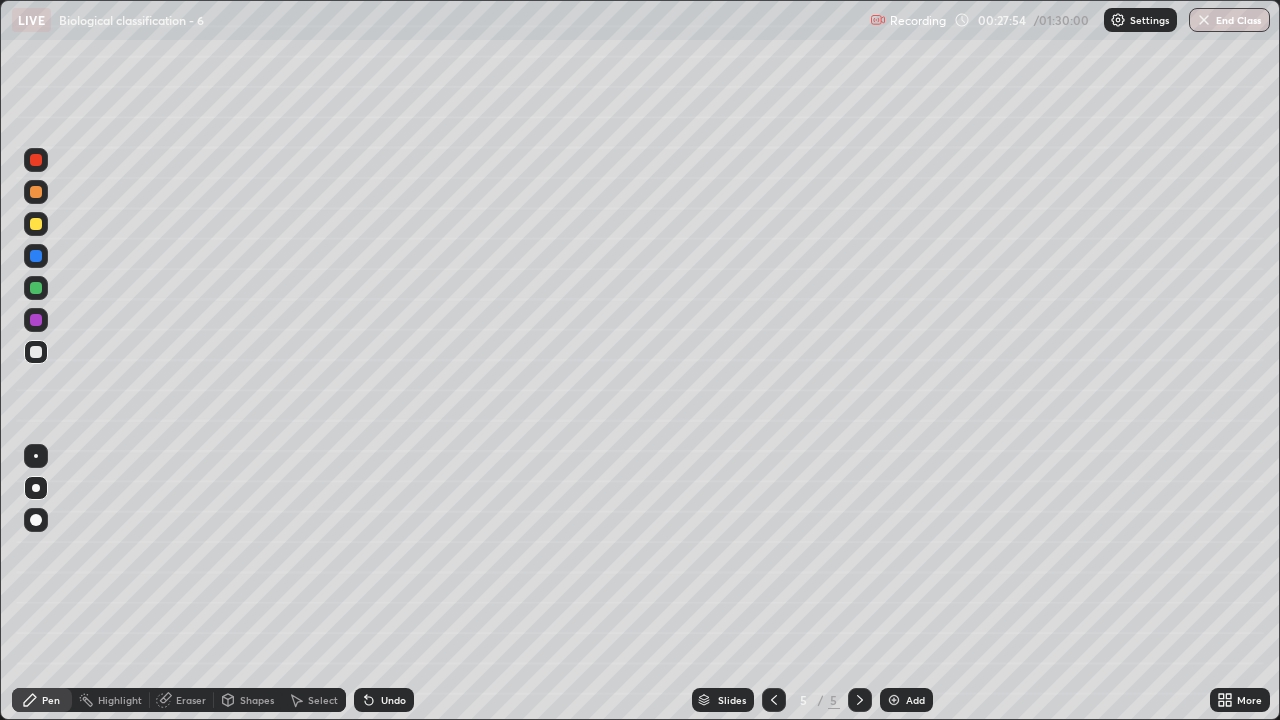 click at bounding box center [36, 192] 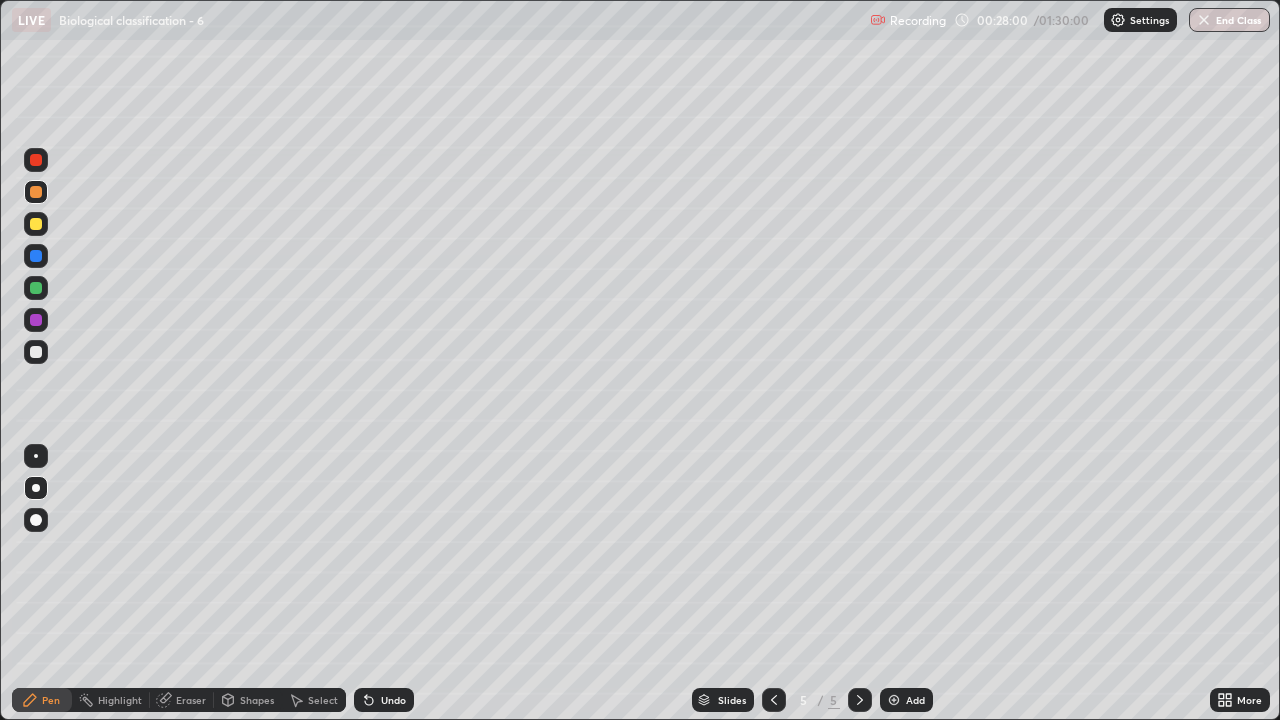 click on "Undo" at bounding box center (393, 700) 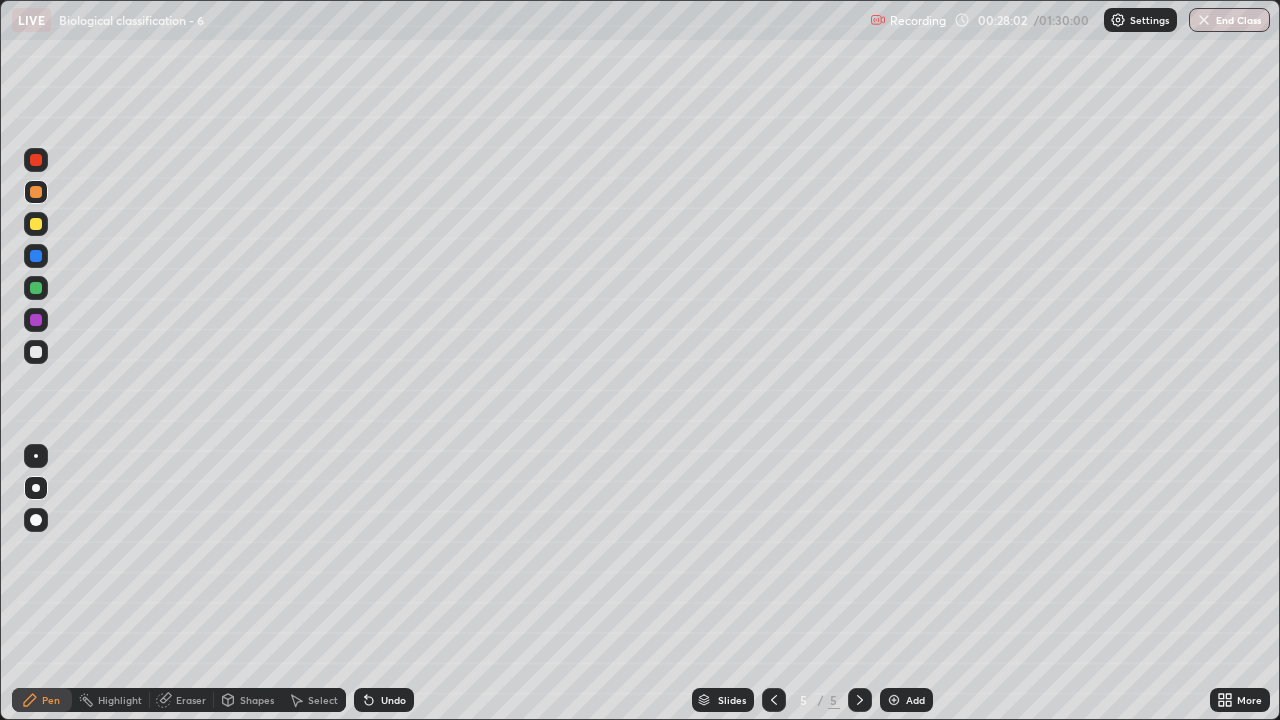 click at bounding box center [36, 456] 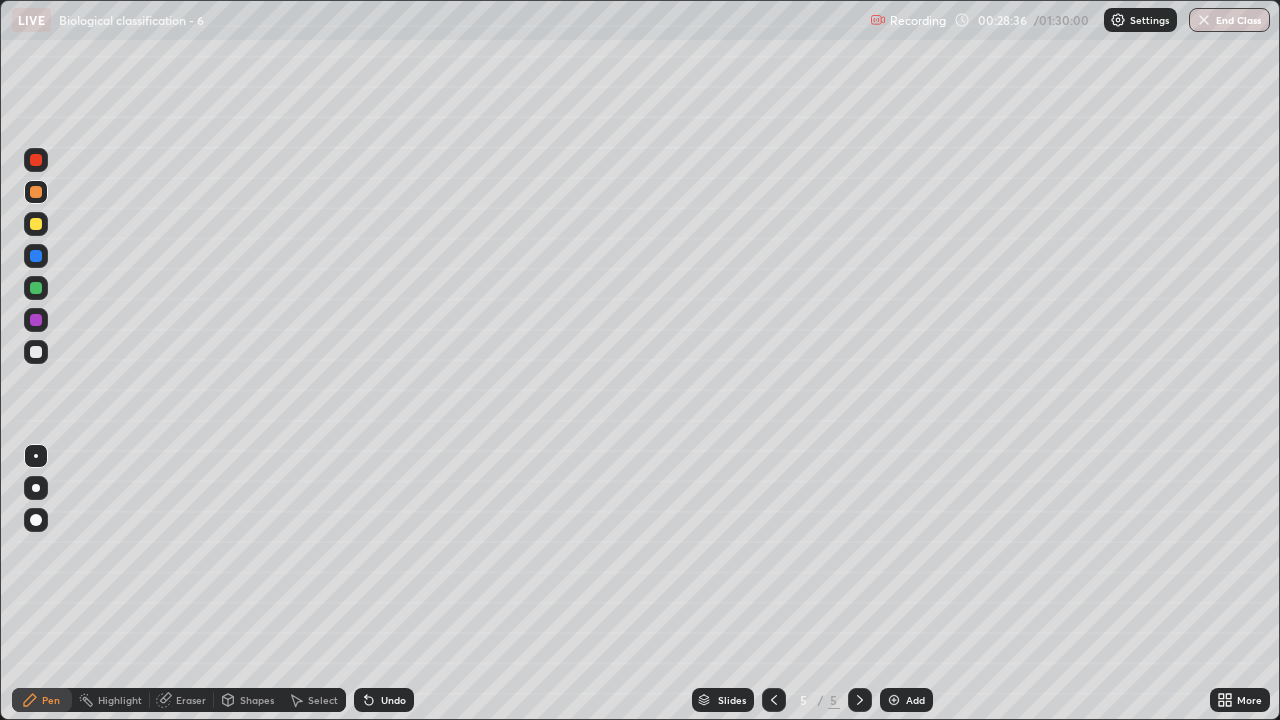 click 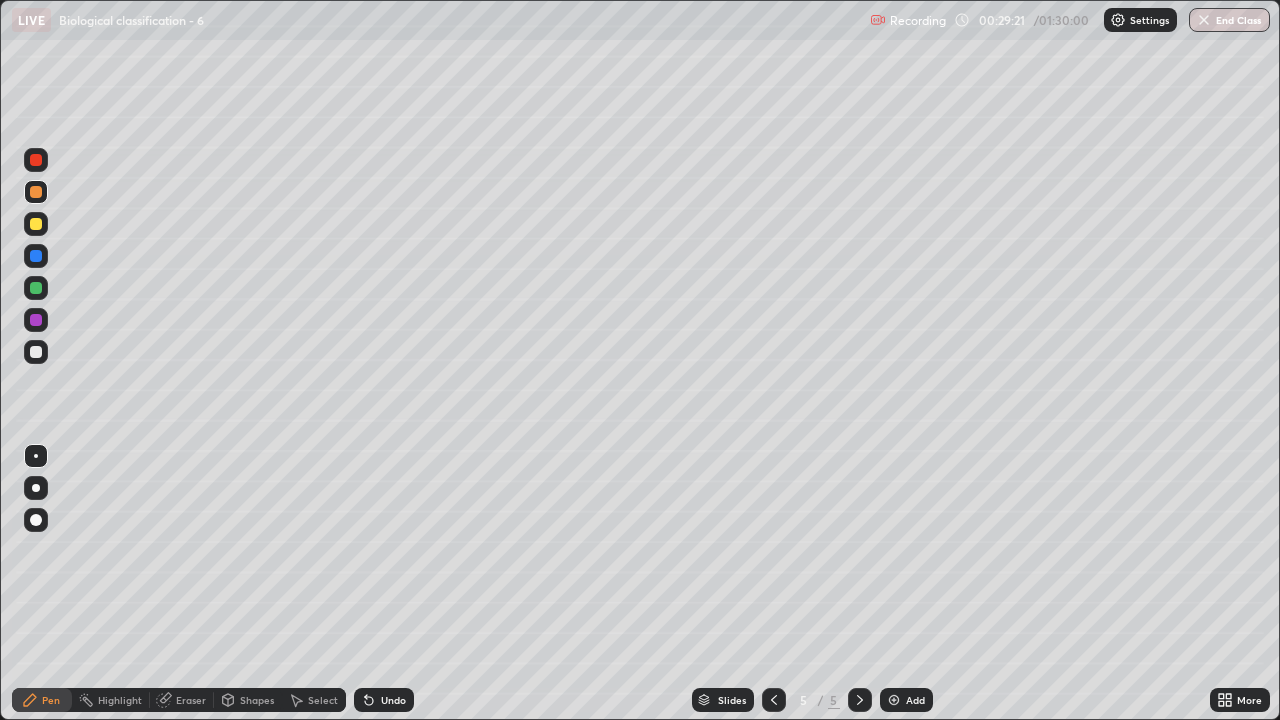 click on "Undo" at bounding box center (393, 700) 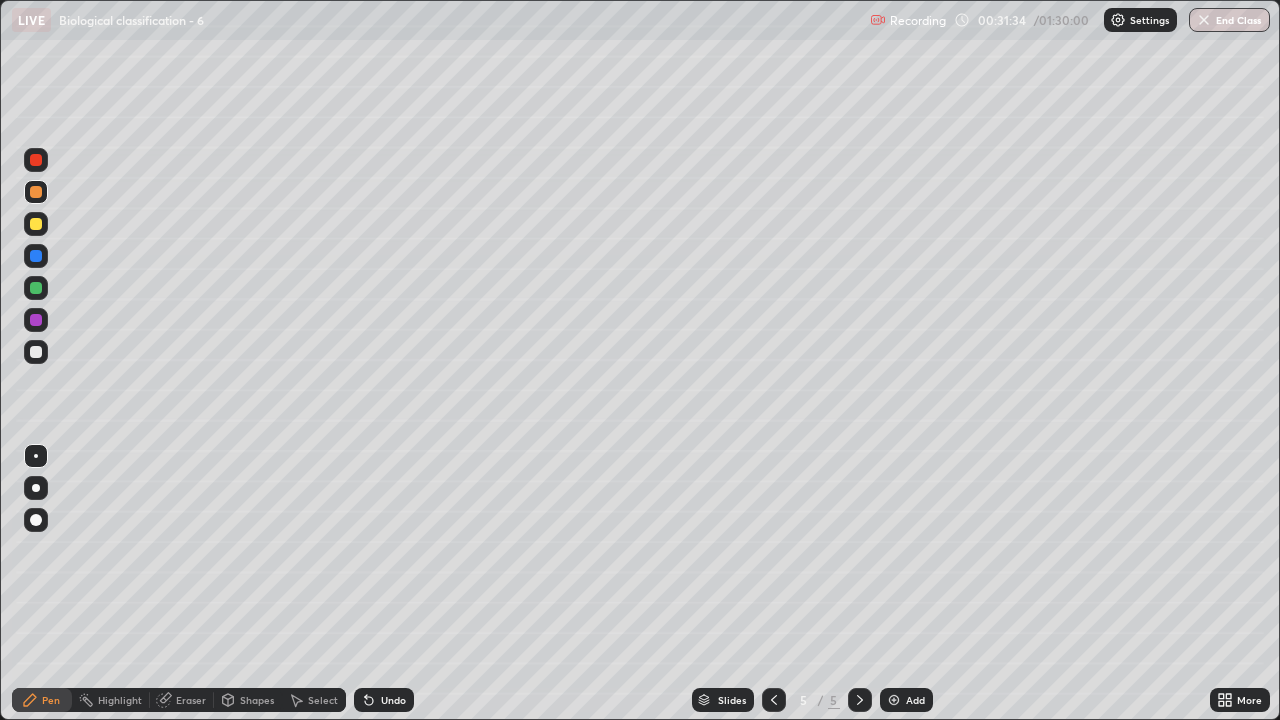 click at bounding box center [36, 352] 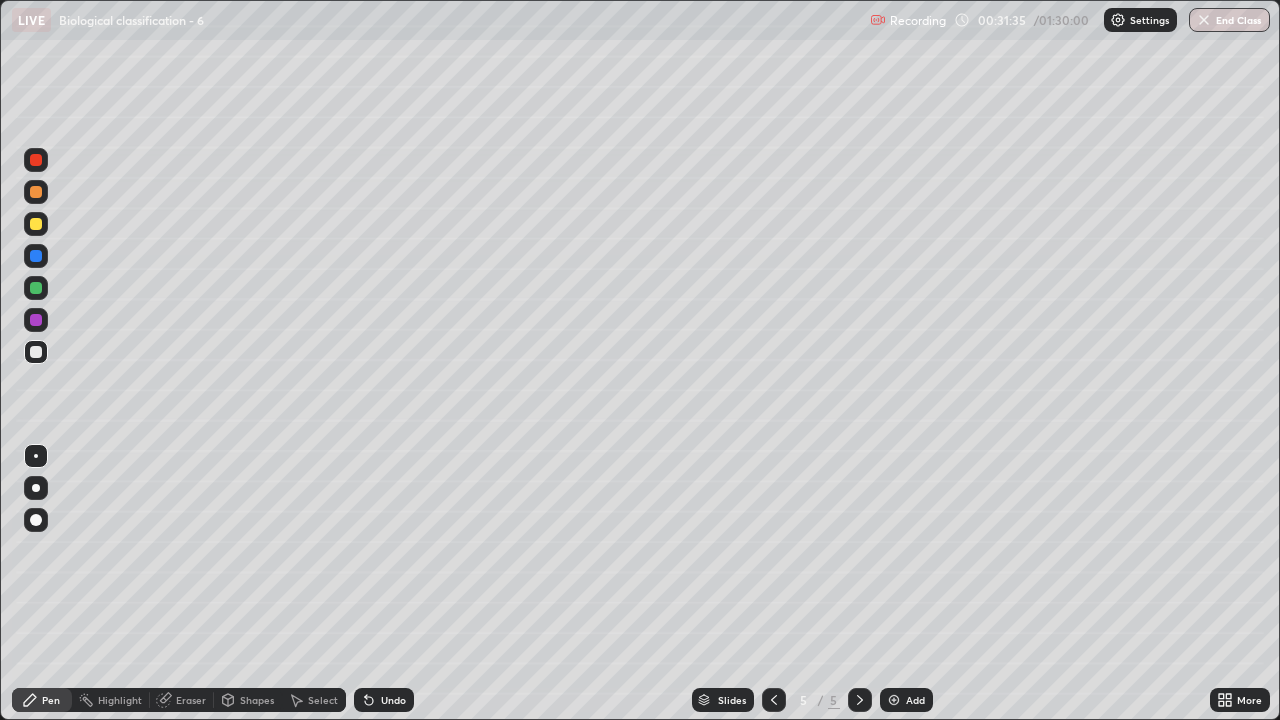 click at bounding box center [36, 456] 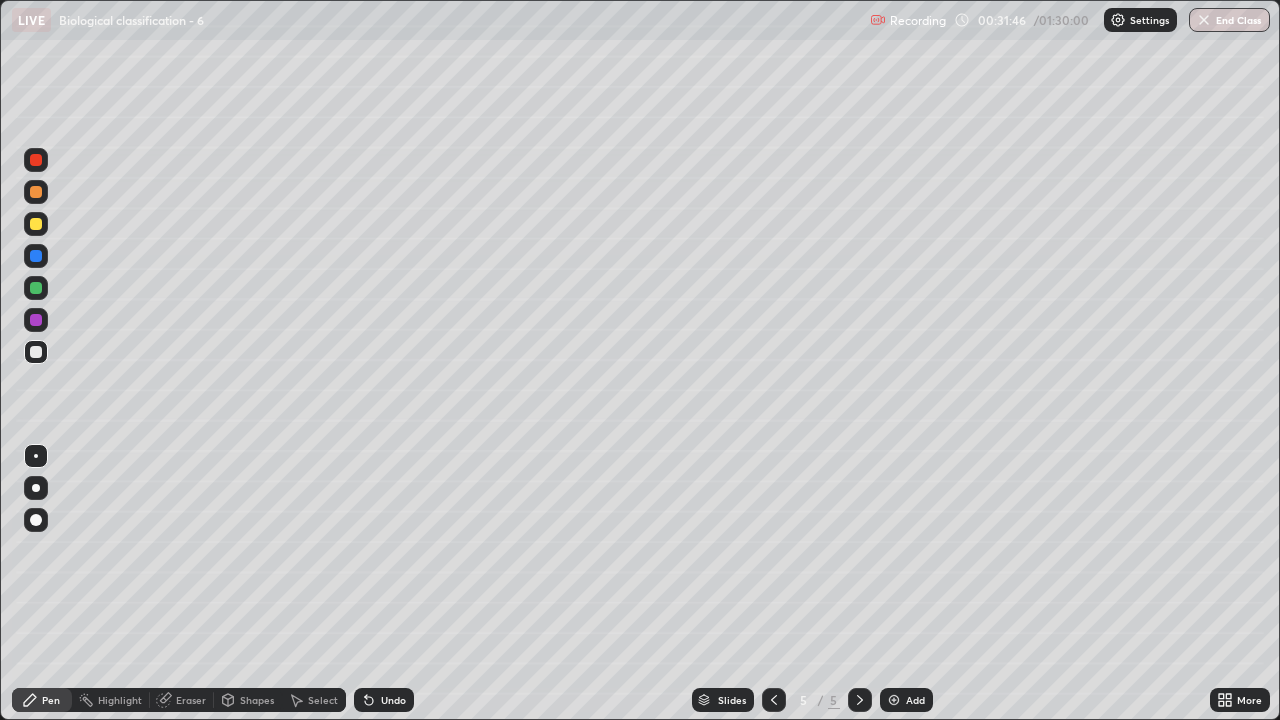 click on "Undo" at bounding box center [384, 700] 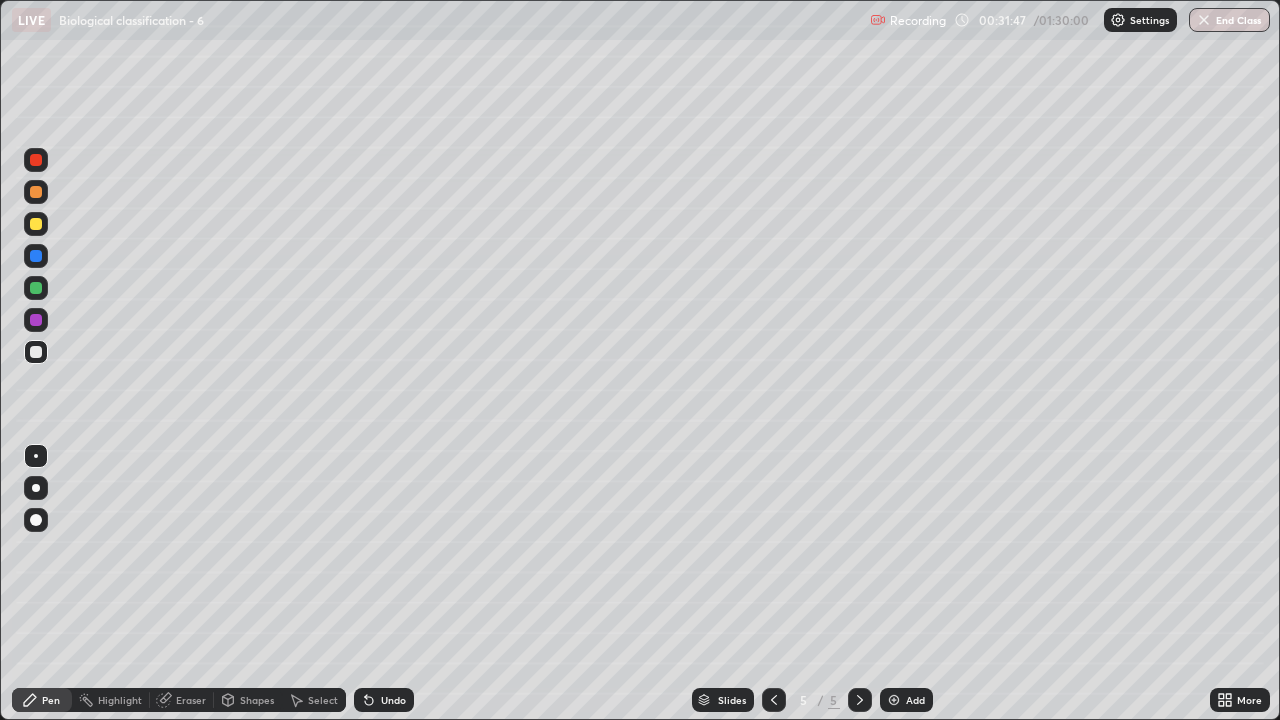 click on "Undo" at bounding box center (384, 700) 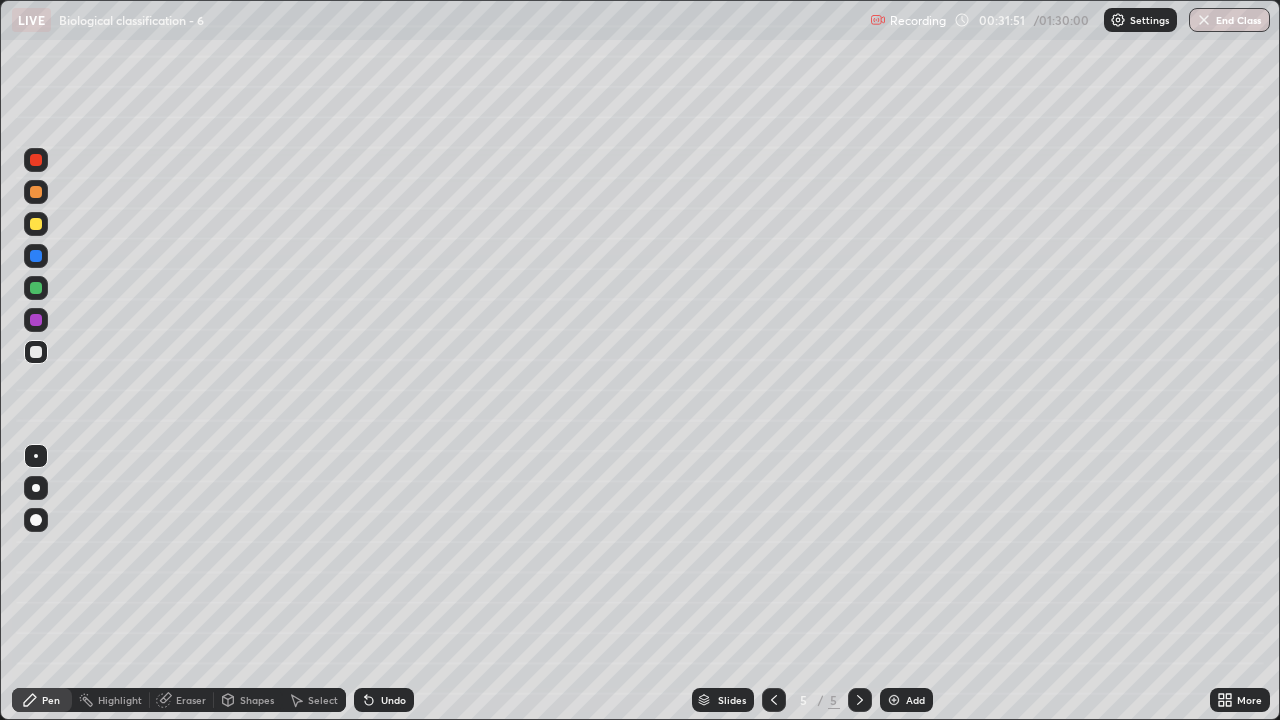 click at bounding box center [36, 352] 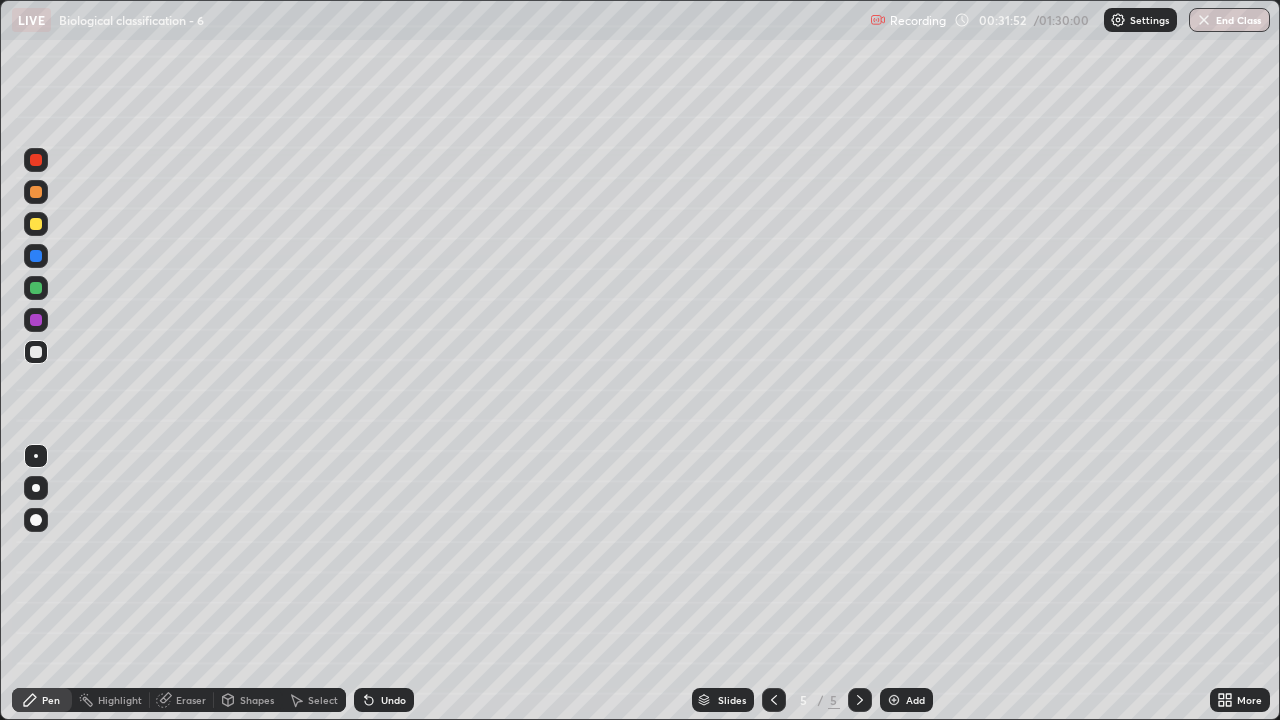 click at bounding box center [36, 488] 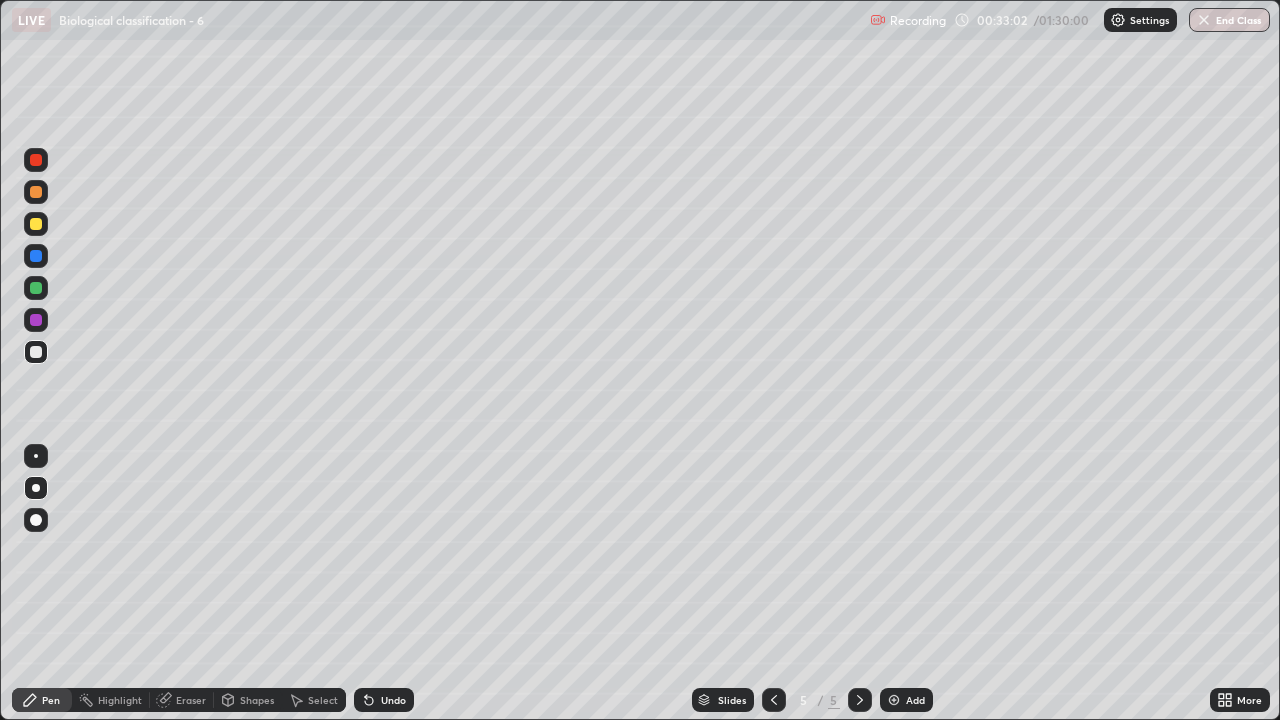 click on "Undo" at bounding box center [384, 700] 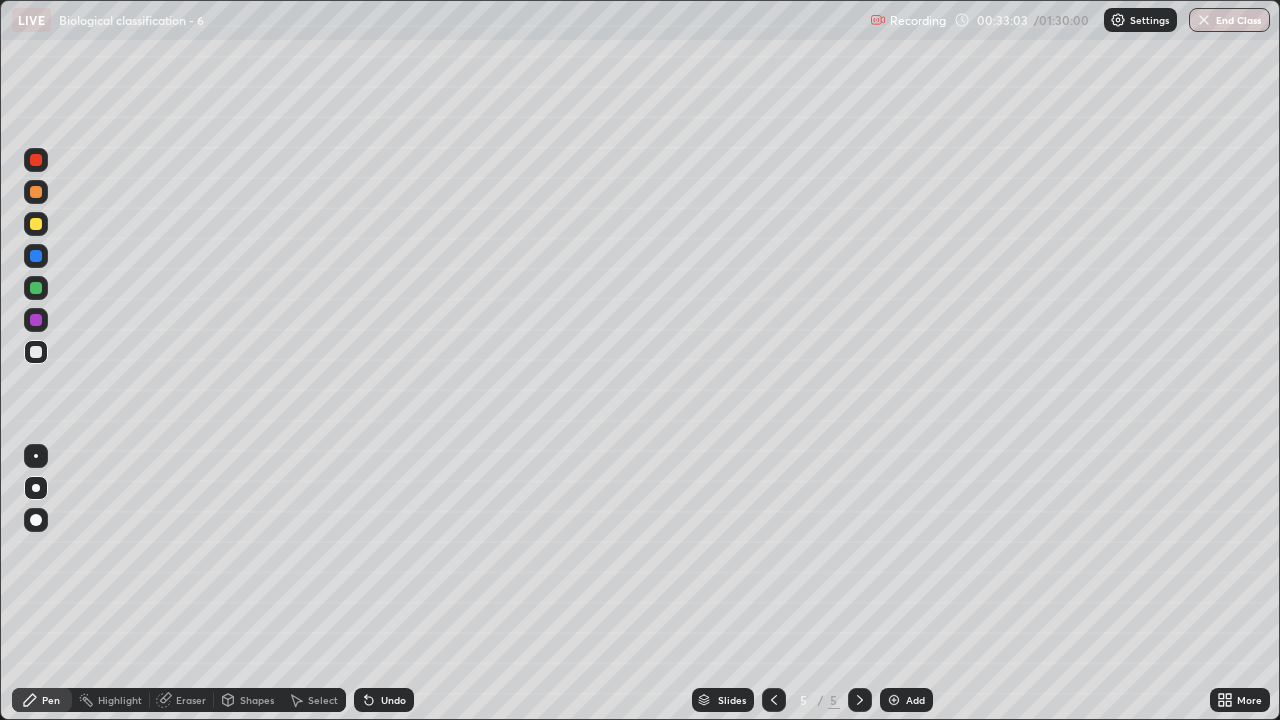 click at bounding box center [36, 456] 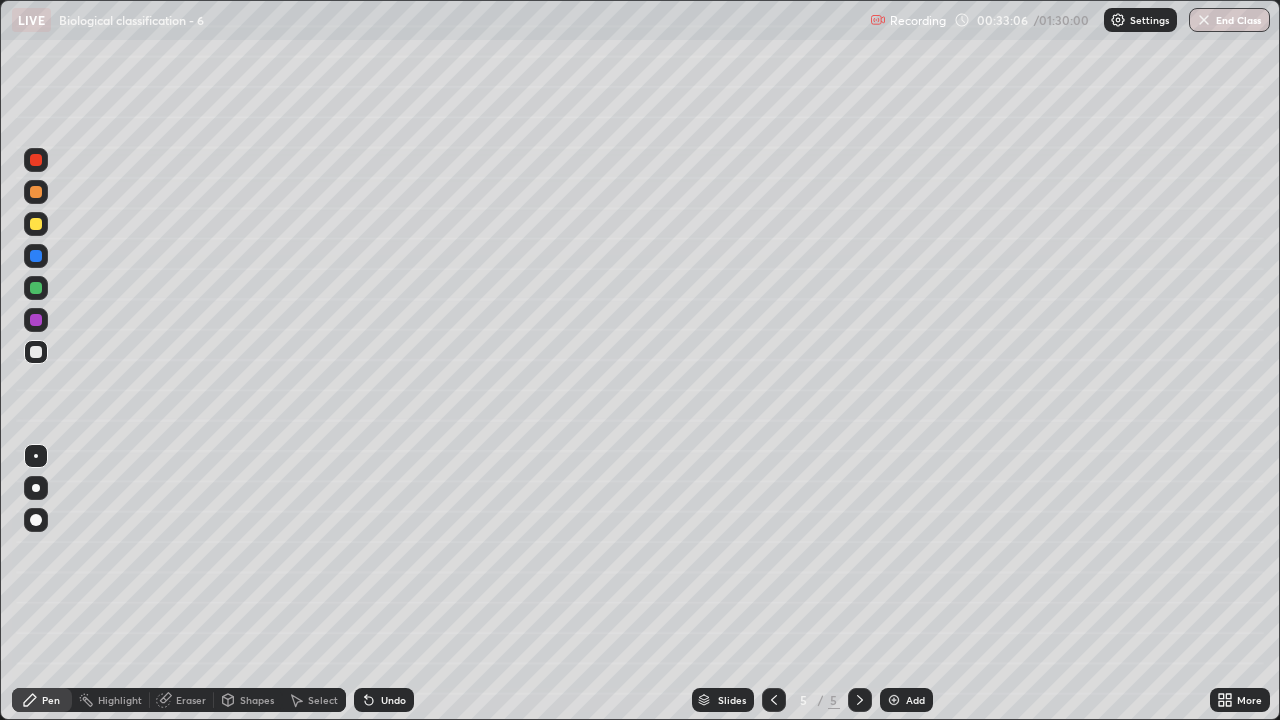 click on "Undo" at bounding box center (393, 700) 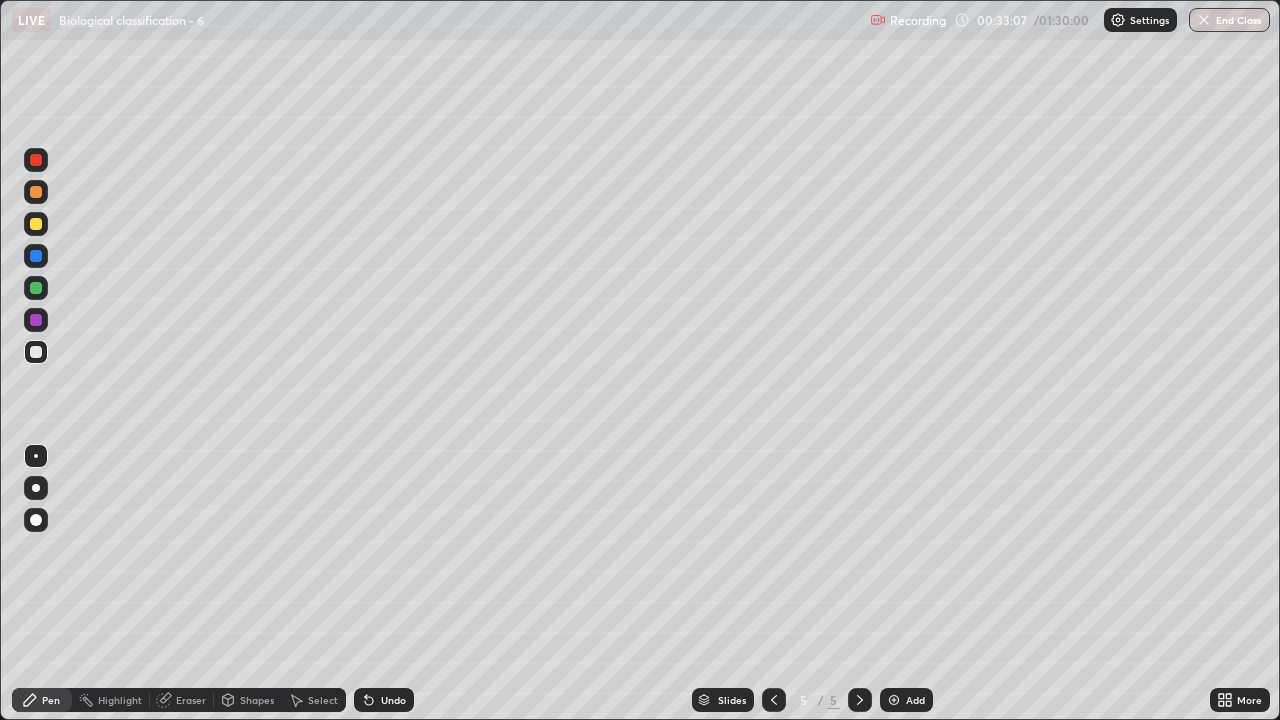 click on "Undo" at bounding box center [393, 700] 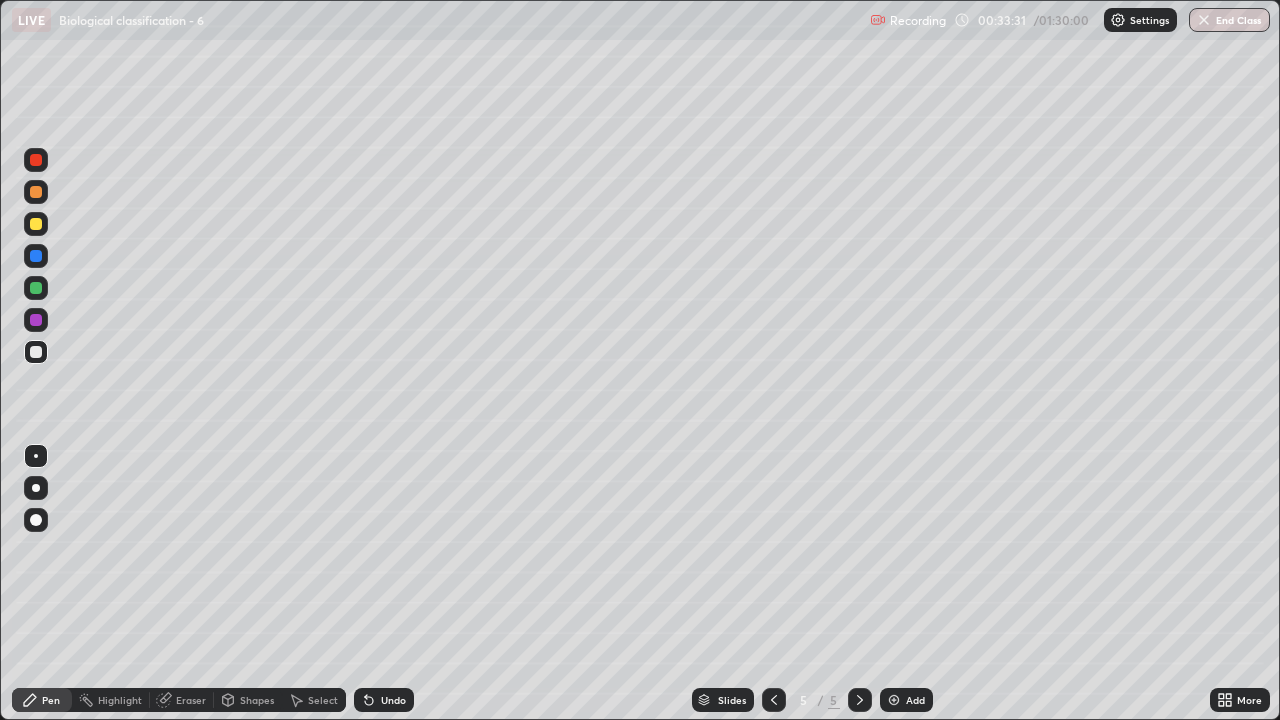 click on "Undo" at bounding box center [393, 700] 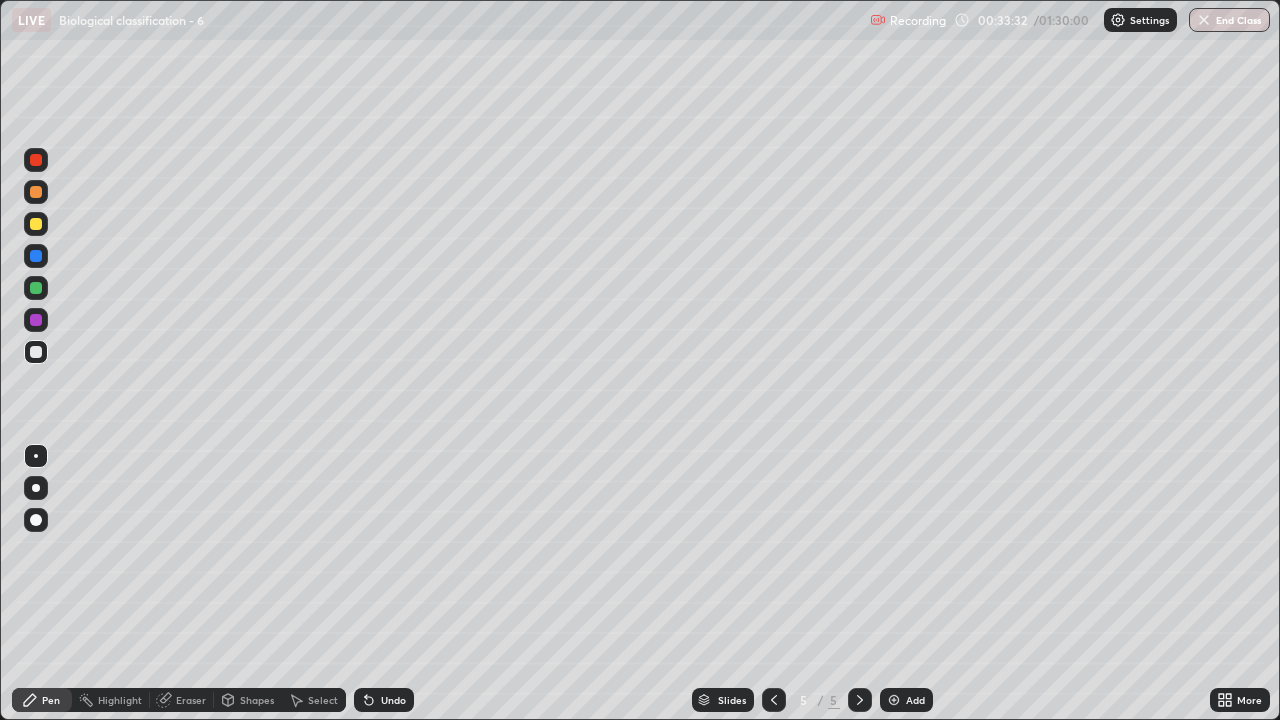 click on "Undo" at bounding box center [393, 700] 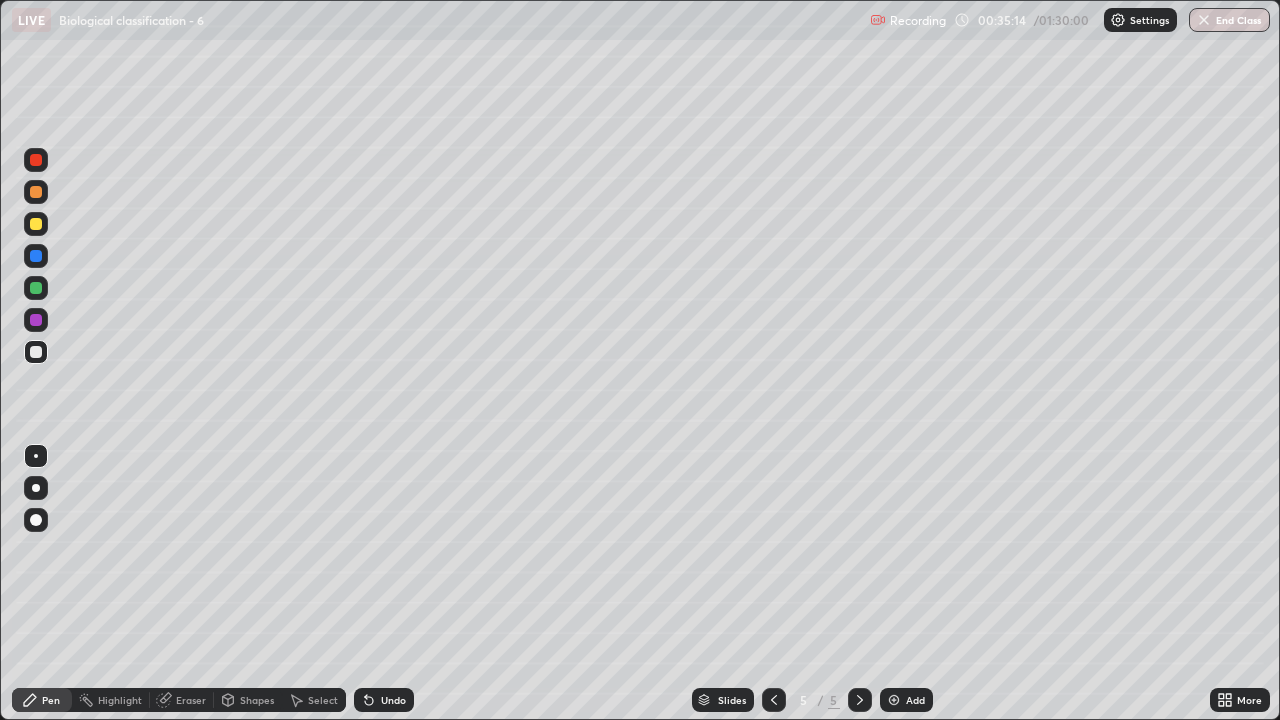 click at bounding box center (894, 700) 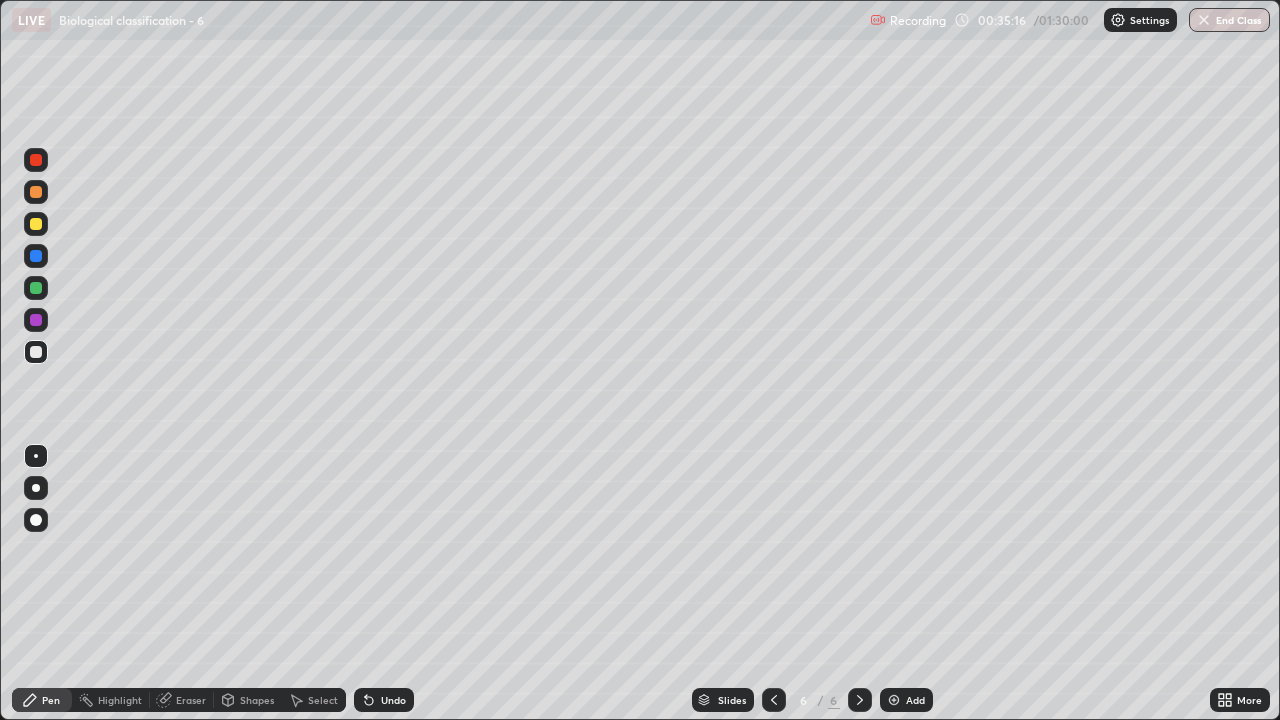 click at bounding box center (36, 224) 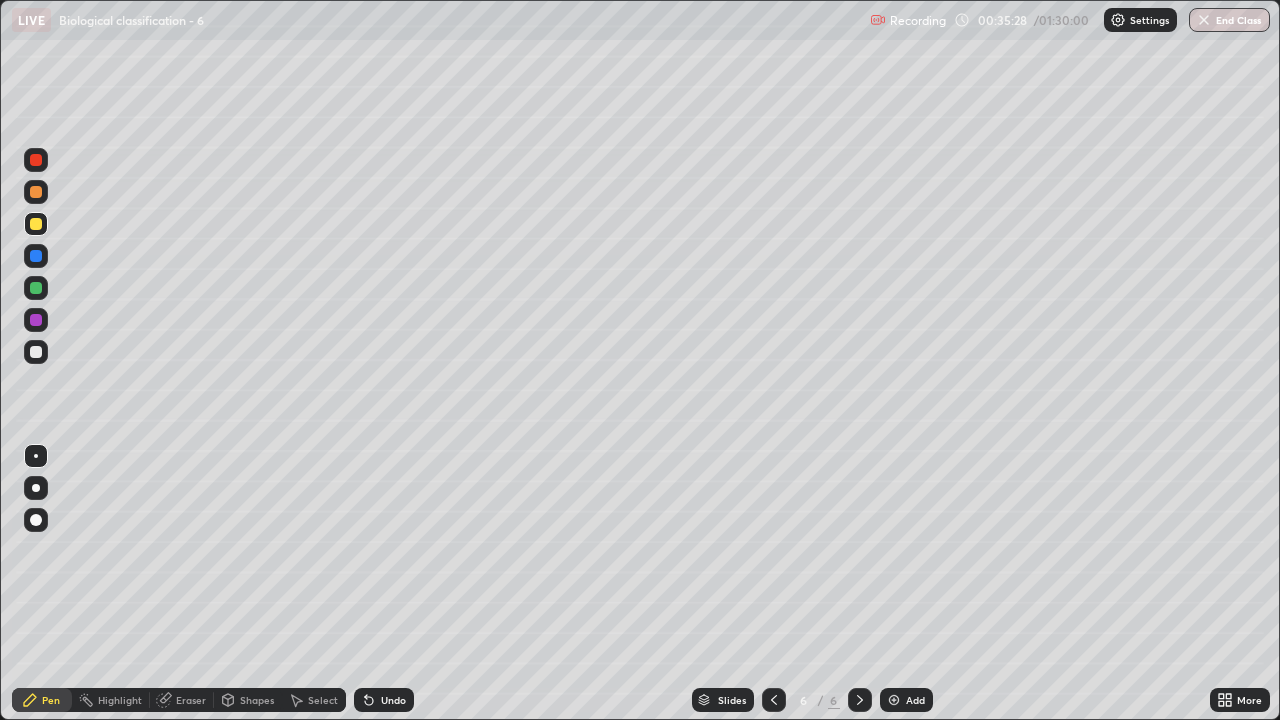 click at bounding box center (36, 192) 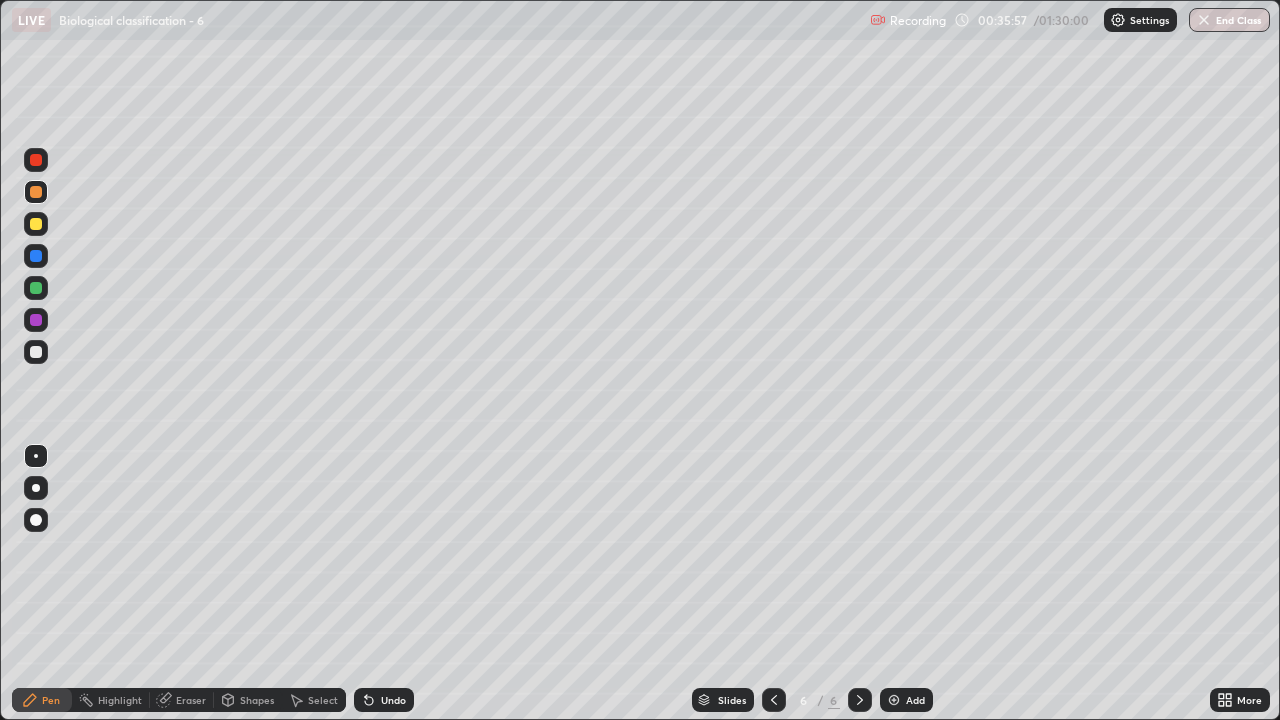 click on "Undo" at bounding box center [384, 700] 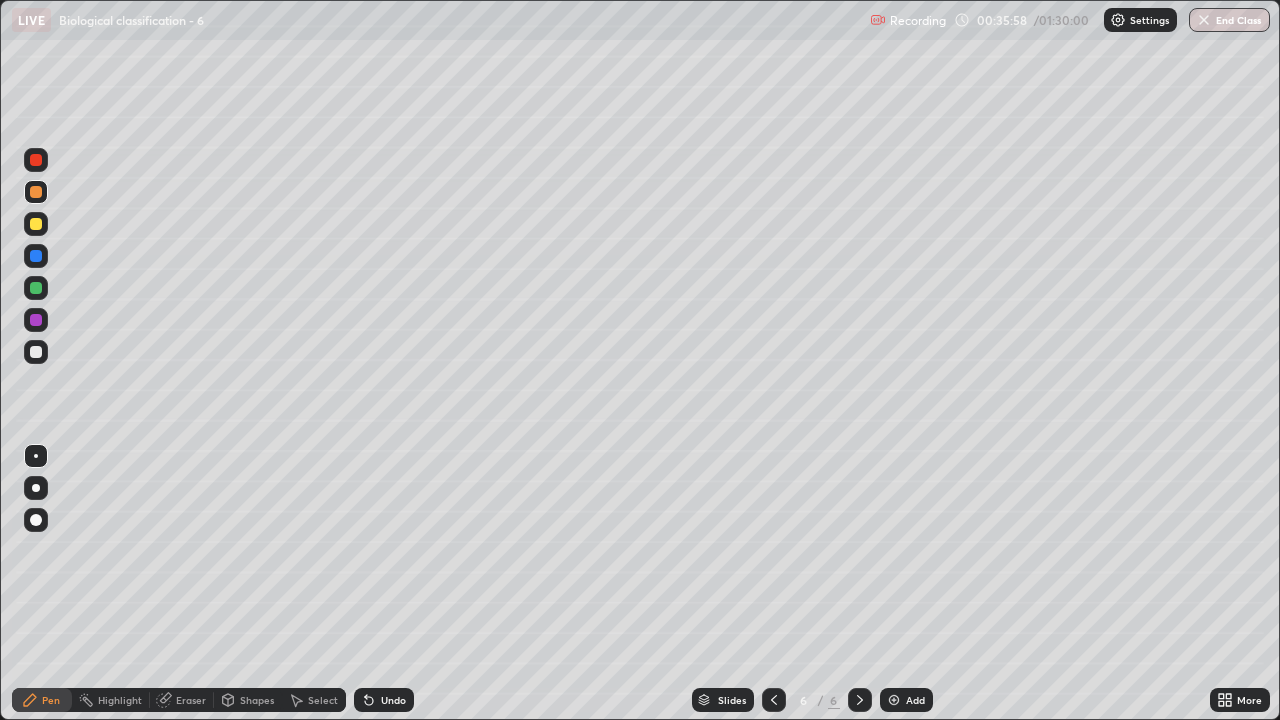 click on "Undo" at bounding box center [384, 700] 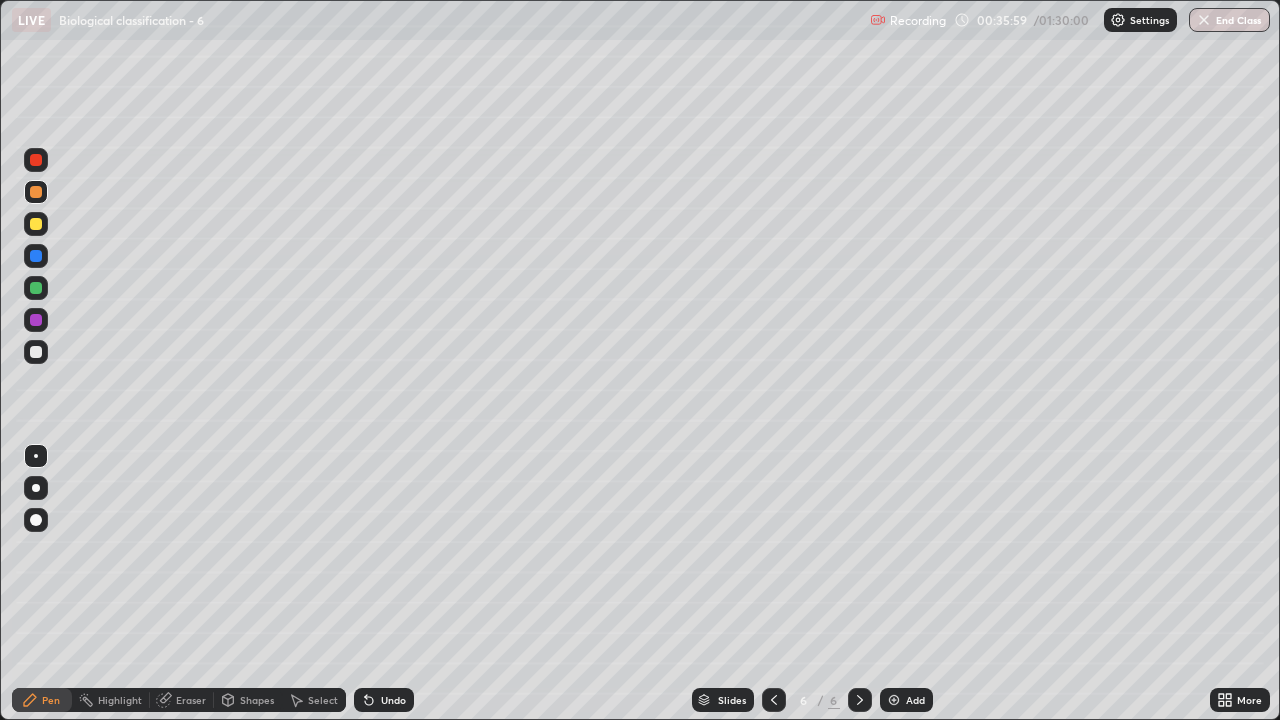 click at bounding box center [36, 224] 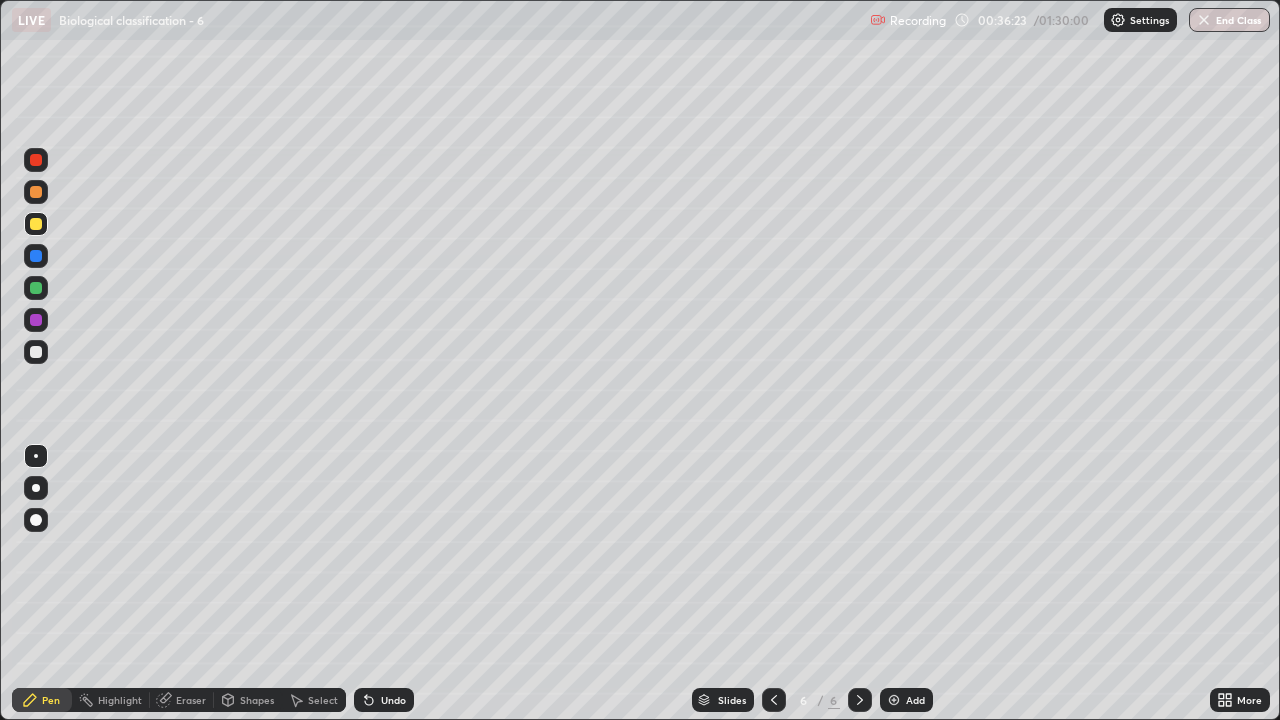 click at bounding box center (36, 352) 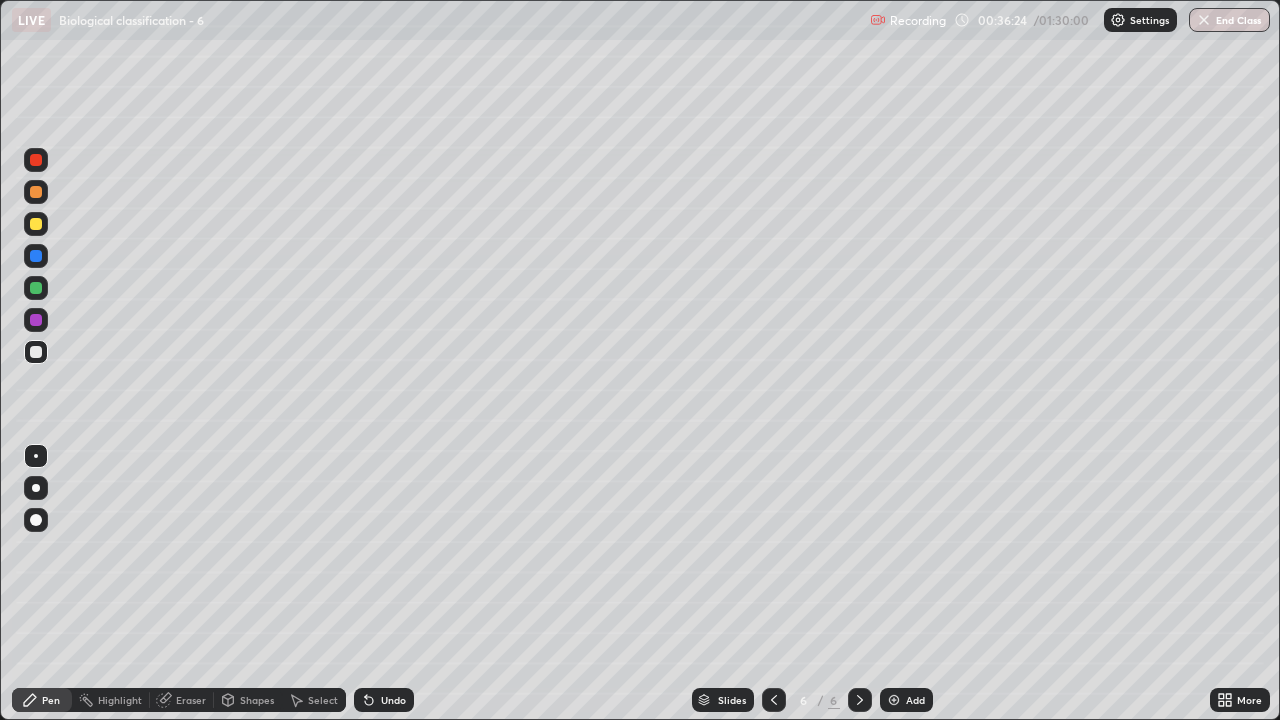 click at bounding box center [36, 456] 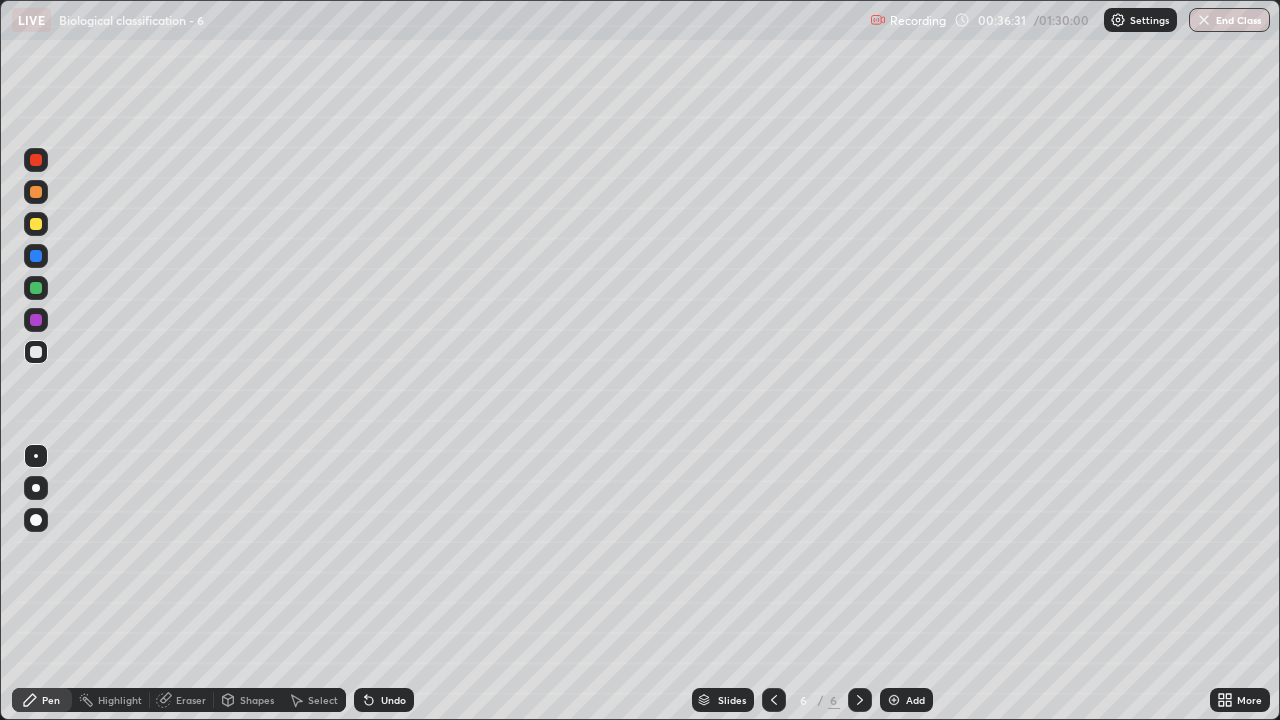click 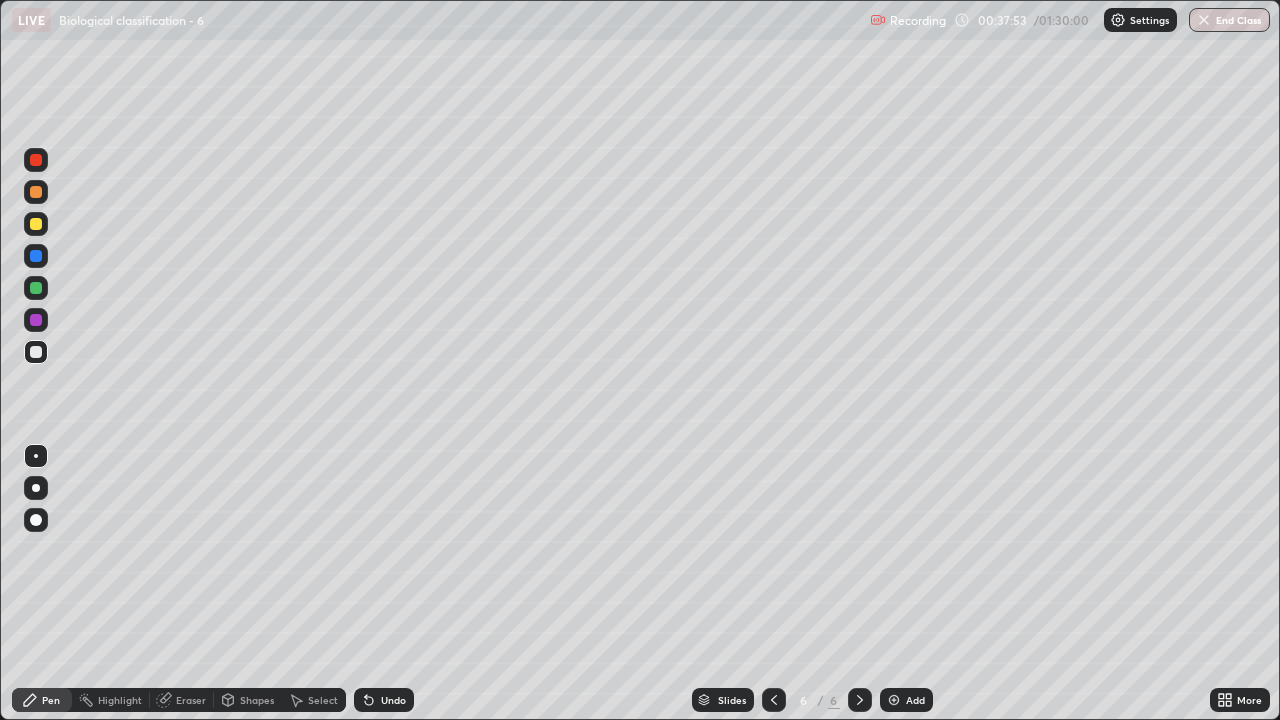 click at bounding box center (36, 224) 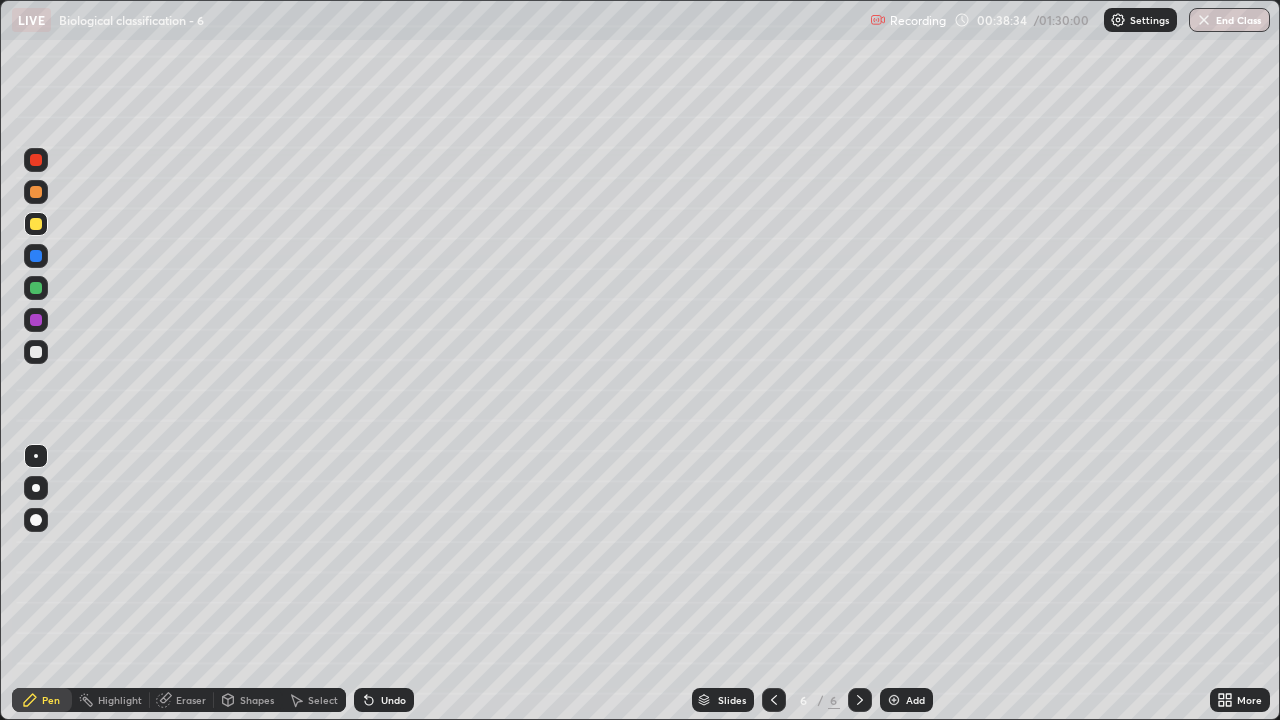 click at bounding box center [36, 352] 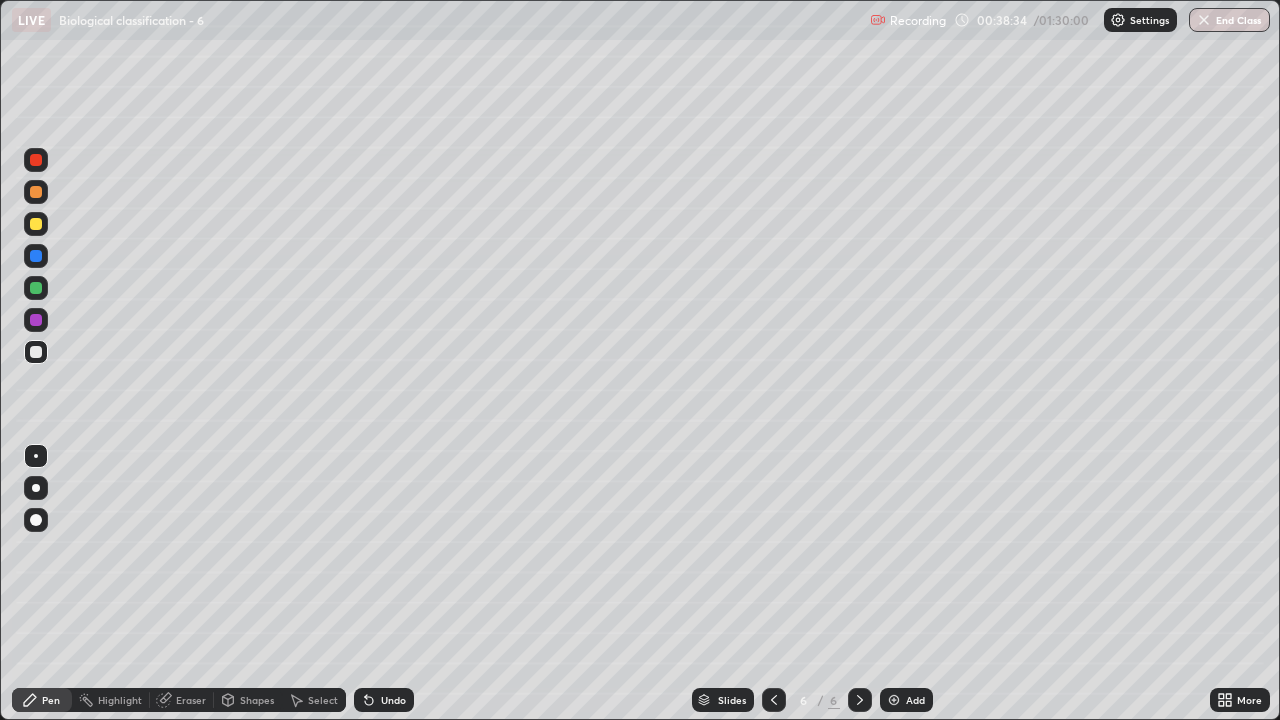click at bounding box center [36, 456] 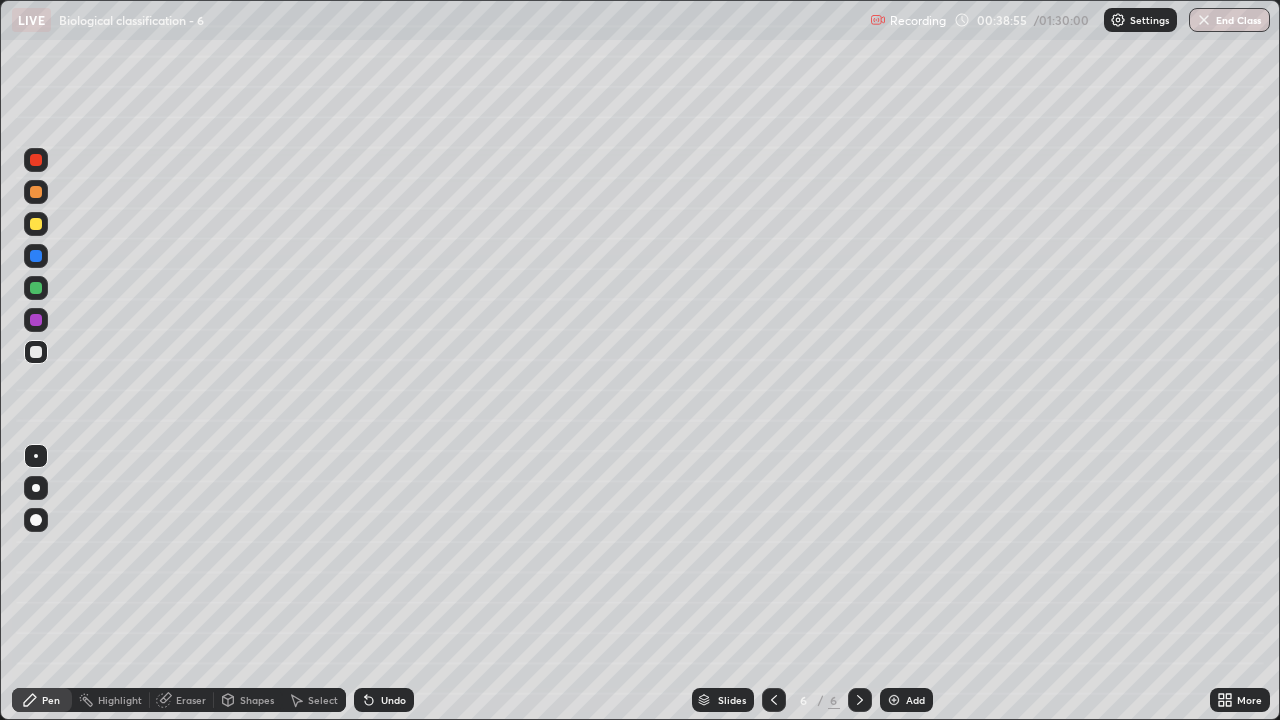 click at bounding box center (36, 224) 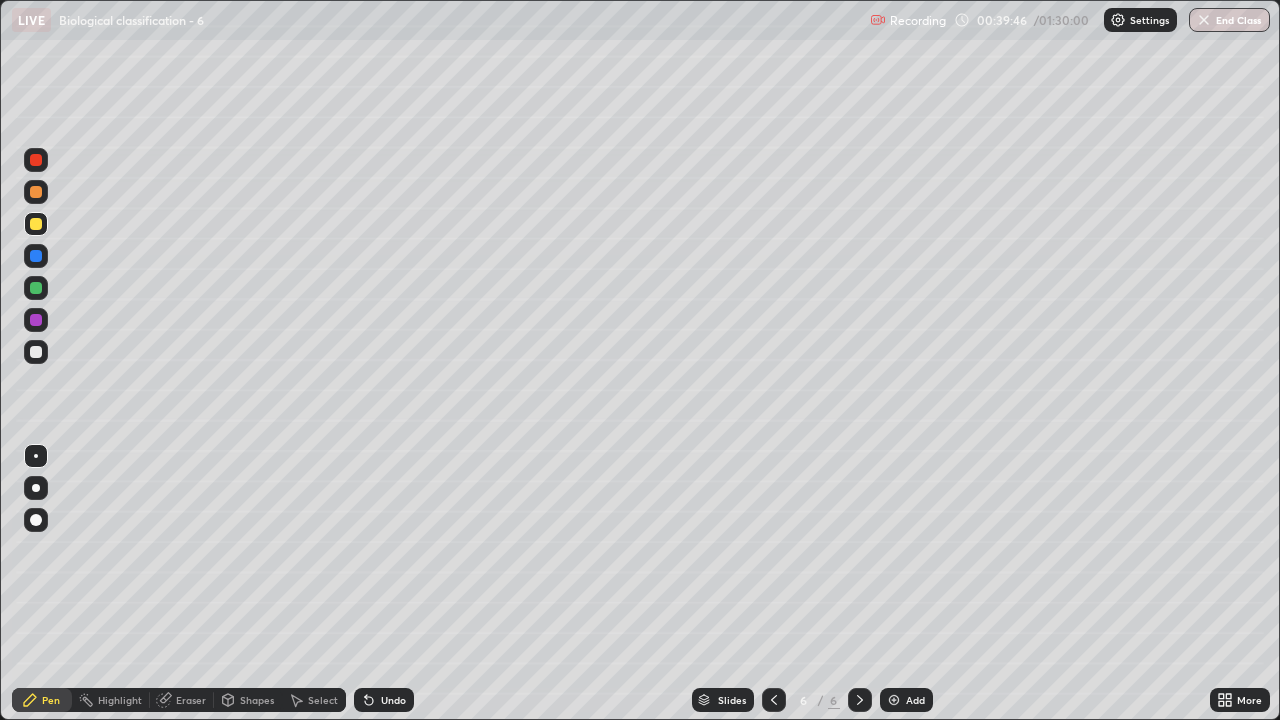 click at bounding box center [36, 352] 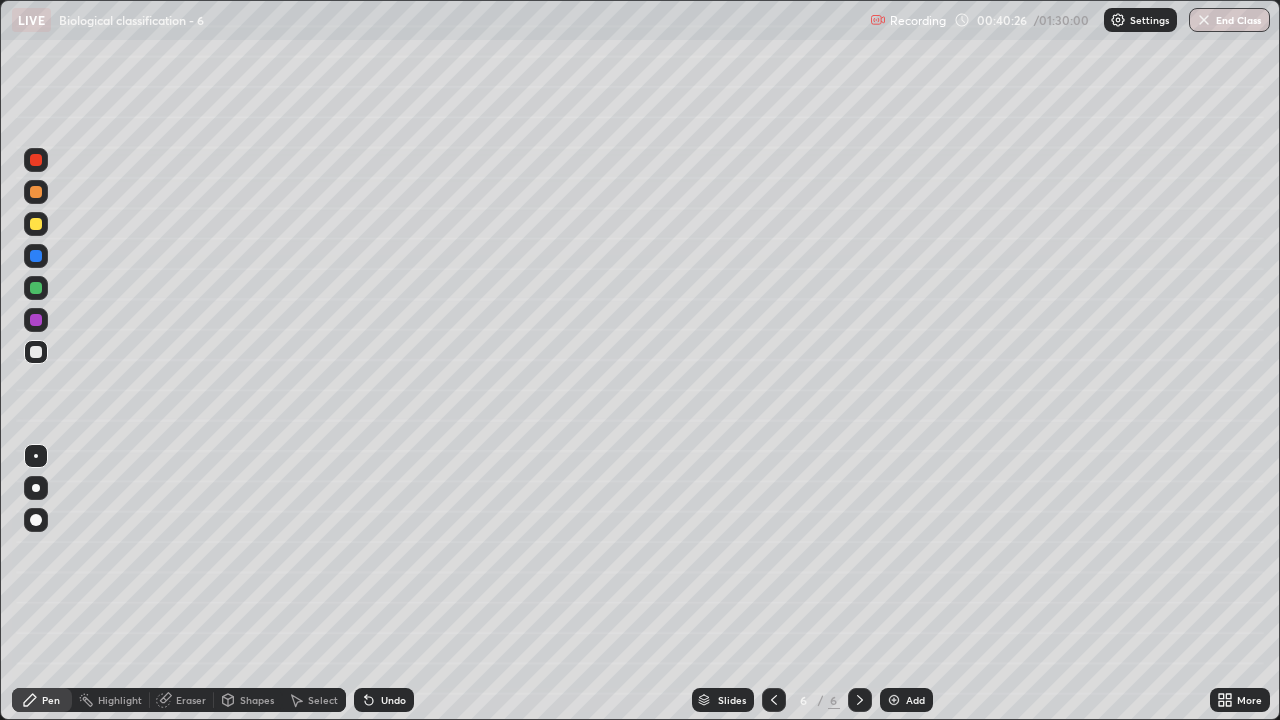 click on "Eraser" at bounding box center [182, 700] 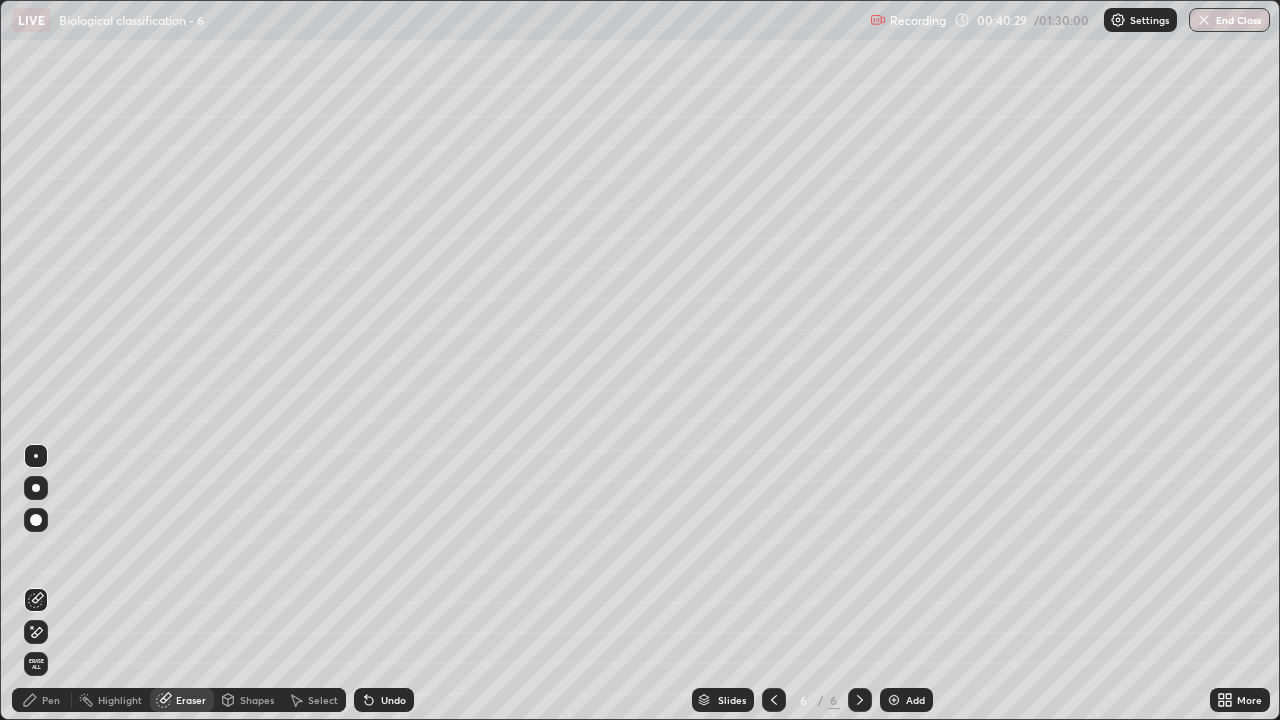 click on "Undo" at bounding box center [393, 700] 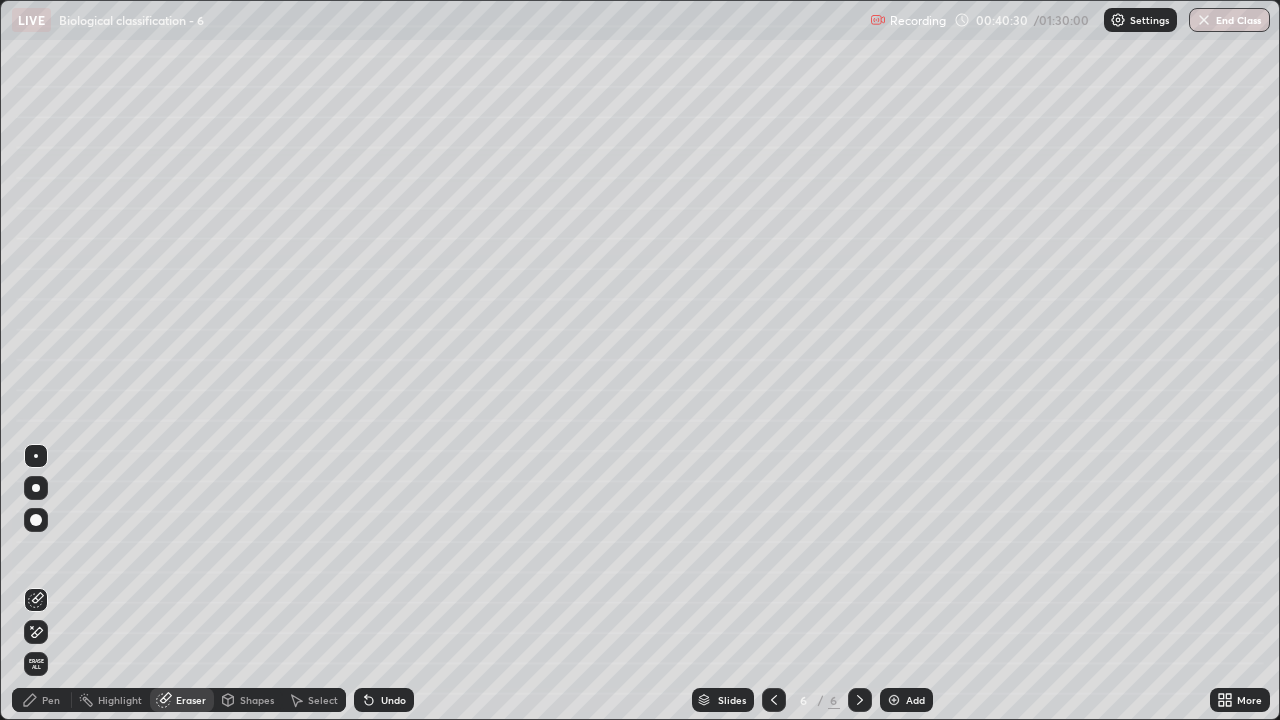 click on "Undo" at bounding box center [393, 700] 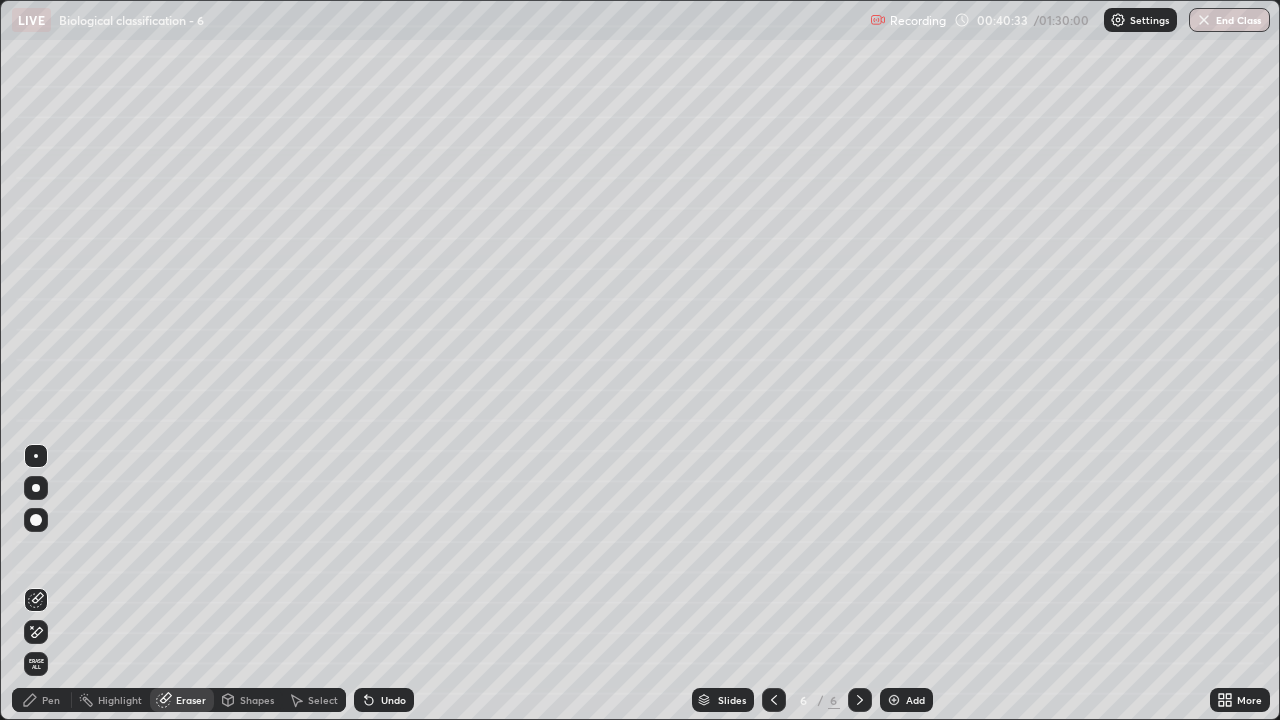 click on "Pen" at bounding box center [51, 700] 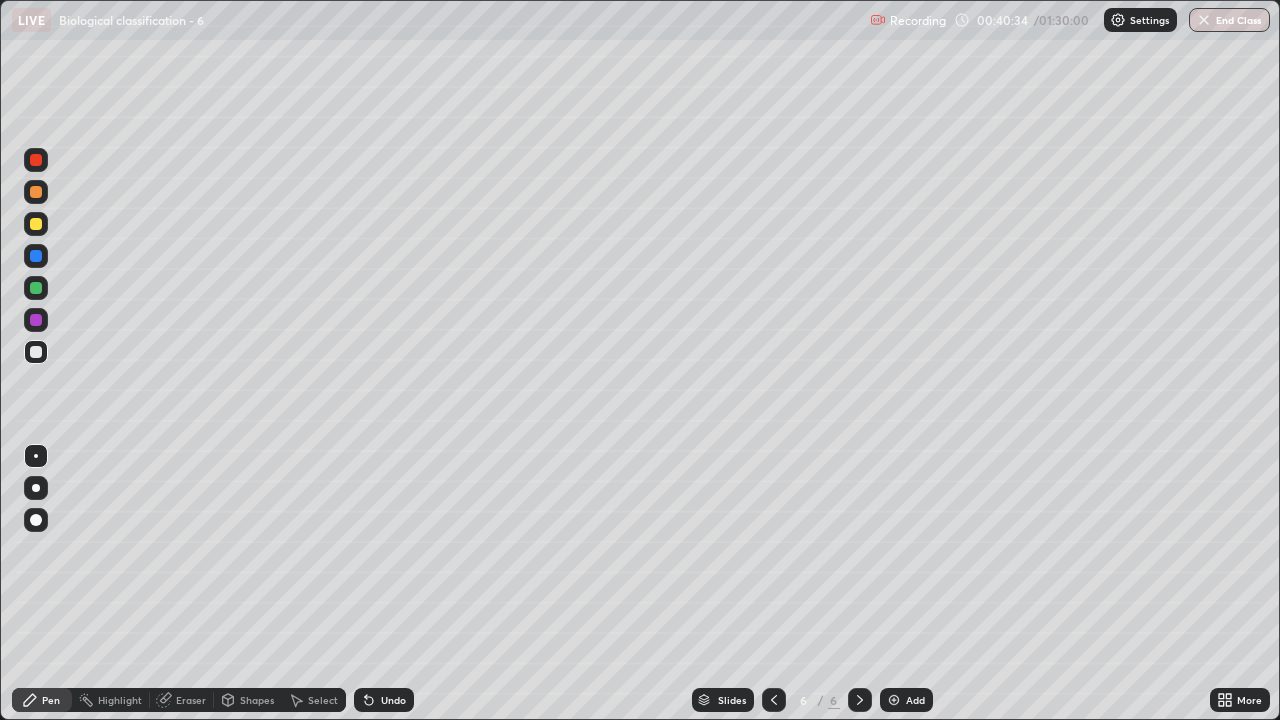 click at bounding box center (36, 352) 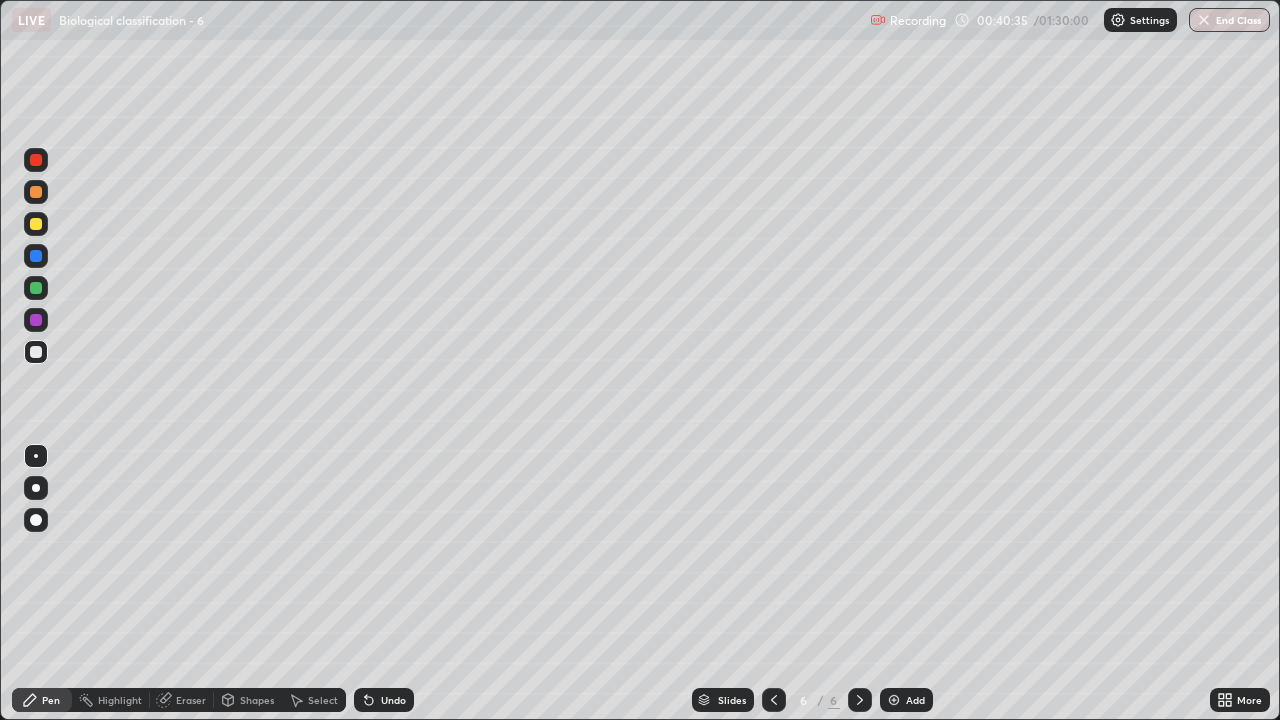 click at bounding box center (36, 456) 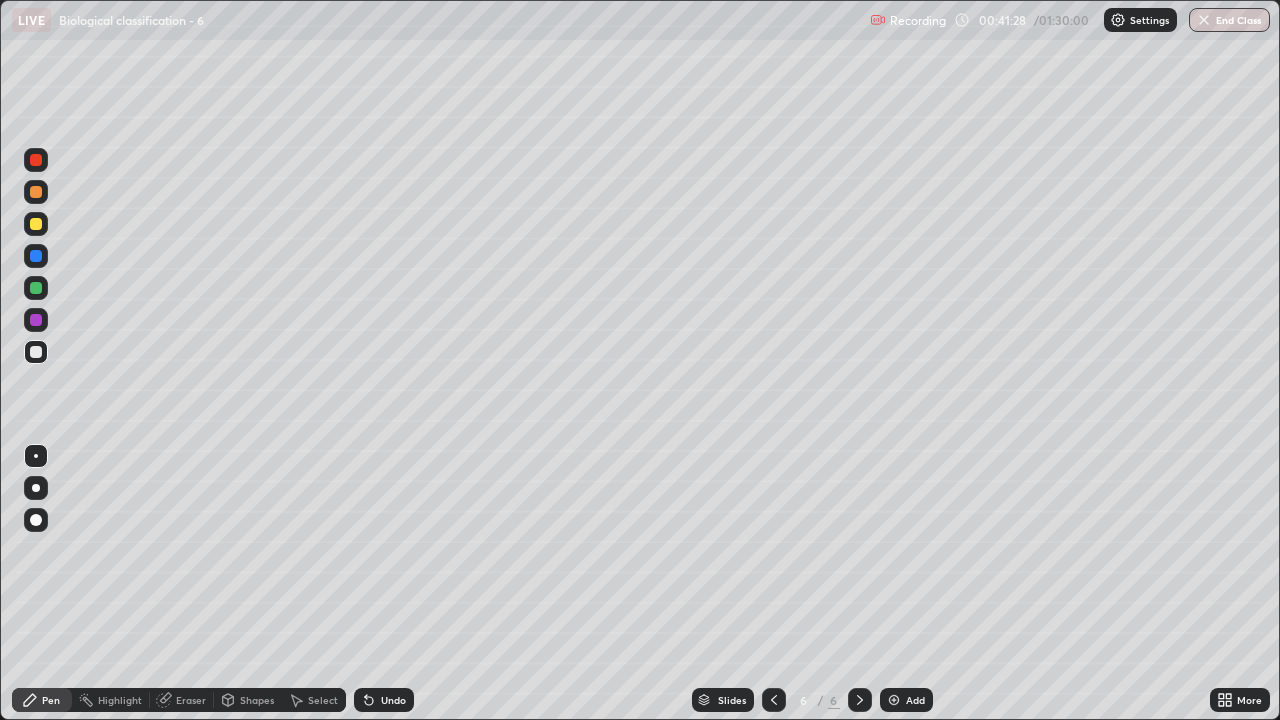 click on "Undo" at bounding box center [384, 700] 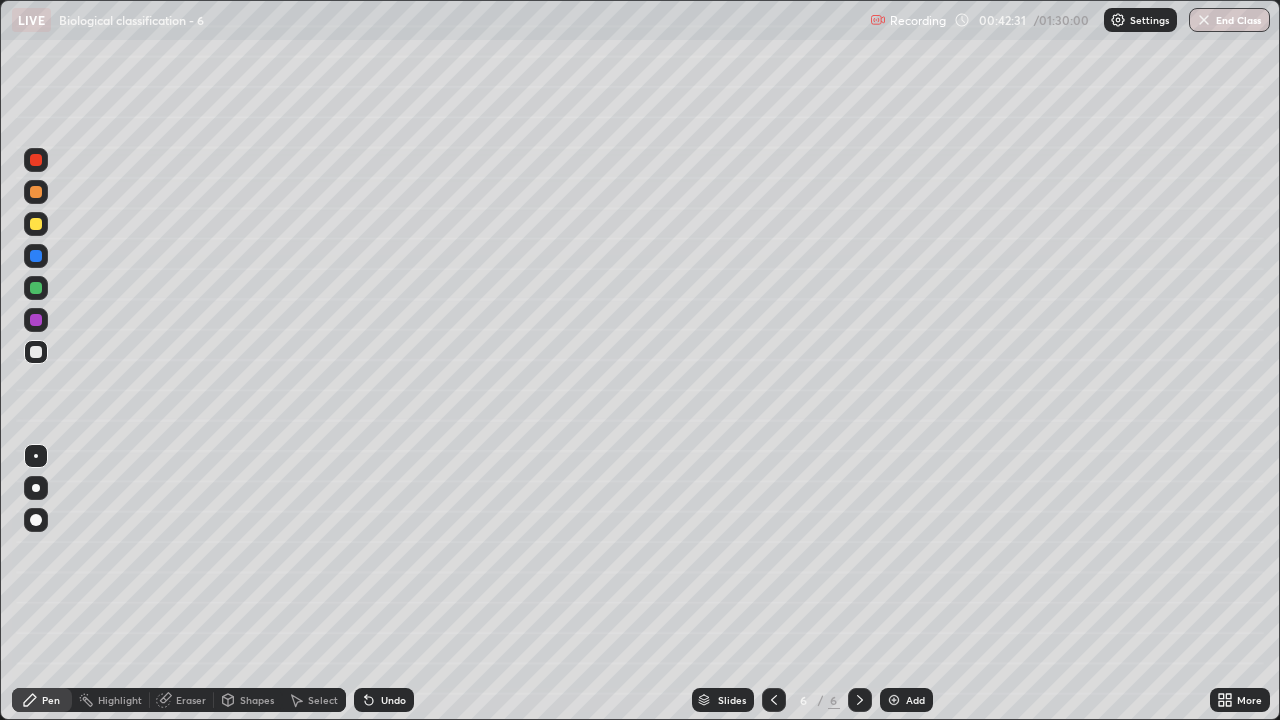click at bounding box center [36, 192] 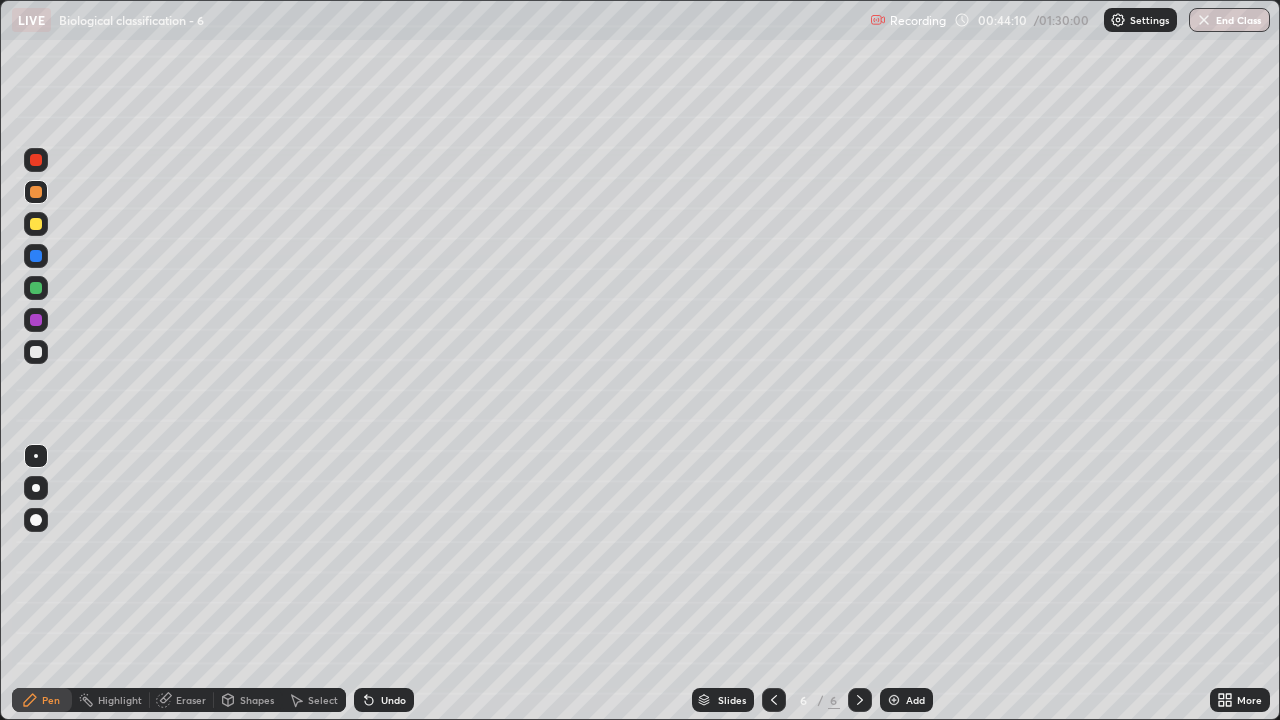 click on "Select" at bounding box center (314, 700) 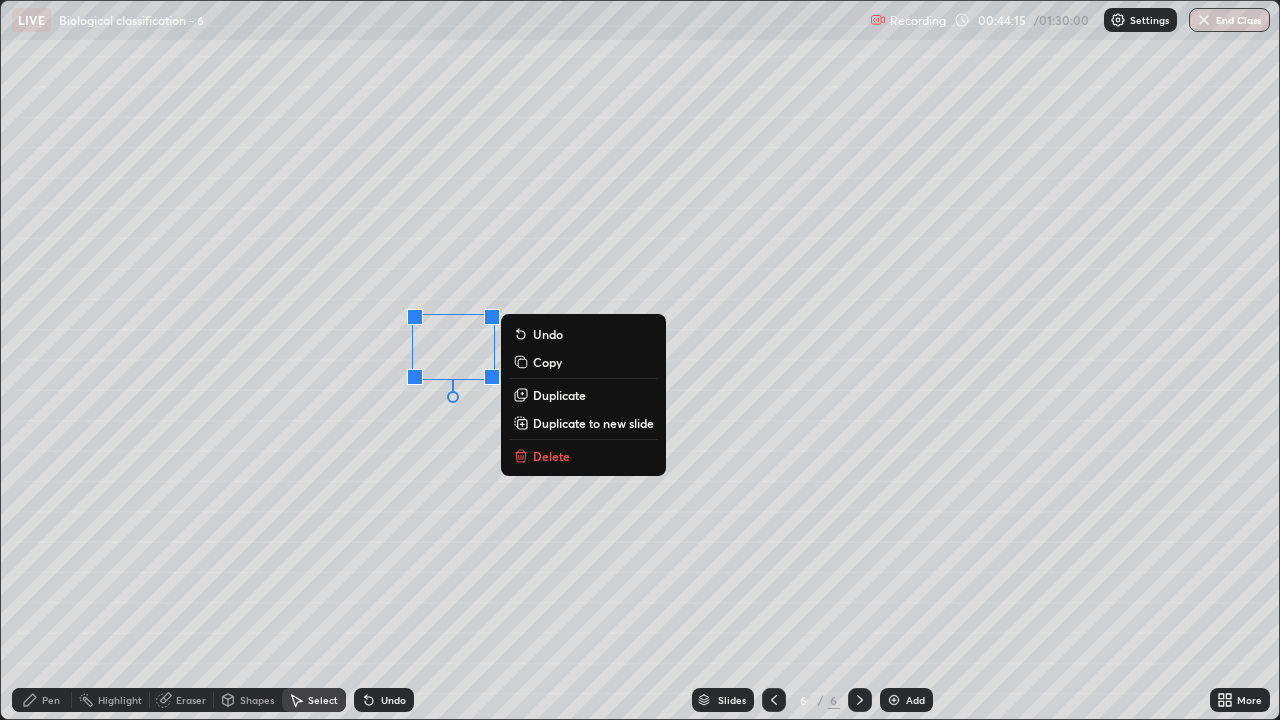 click on "0 ° Undo Copy Duplicate Duplicate to new slide Delete" at bounding box center [640, 360] 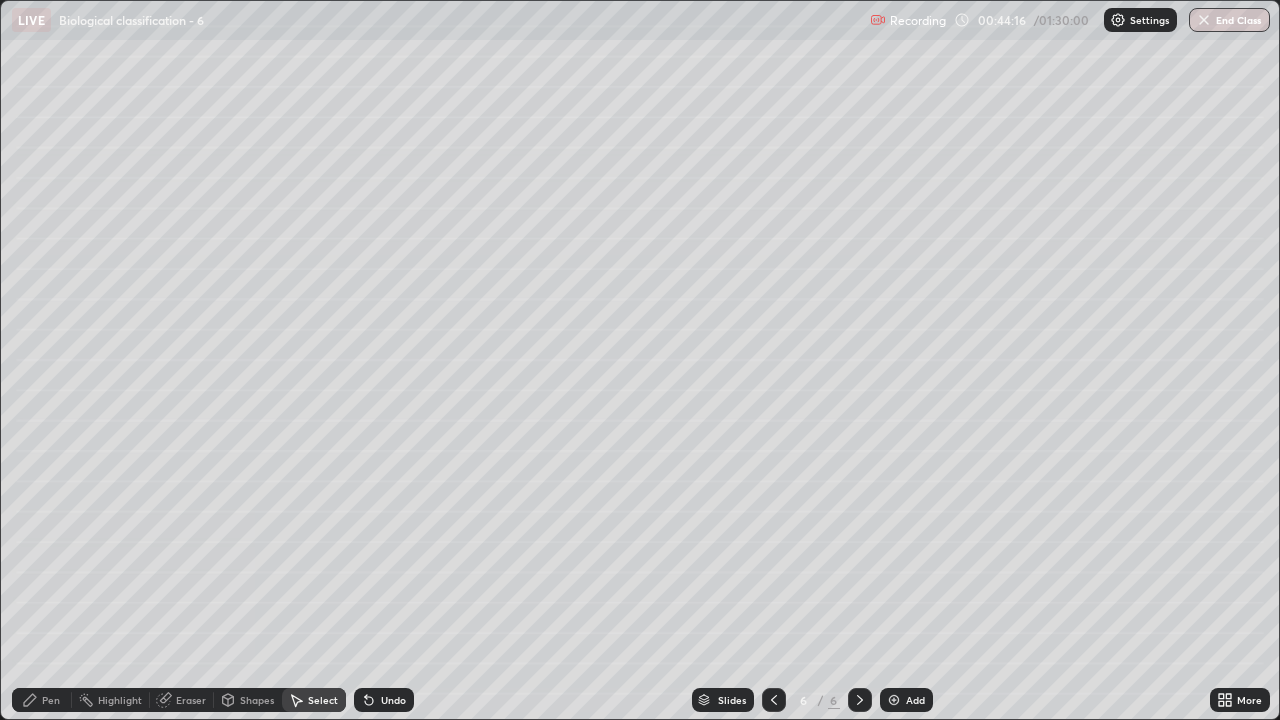 click on "Pen" at bounding box center [51, 700] 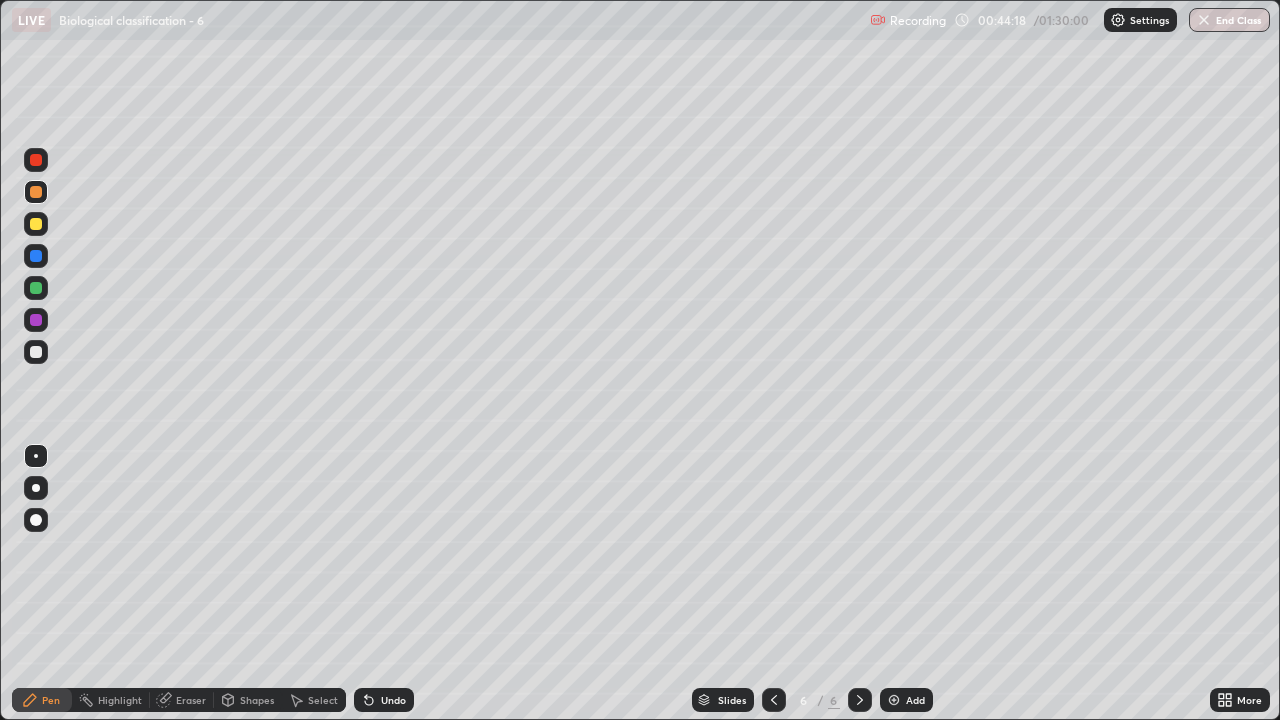 click at bounding box center [36, 488] 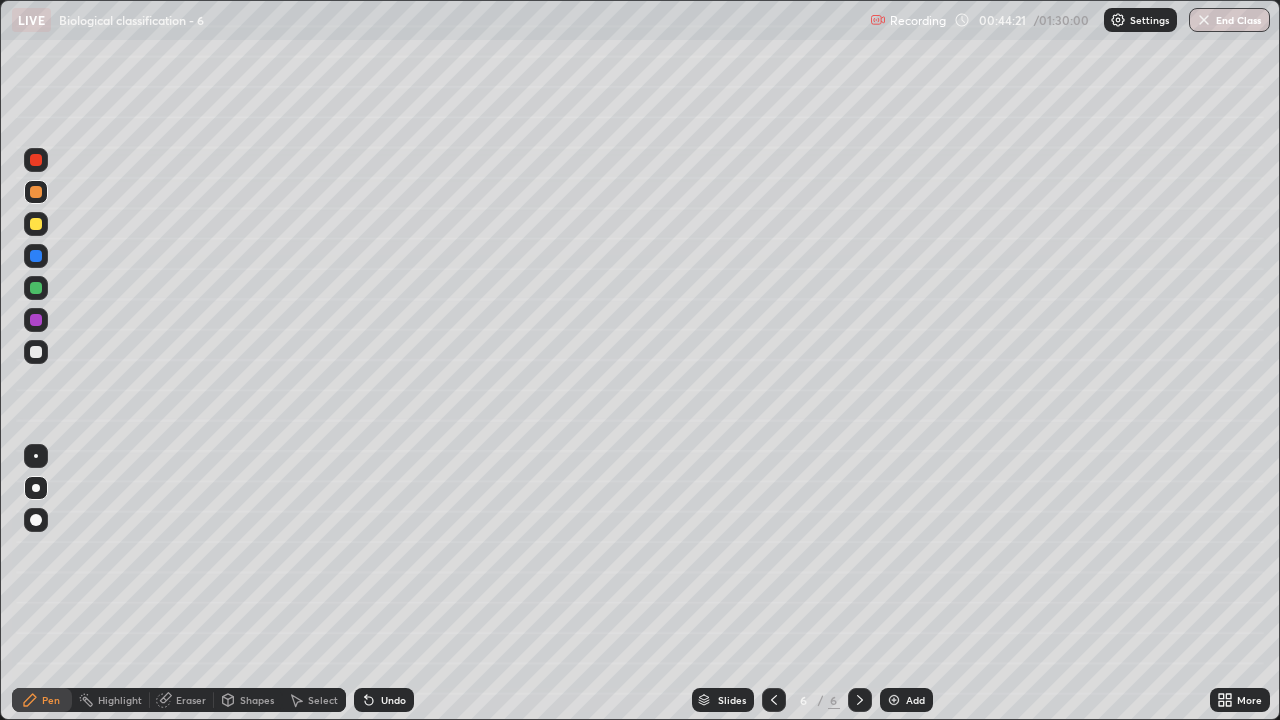 click at bounding box center (36, 256) 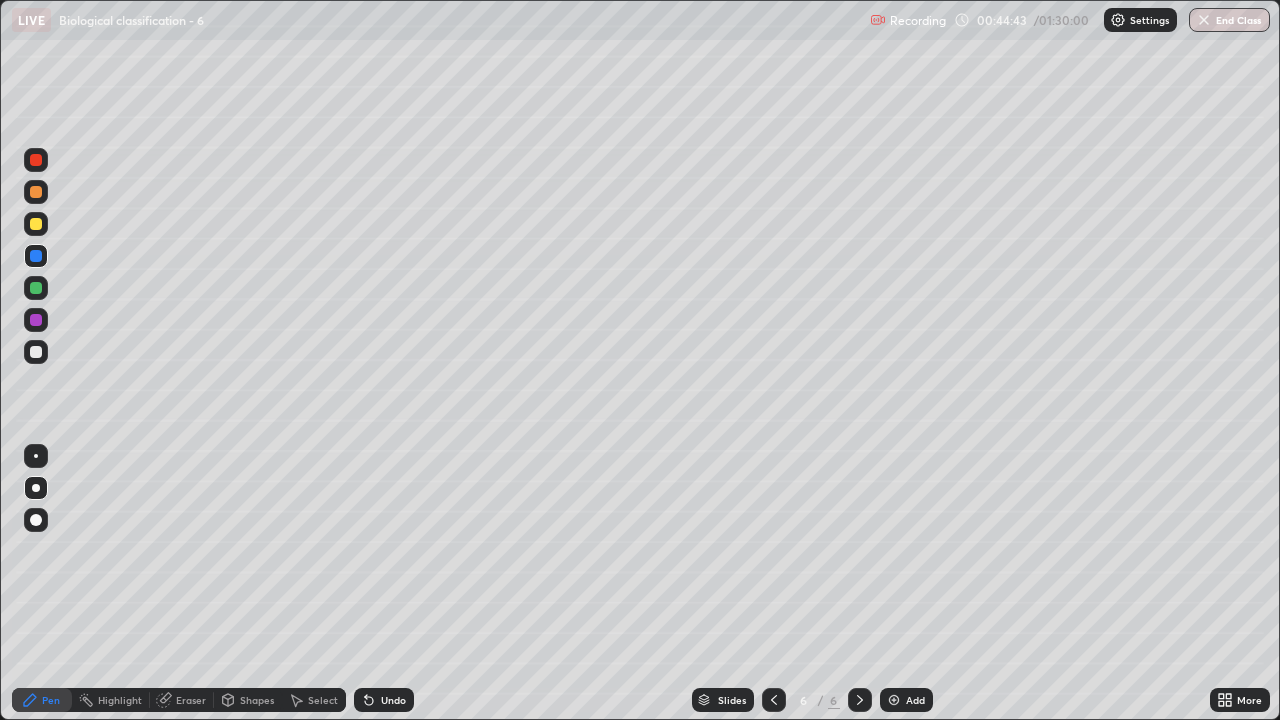 click at bounding box center (36, 352) 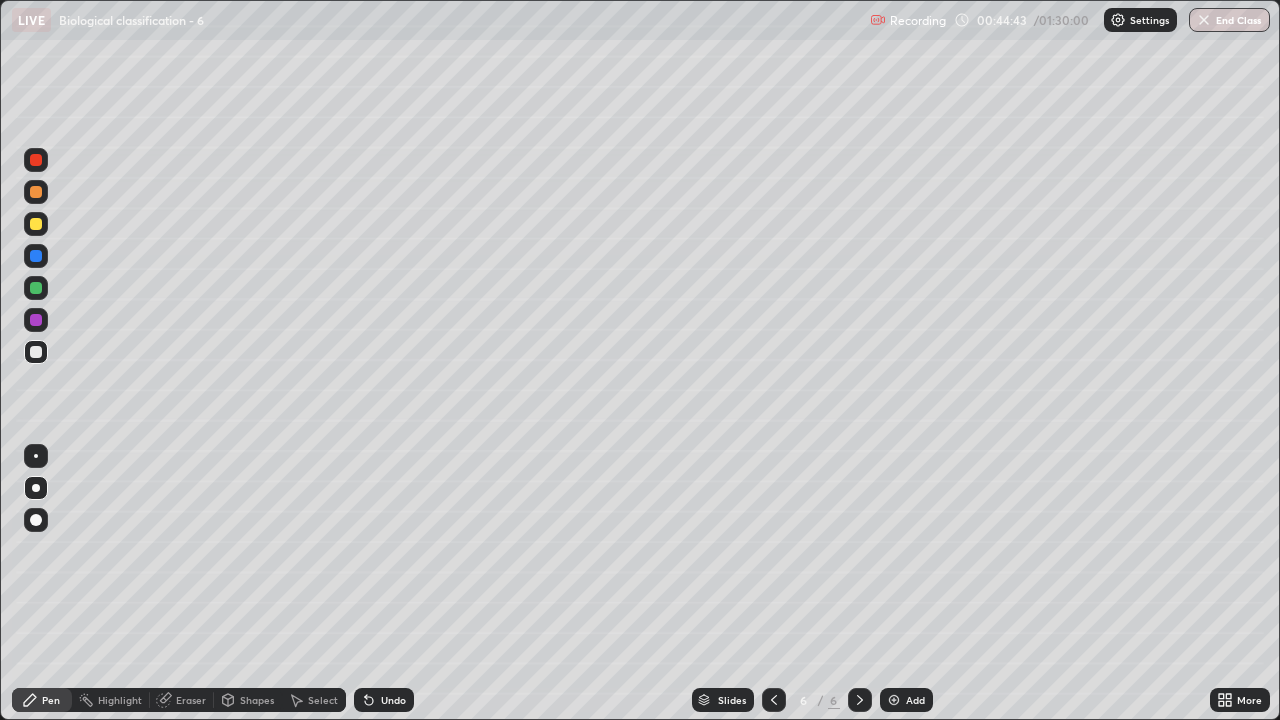 click at bounding box center [36, 456] 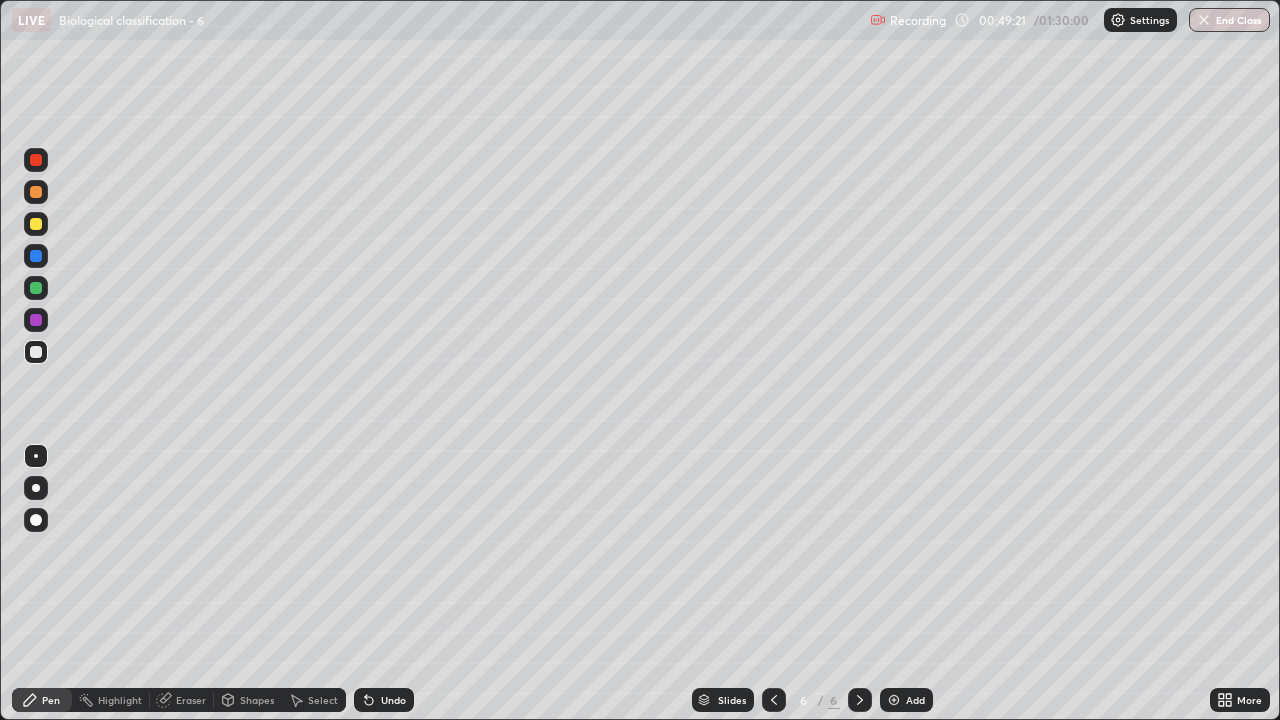click at bounding box center [894, 700] 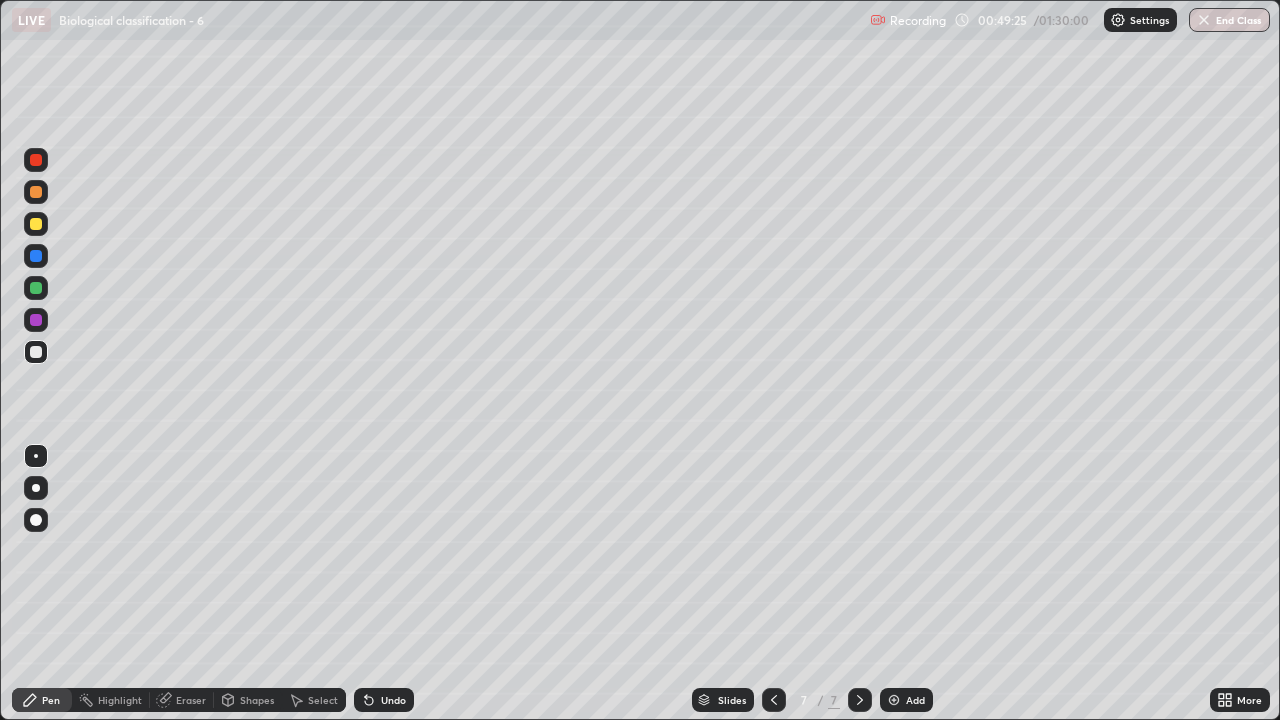click at bounding box center [36, 192] 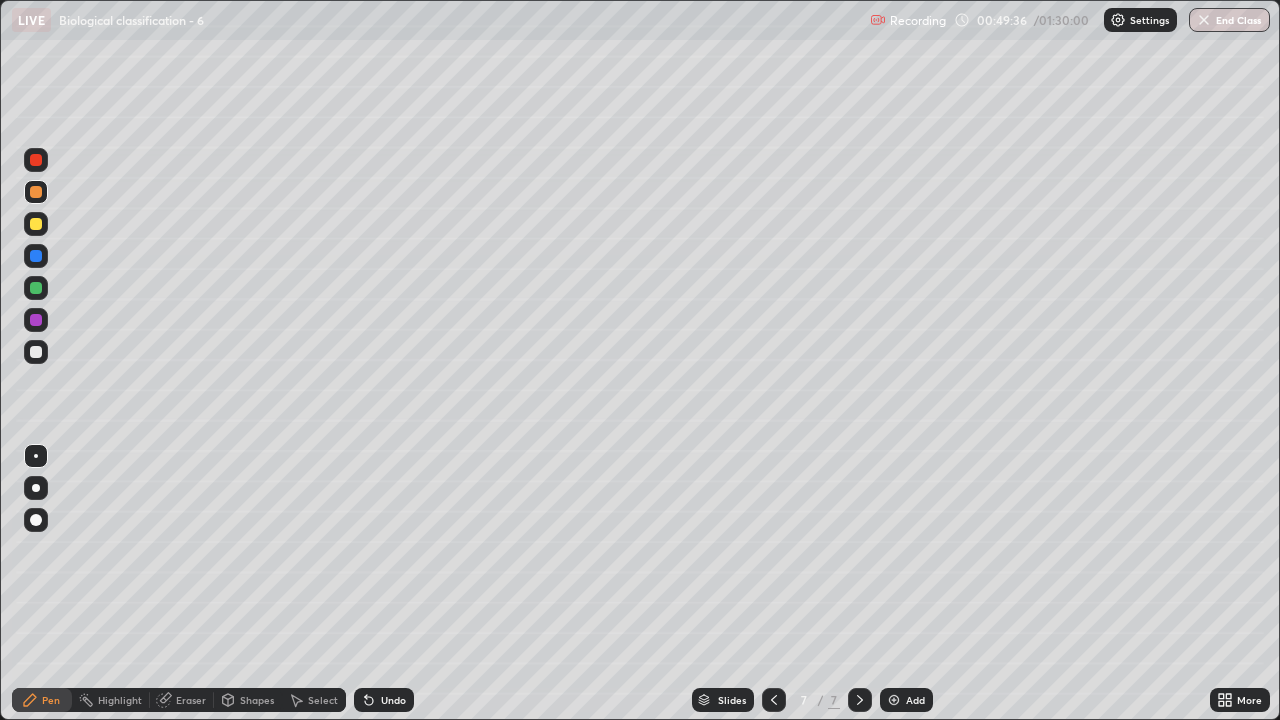 click at bounding box center (36, 224) 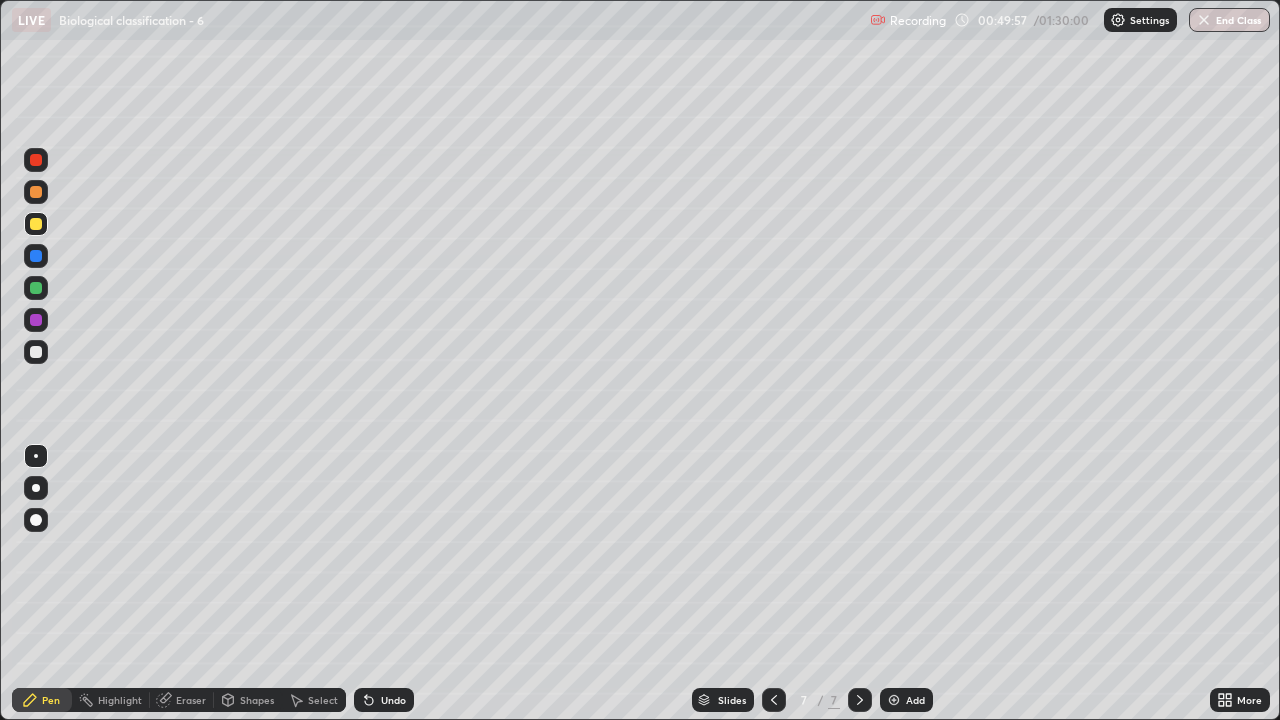 click at bounding box center (36, 224) 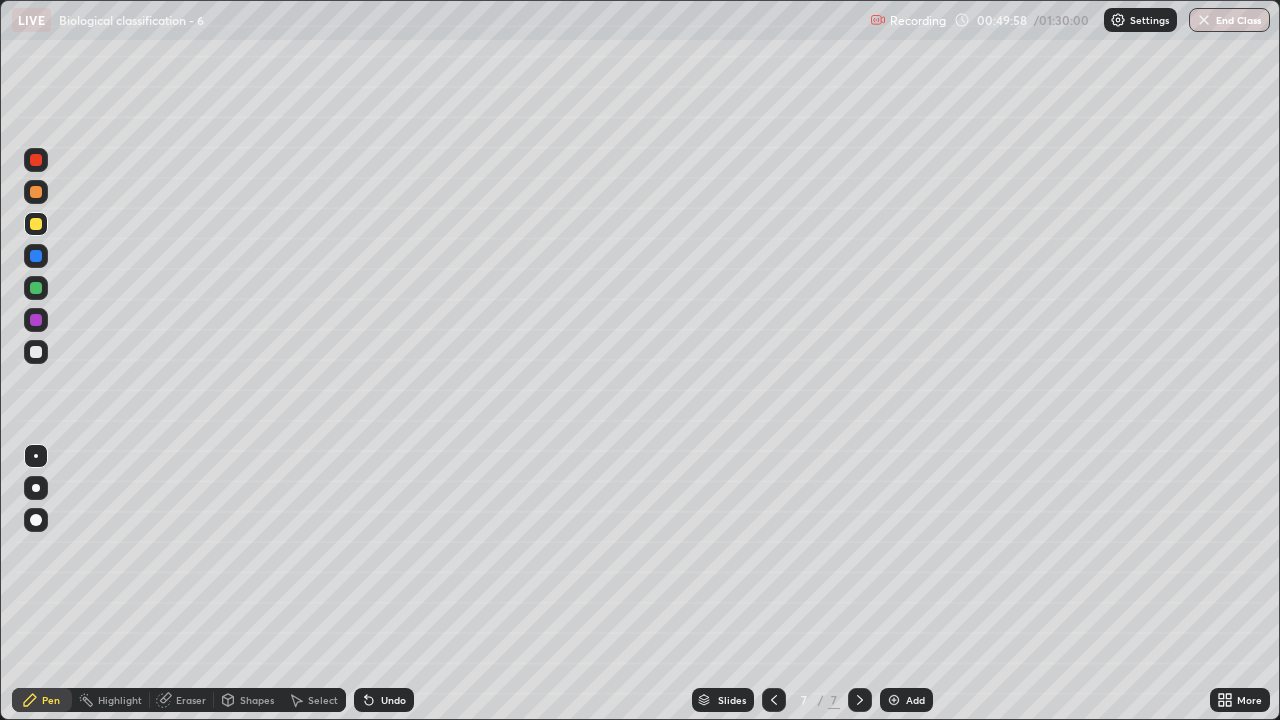click at bounding box center [36, 456] 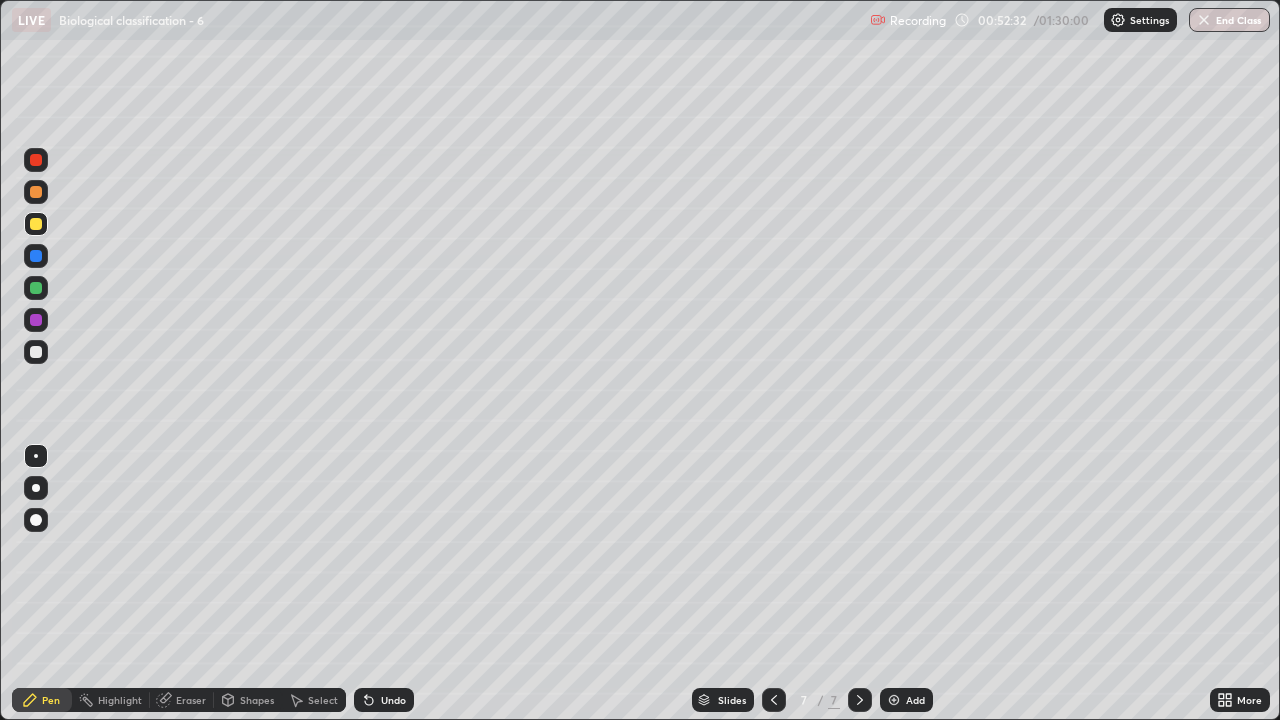 click at bounding box center (36, 160) 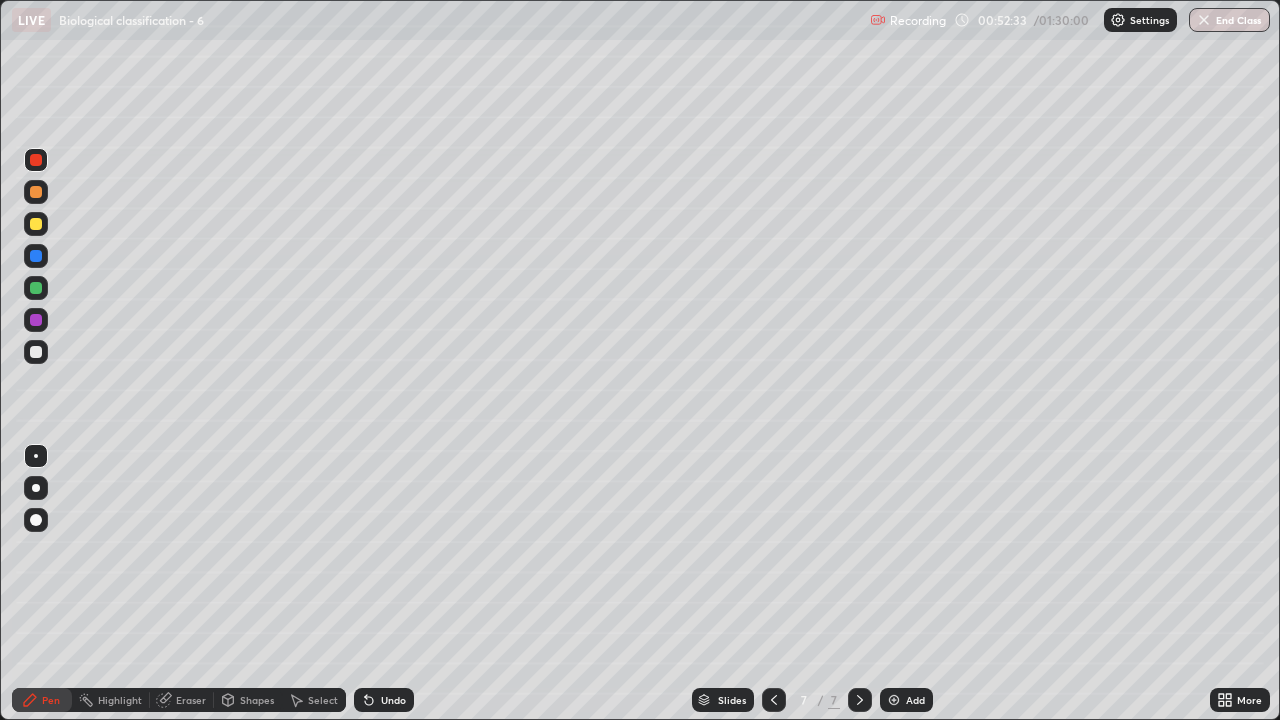 click at bounding box center (36, 456) 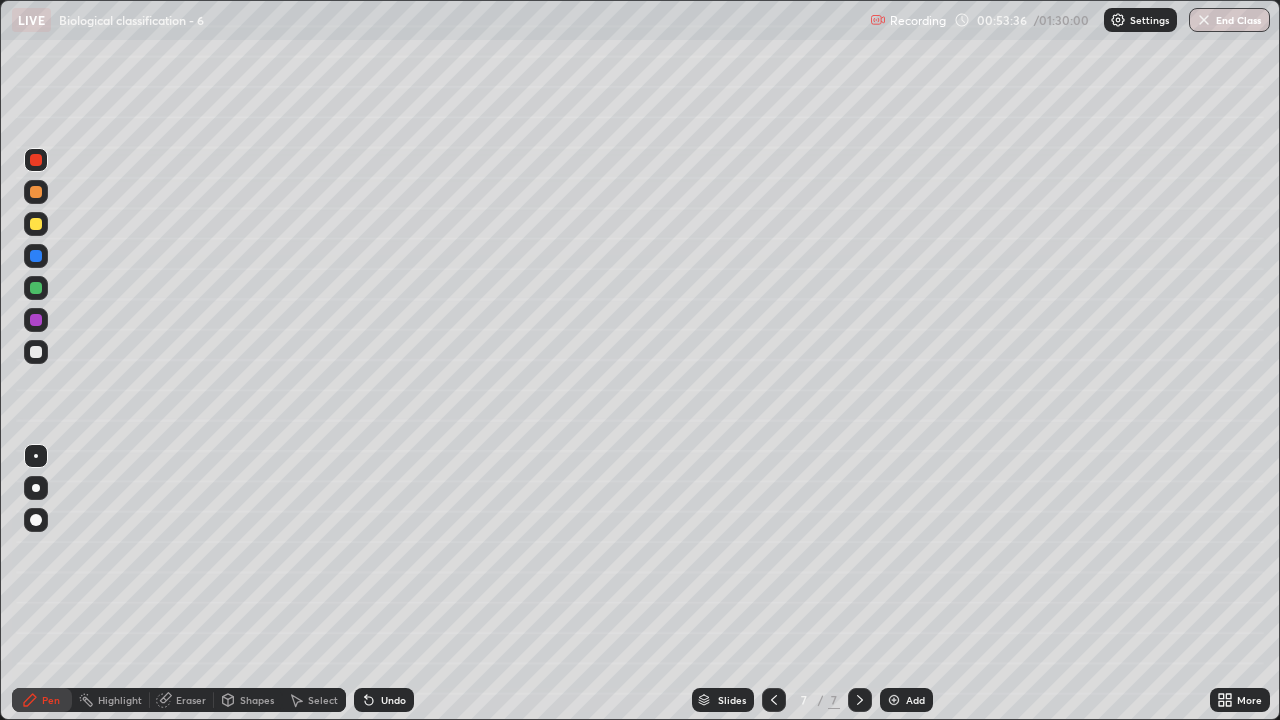 click on "Undo" at bounding box center (393, 700) 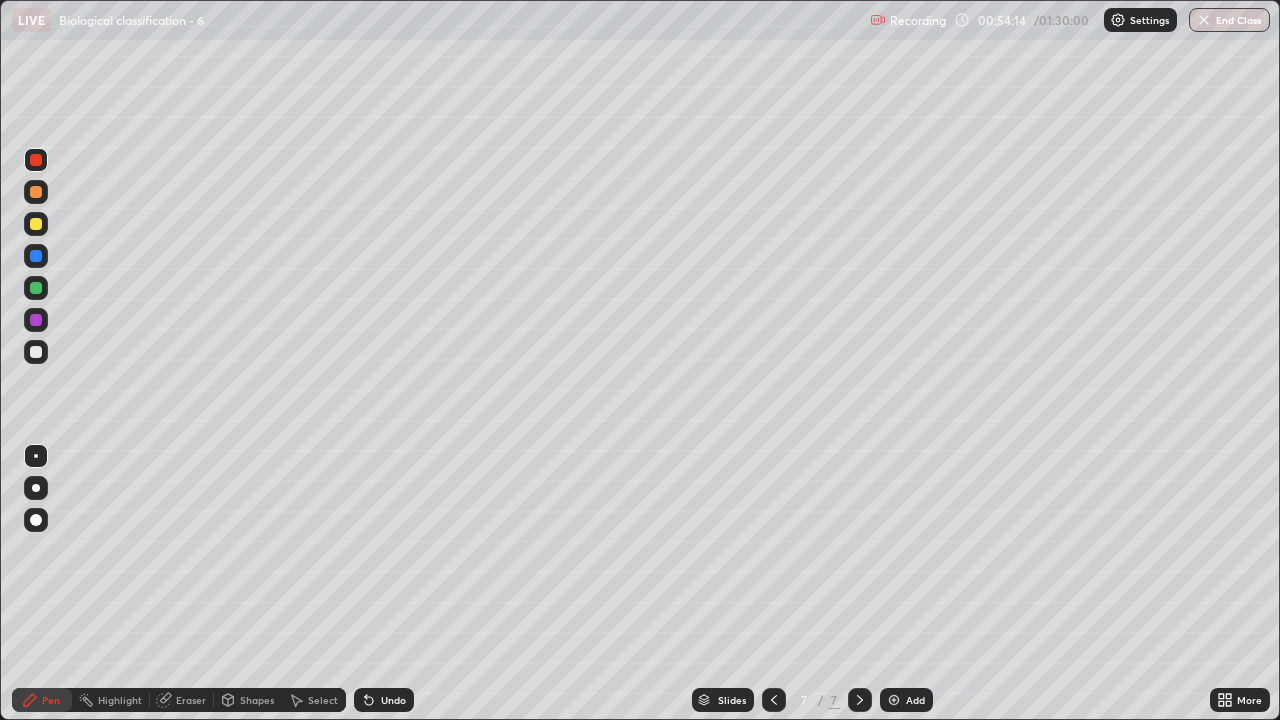 click at bounding box center (36, 224) 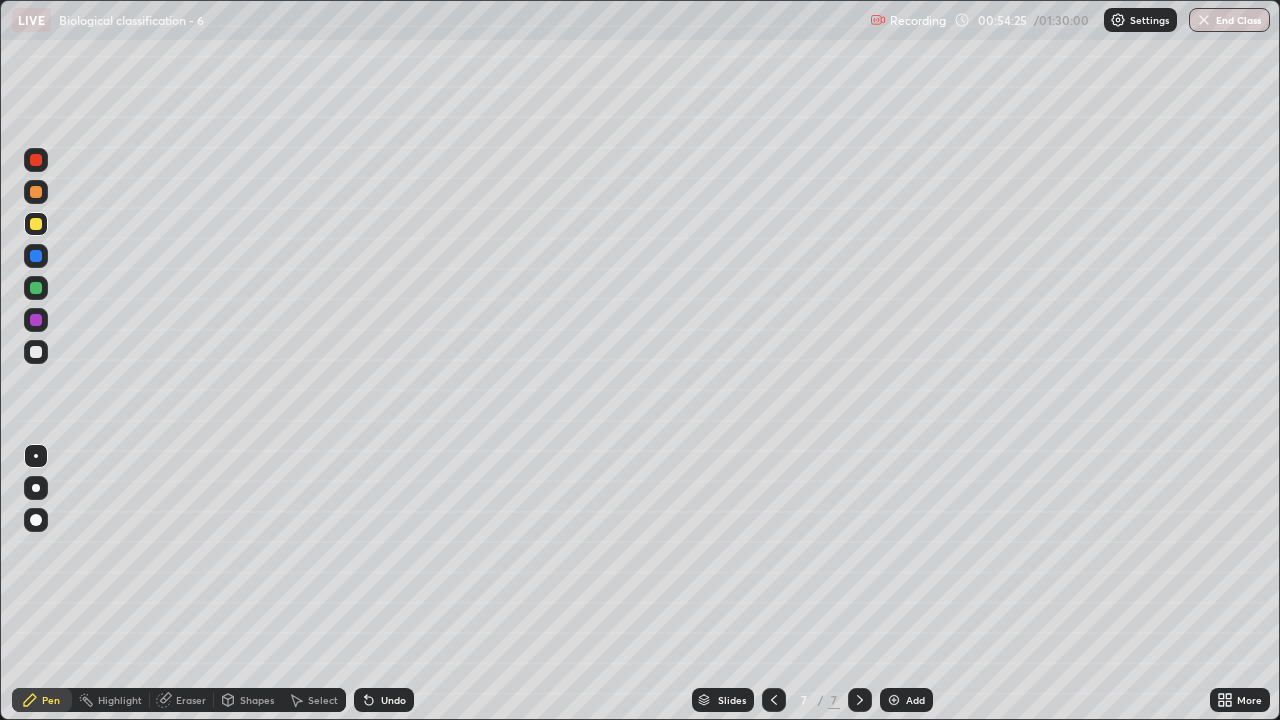 click on "Select" at bounding box center [323, 700] 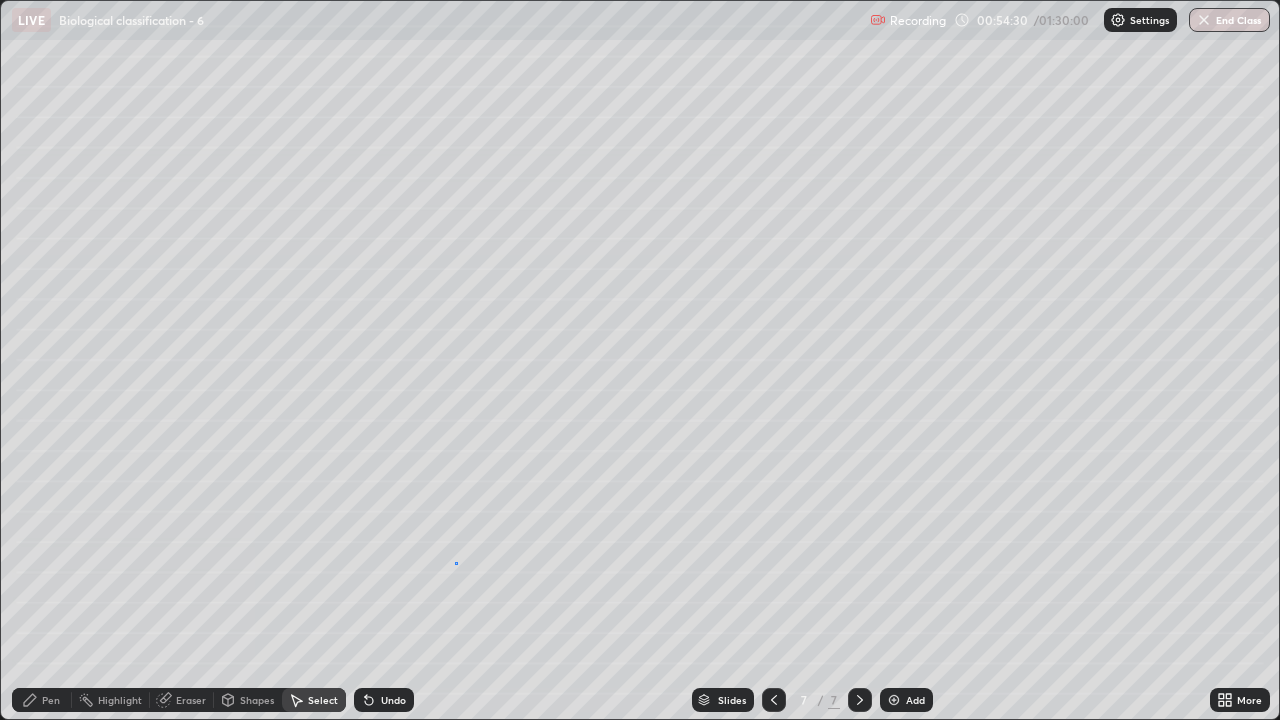 click on "0 ° Undo Copy Duplicate Duplicate to new slide Delete" at bounding box center (640, 360) 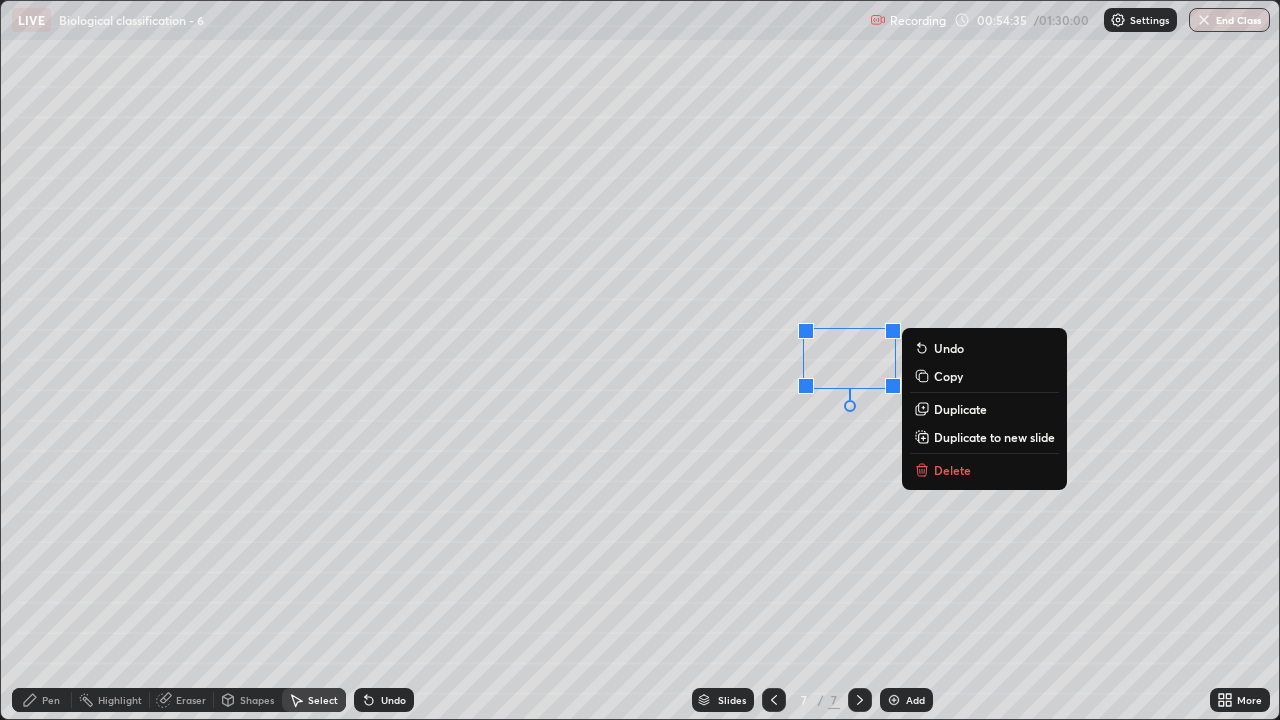 click on "0 ° Undo Copy Duplicate Duplicate to new slide Delete" at bounding box center (640, 360) 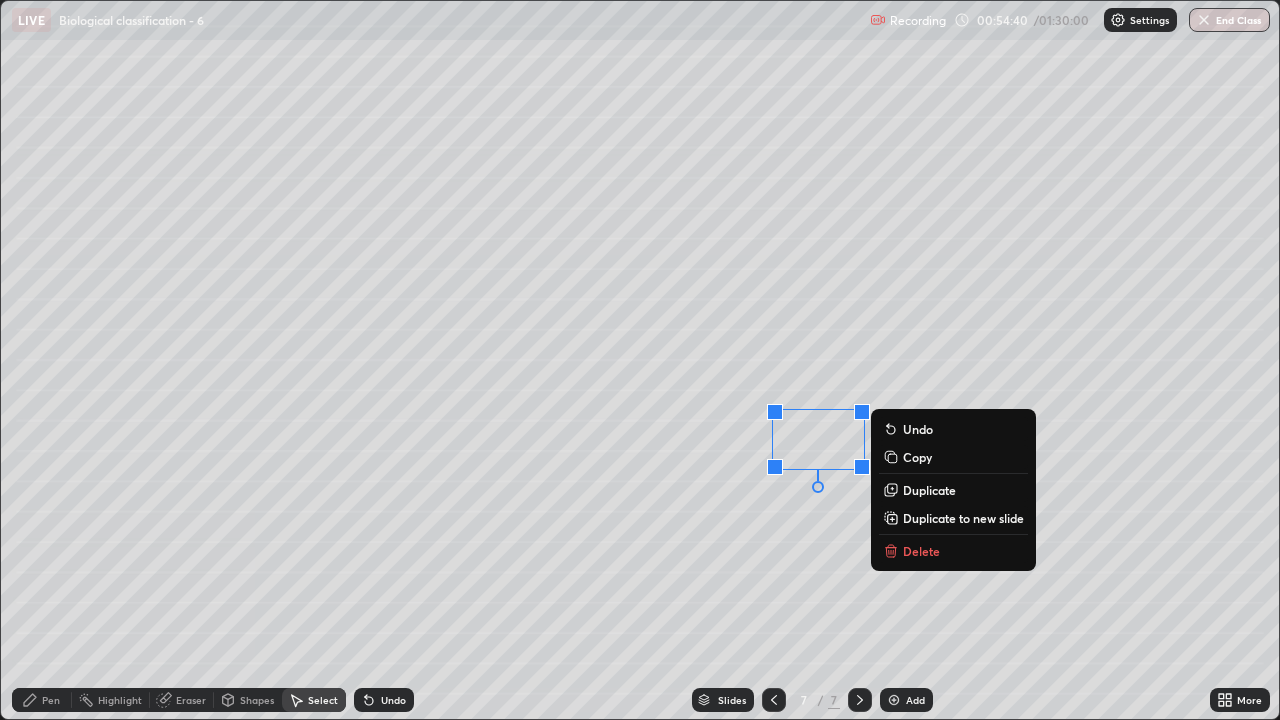 click on "0 ° Undo Copy Duplicate Duplicate to new slide Delete" at bounding box center [640, 360] 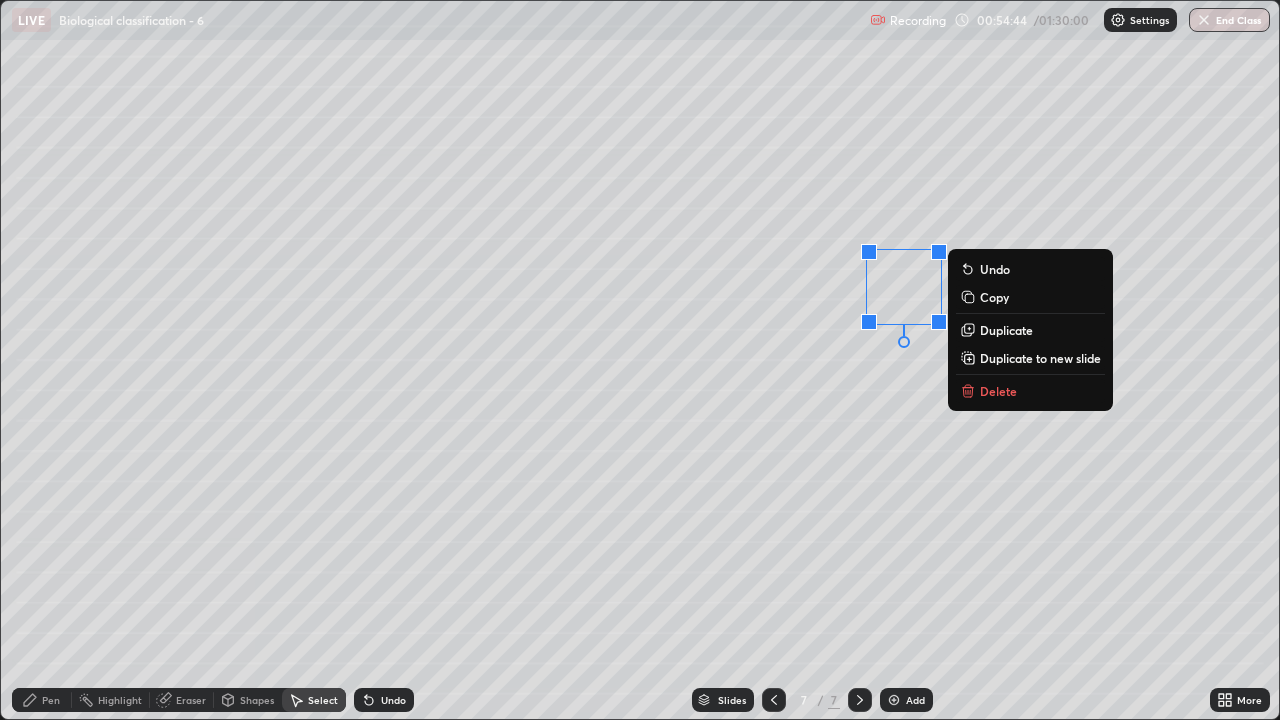 click on "0 ° Undo Copy Duplicate Duplicate to new slide Delete" at bounding box center (640, 360) 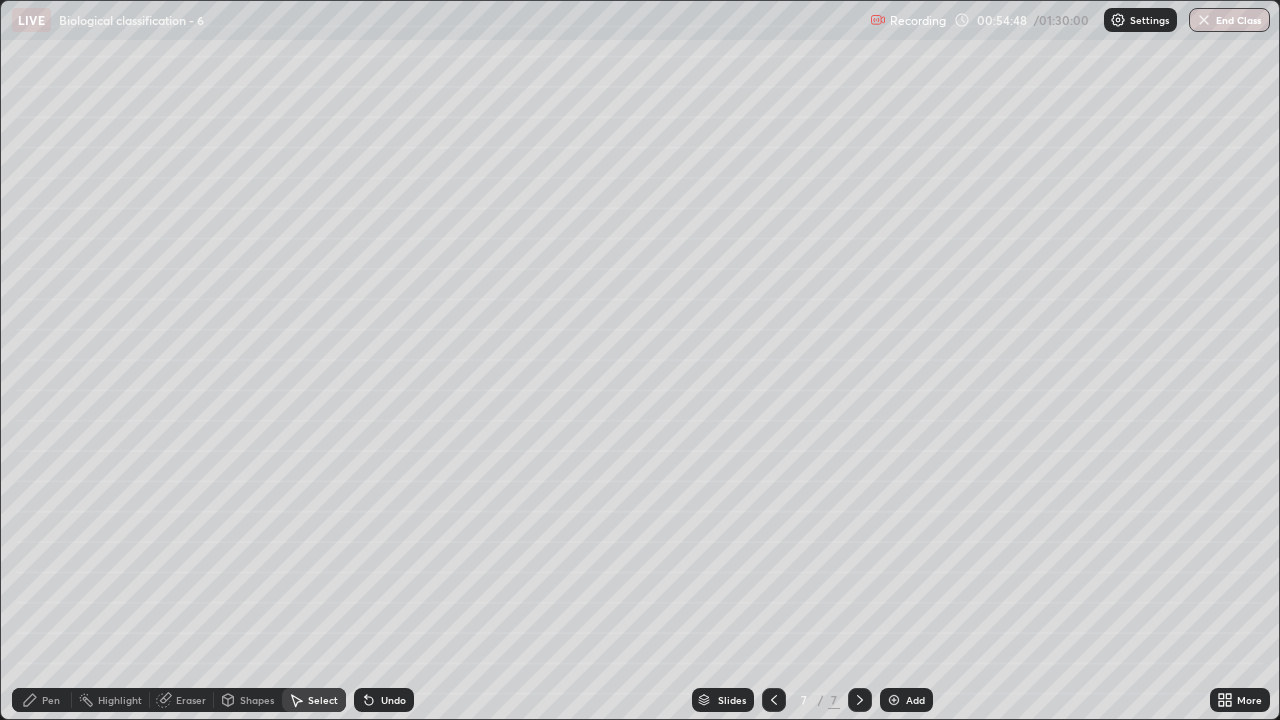 click on "Pen" at bounding box center [42, 700] 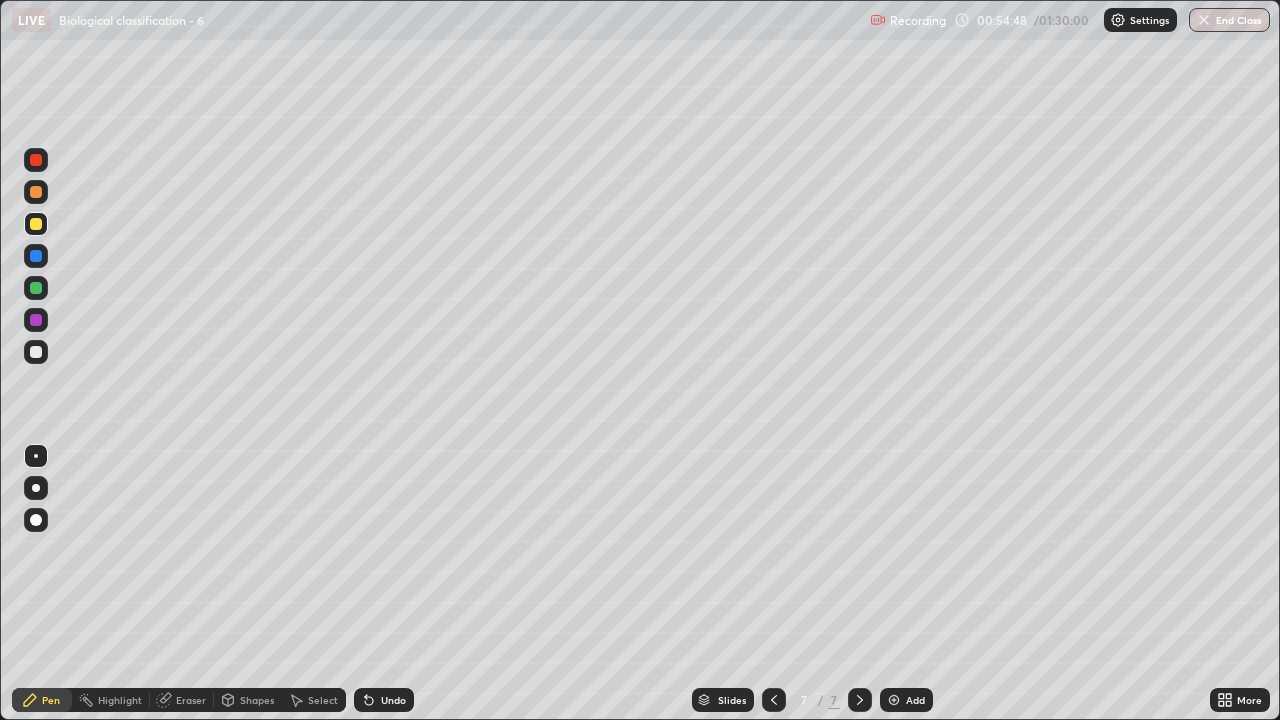 click at bounding box center (36, 352) 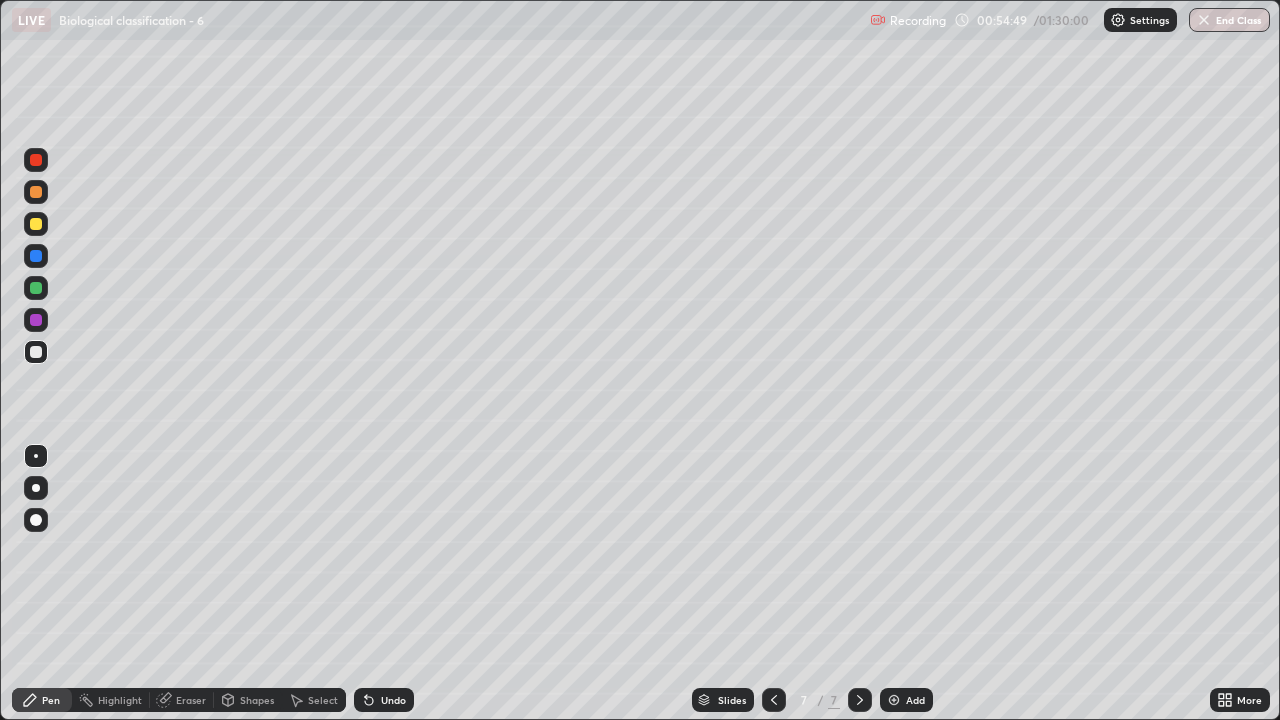 click at bounding box center (36, 256) 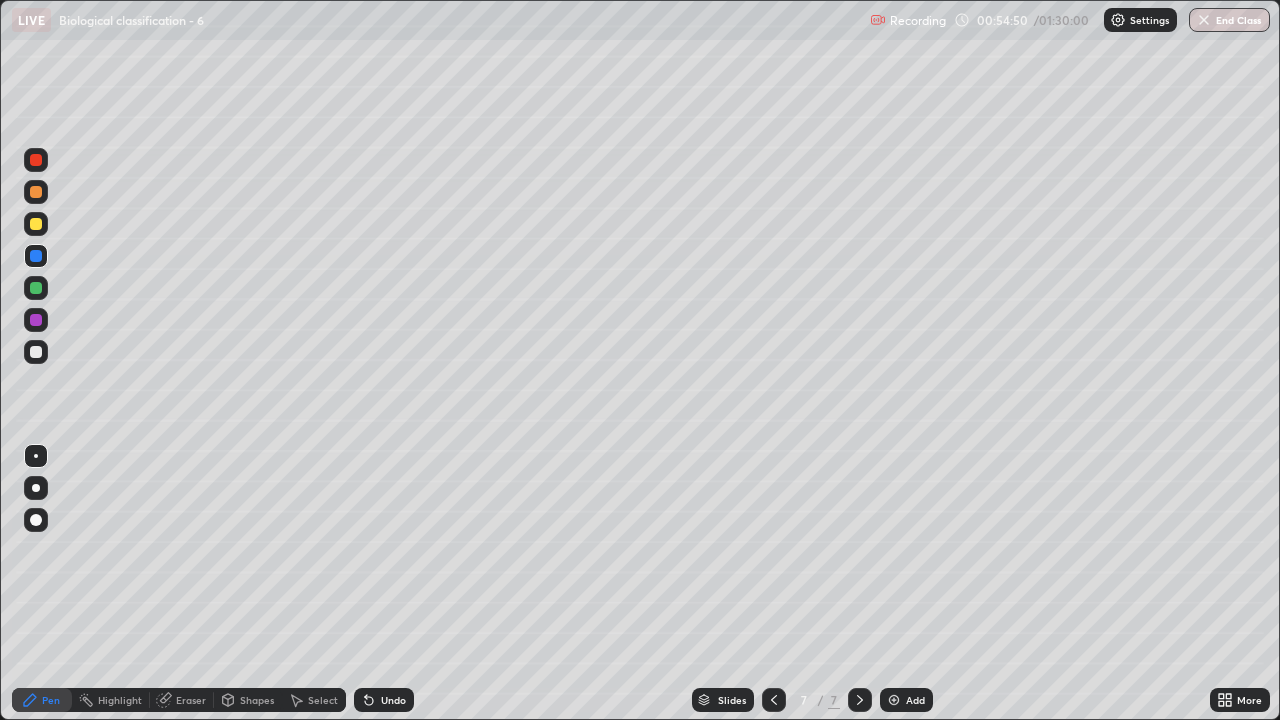 click at bounding box center (36, 488) 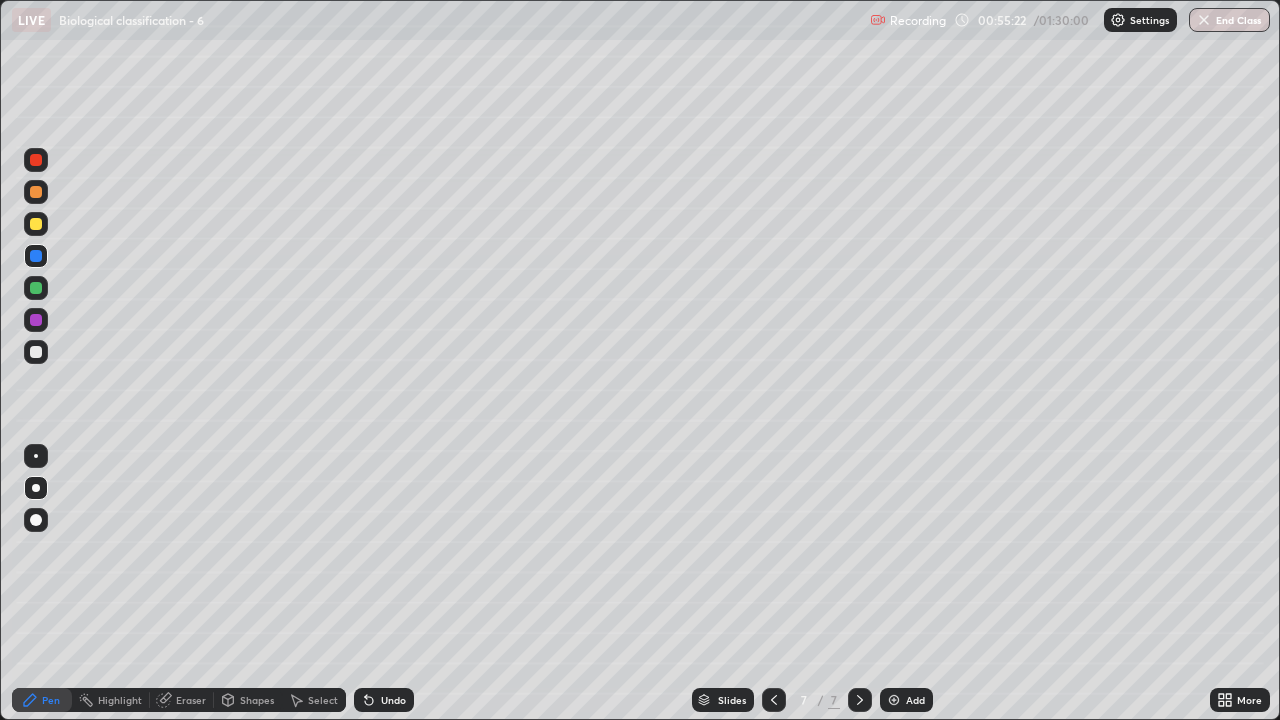 click at bounding box center [36, 352] 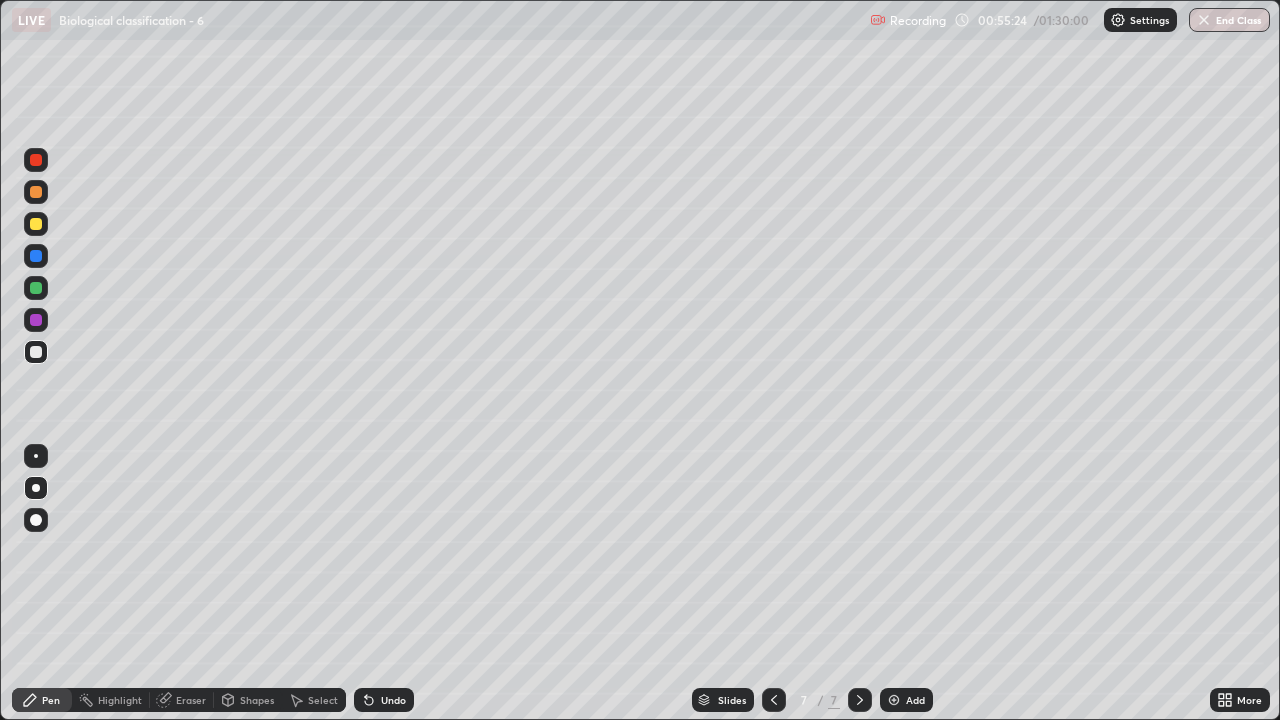 click at bounding box center (36, 456) 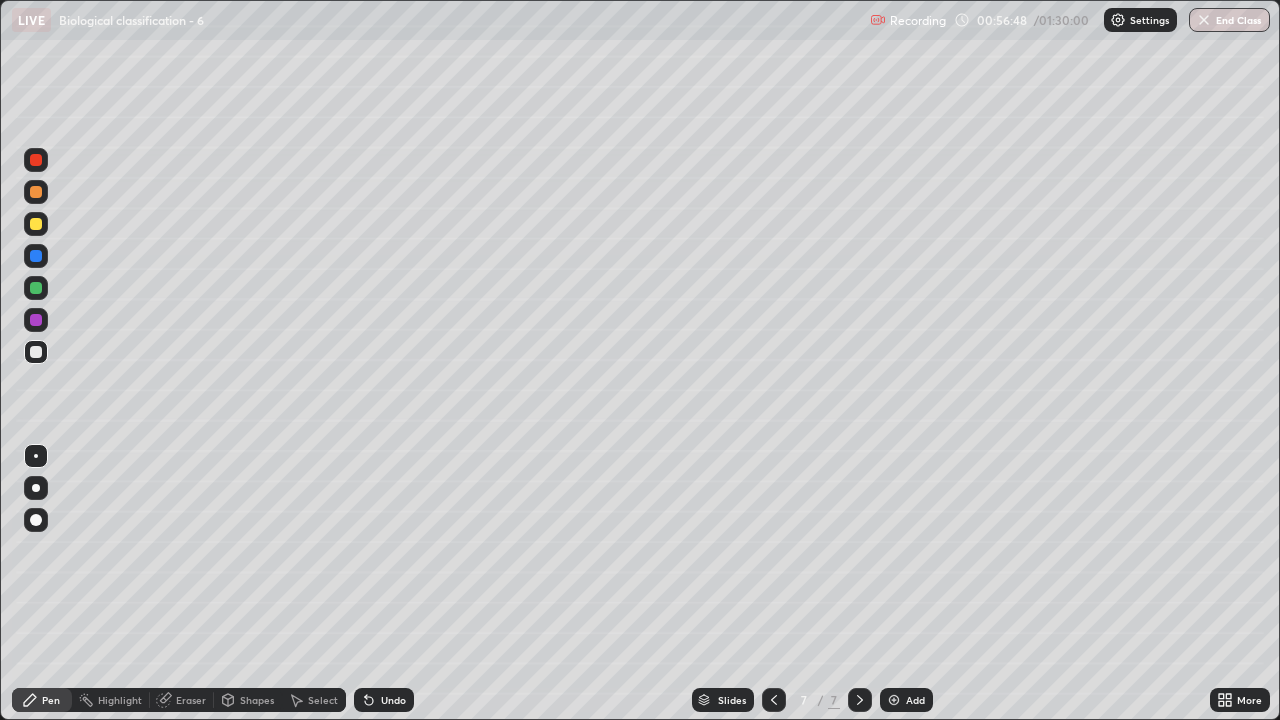 click at bounding box center [36, 224] 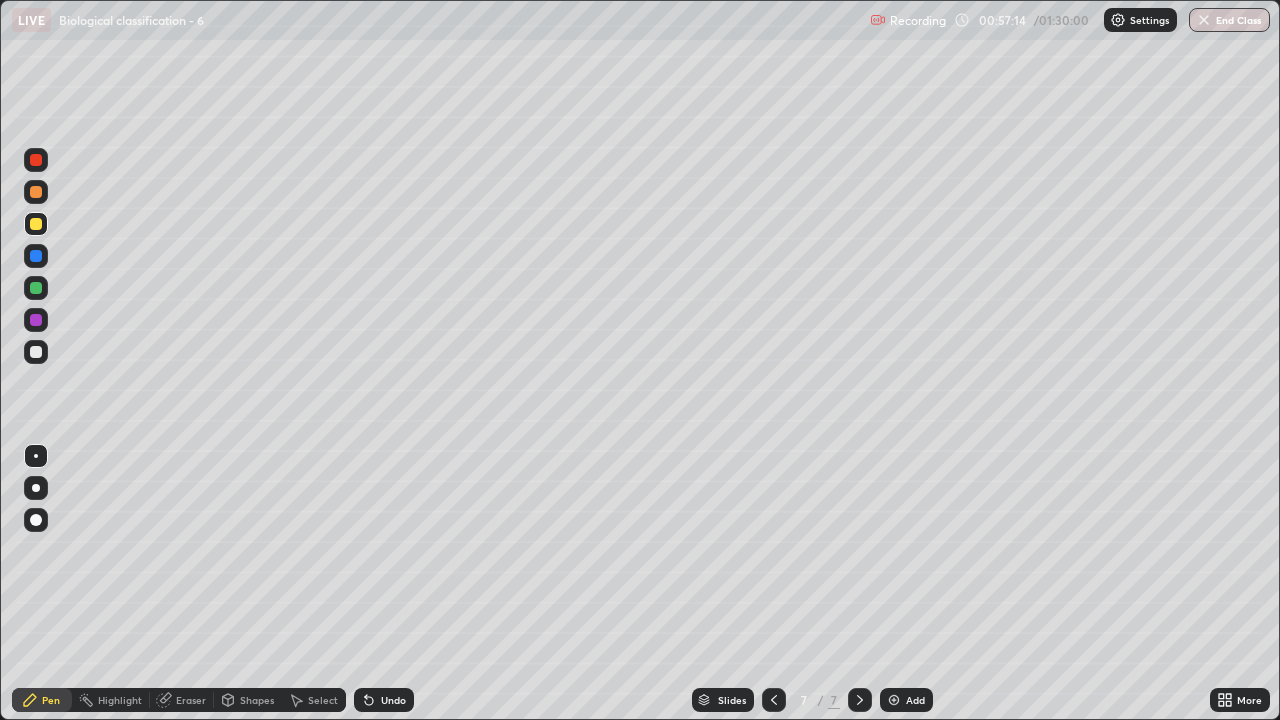 click at bounding box center [36, 352] 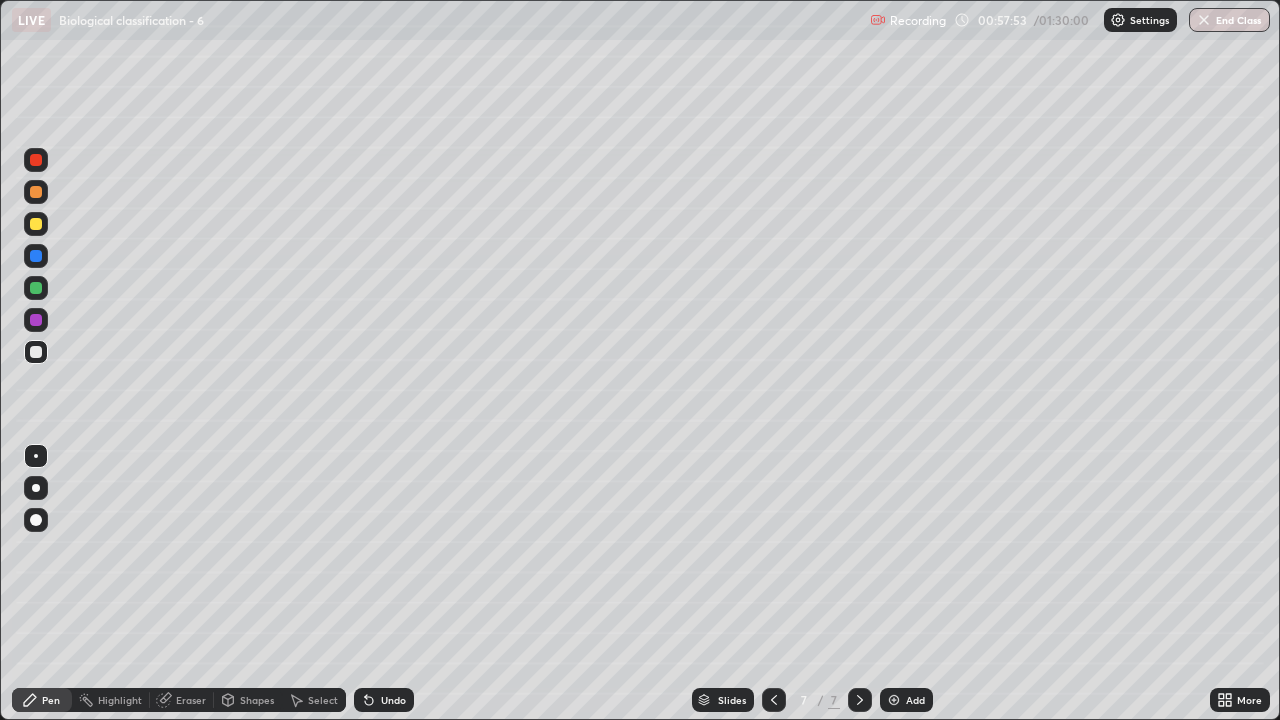 click at bounding box center [36, 352] 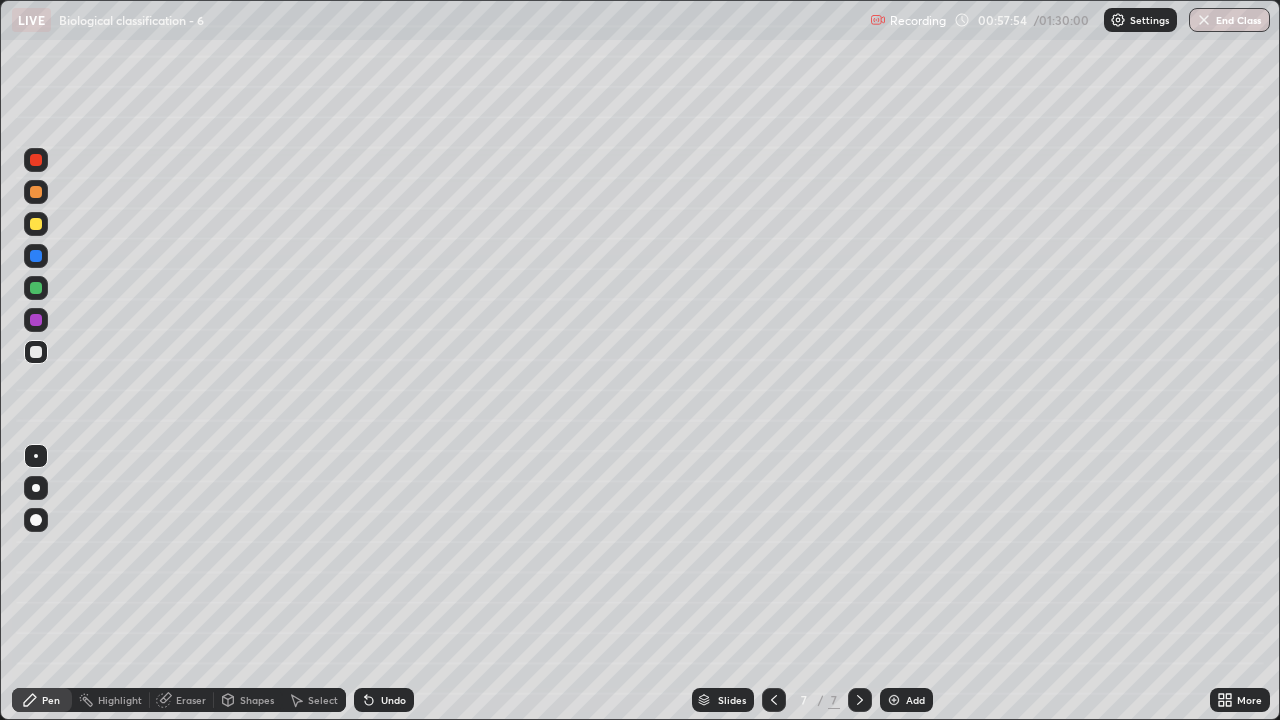click at bounding box center [36, 488] 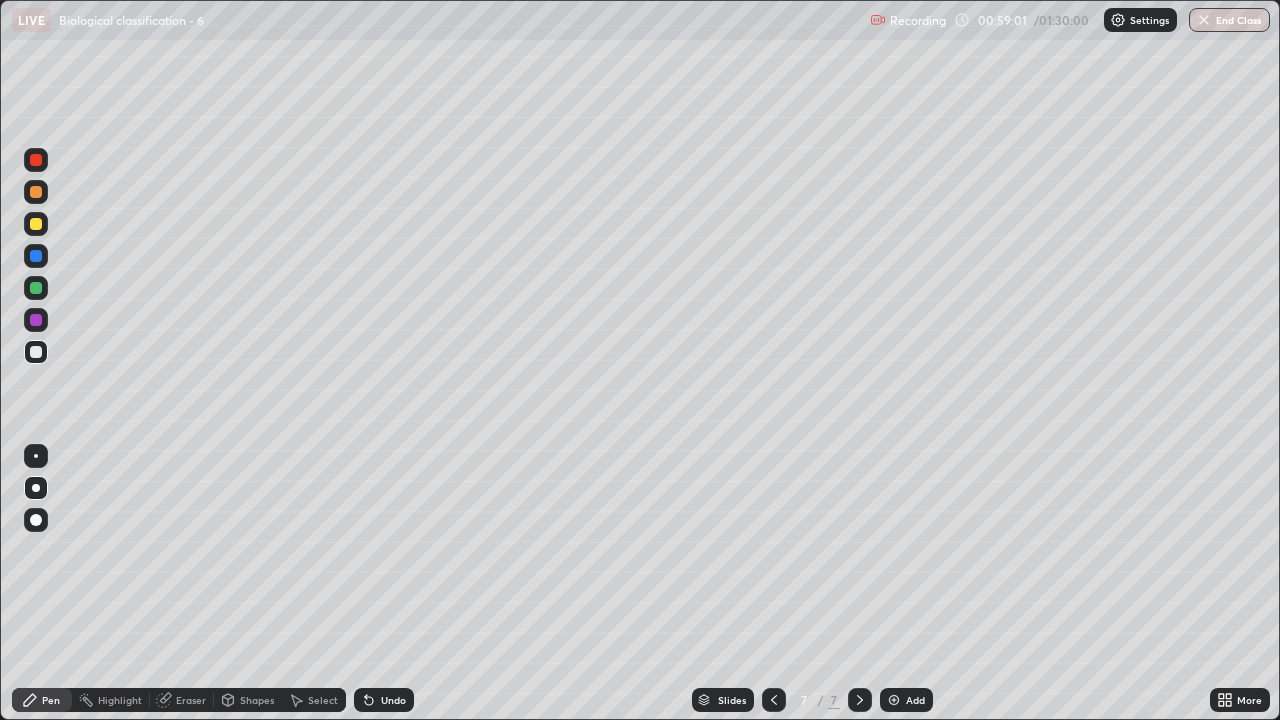 click 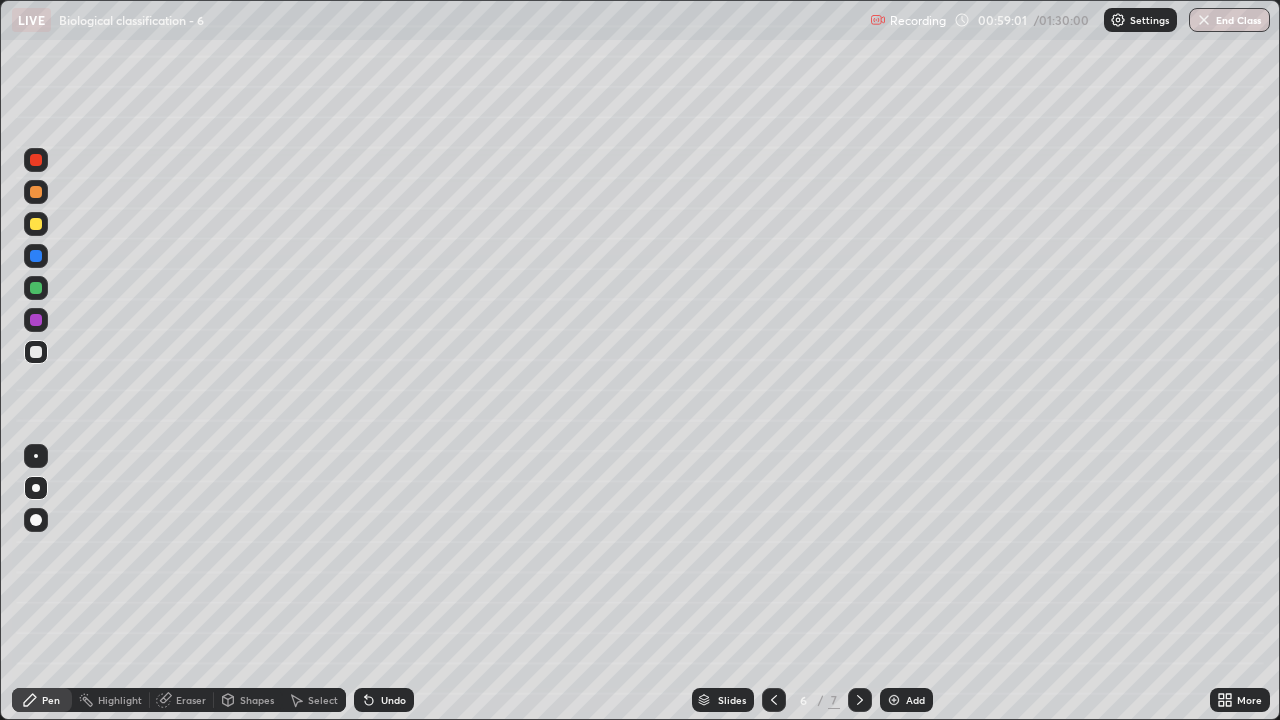 click 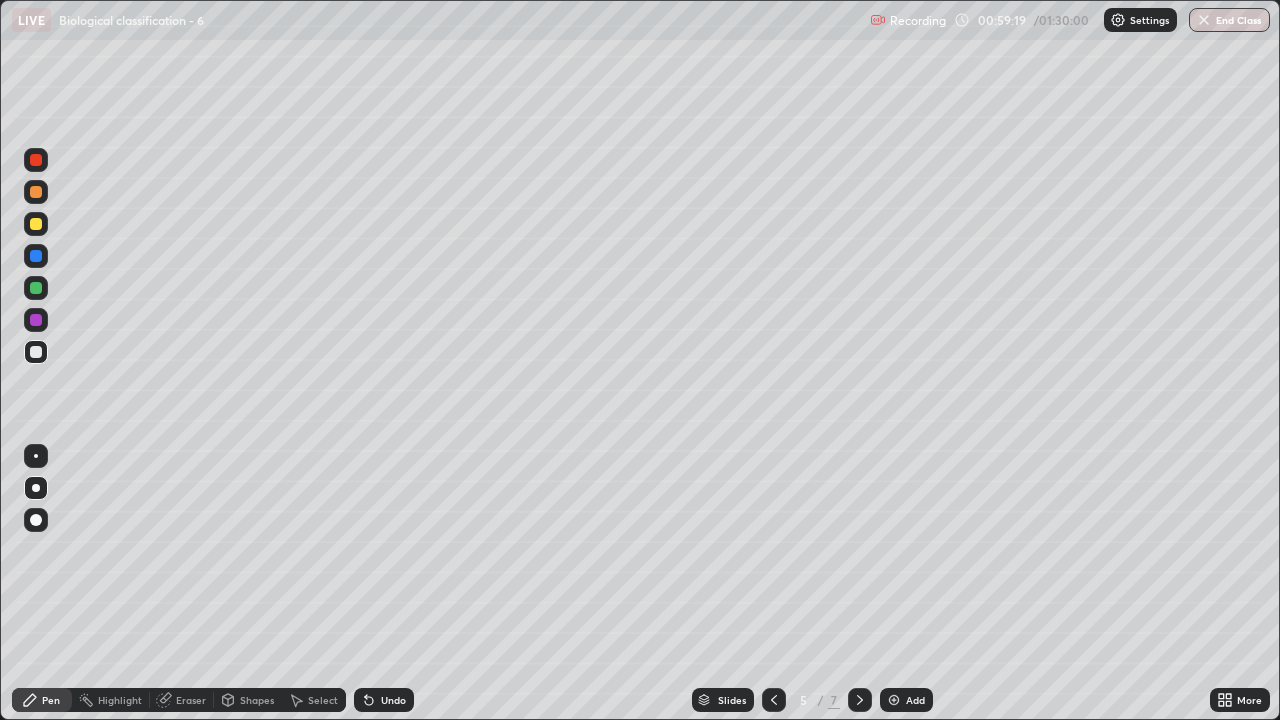 click 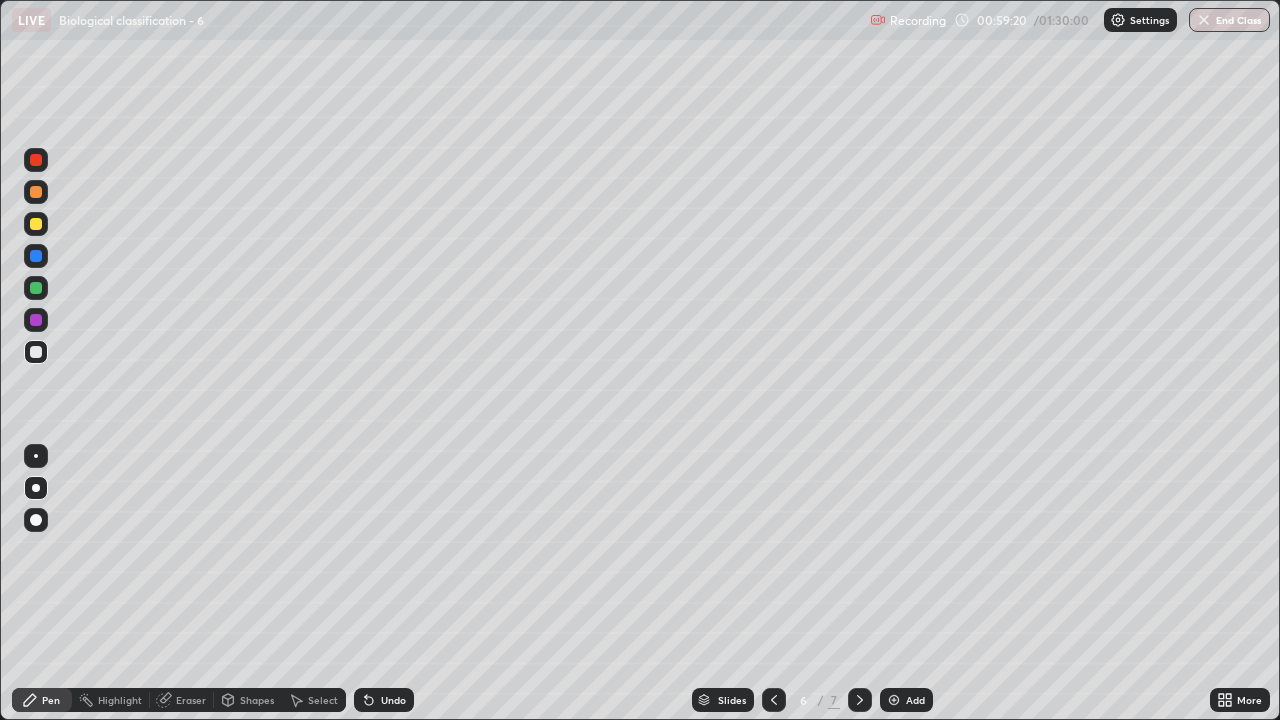 click 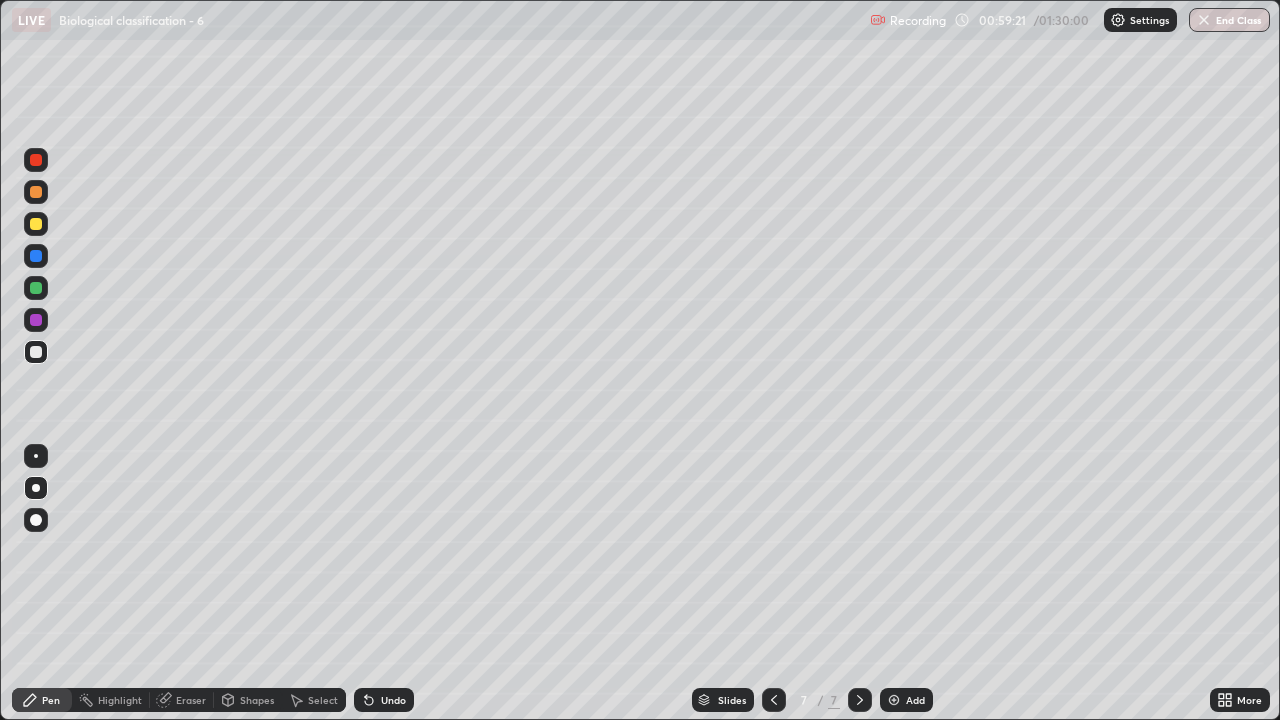 click 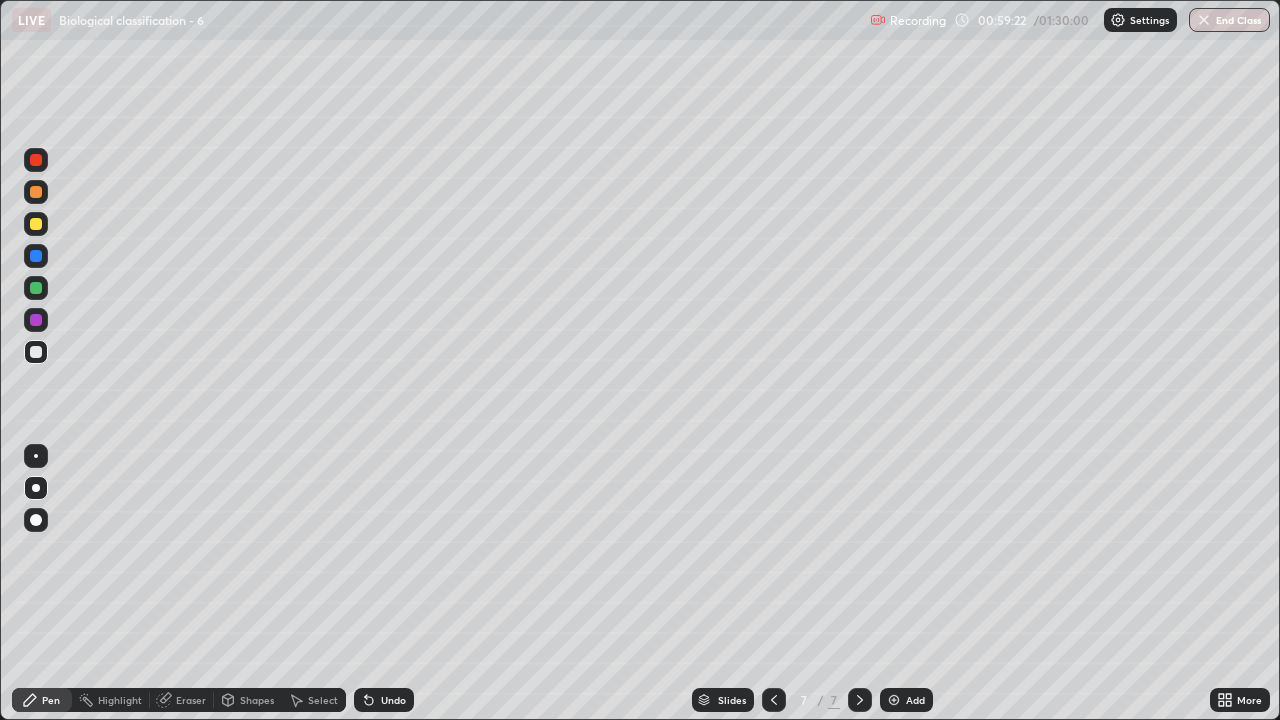 click at bounding box center (894, 700) 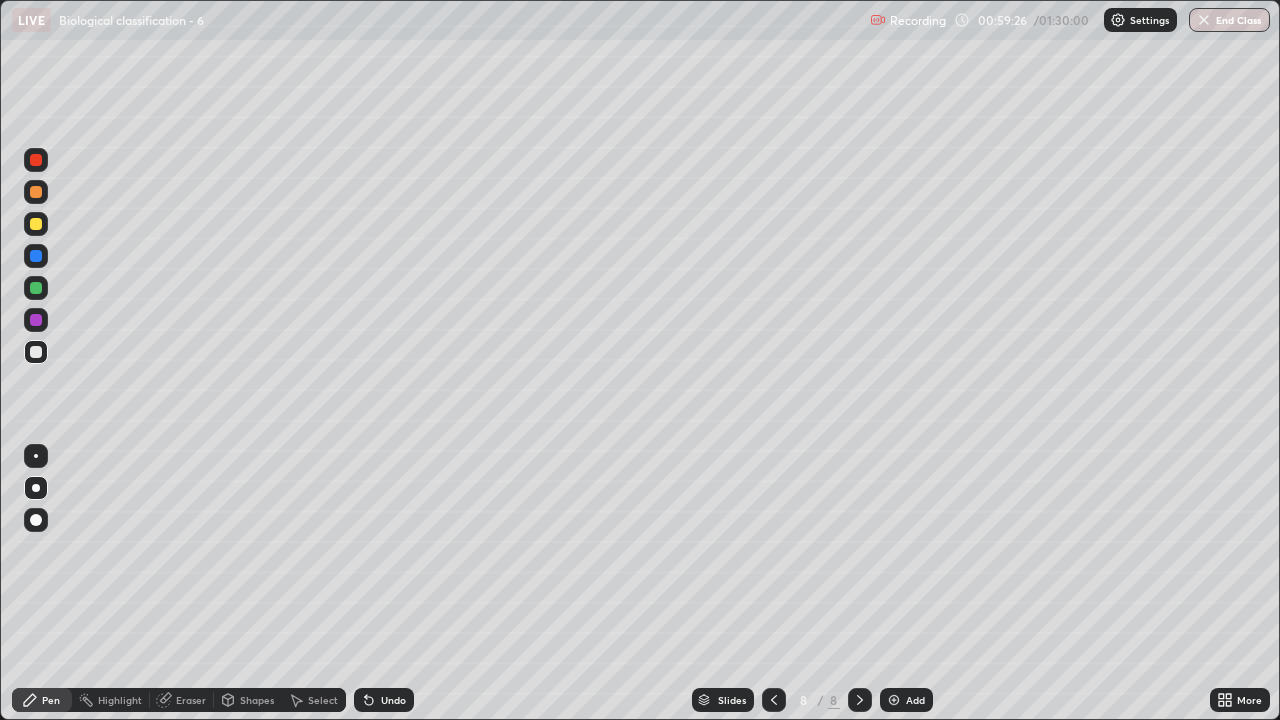 click 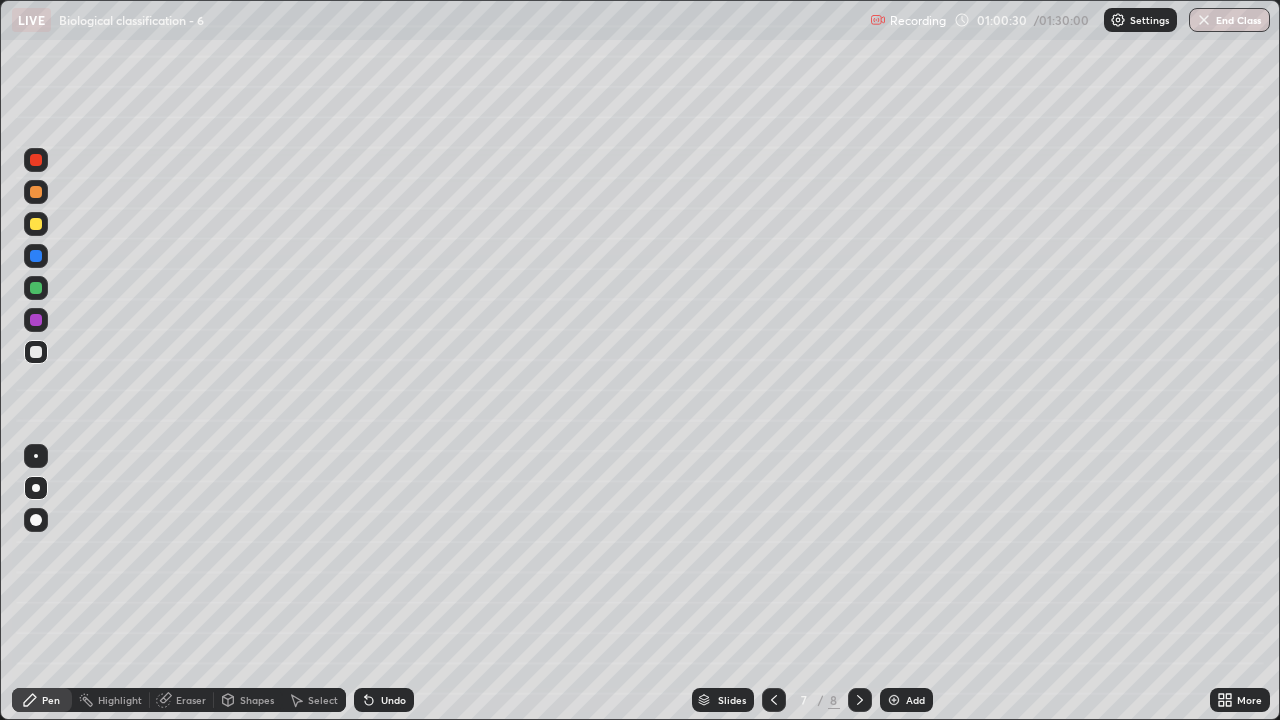 click at bounding box center [860, 700] 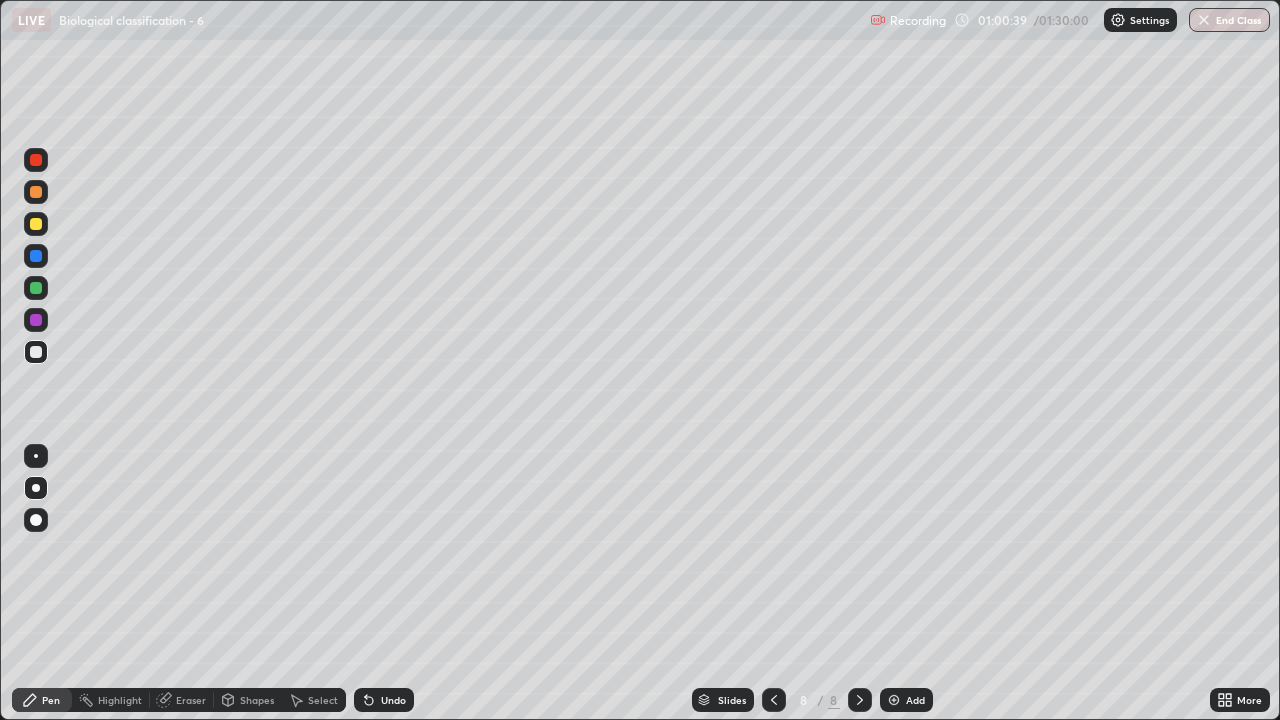 click at bounding box center [36, 192] 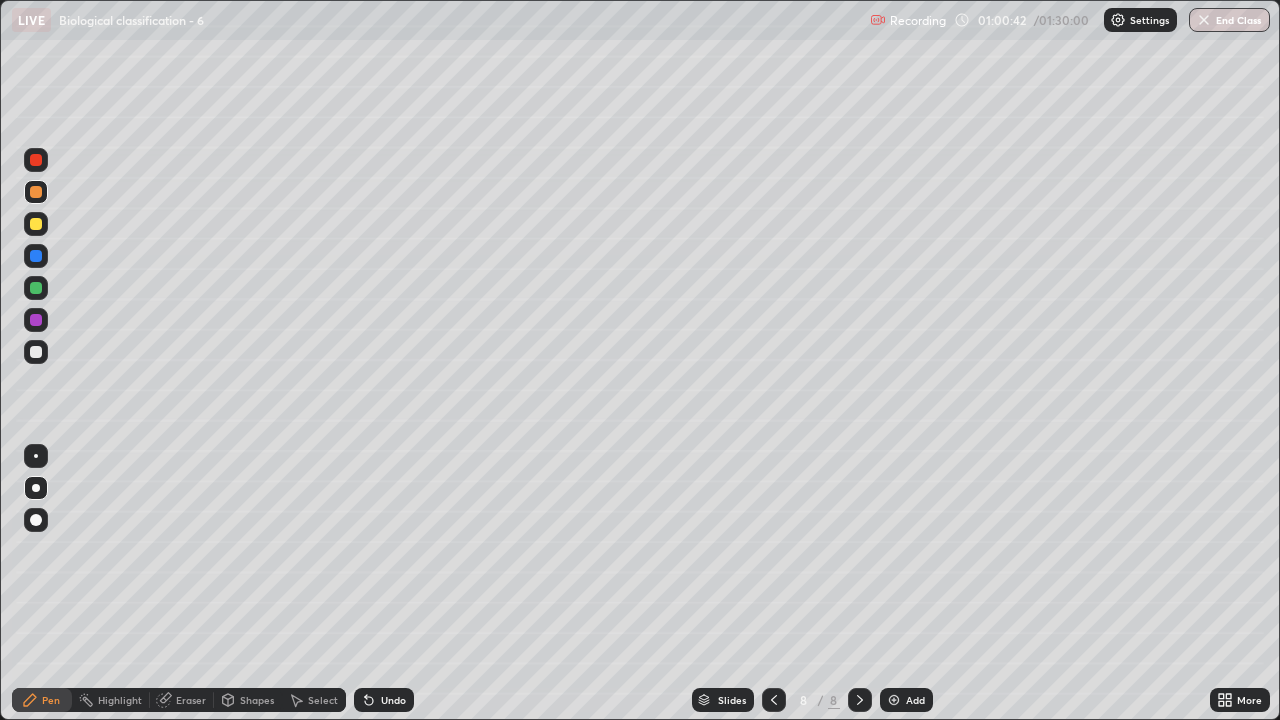 click at bounding box center (36, 456) 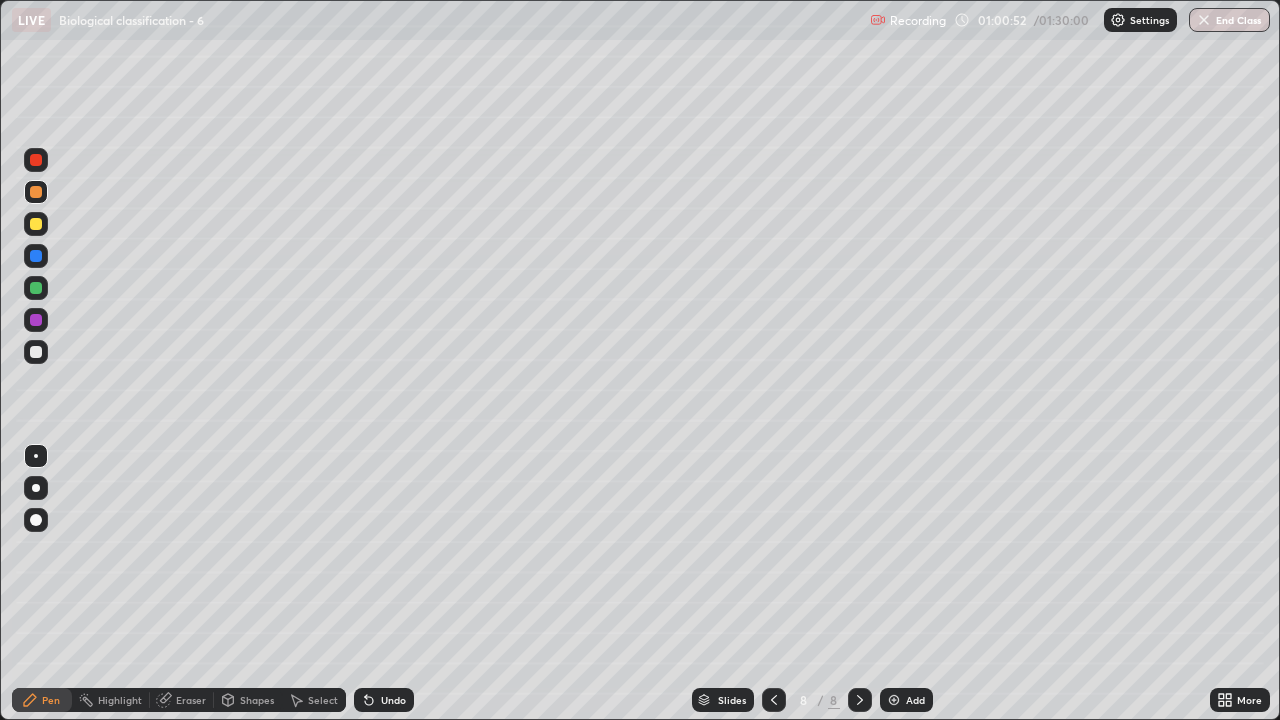 click at bounding box center [36, 352] 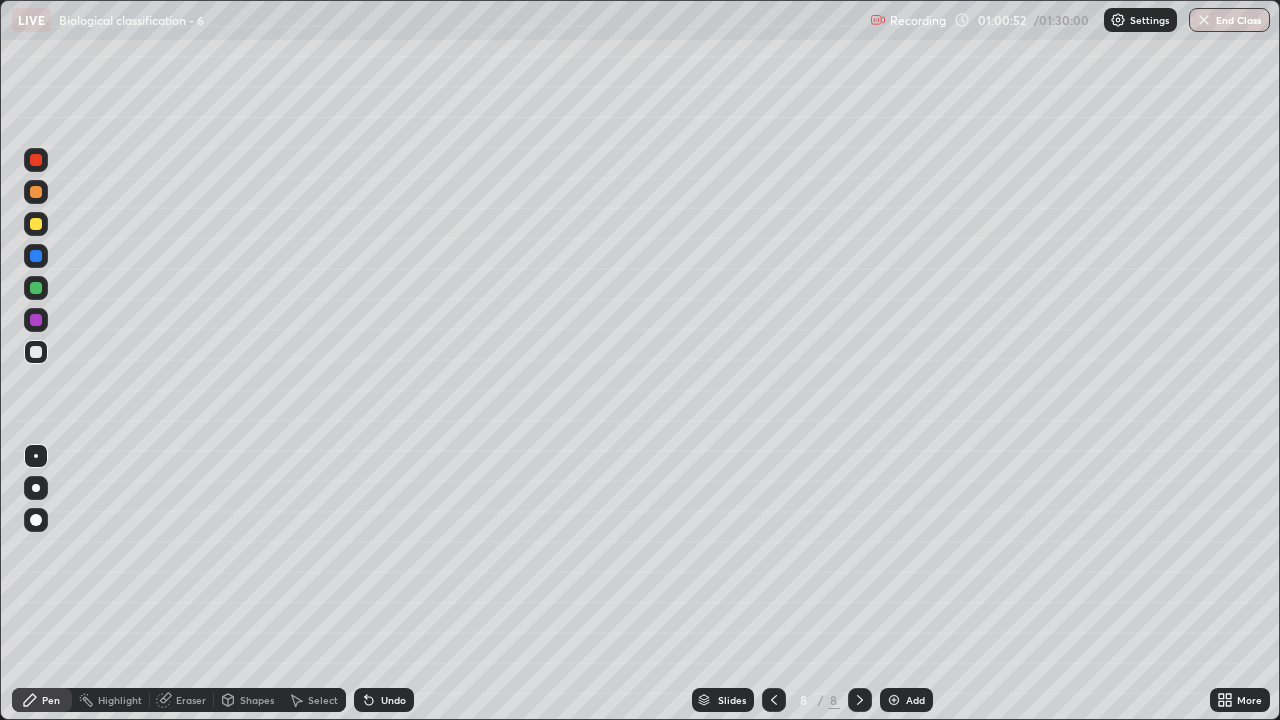 click at bounding box center [36, 456] 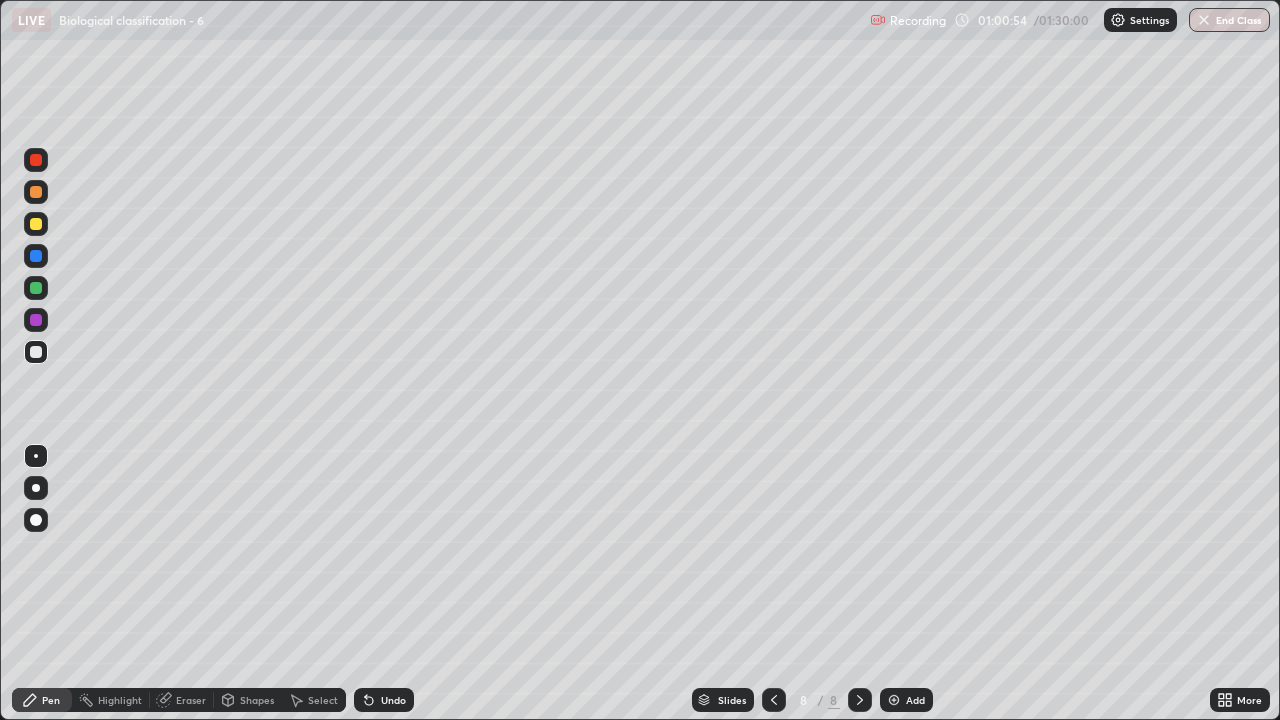 click at bounding box center (36, 224) 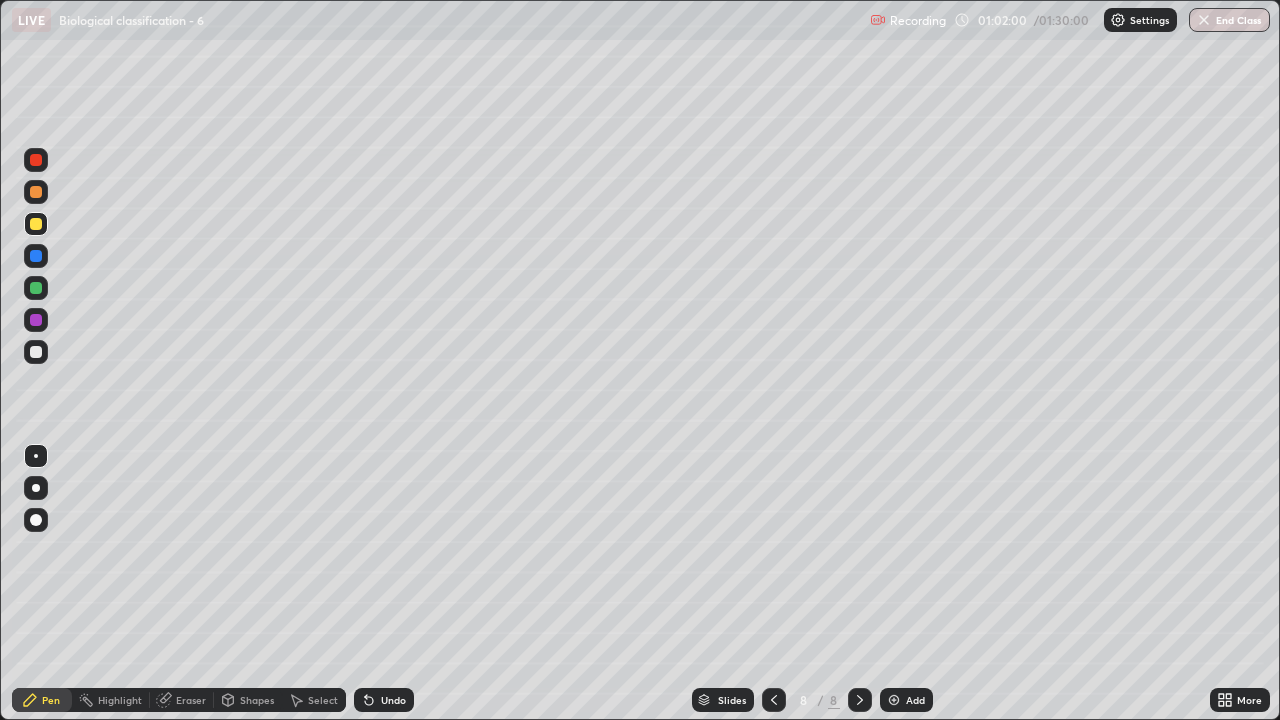 click at bounding box center [36, 352] 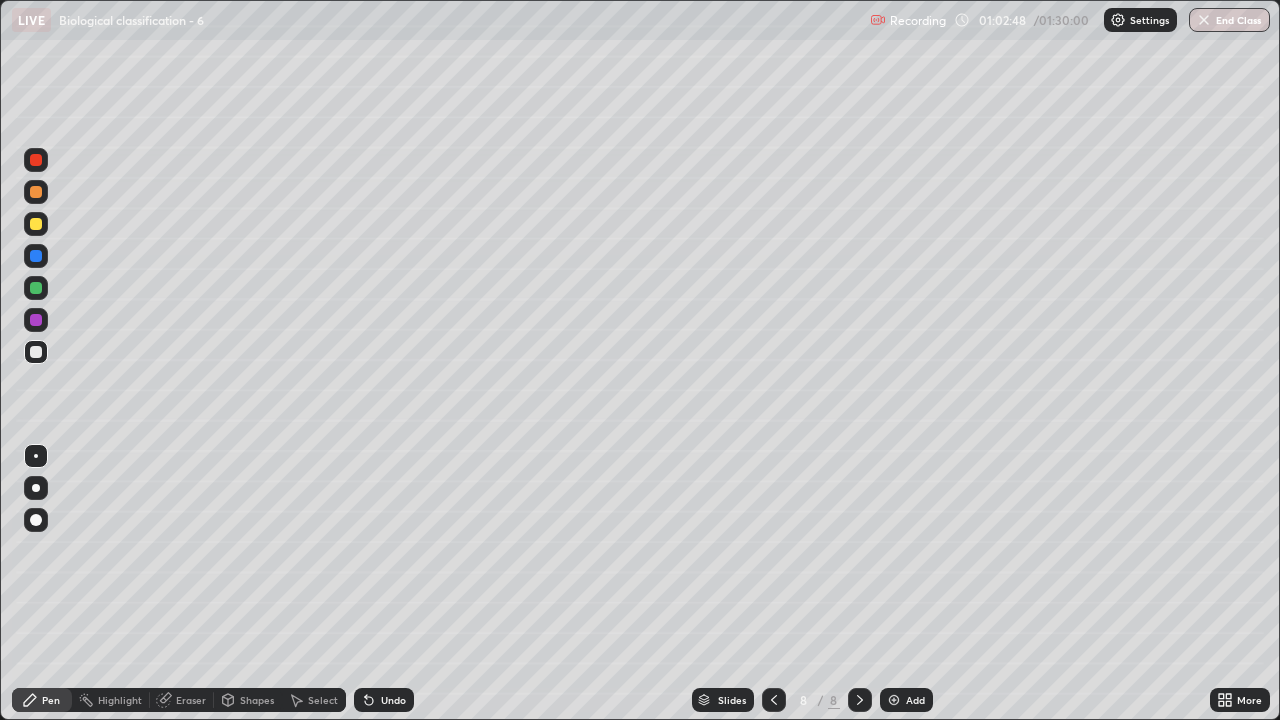 click at bounding box center (36, 256) 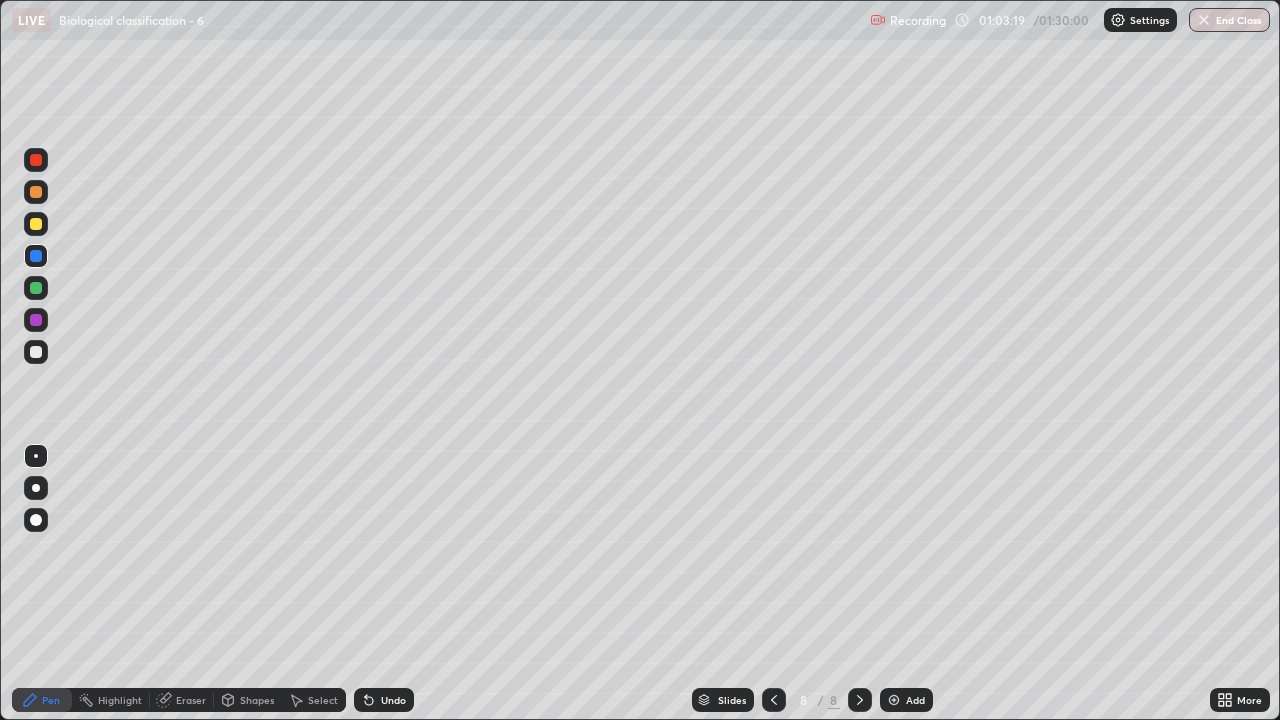 click at bounding box center (36, 352) 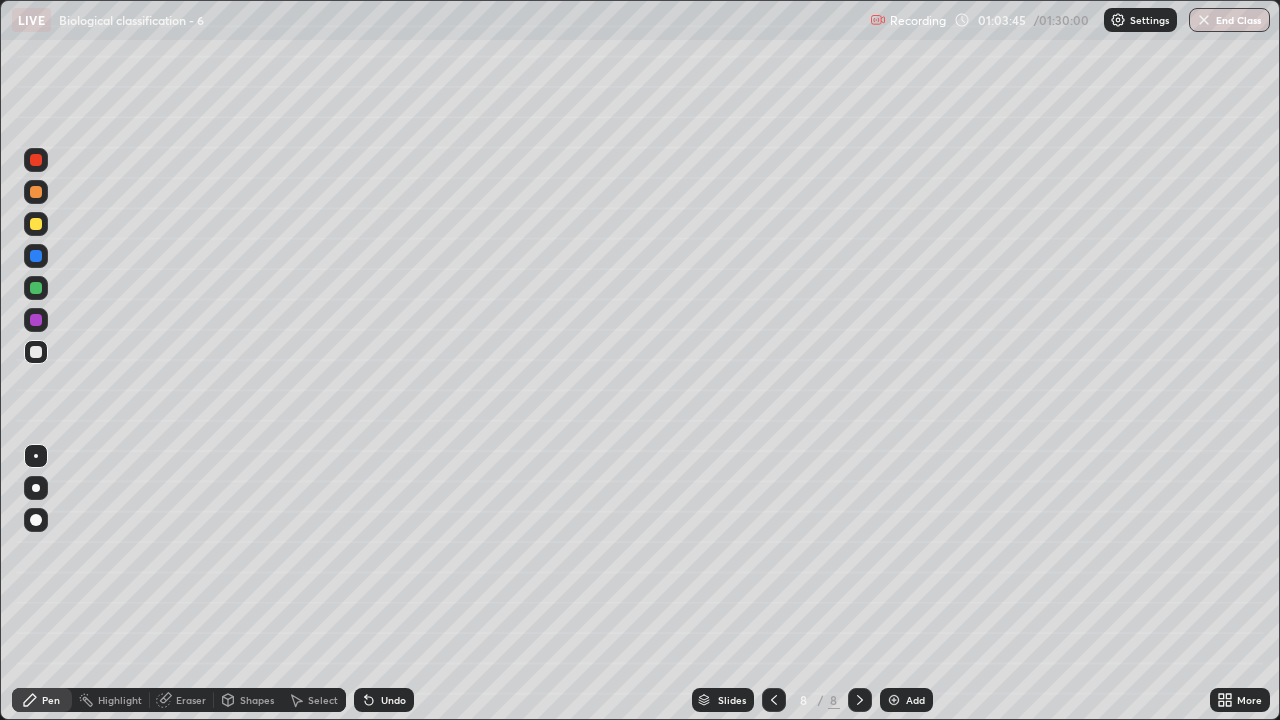 click at bounding box center [36, 488] 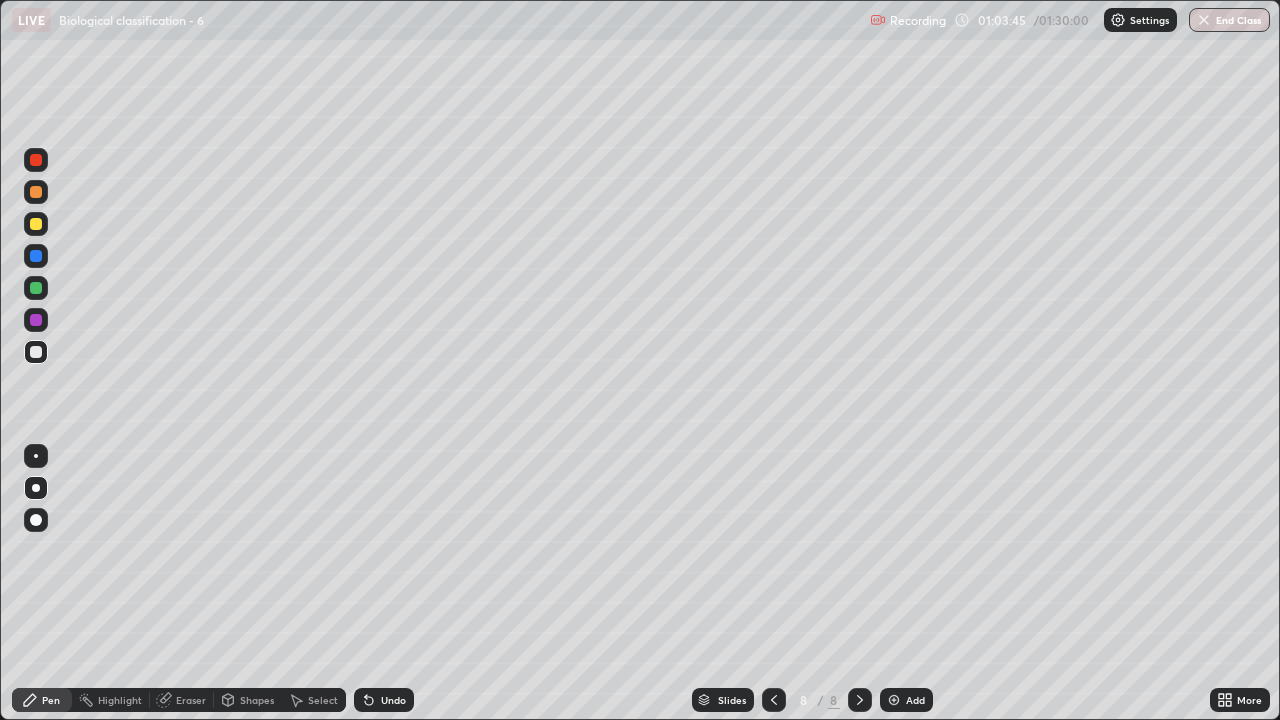 click at bounding box center (36, 256) 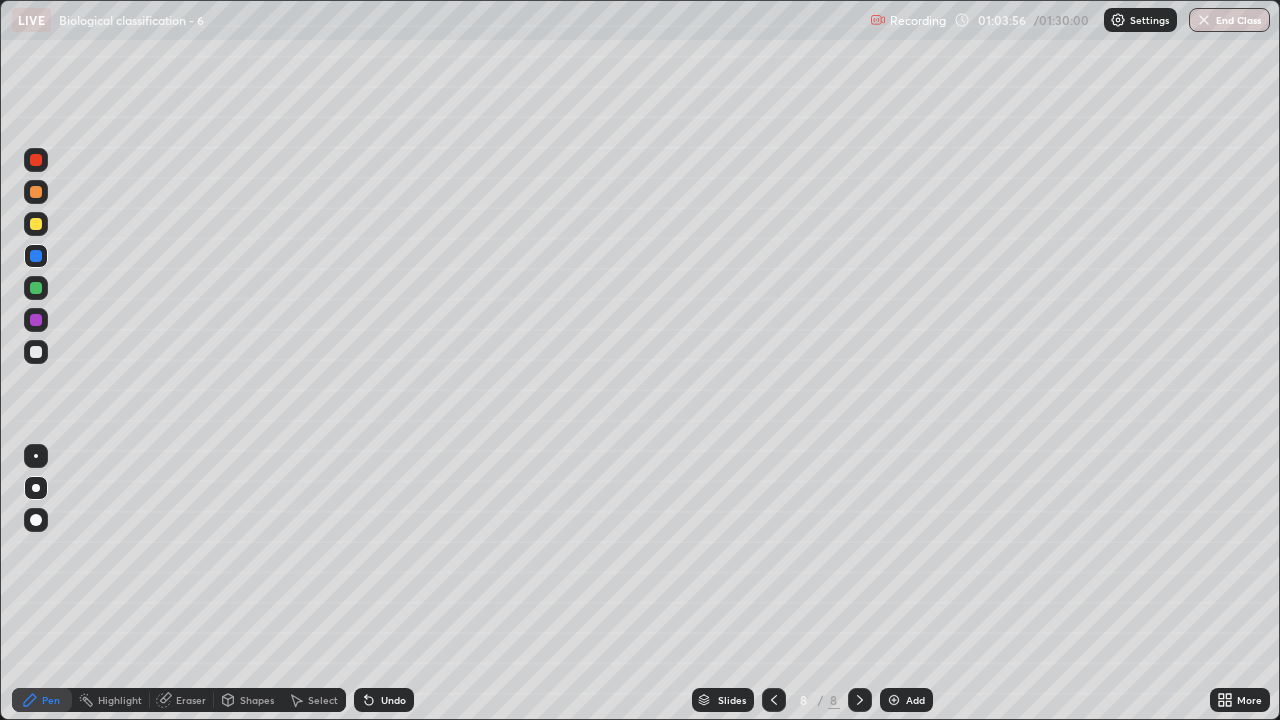 click at bounding box center [36, 352] 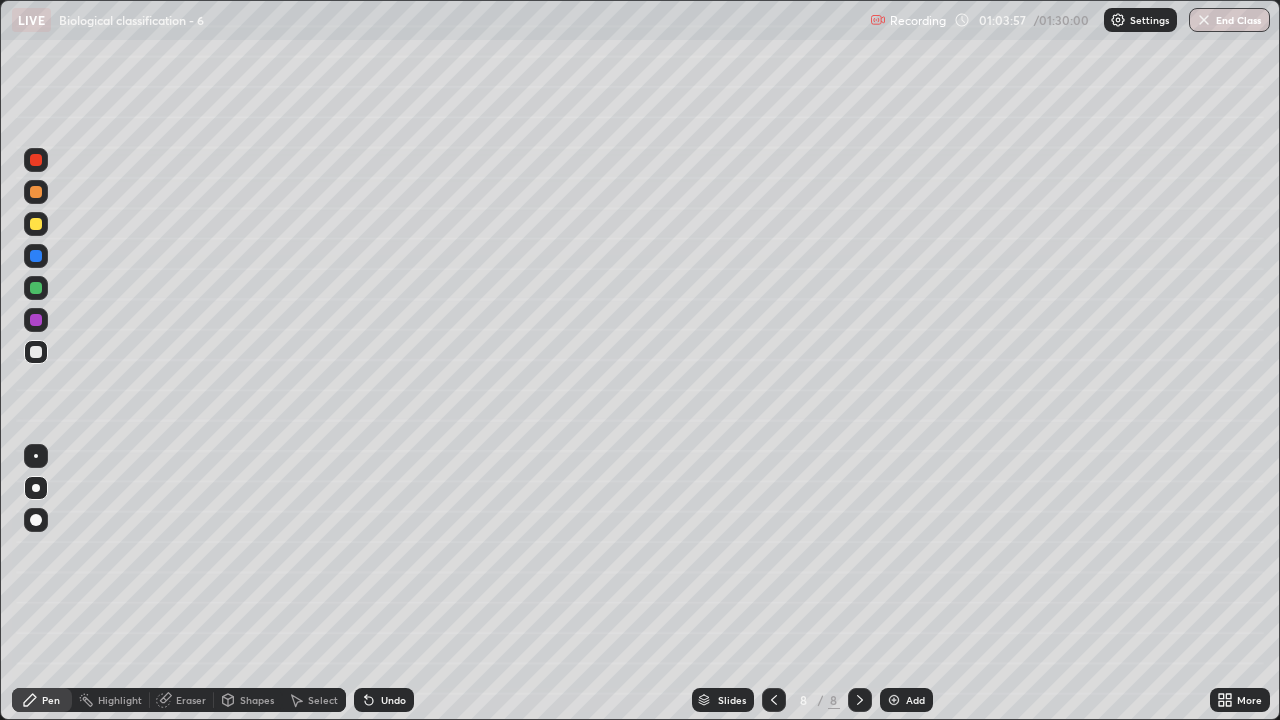 click at bounding box center (36, 456) 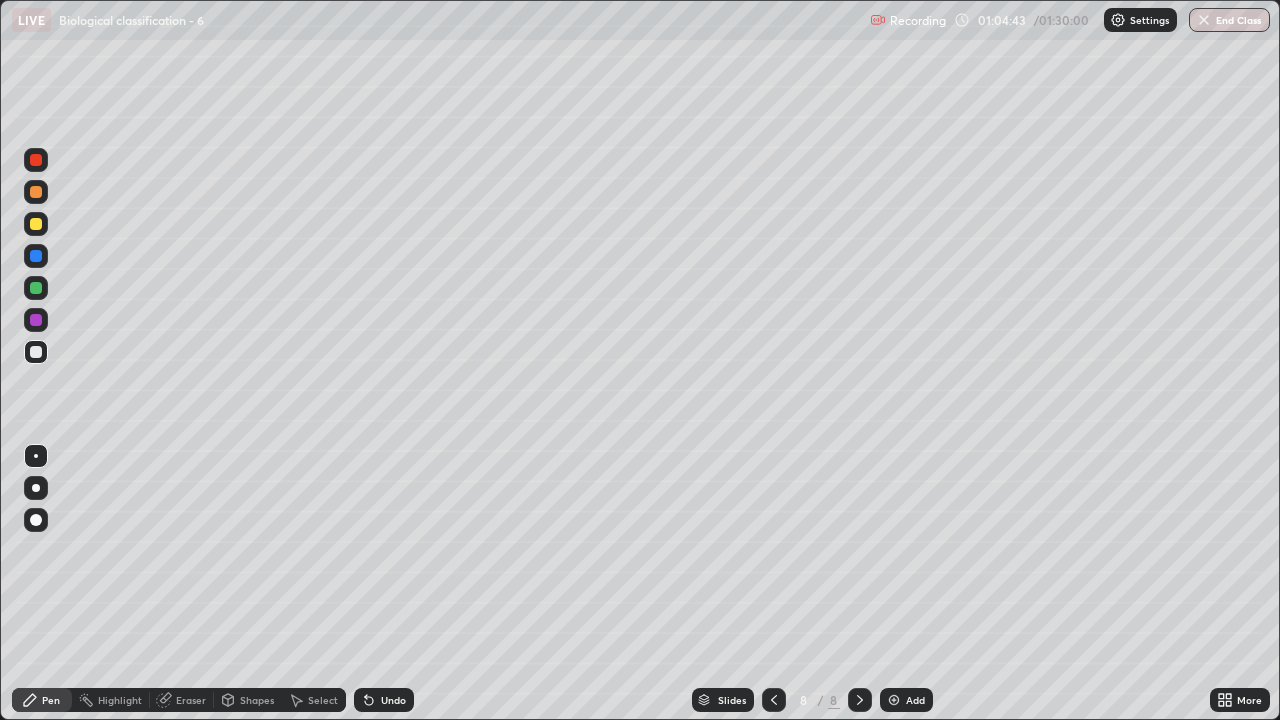 click at bounding box center [36, 352] 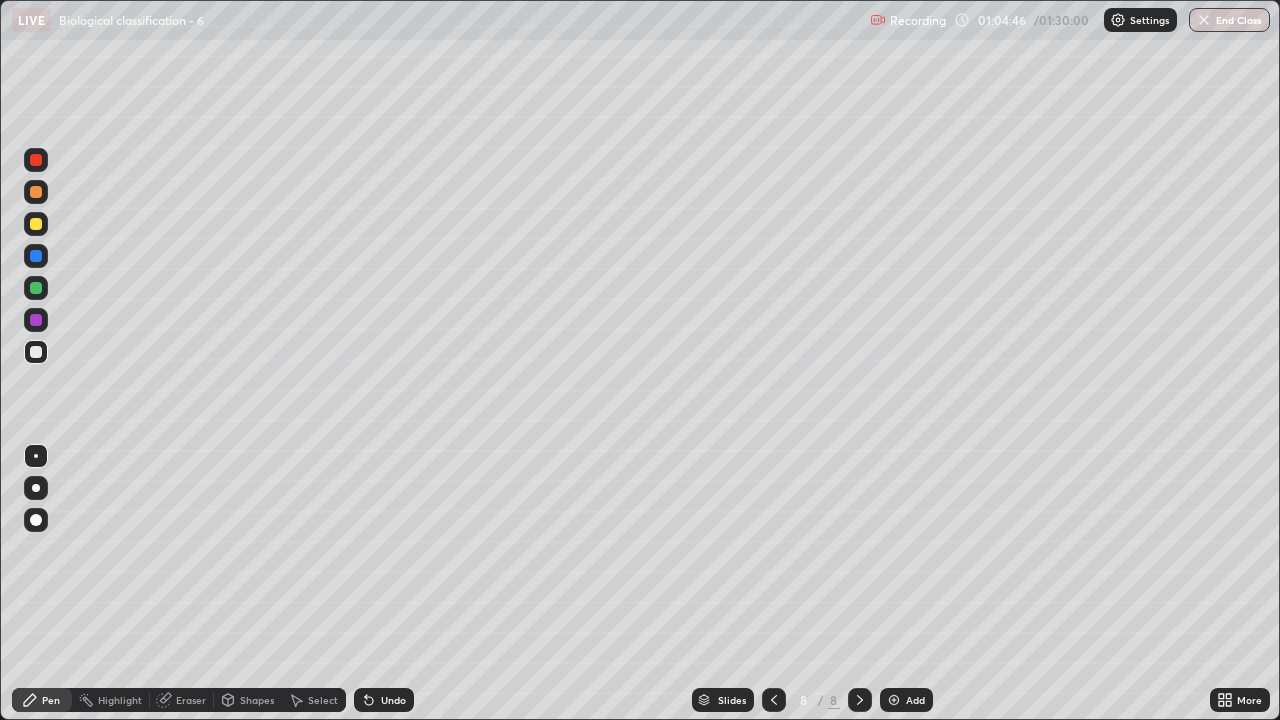 click at bounding box center [36, 192] 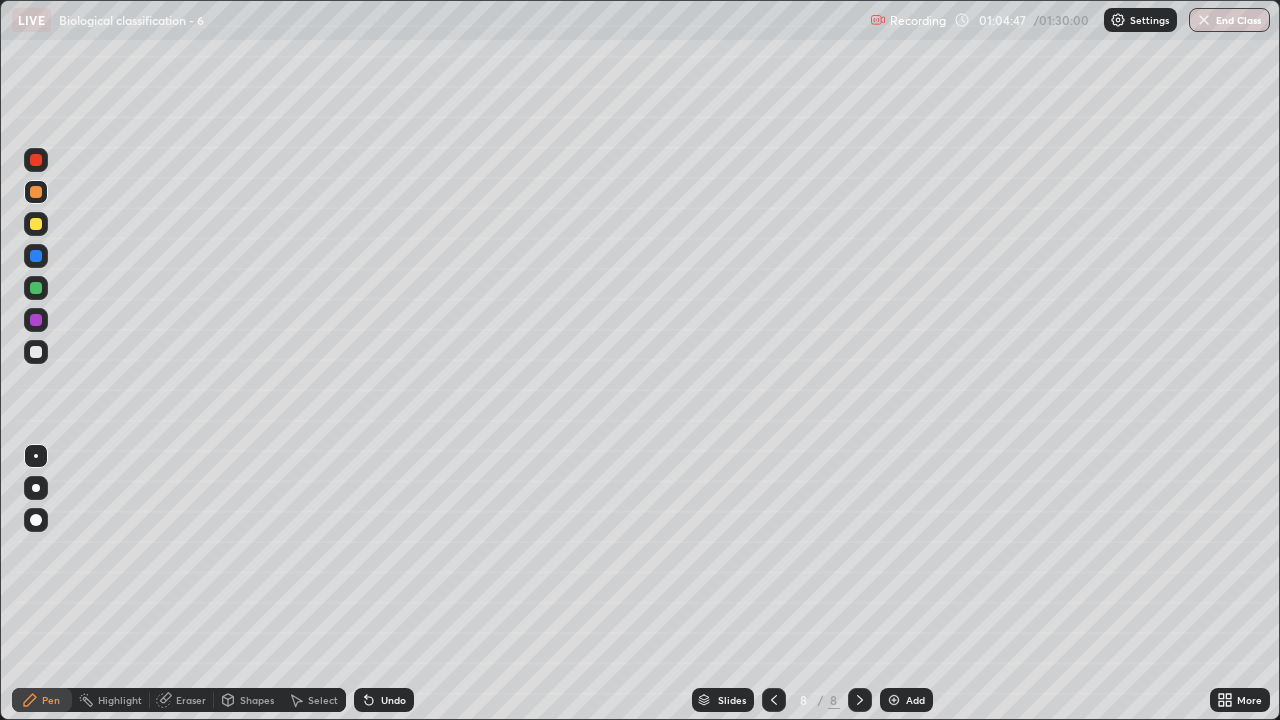 click at bounding box center [36, 352] 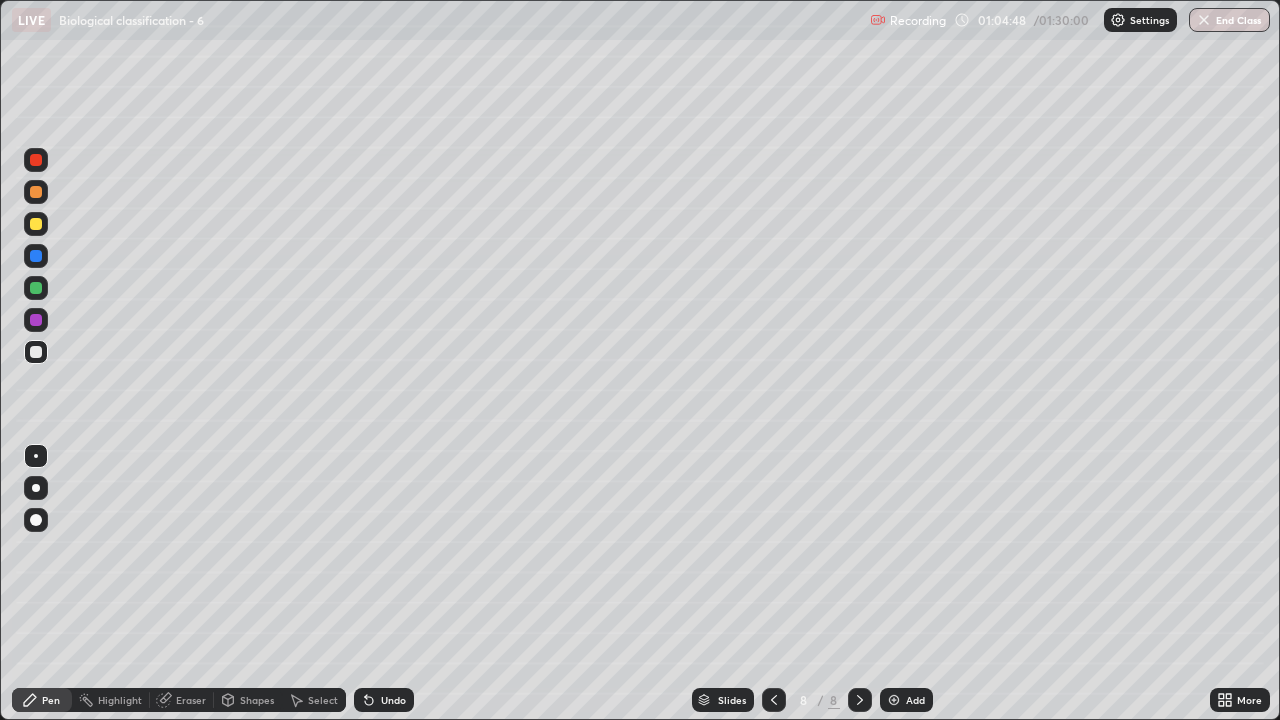 click at bounding box center (36, 192) 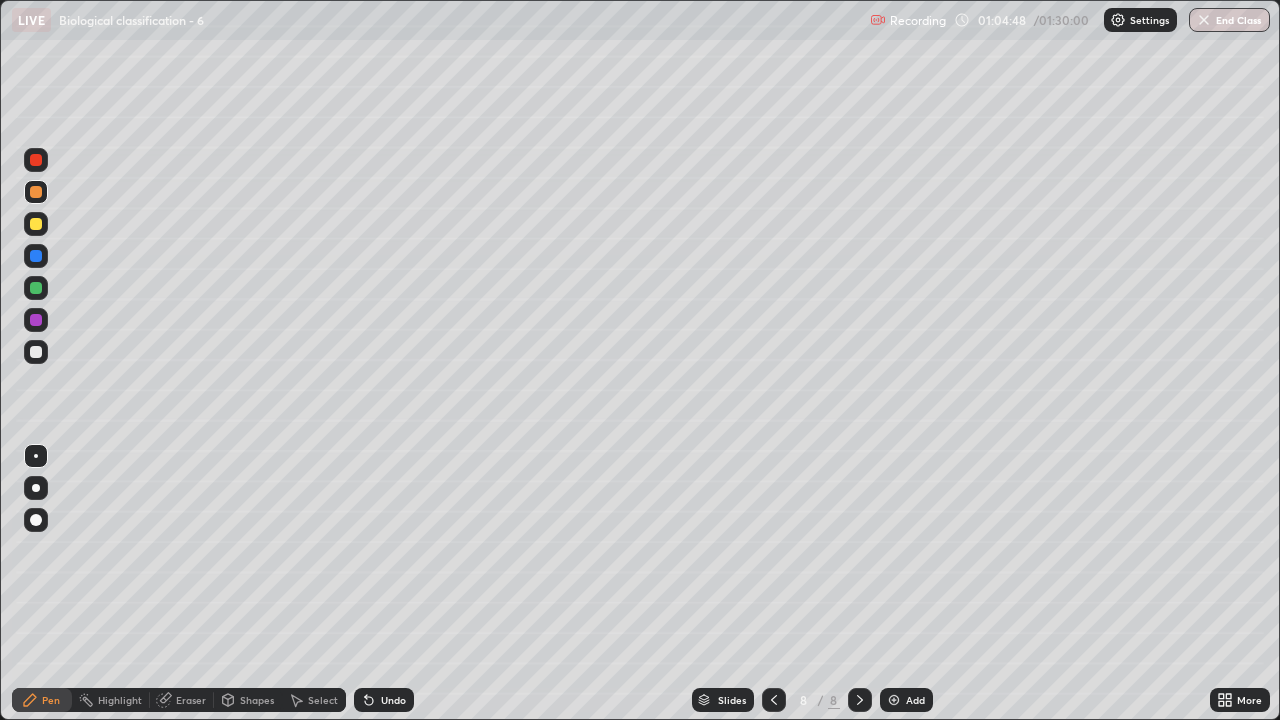 click at bounding box center [36, 456] 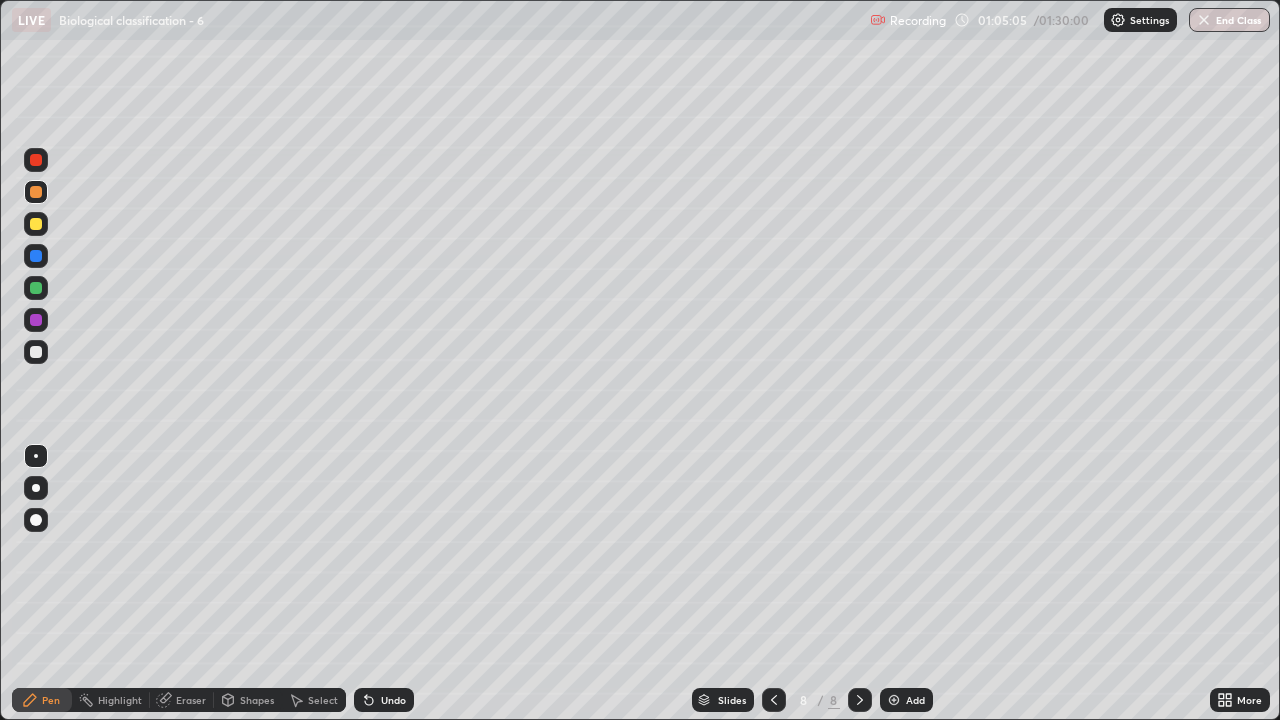 click on "Undo" at bounding box center [384, 700] 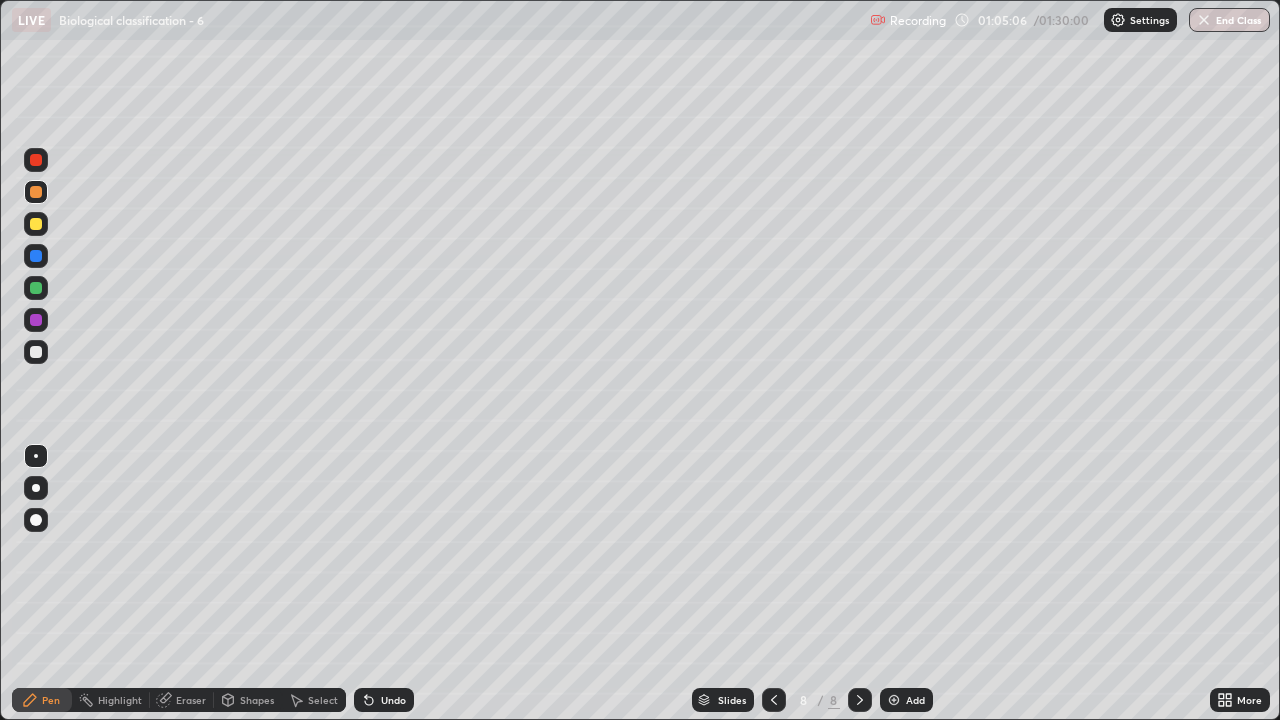 click on "Undo" at bounding box center (393, 700) 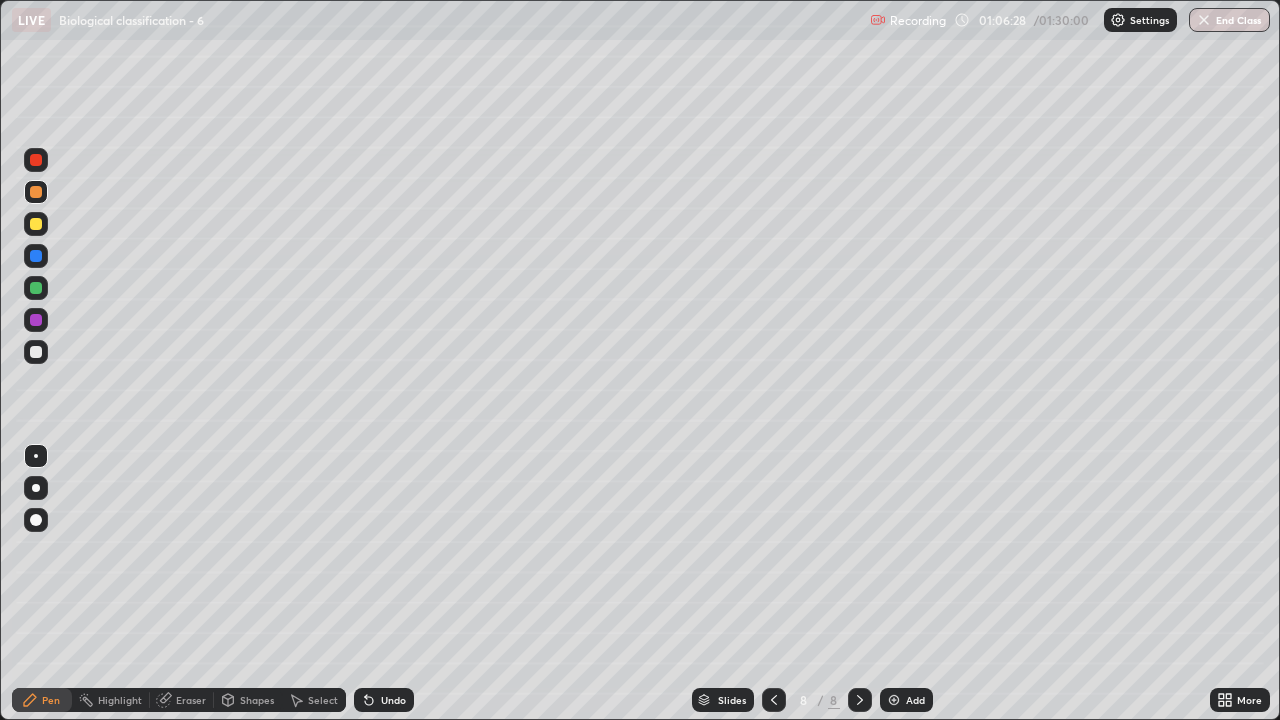 click 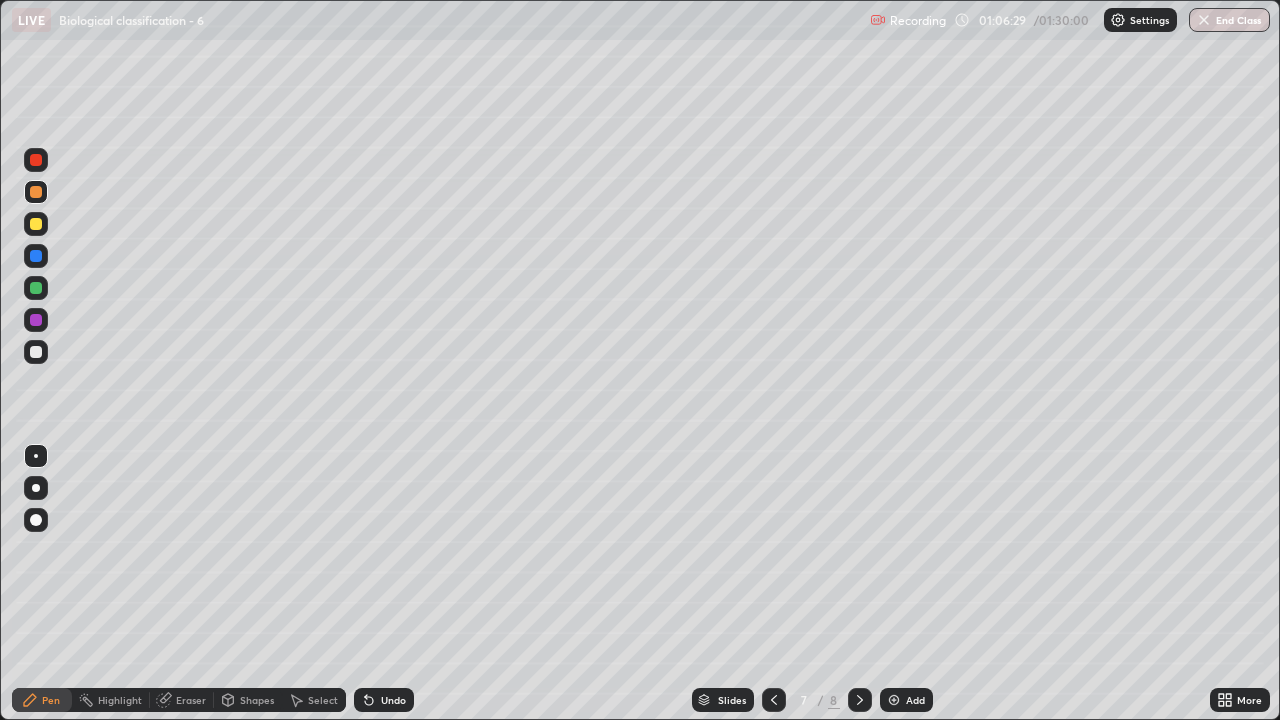 click 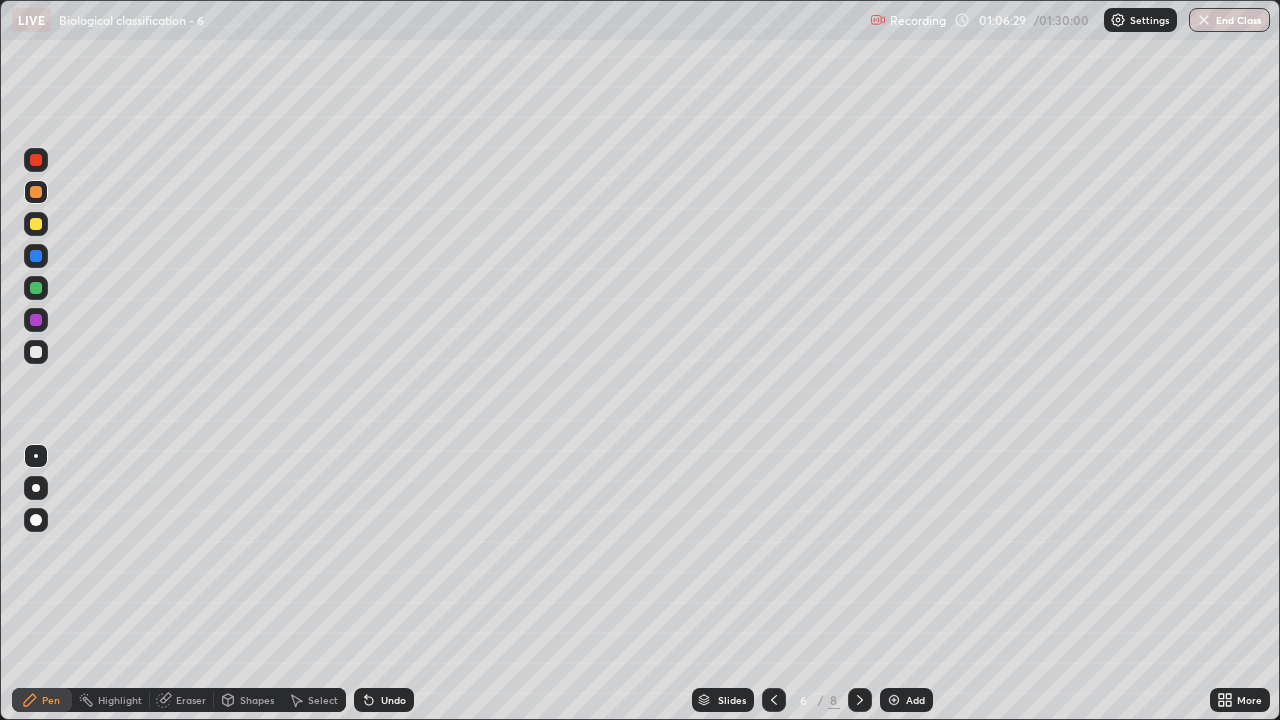 click 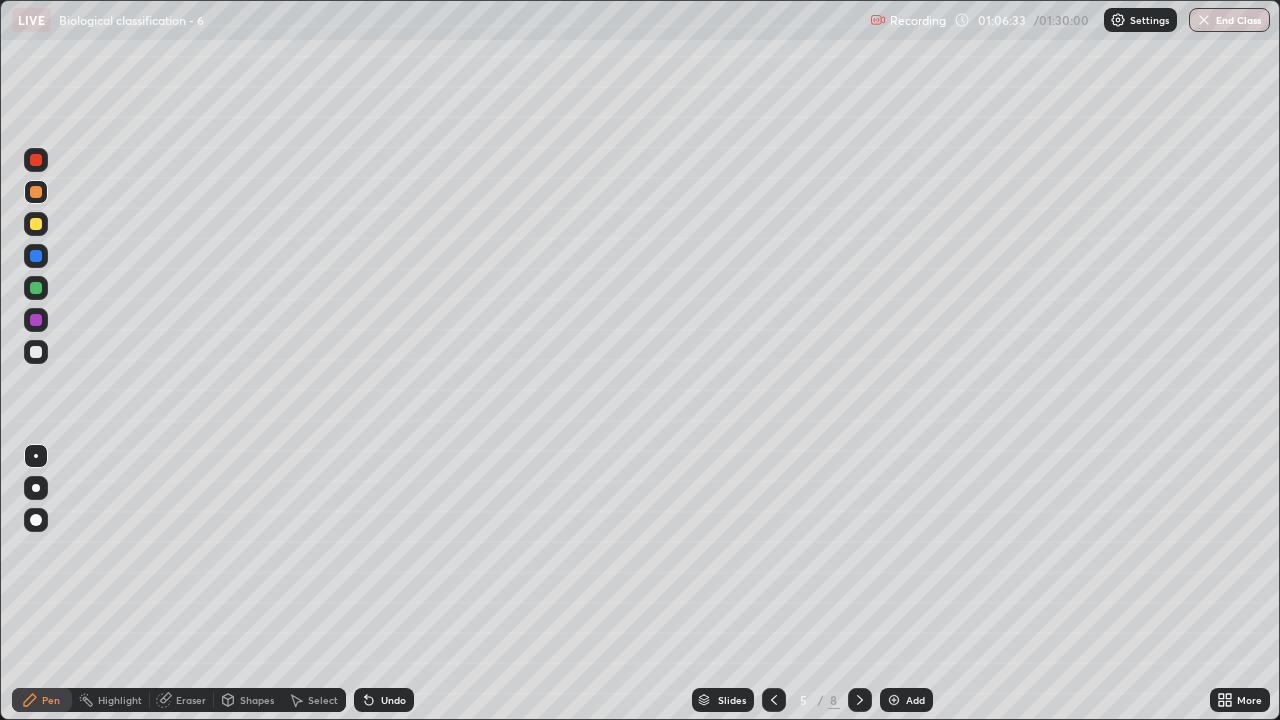 click 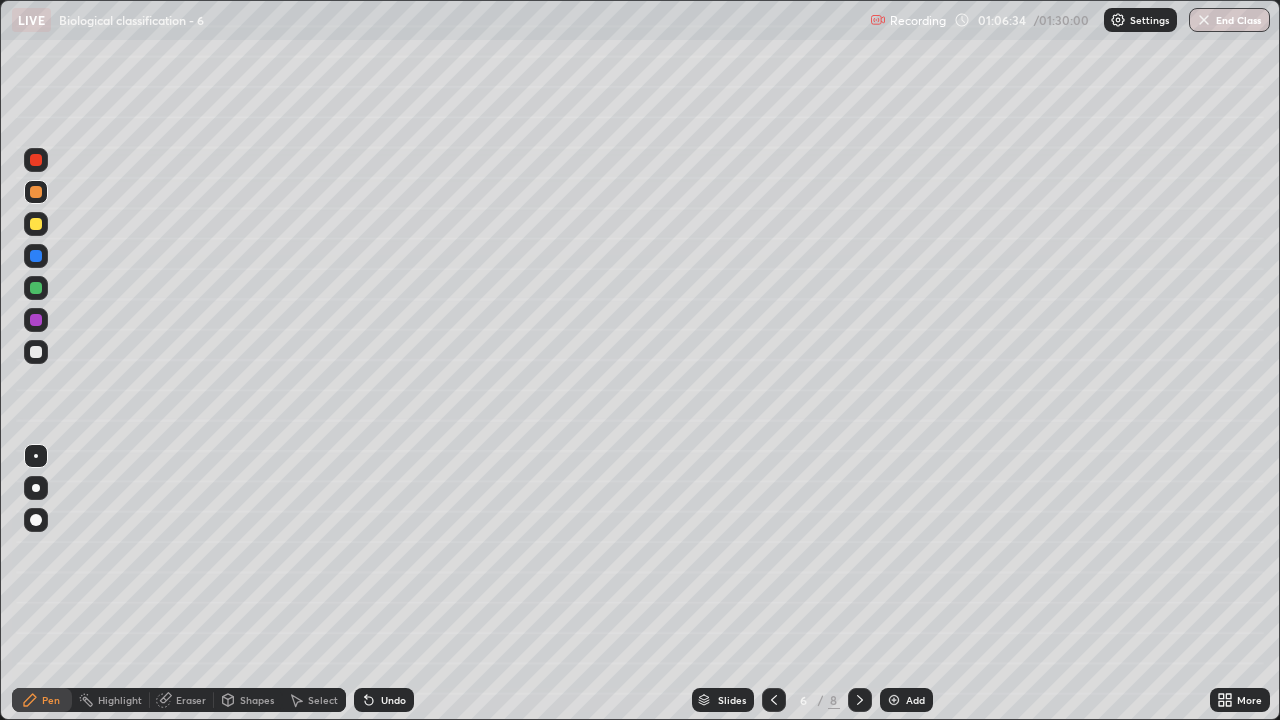 click 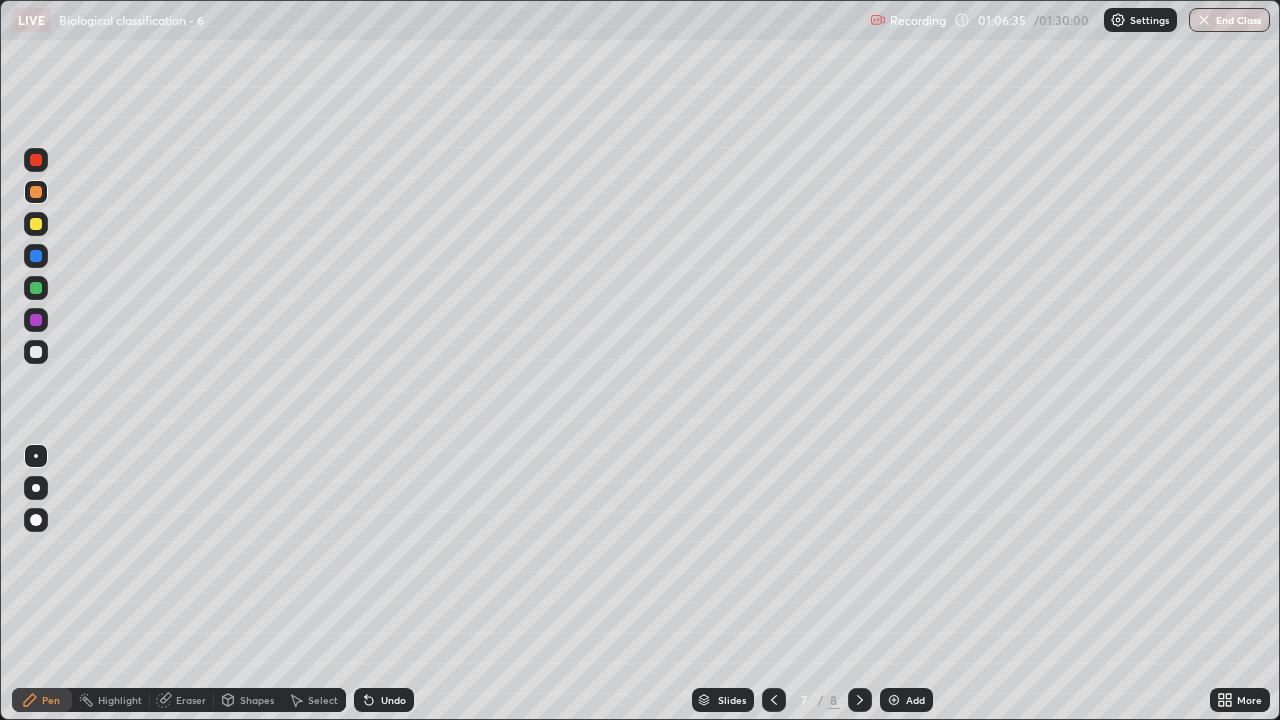 click 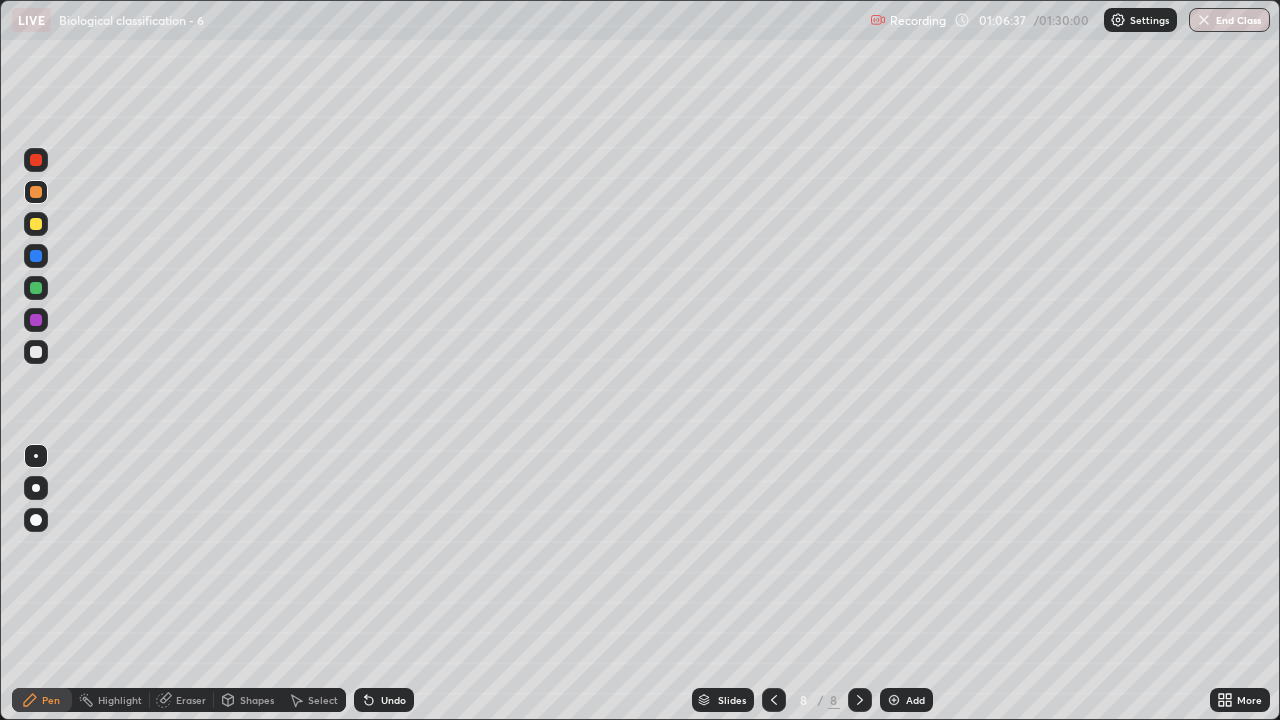 click at bounding box center [36, 288] 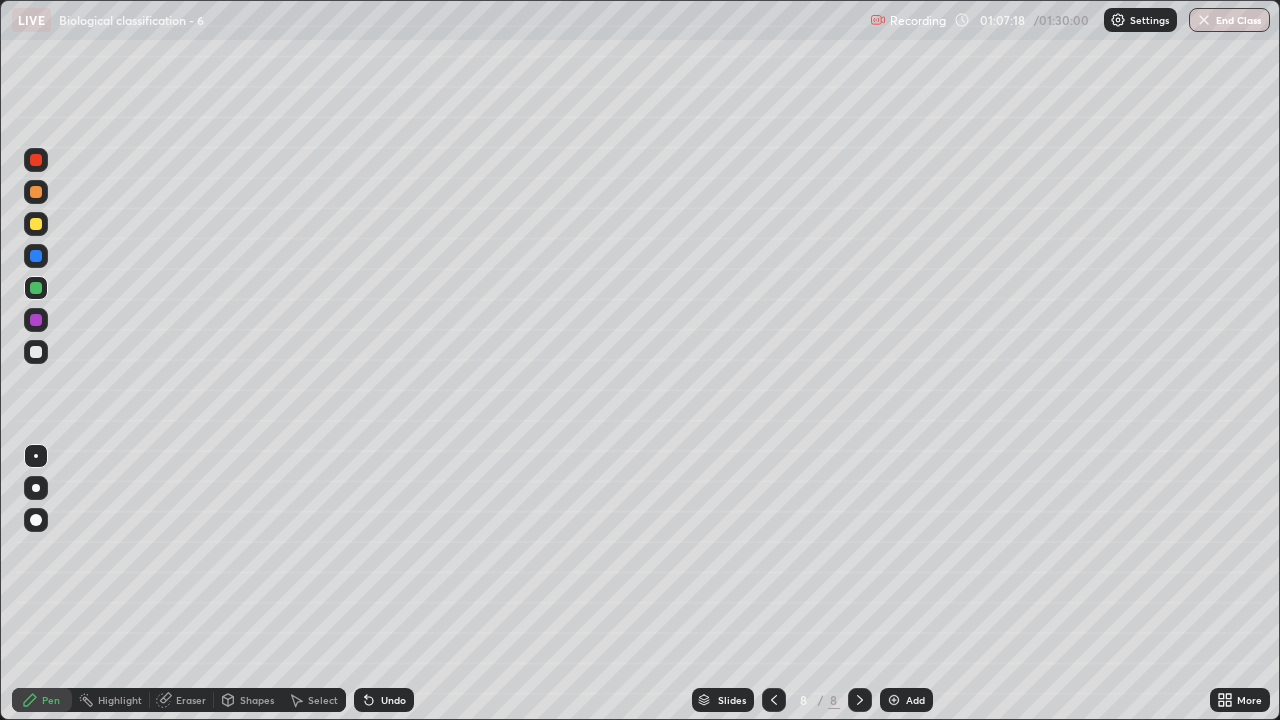 click at bounding box center [36, 352] 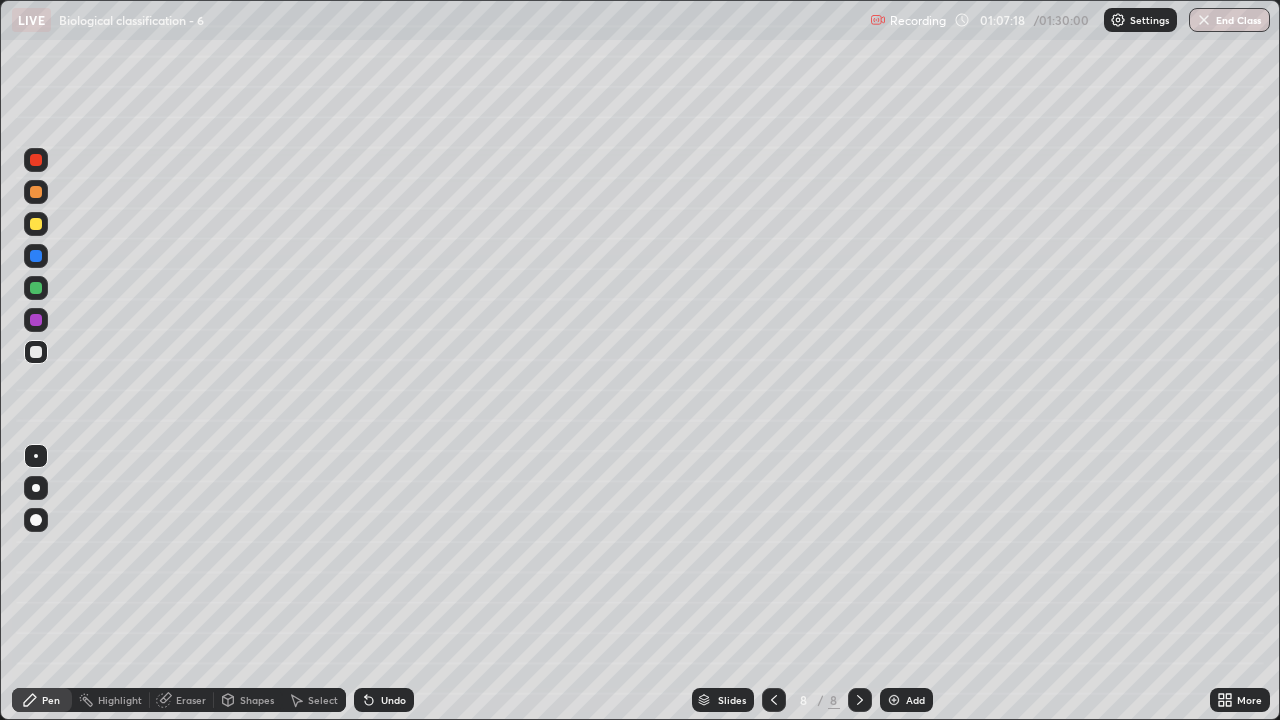 click at bounding box center (36, 456) 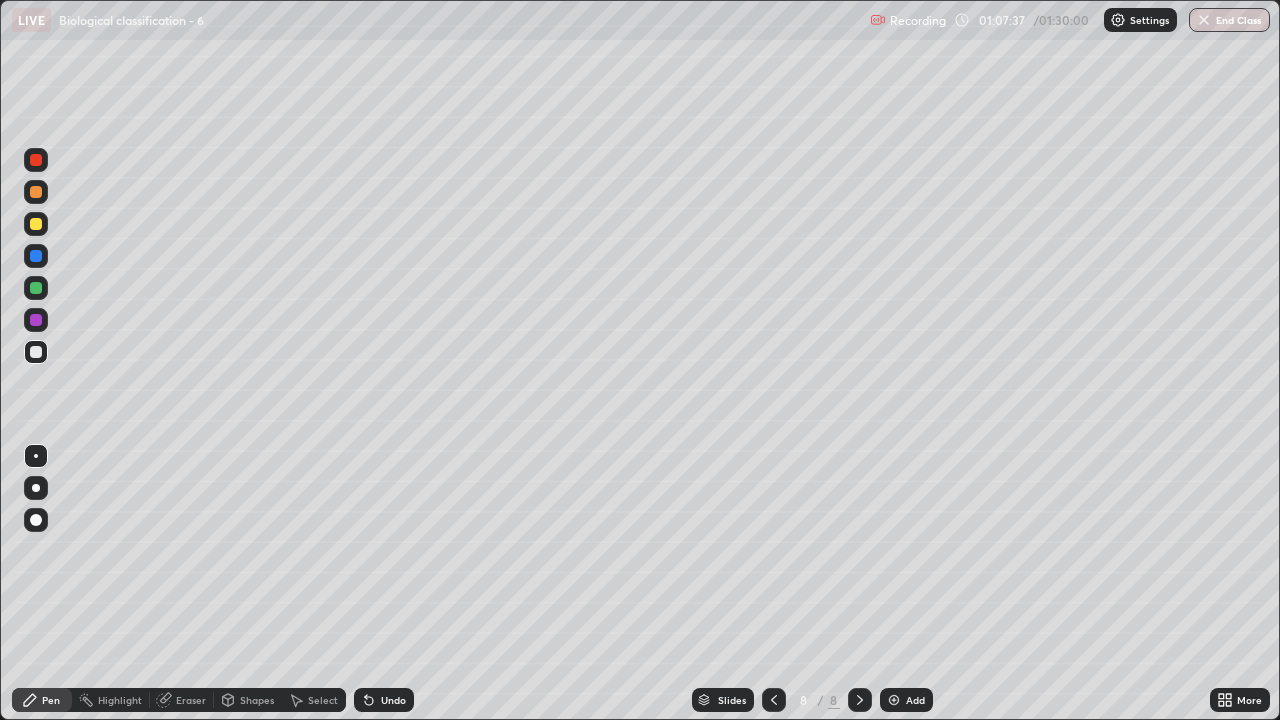 click at bounding box center [36, 224] 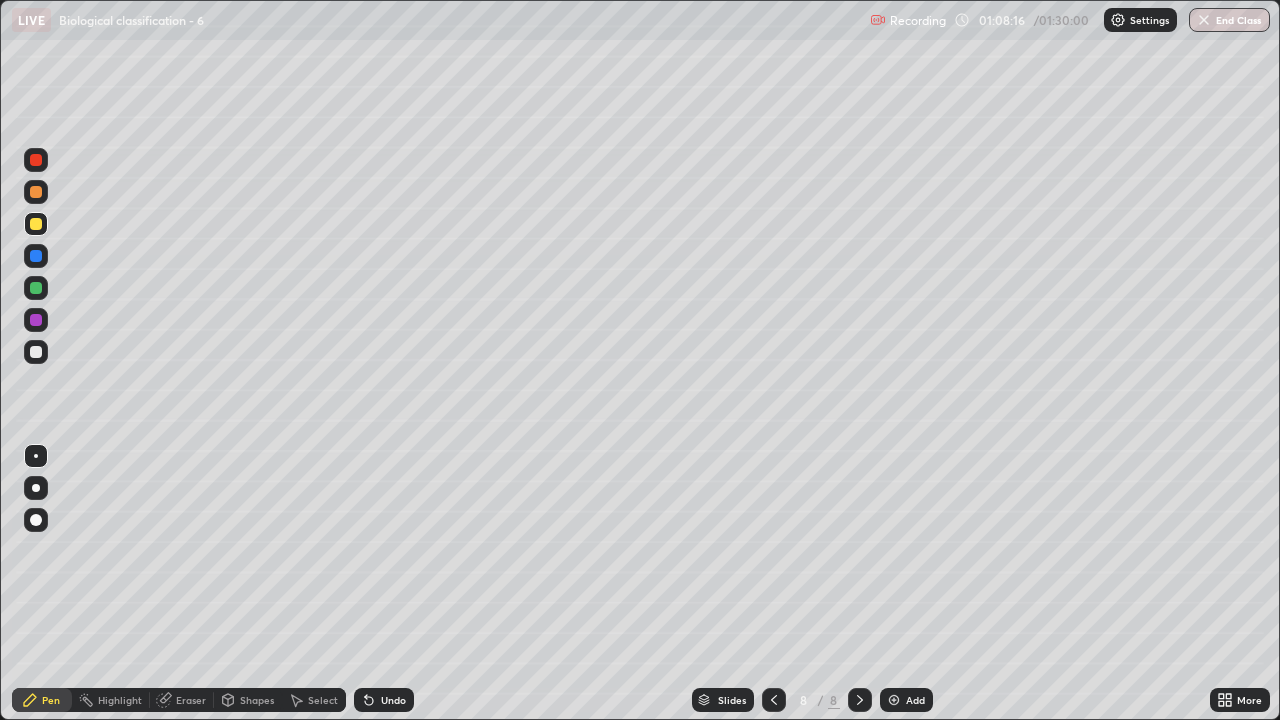click at bounding box center (36, 352) 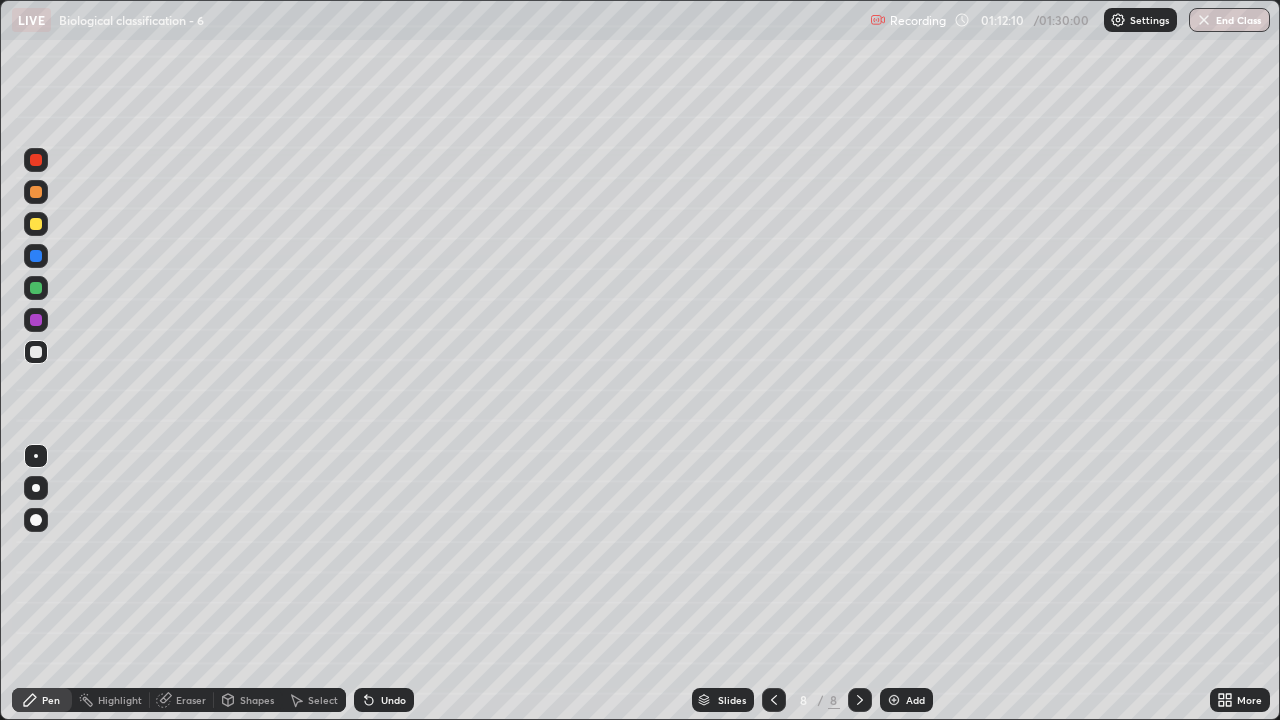 click at bounding box center [894, 700] 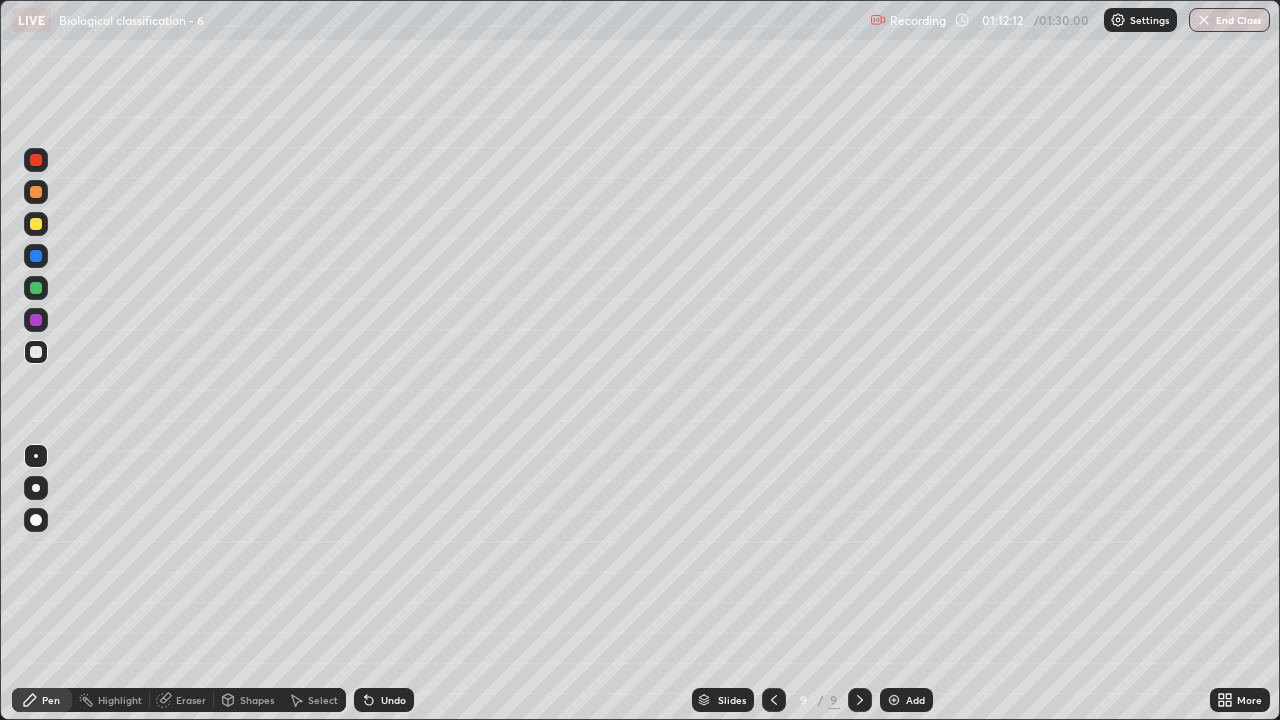 click at bounding box center [36, 192] 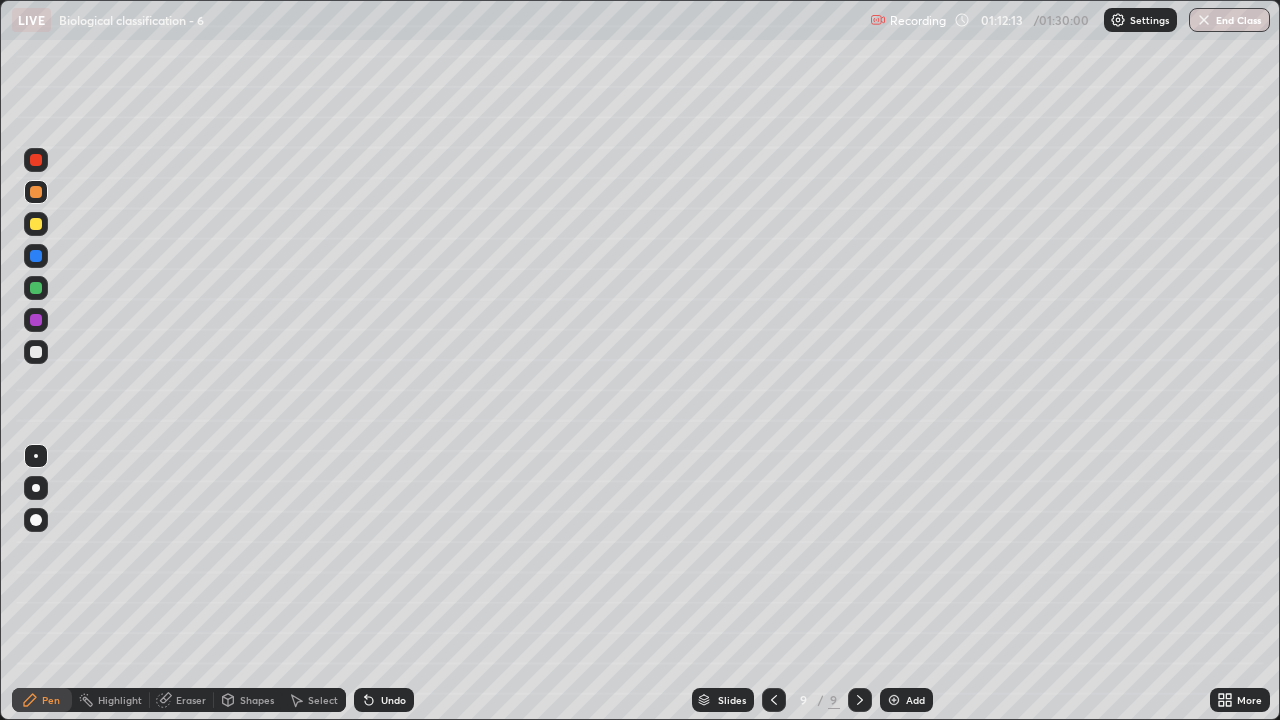 click at bounding box center (36, 488) 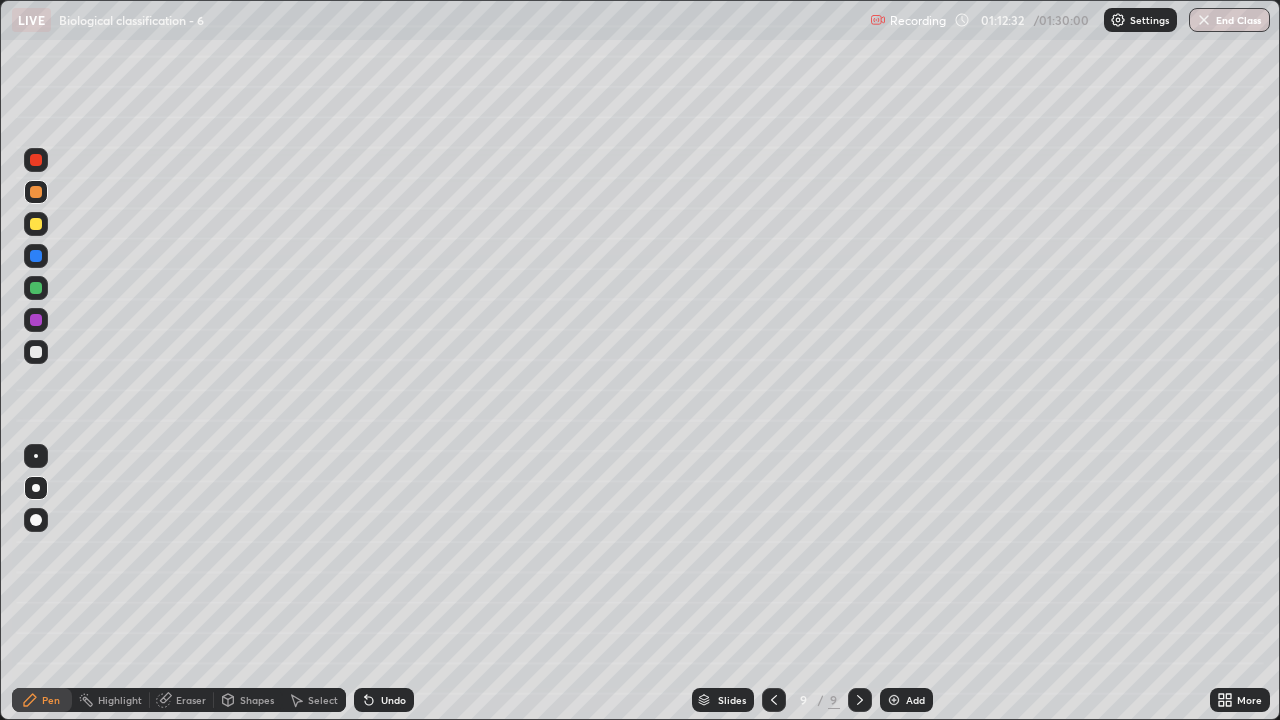 click at bounding box center (36, 352) 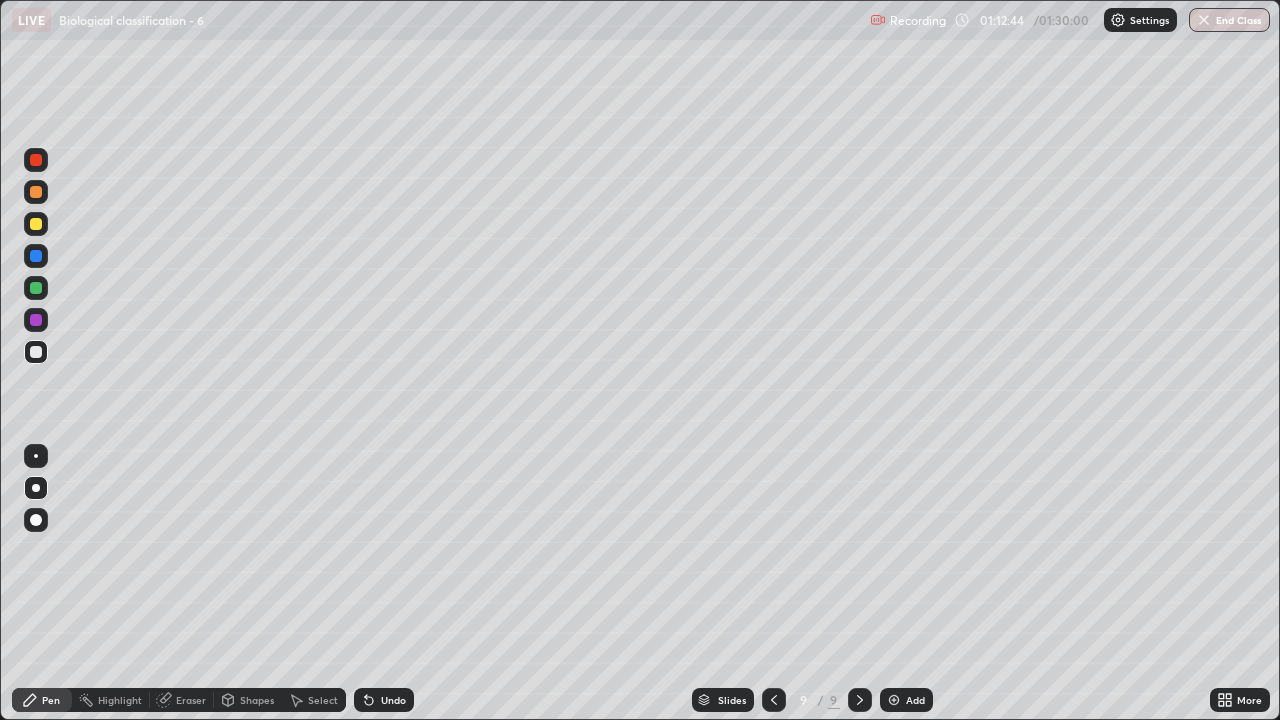 click at bounding box center (36, 288) 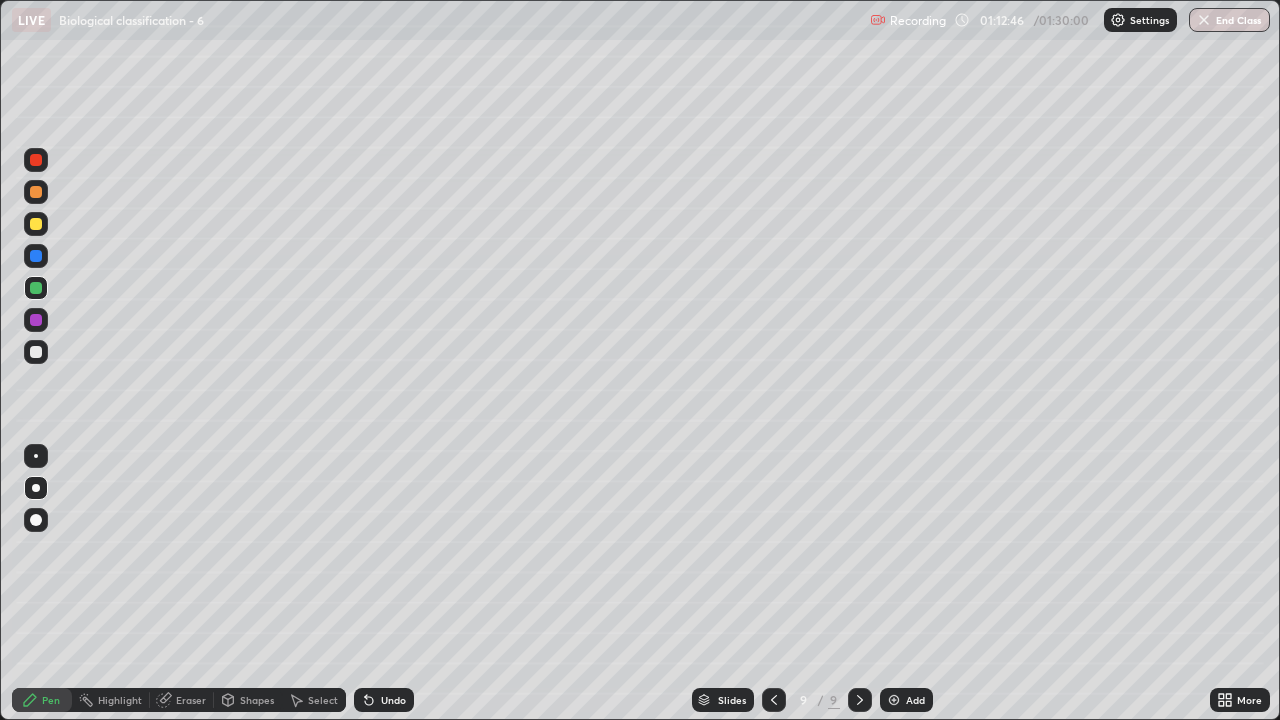 click at bounding box center (36, 456) 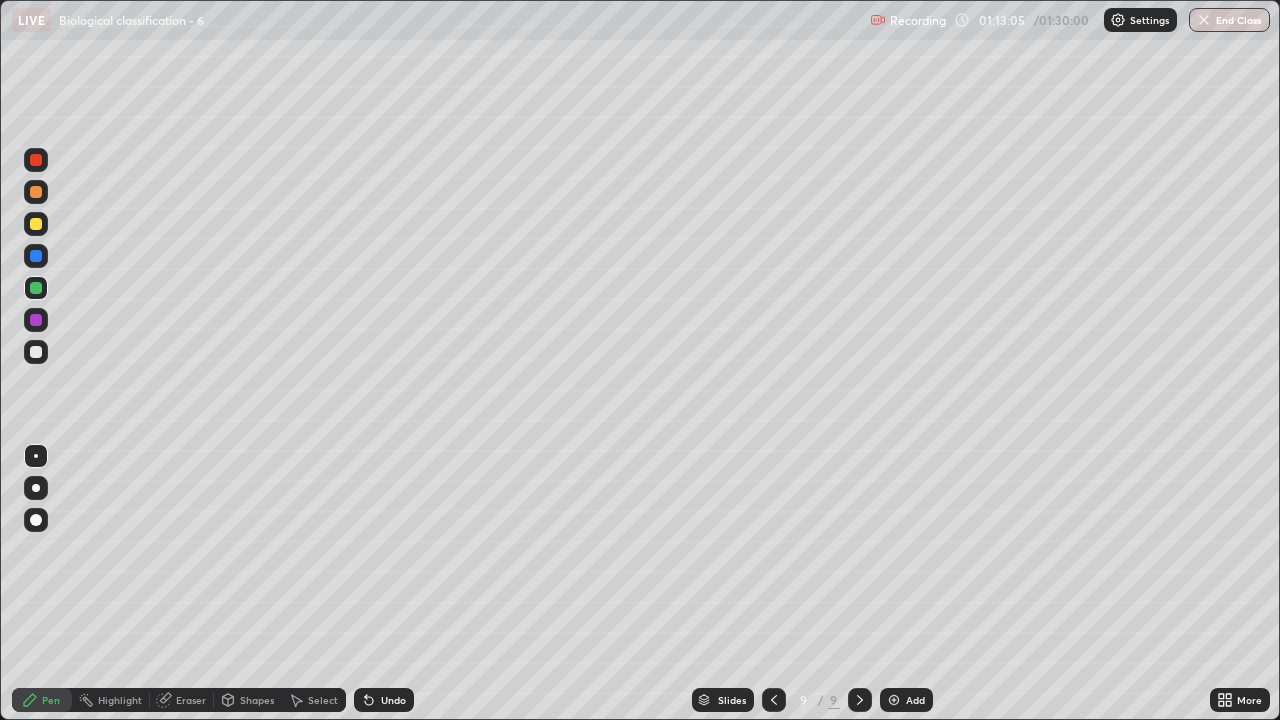 click at bounding box center (36, 352) 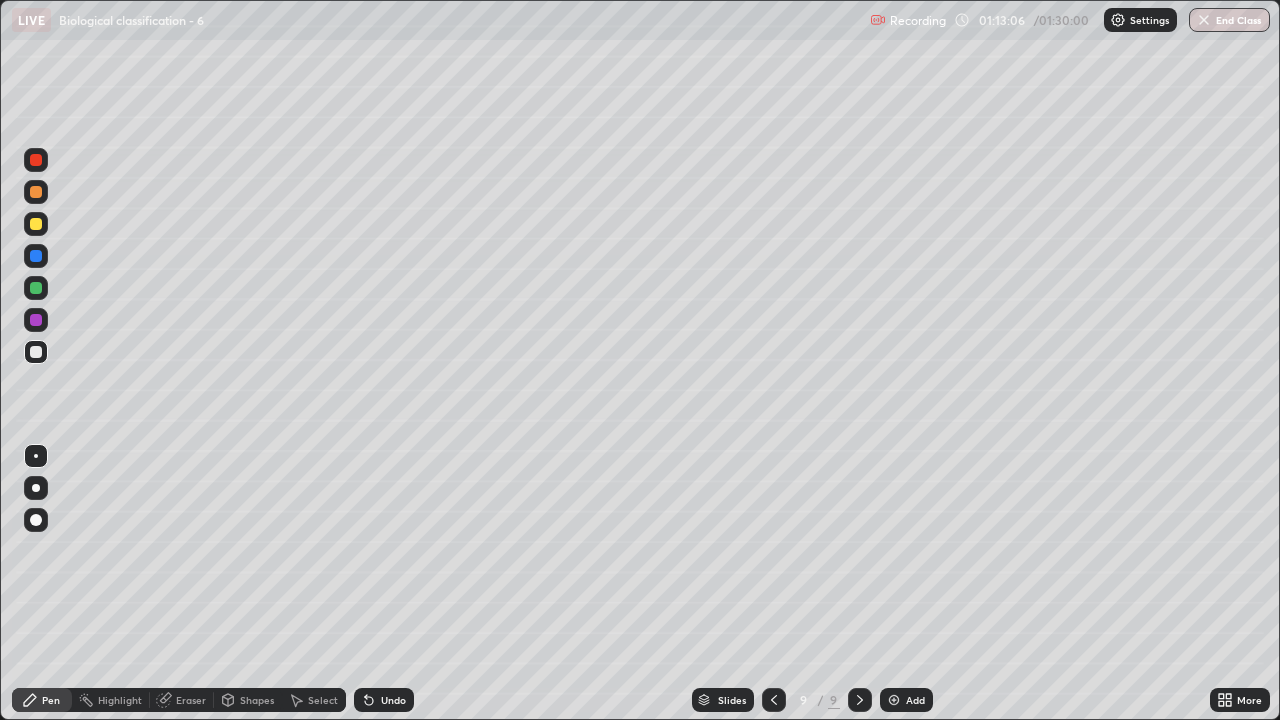 click at bounding box center (36, 456) 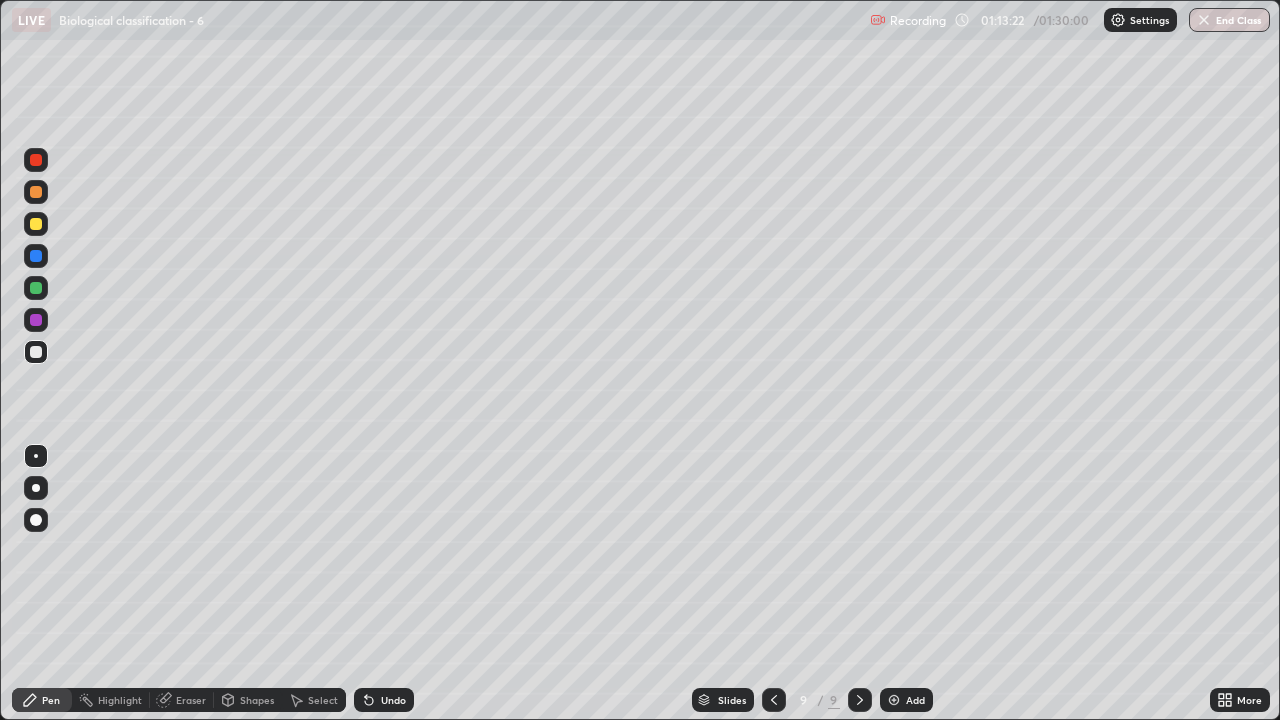 click at bounding box center [36, 256] 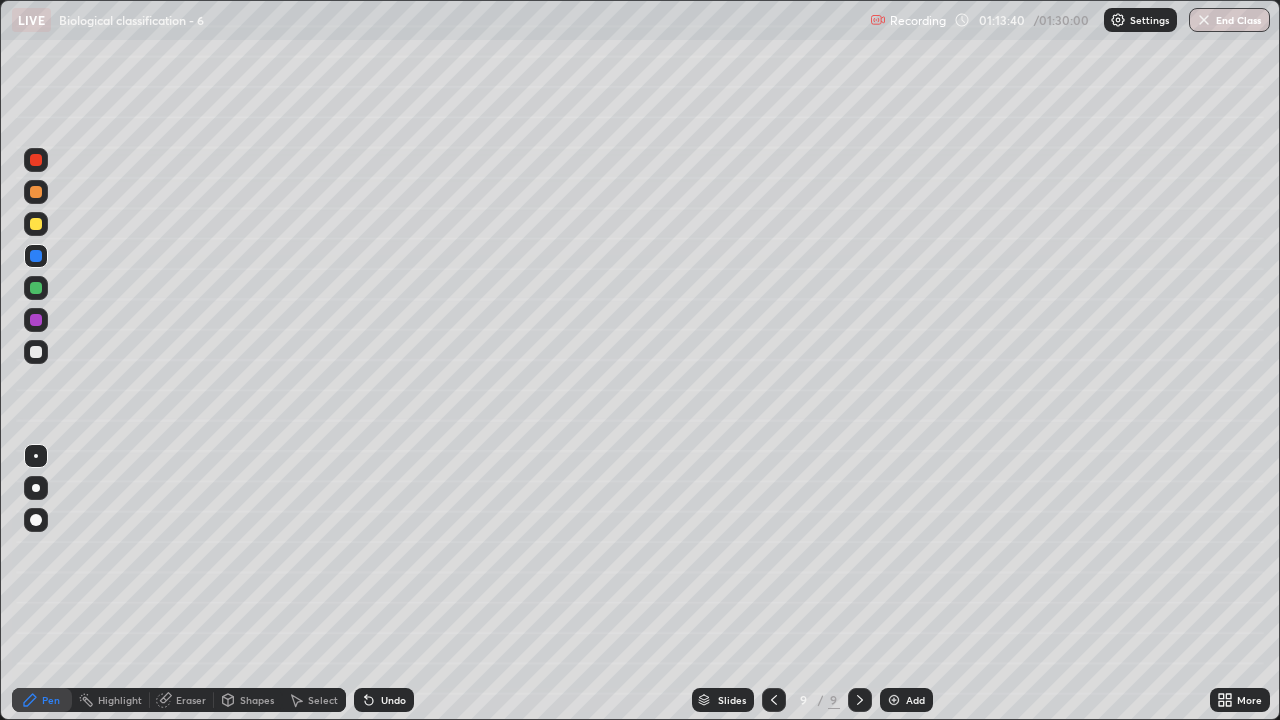 click at bounding box center (36, 352) 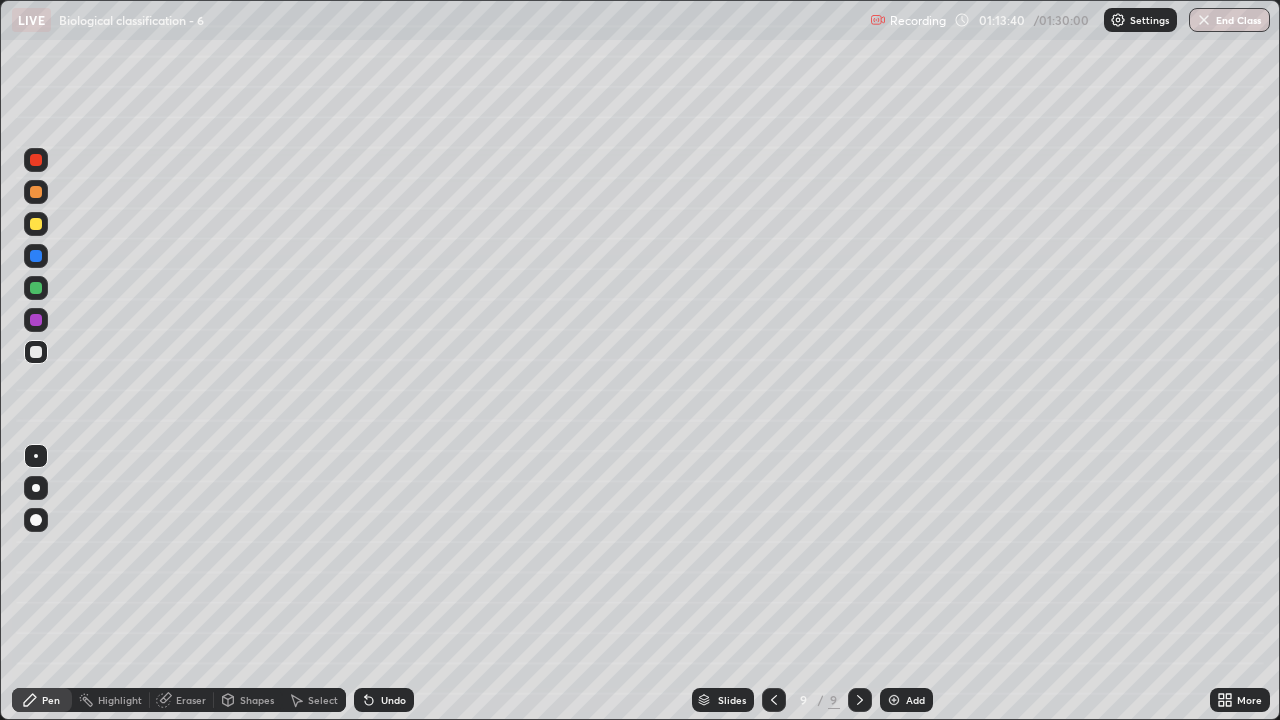 click at bounding box center [36, 456] 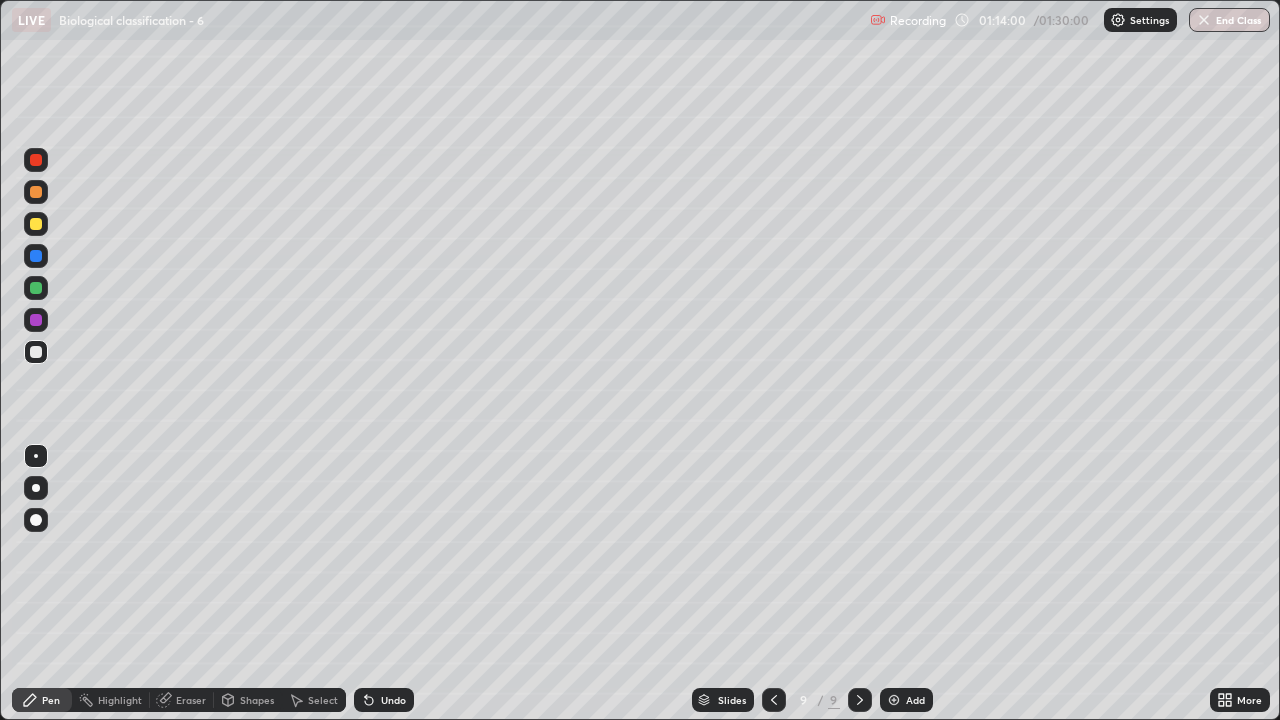 click at bounding box center [36, 256] 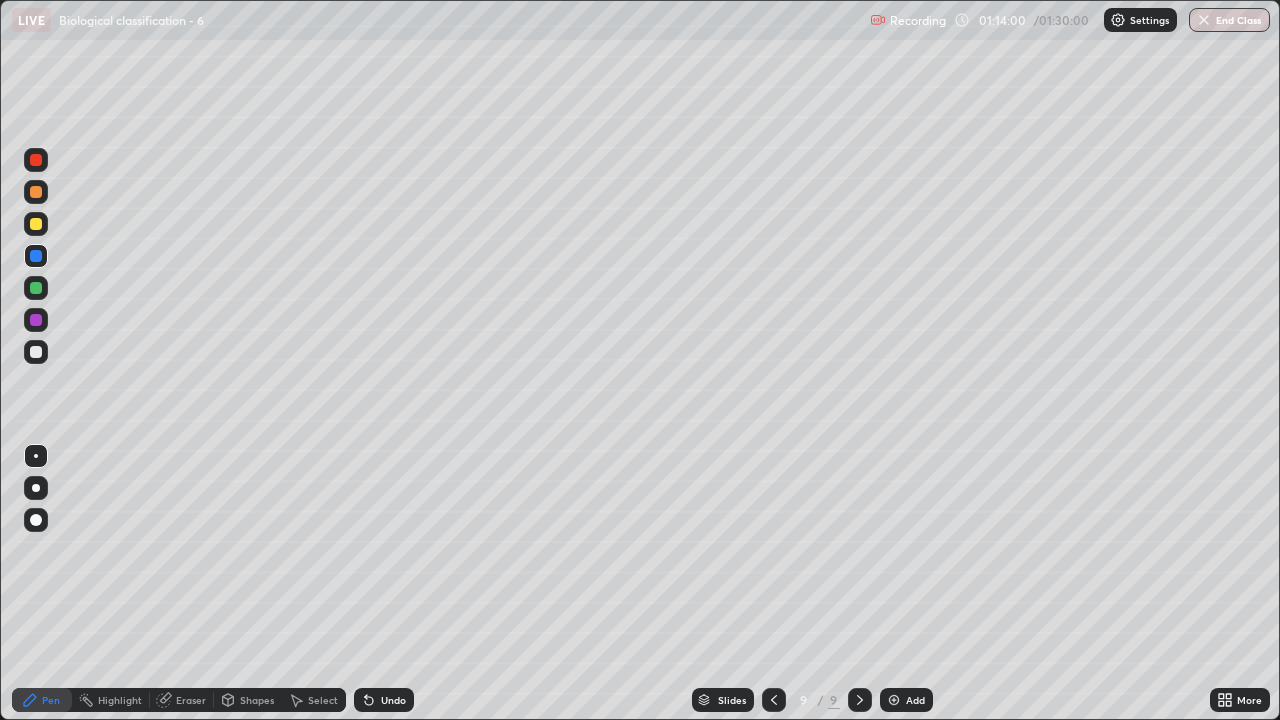 click at bounding box center (36, 456) 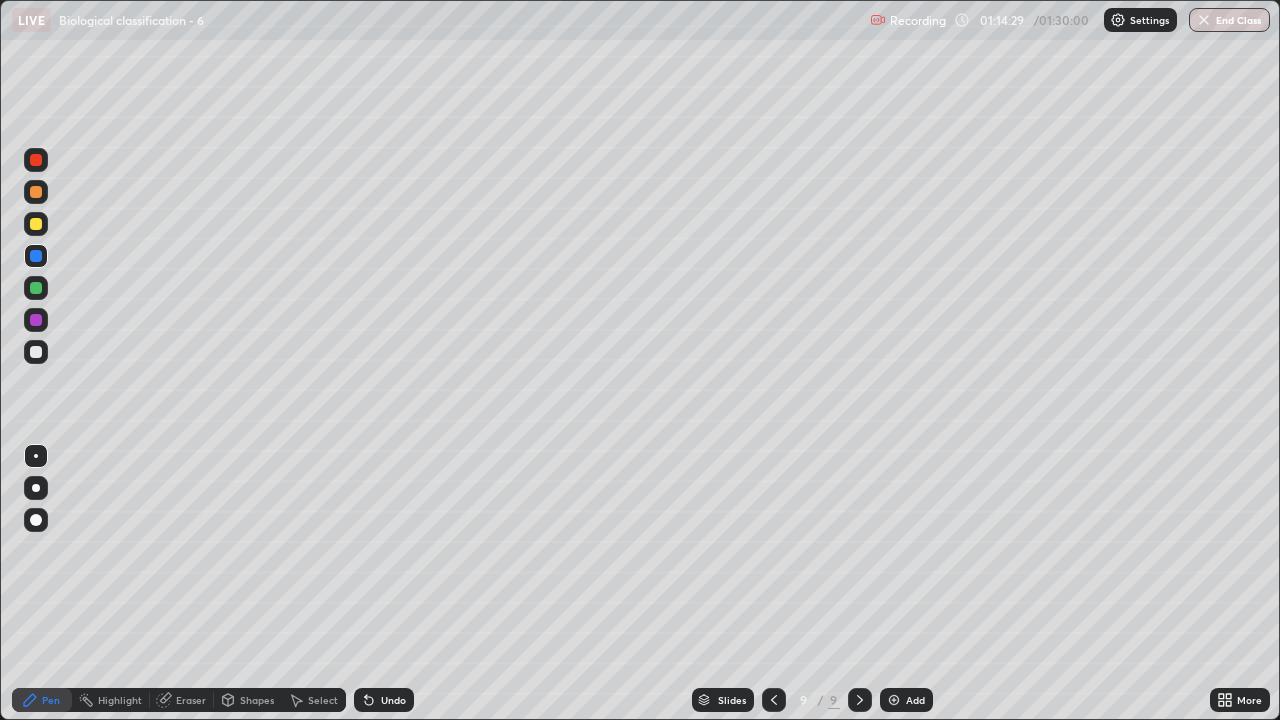 click at bounding box center [36, 352] 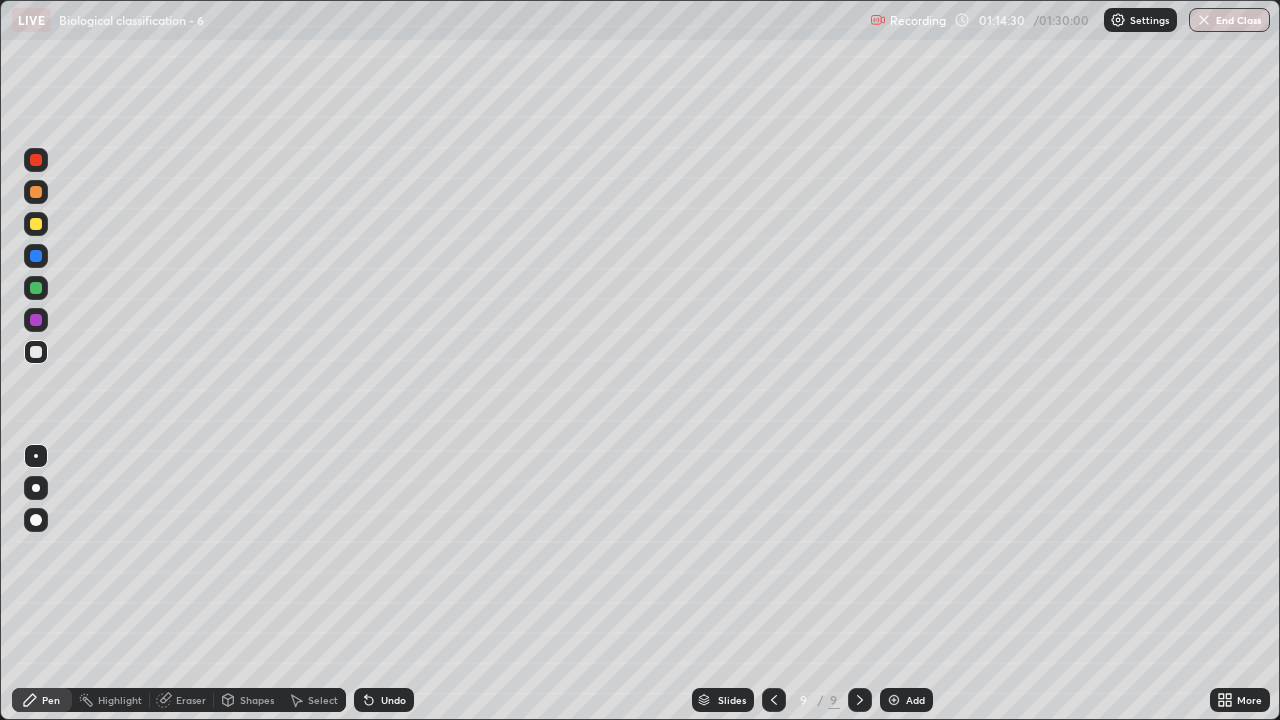 click at bounding box center (36, 456) 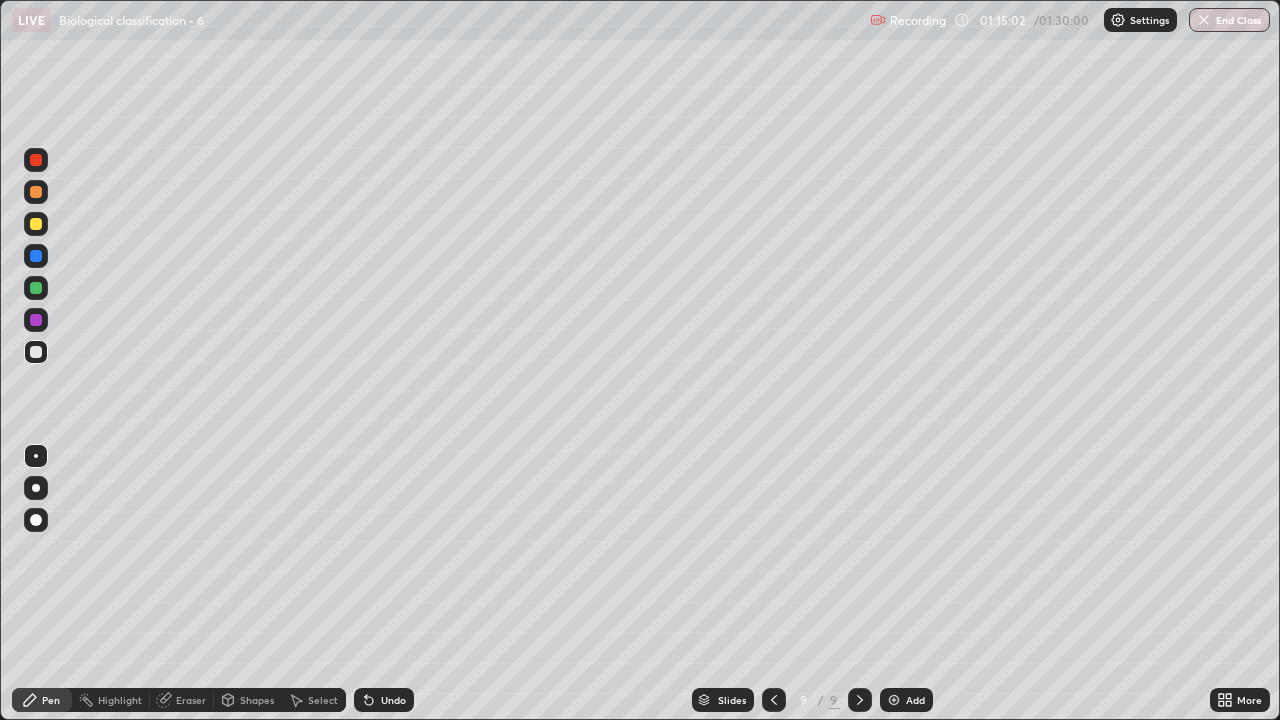click on "Select" at bounding box center [323, 700] 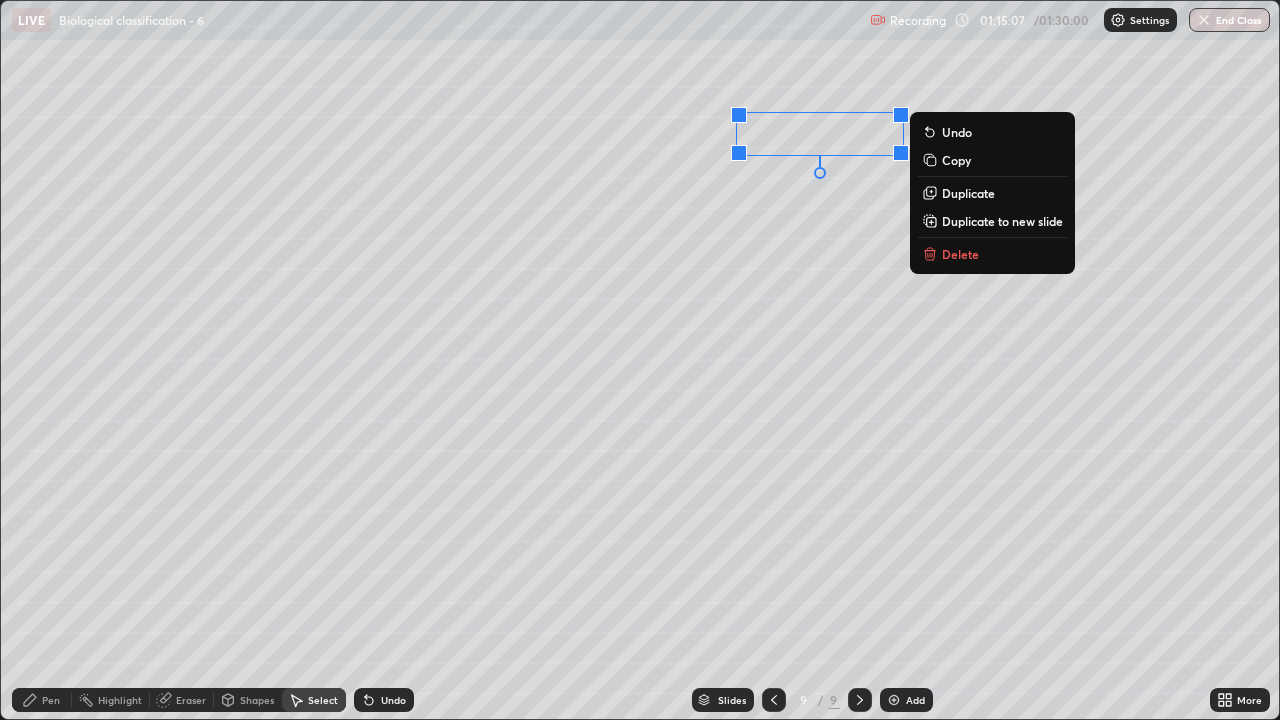 click on "Duplicate" at bounding box center (968, 193) 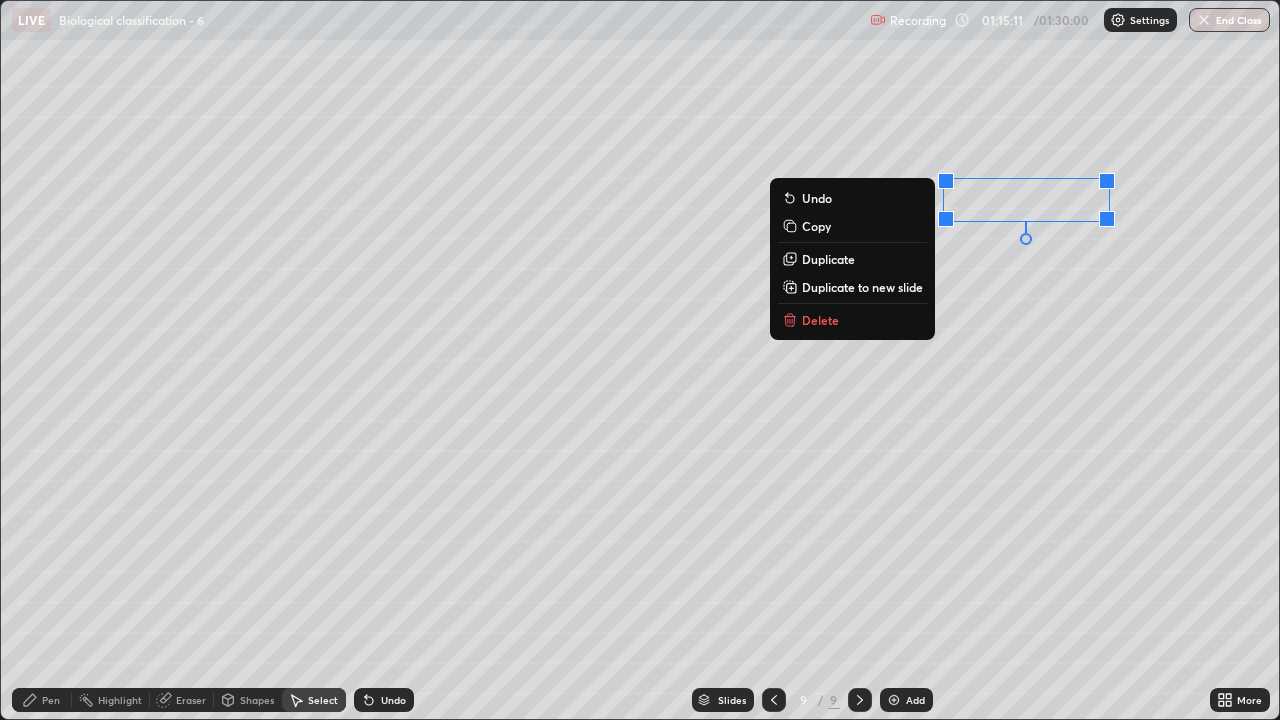 click on "0 ° Undo Copy Duplicate Duplicate to new slide Delete" at bounding box center [640, 360] 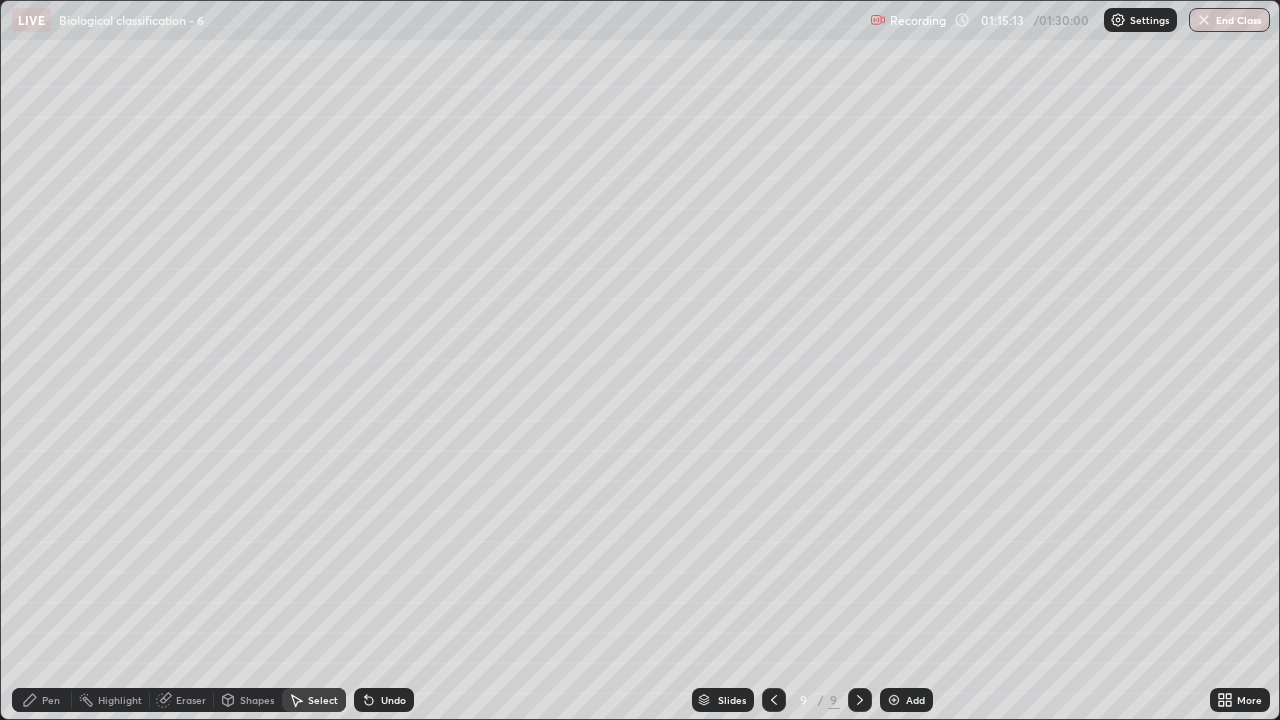 click on "Pen" at bounding box center [51, 700] 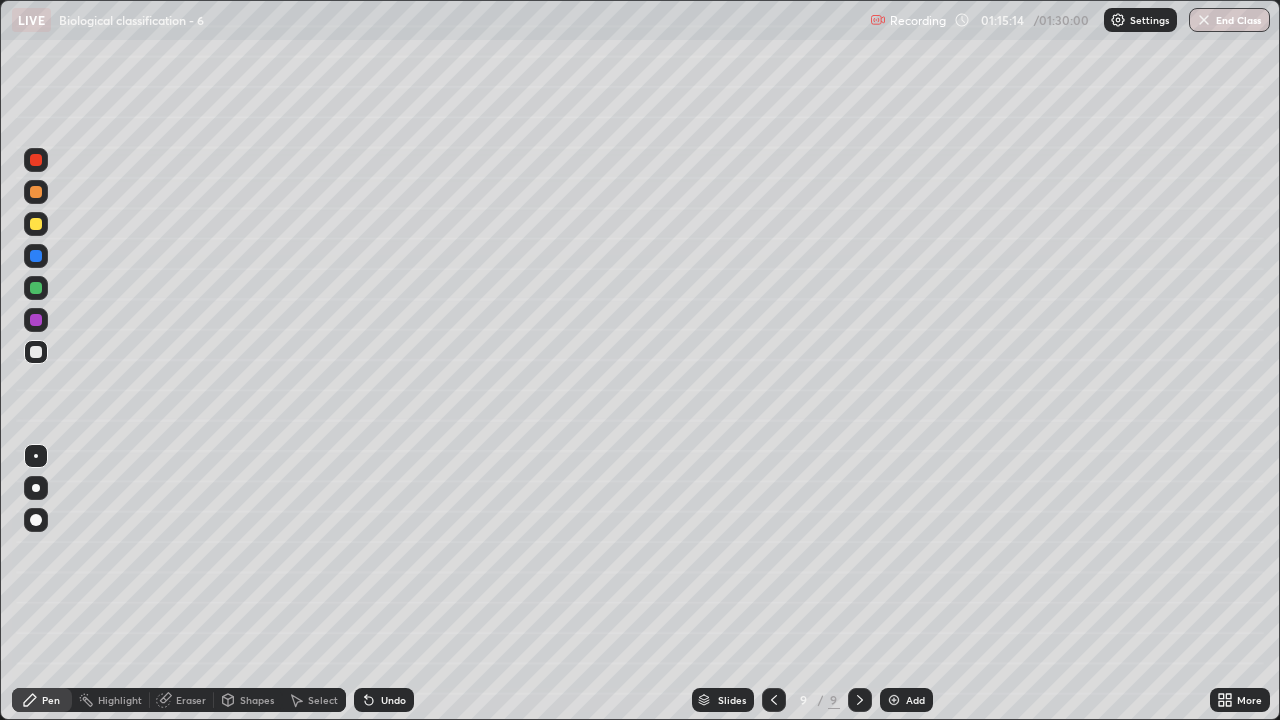 click at bounding box center (36, 352) 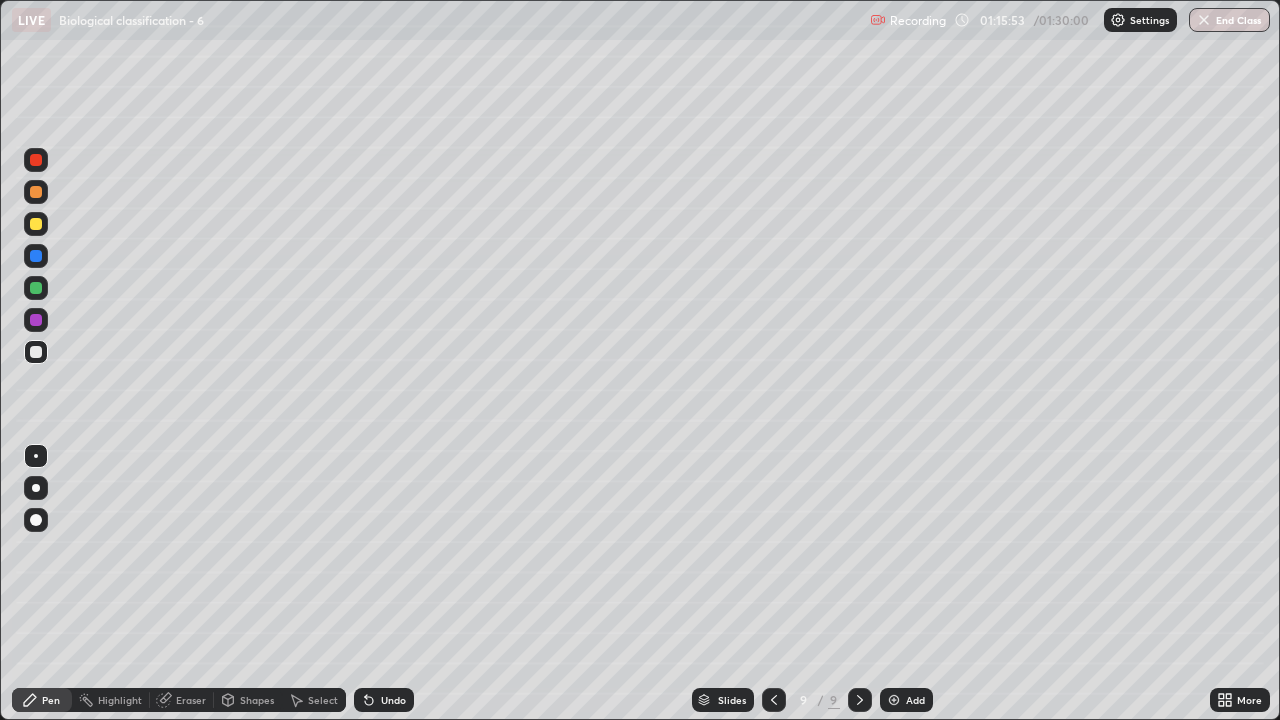 click on "Eraser" at bounding box center (191, 700) 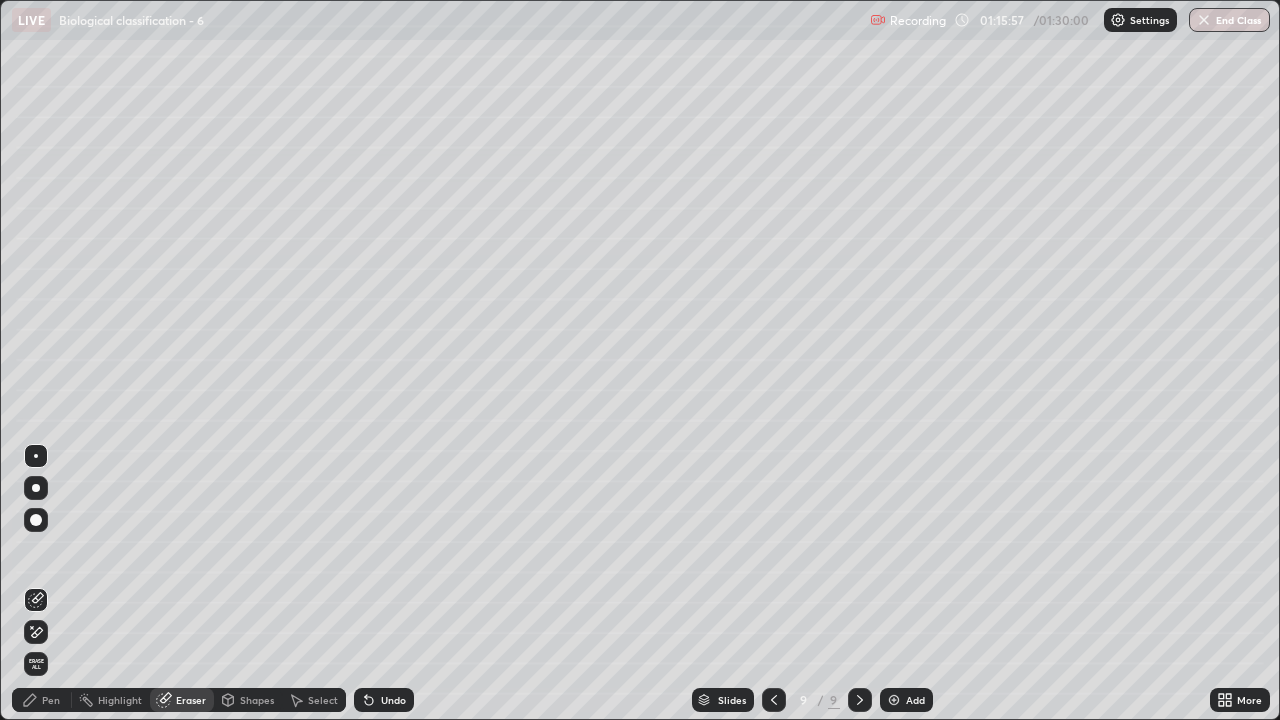 click on "Pen" at bounding box center [51, 700] 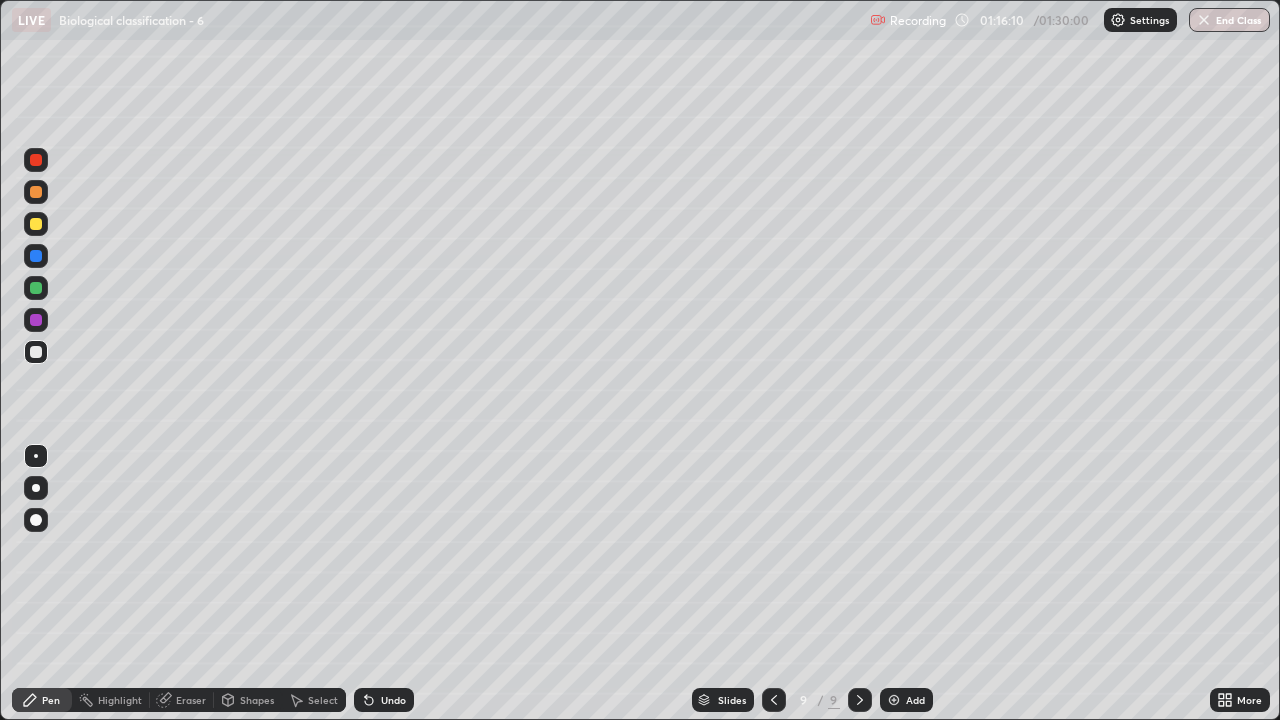 click on "Select" at bounding box center [323, 700] 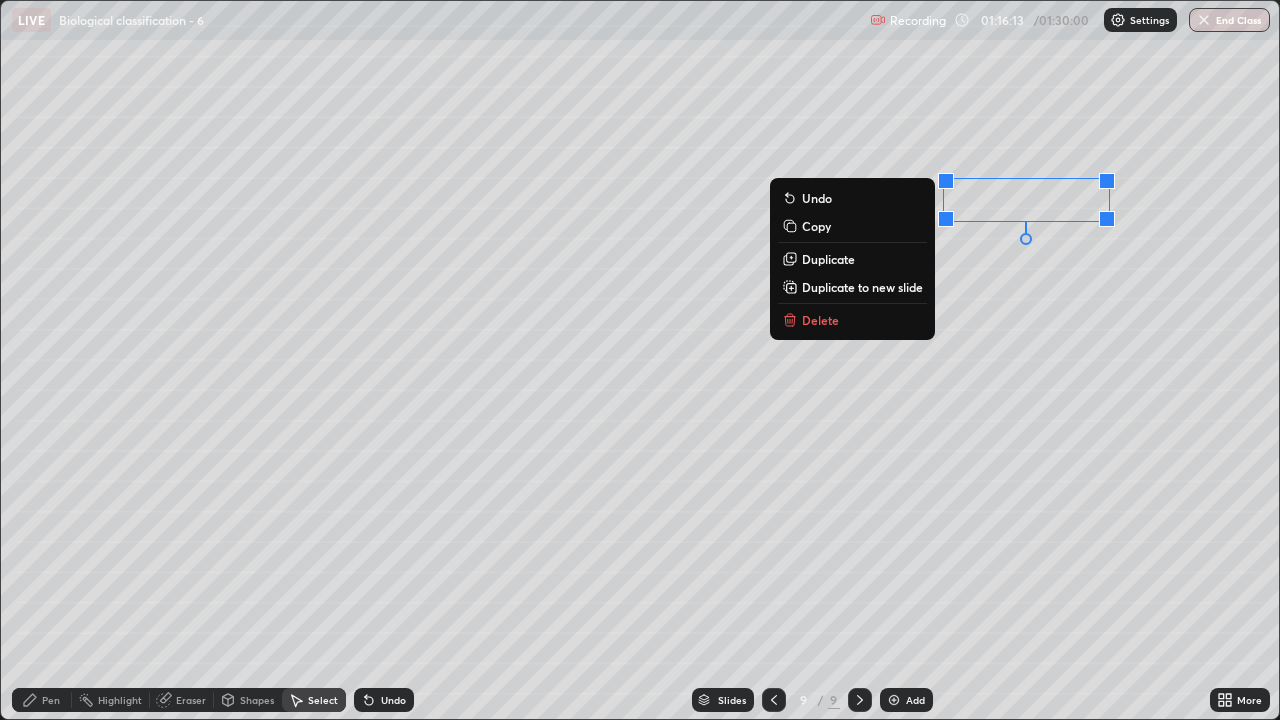 click on "Duplicate" at bounding box center [828, 259] 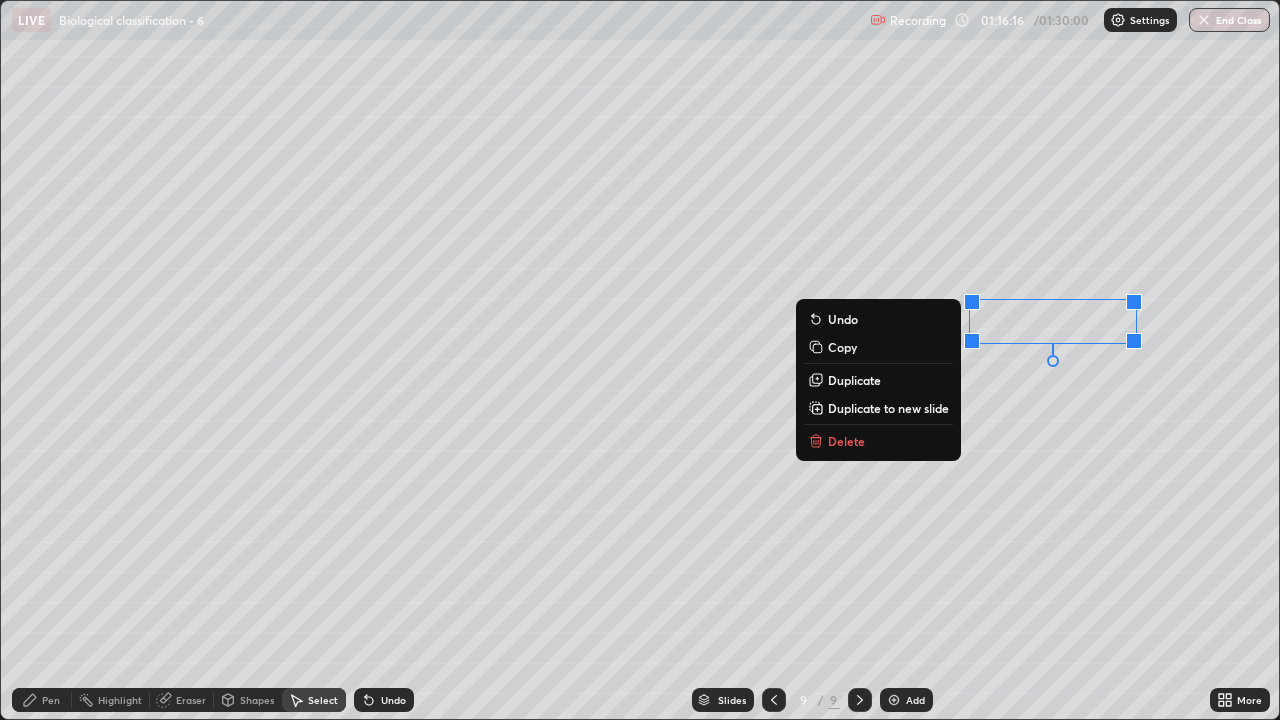 click on "0 ° Undo Copy Duplicate Duplicate to new slide Delete" at bounding box center (640, 360) 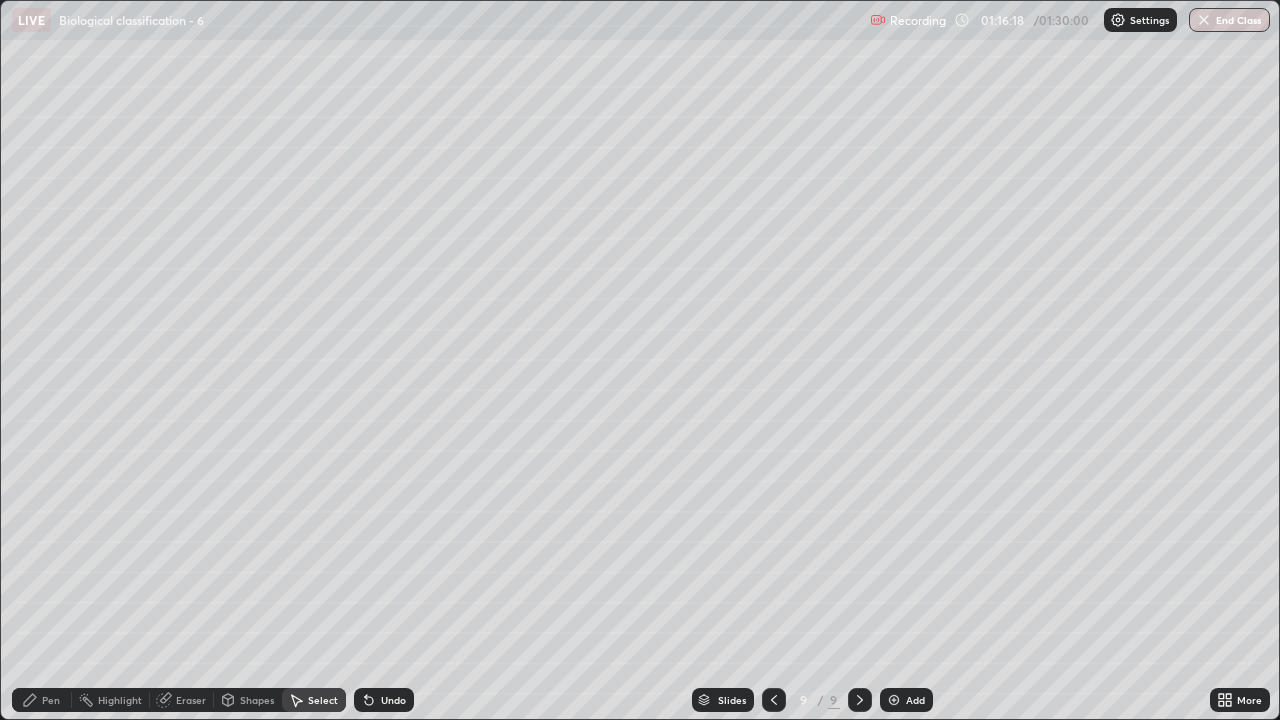 click on "Eraser" at bounding box center [191, 700] 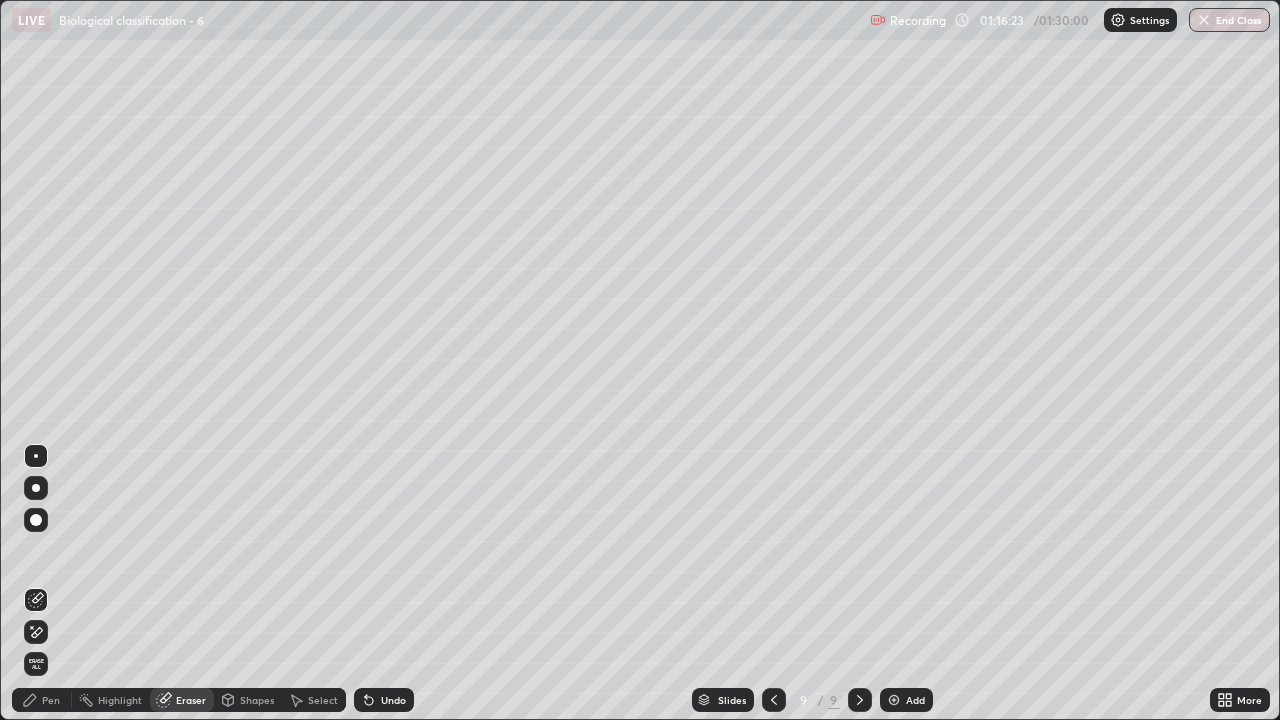 click on "Pen" at bounding box center (51, 700) 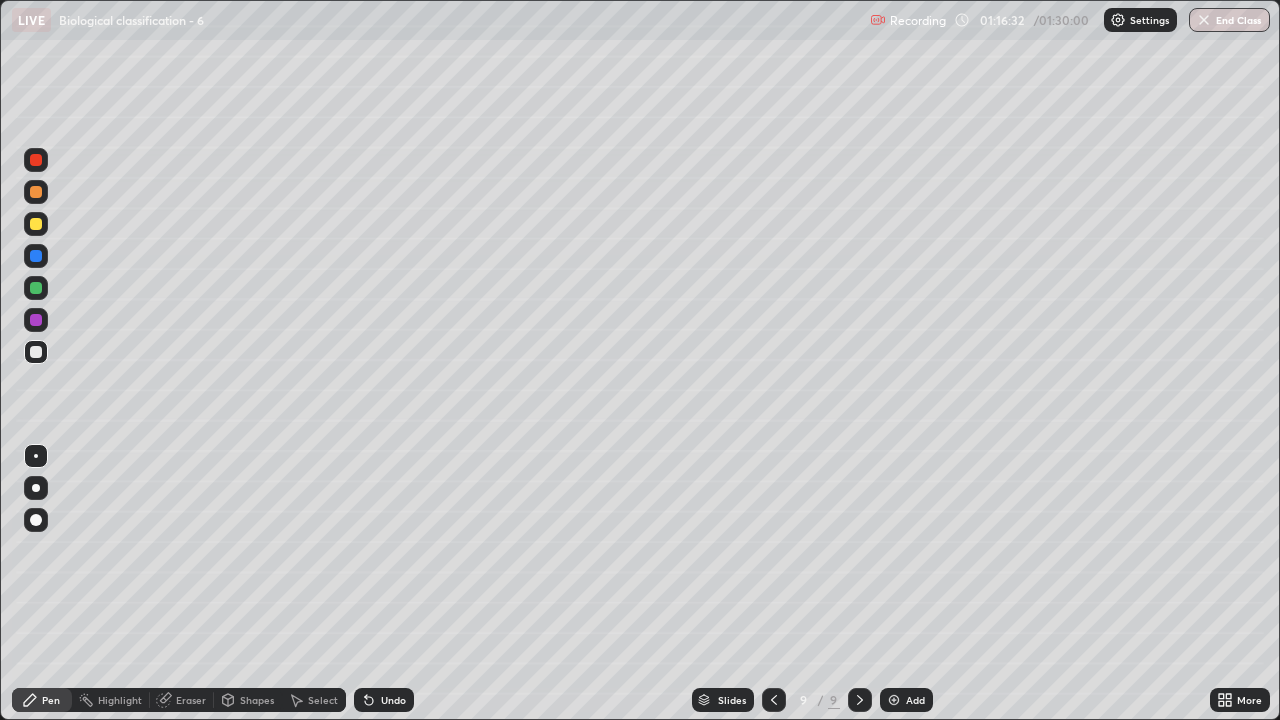 click at bounding box center [36, 224] 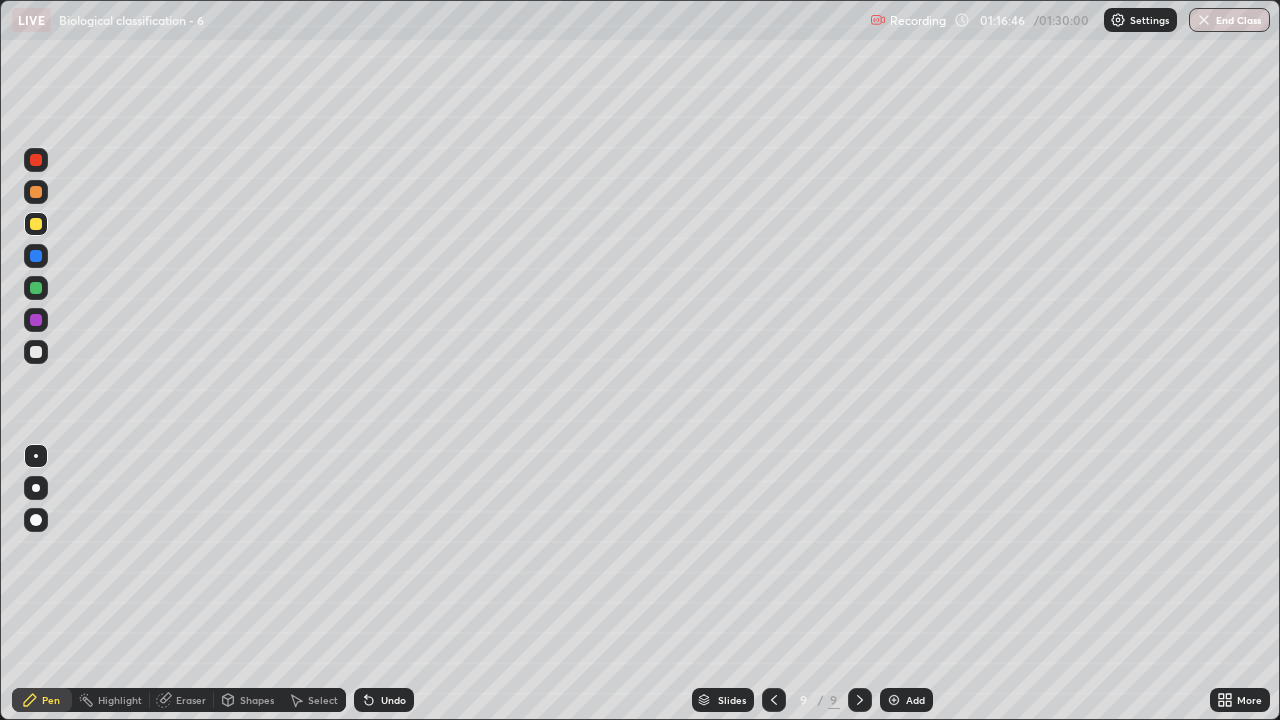 click on "Select" at bounding box center [323, 700] 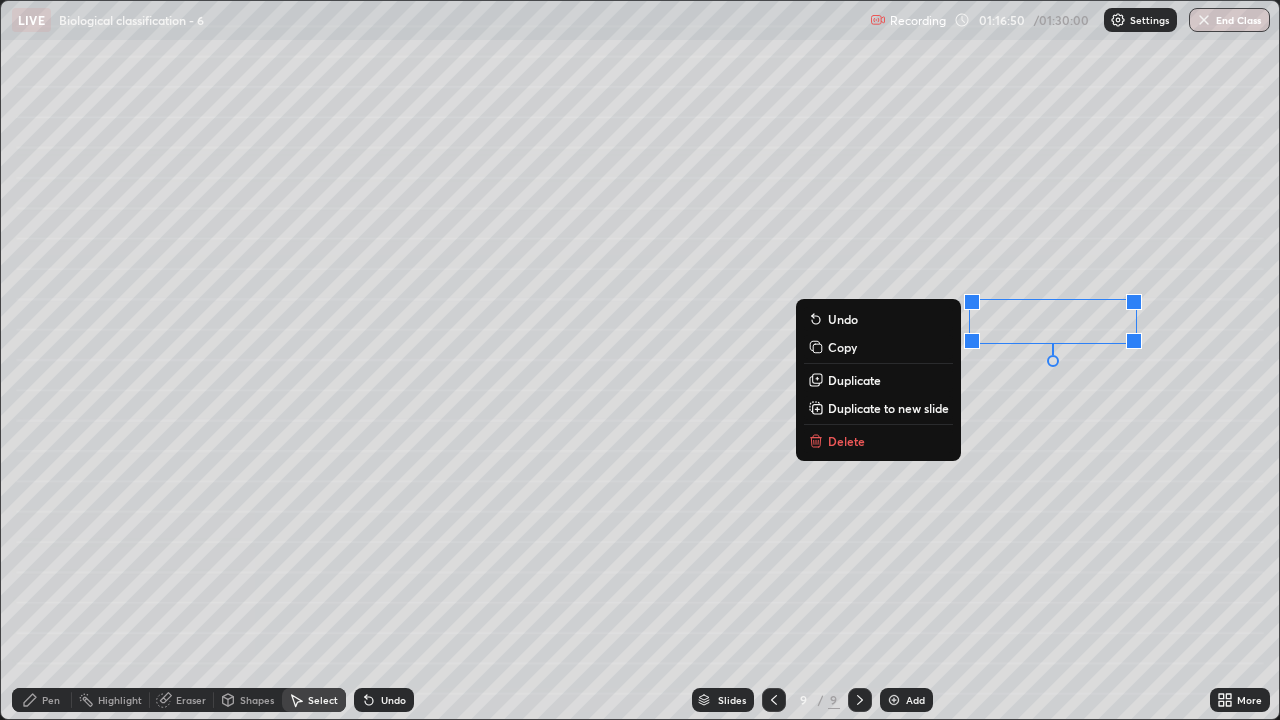 click on "Duplicate" at bounding box center (854, 380) 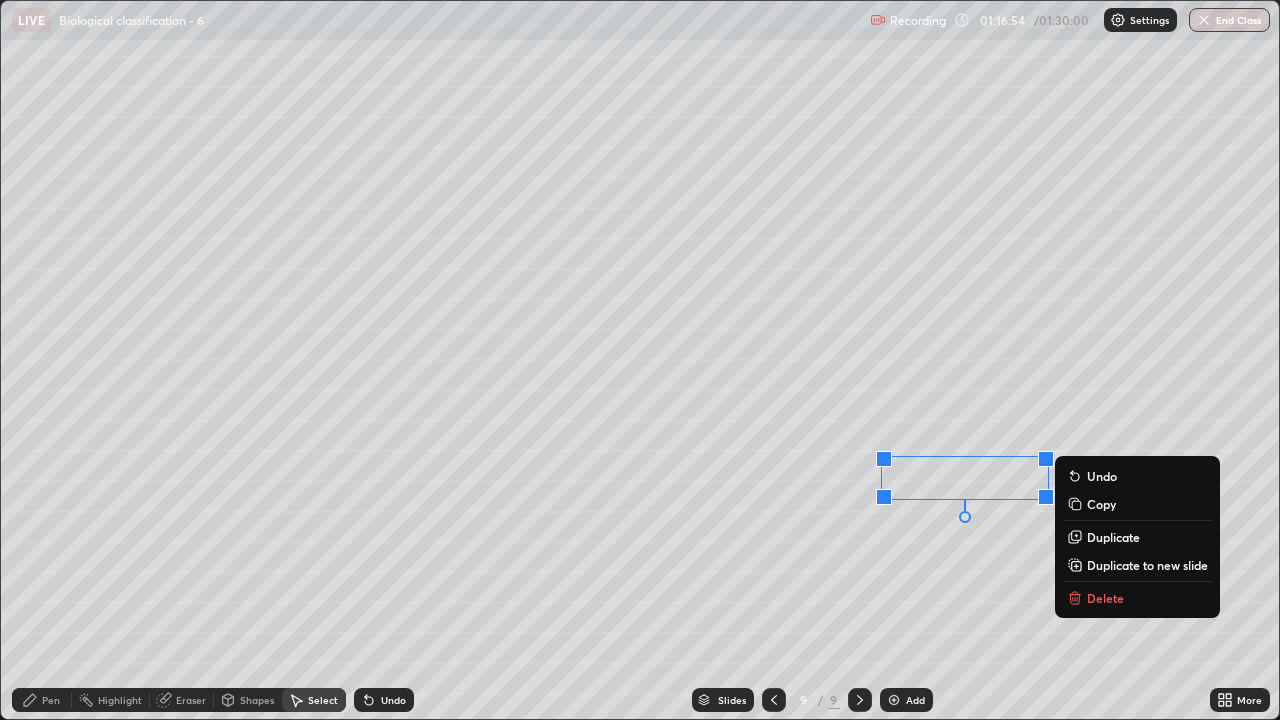 click on "0 ° Undo Copy Duplicate Duplicate to new slide Delete" at bounding box center (640, 360) 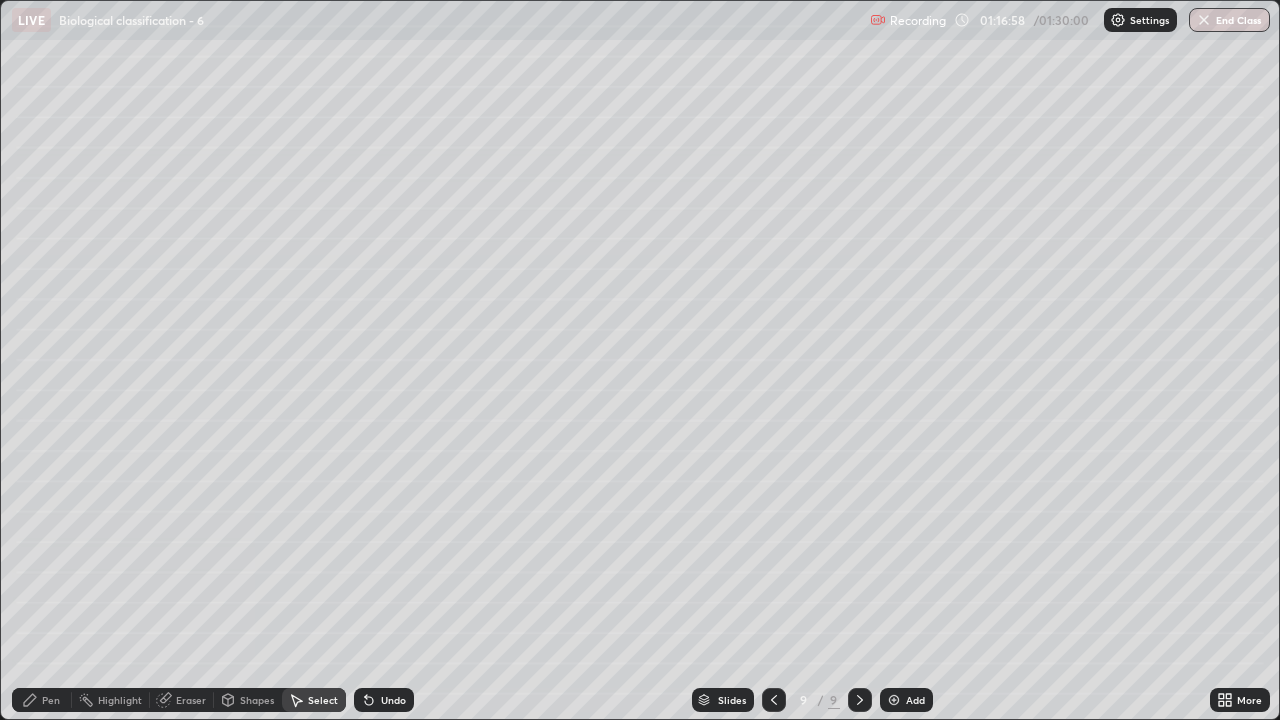 click on "Eraser" at bounding box center [191, 700] 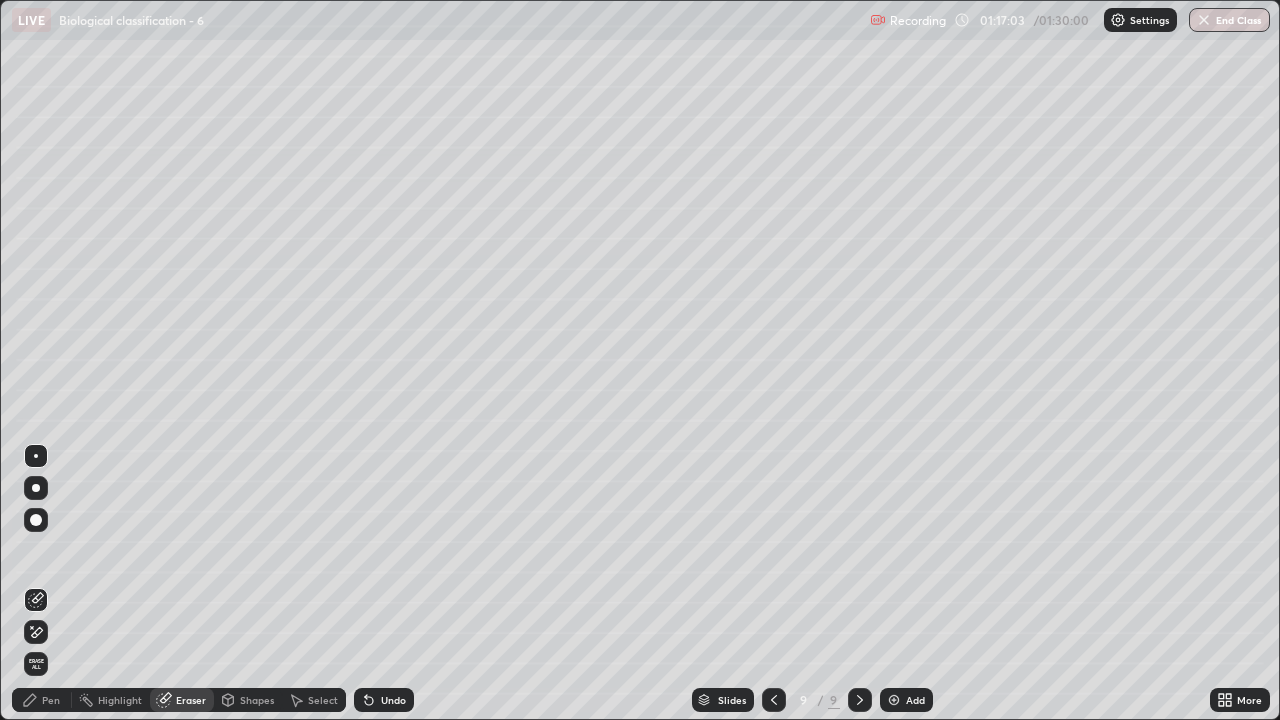 click on "Pen" at bounding box center (42, 700) 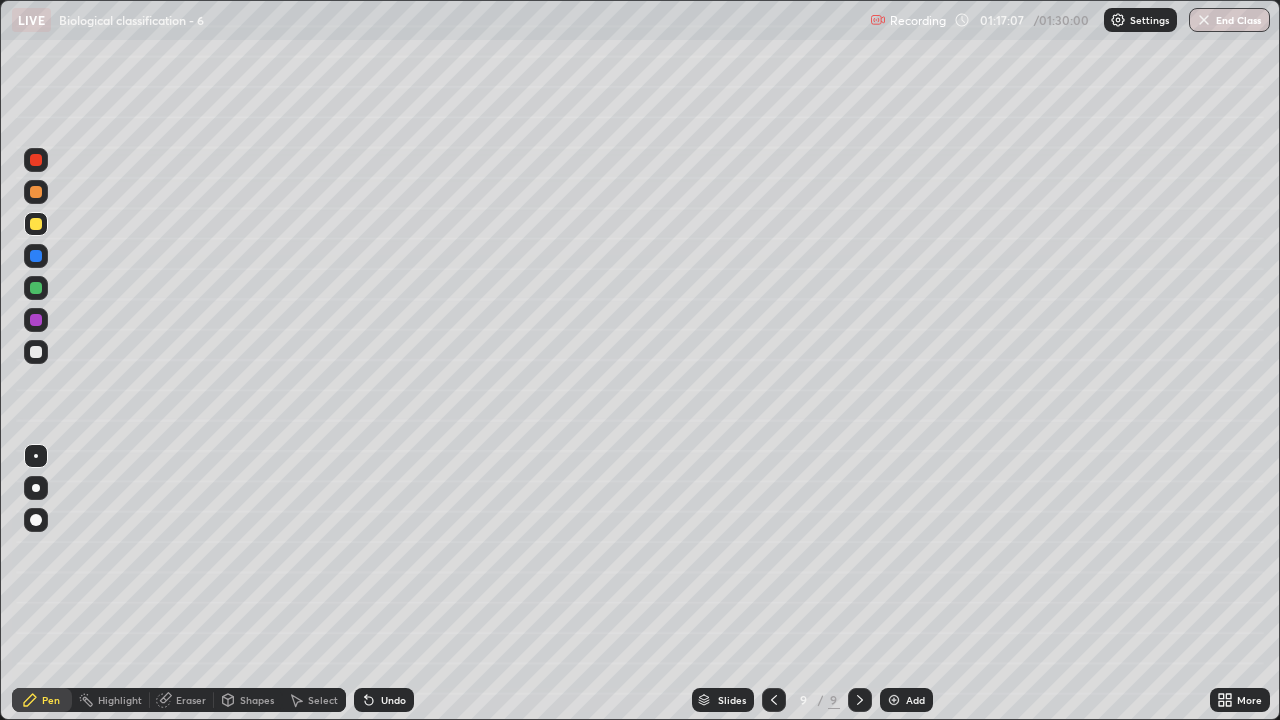click on "Undo" at bounding box center [384, 700] 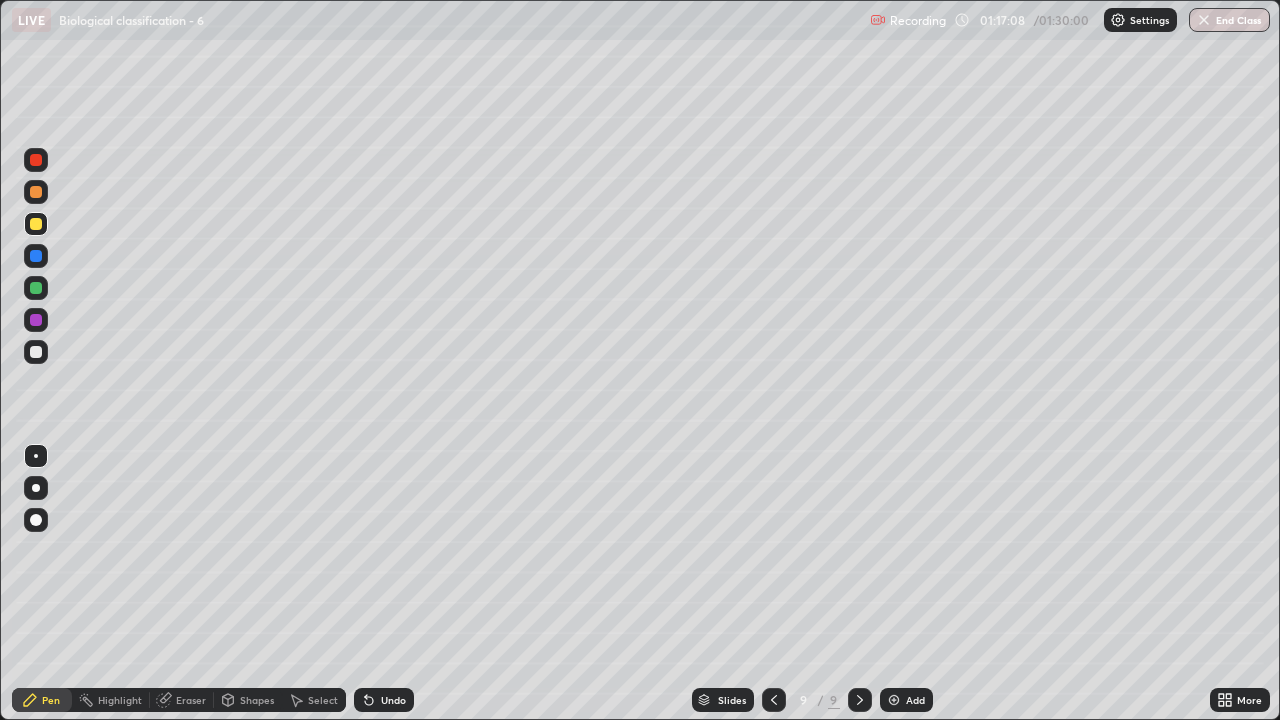 click at bounding box center [36, 352] 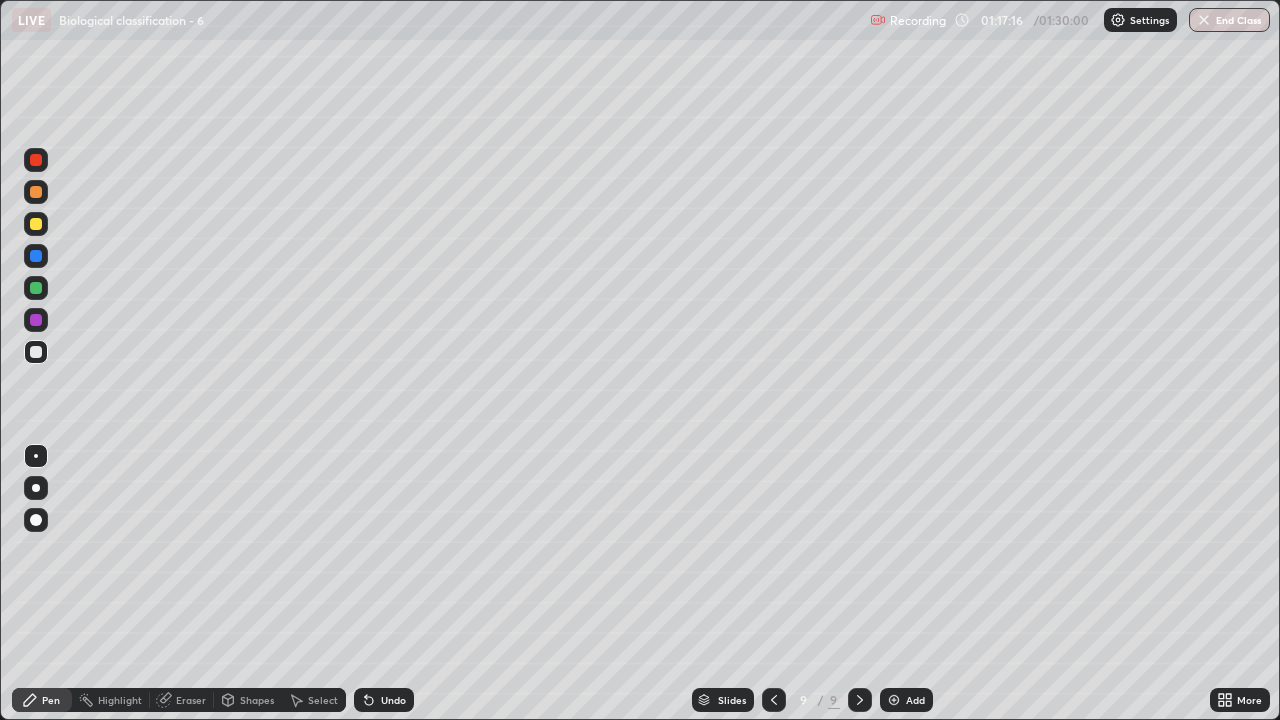click on "Eraser" at bounding box center (191, 700) 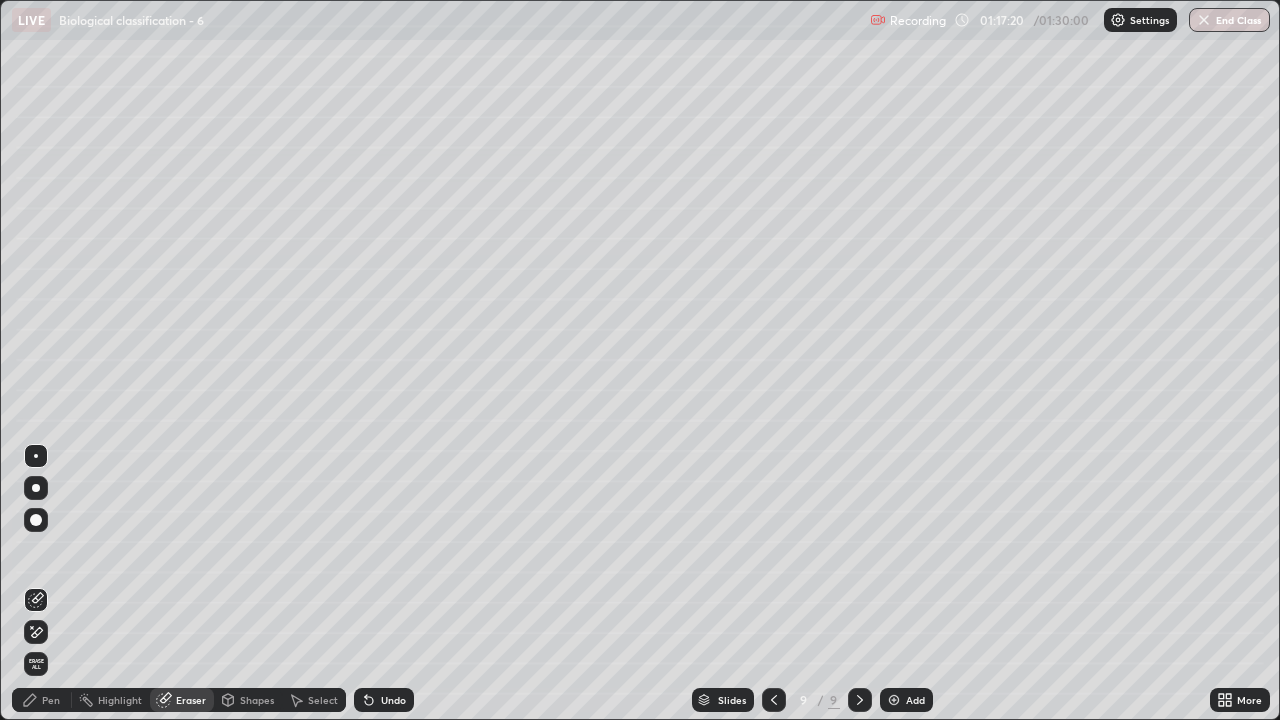 click on "Pen" at bounding box center [42, 700] 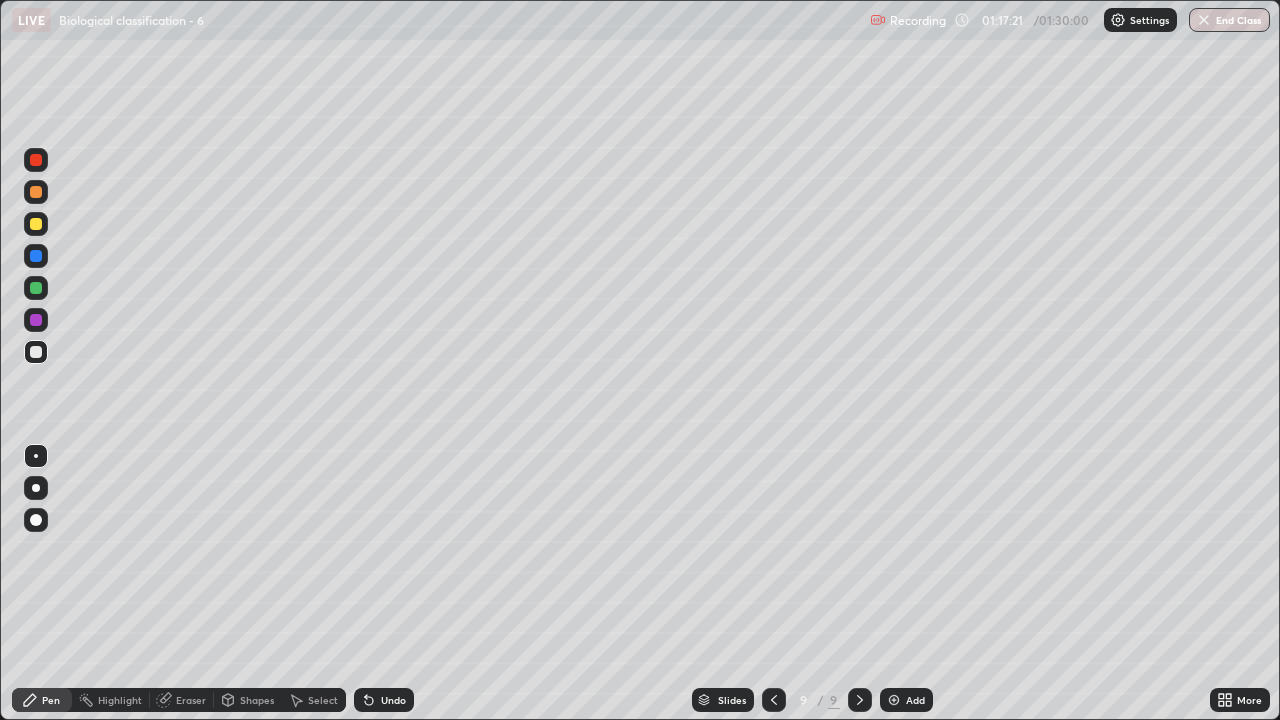 click at bounding box center (36, 352) 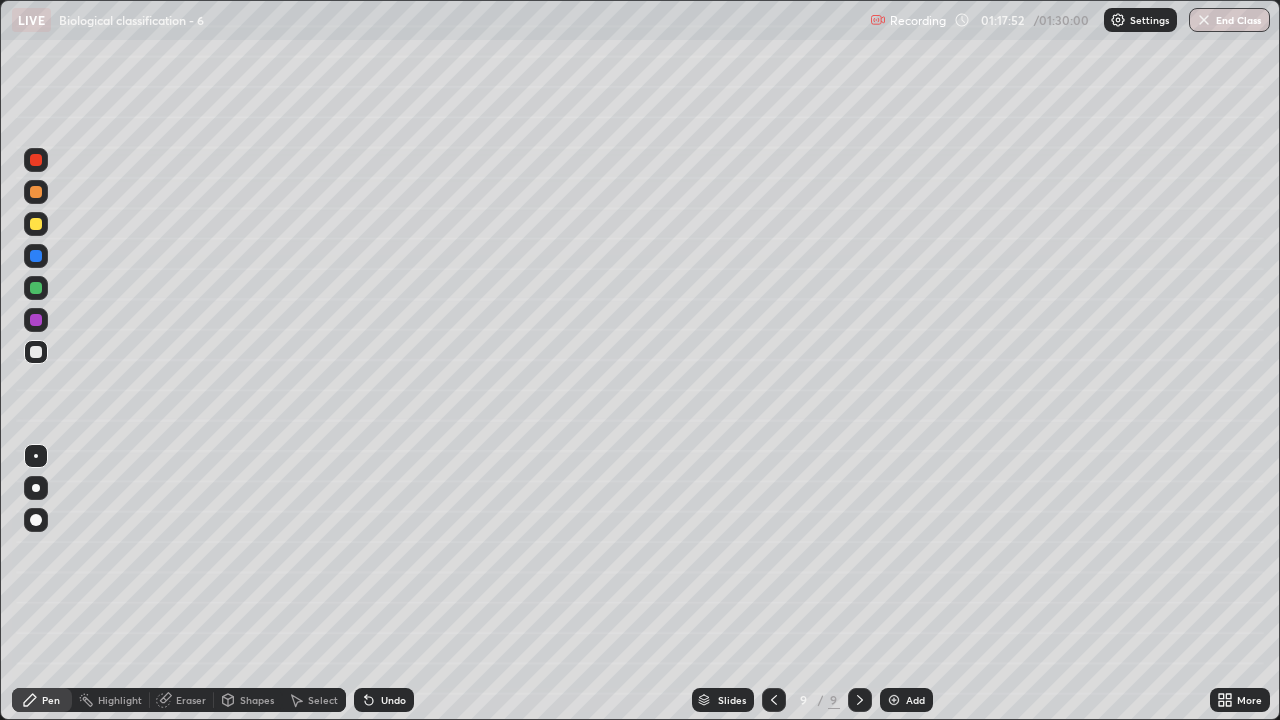 click at bounding box center (36, 256) 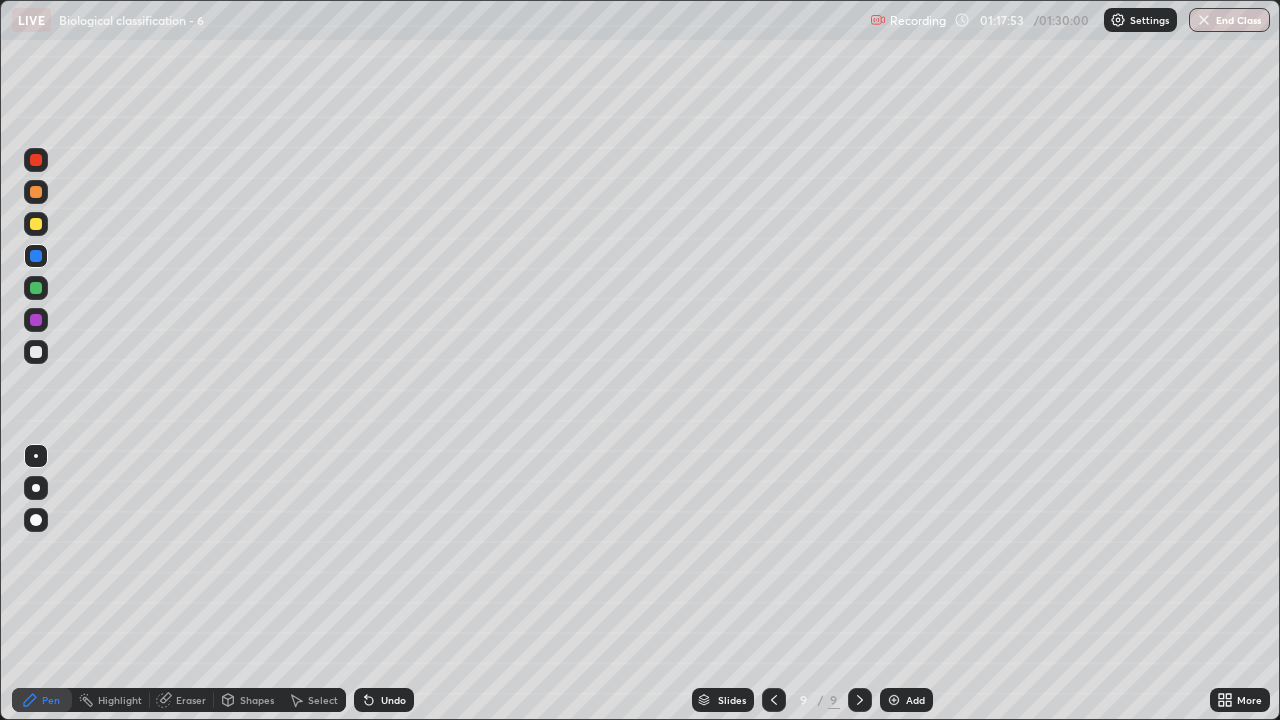 click on "Highlight" at bounding box center (120, 700) 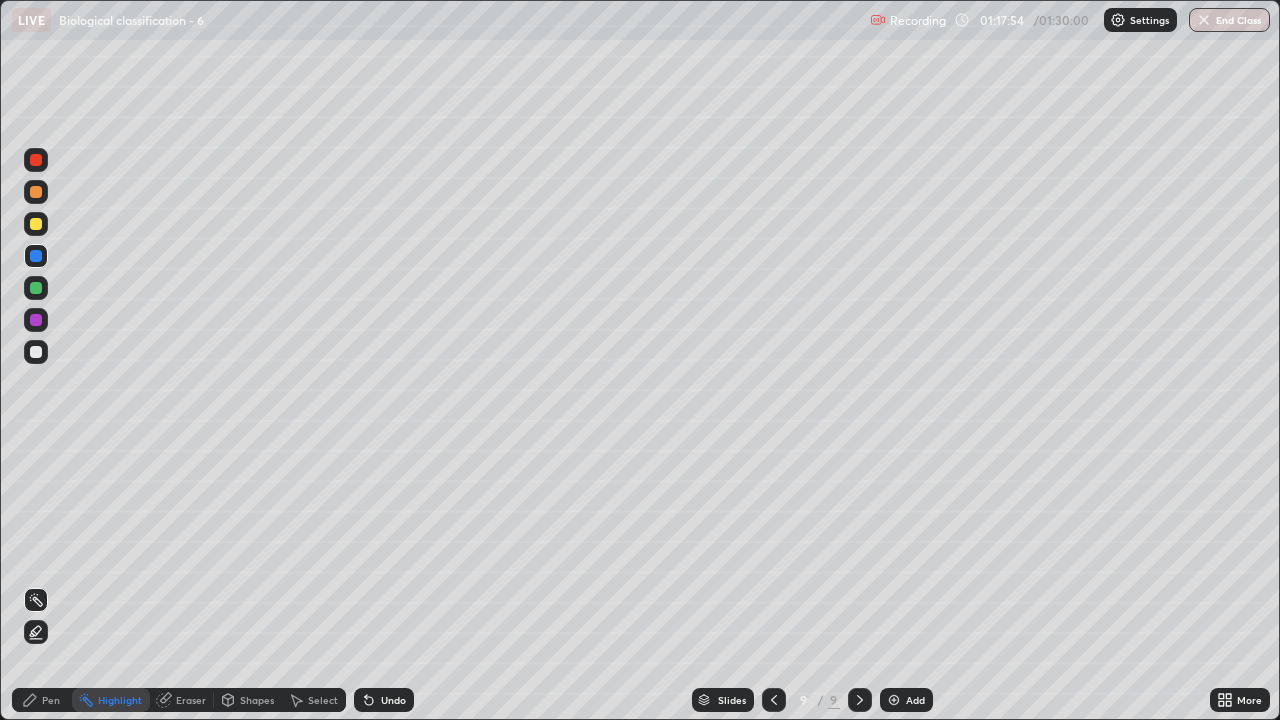 click 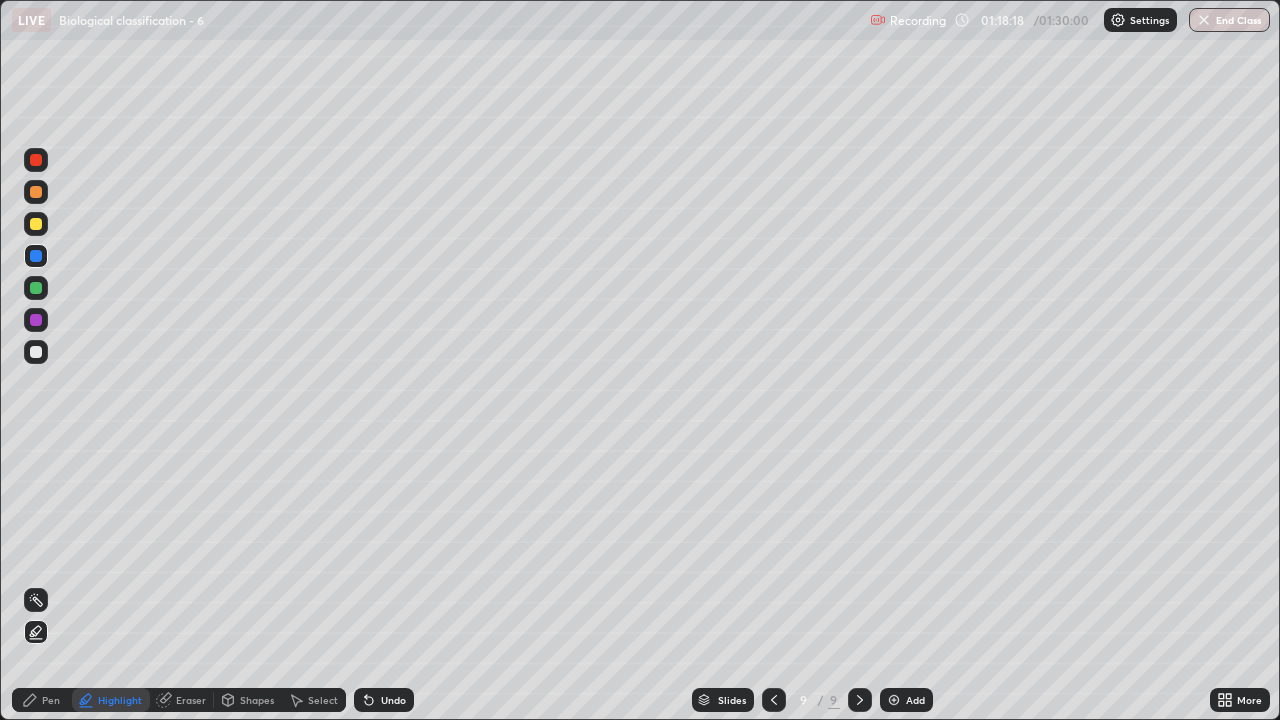 click on "Select" at bounding box center (323, 700) 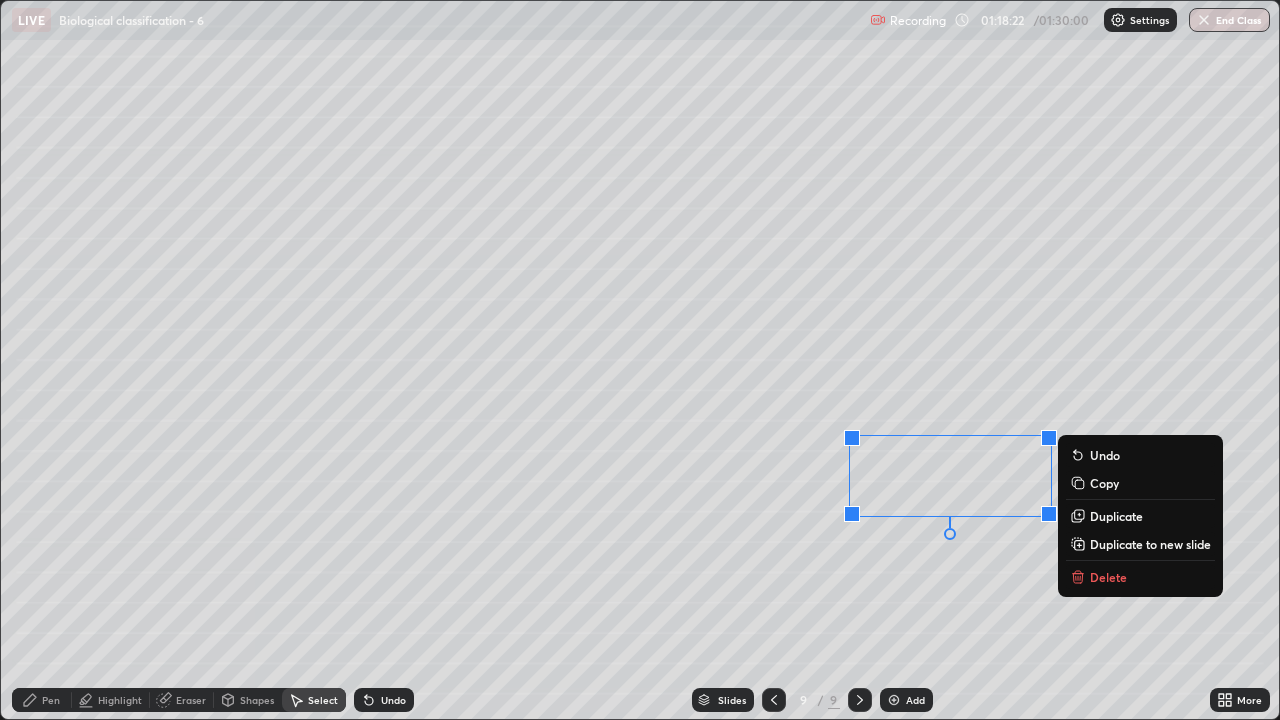 click on "Duplicate" at bounding box center (1116, 516) 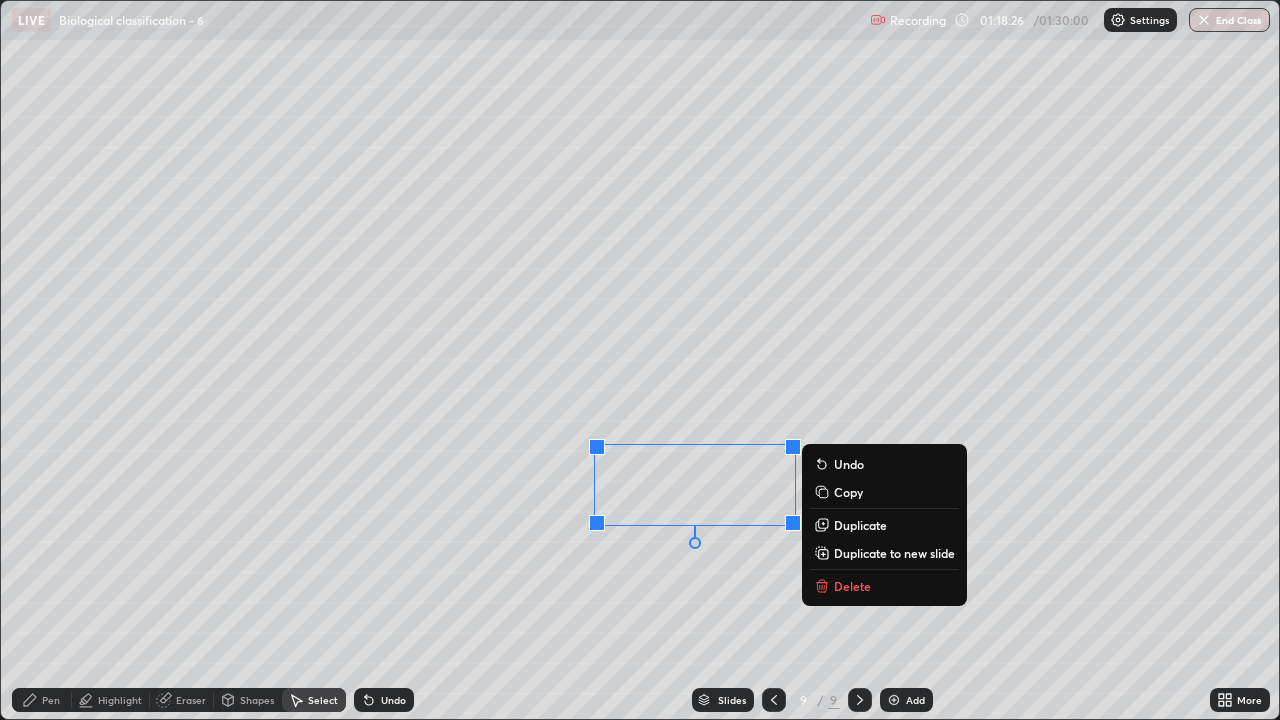 click on "0 ° Undo Copy Duplicate Duplicate to new slide Delete" at bounding box center [640, 360] 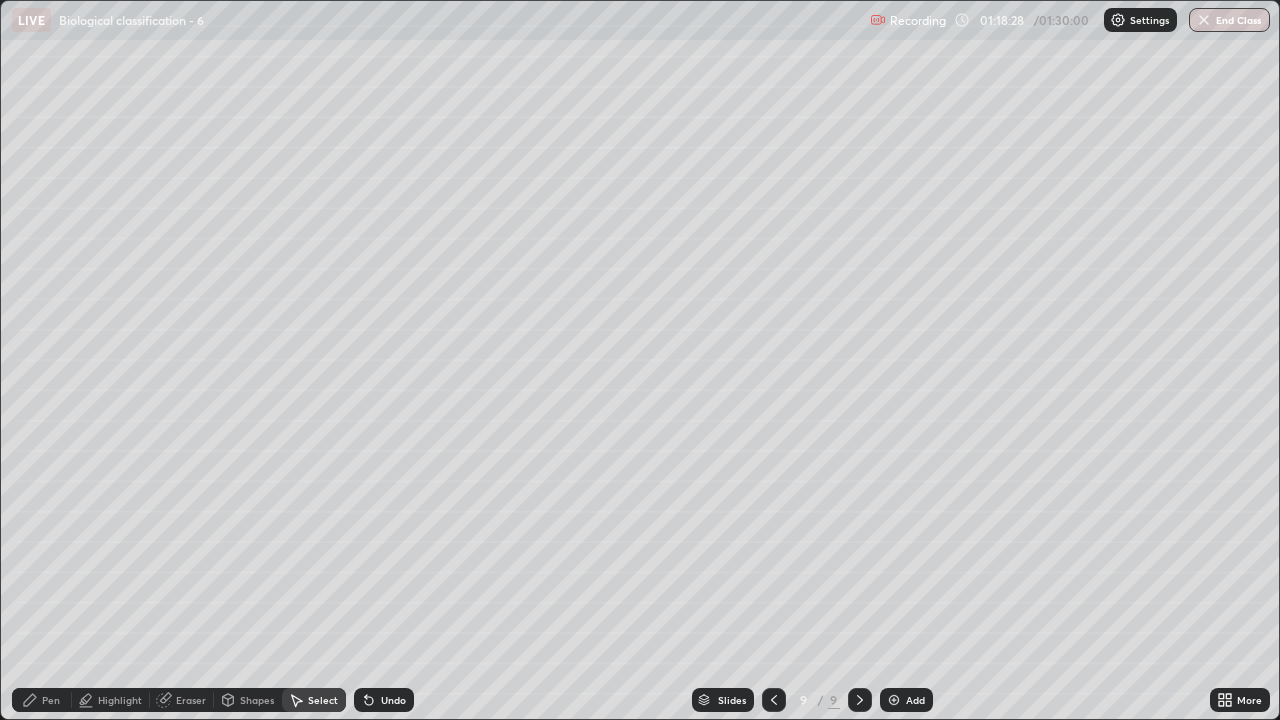 click on "Pen" at bounding box center (42, 700) 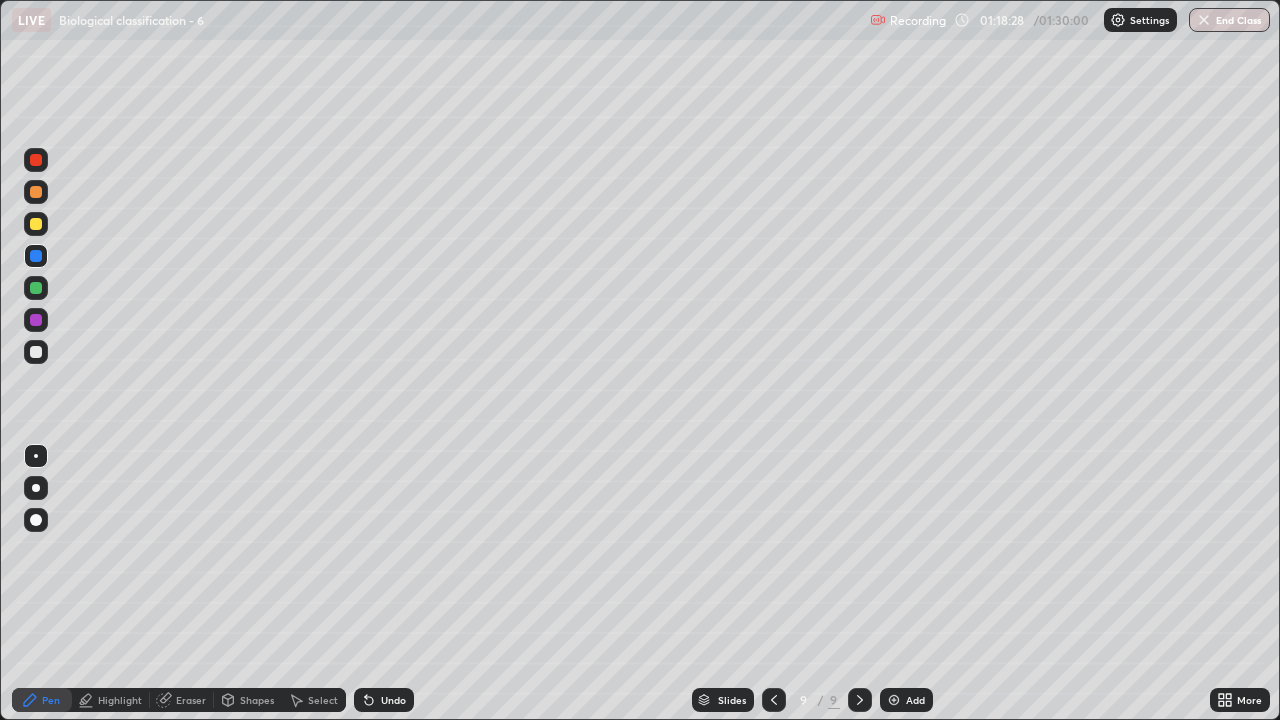 click at bounding box center [36, 352] 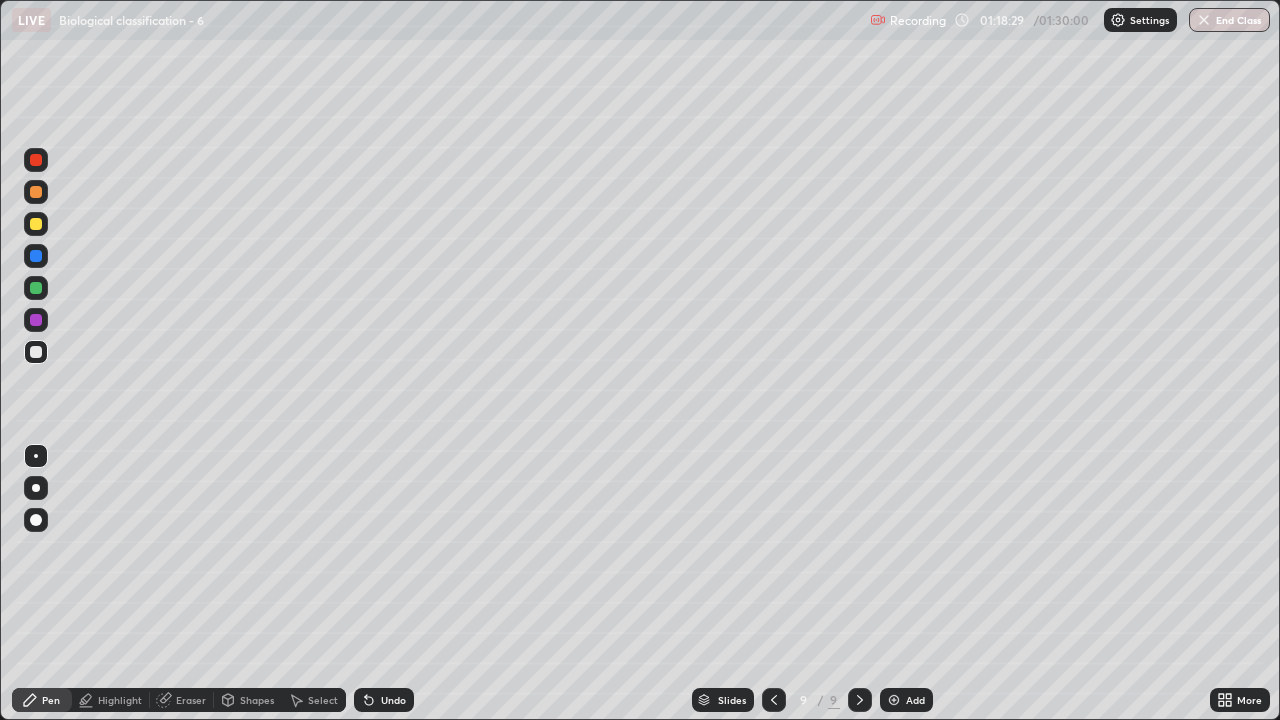 click at bounding box center [36, 256] 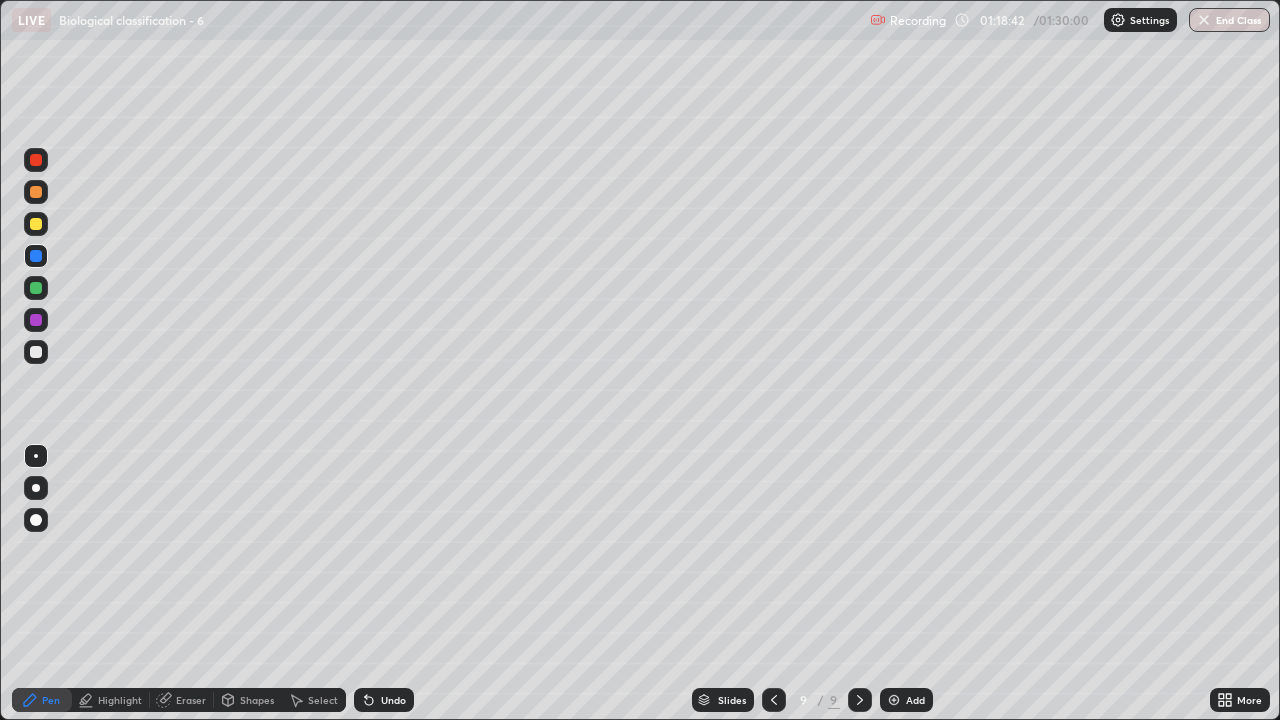 click on "Eraser" at bounding box center (191, 700) 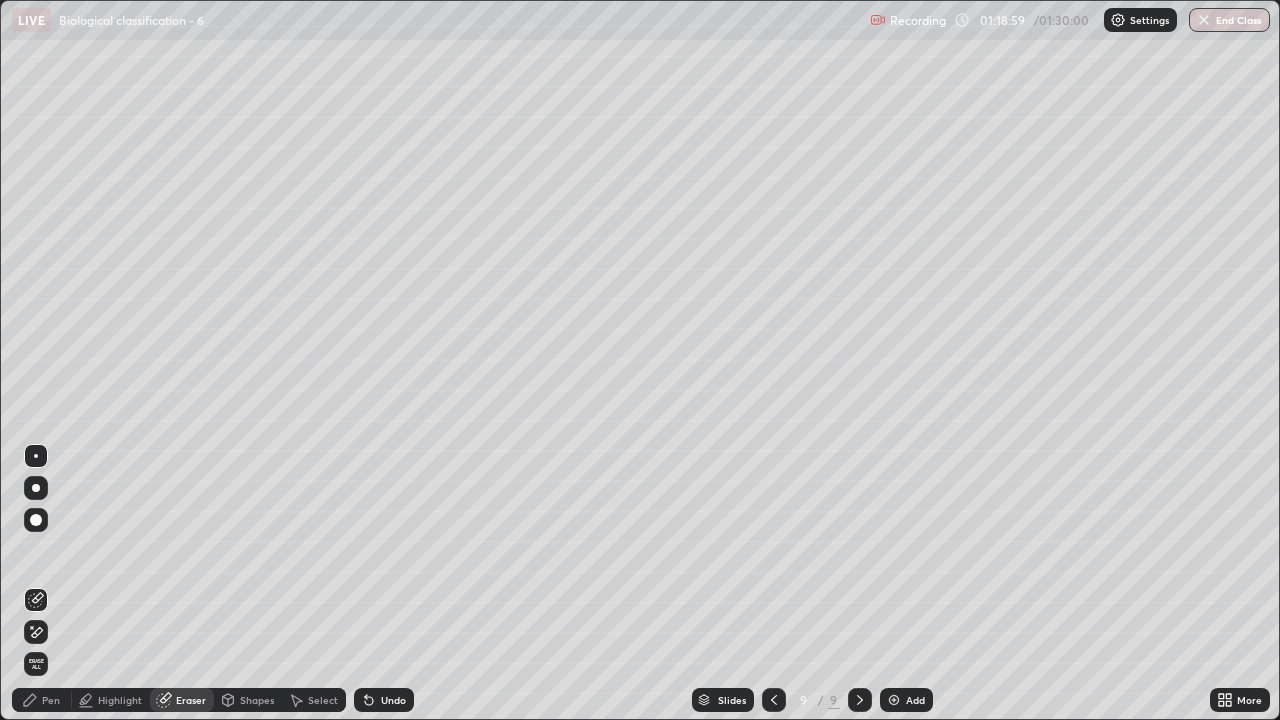 click on "Pen" at bounding box center [51, 700] 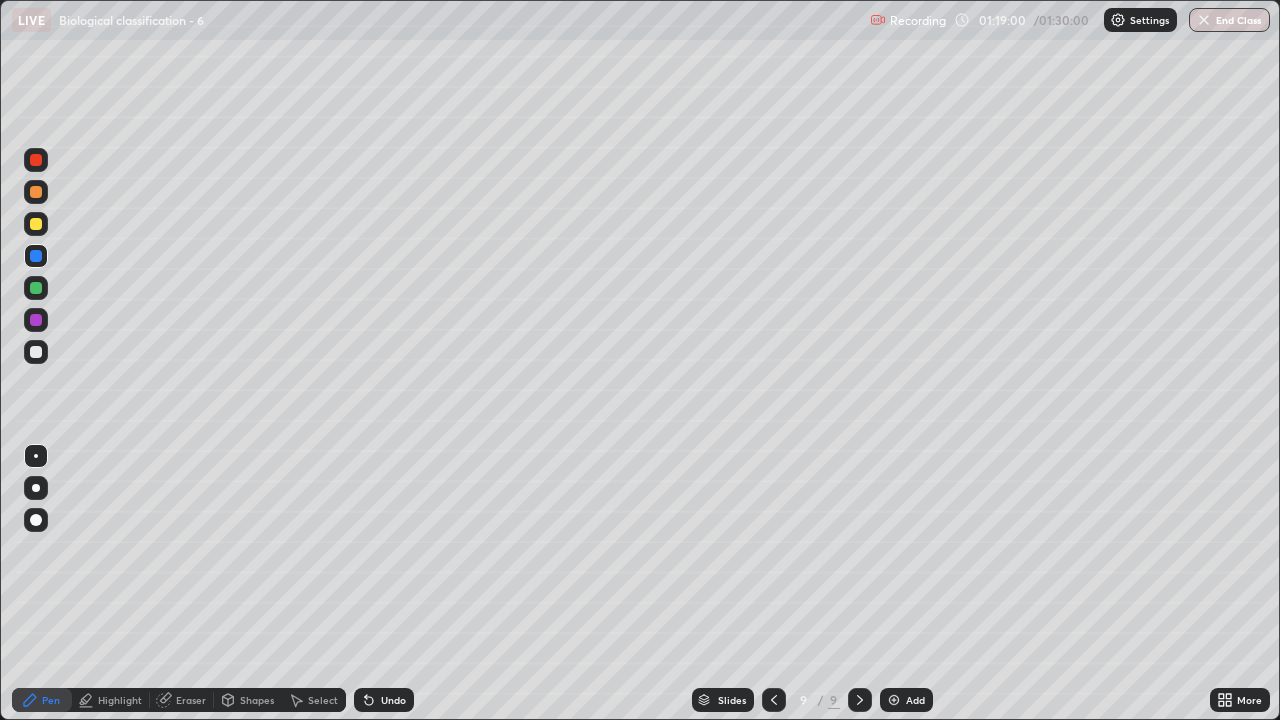 click at bounding box center (36, 224) 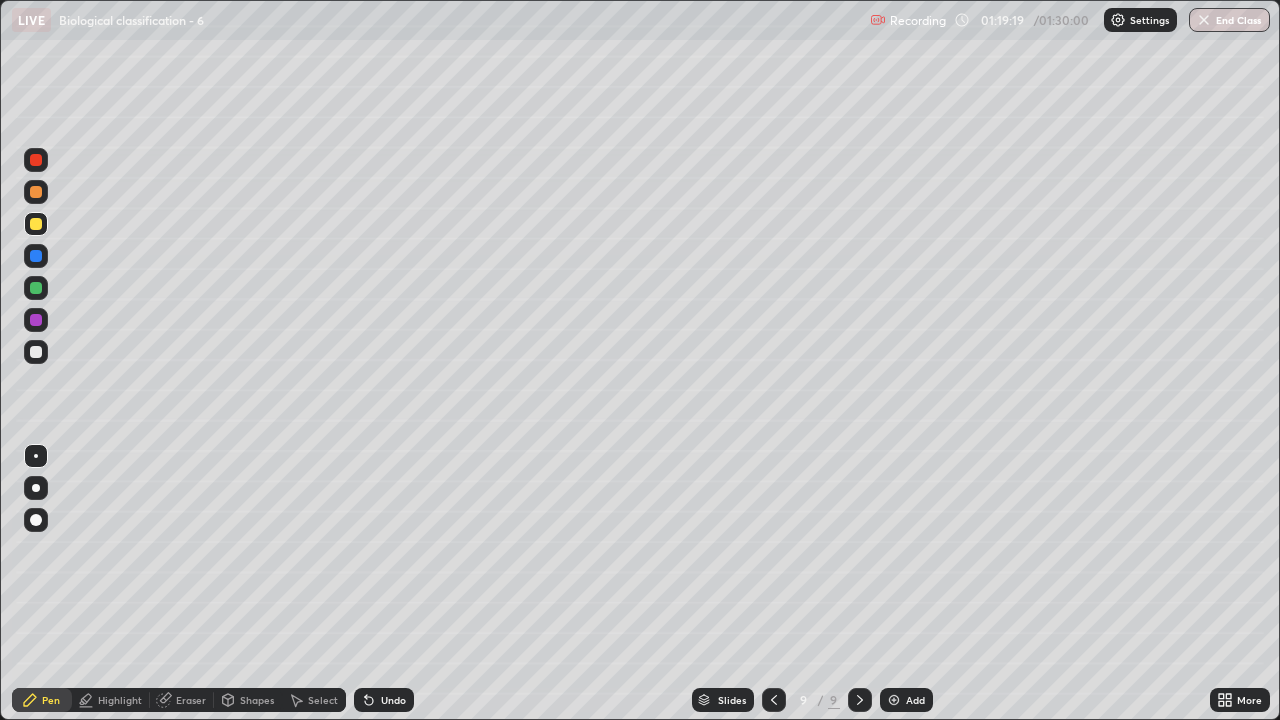click at bounding box center [36, 352] 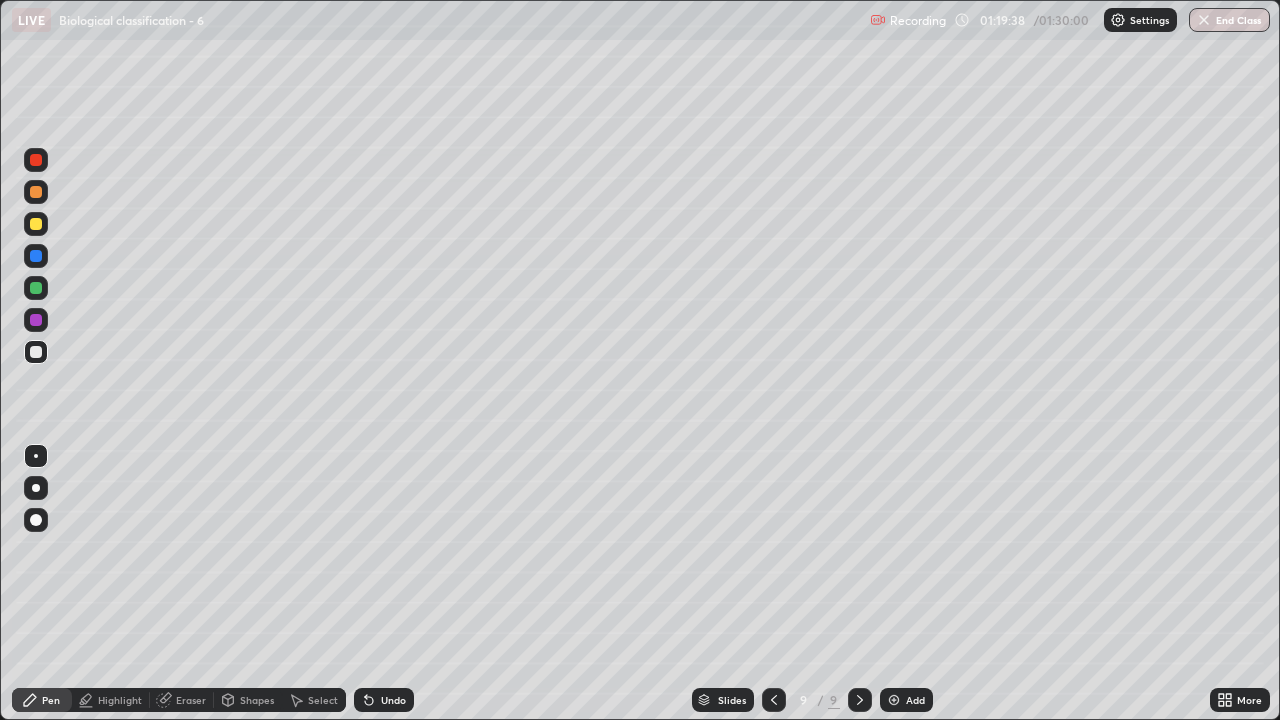 click at bounding box center [36, 224] 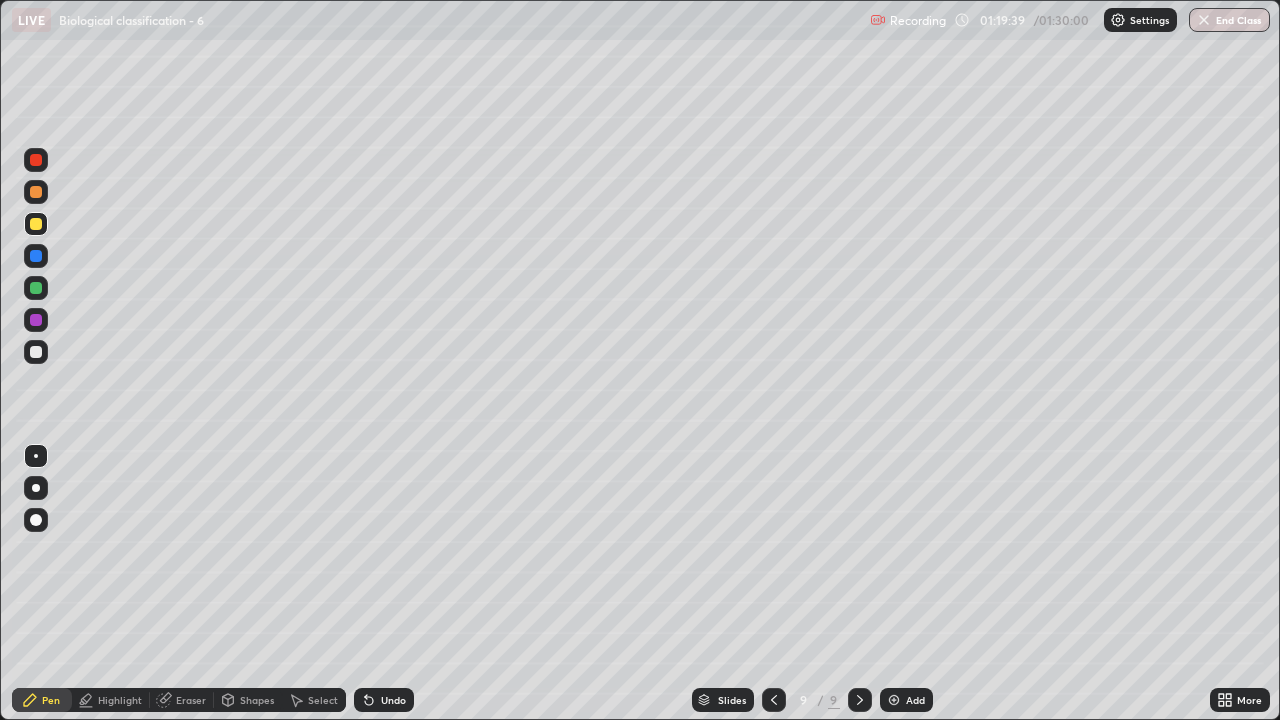 click at bounding box center [36, 488] 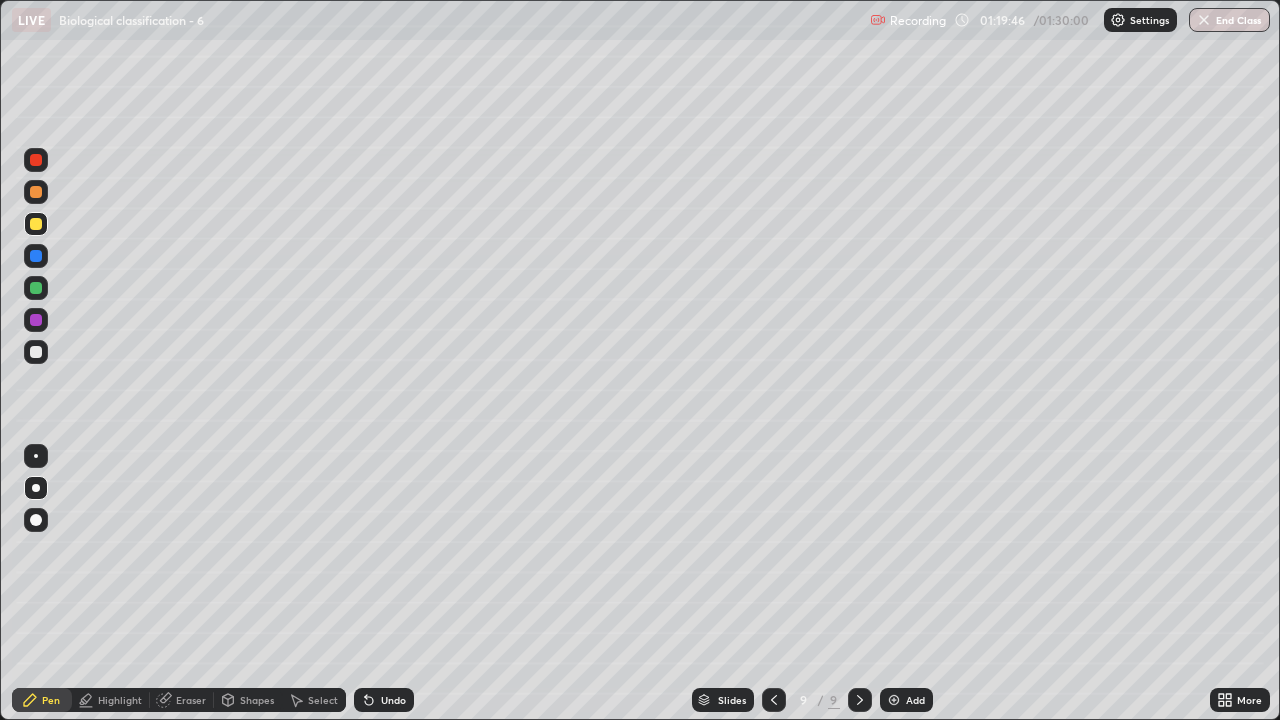 click at bounding box center (36, 256) 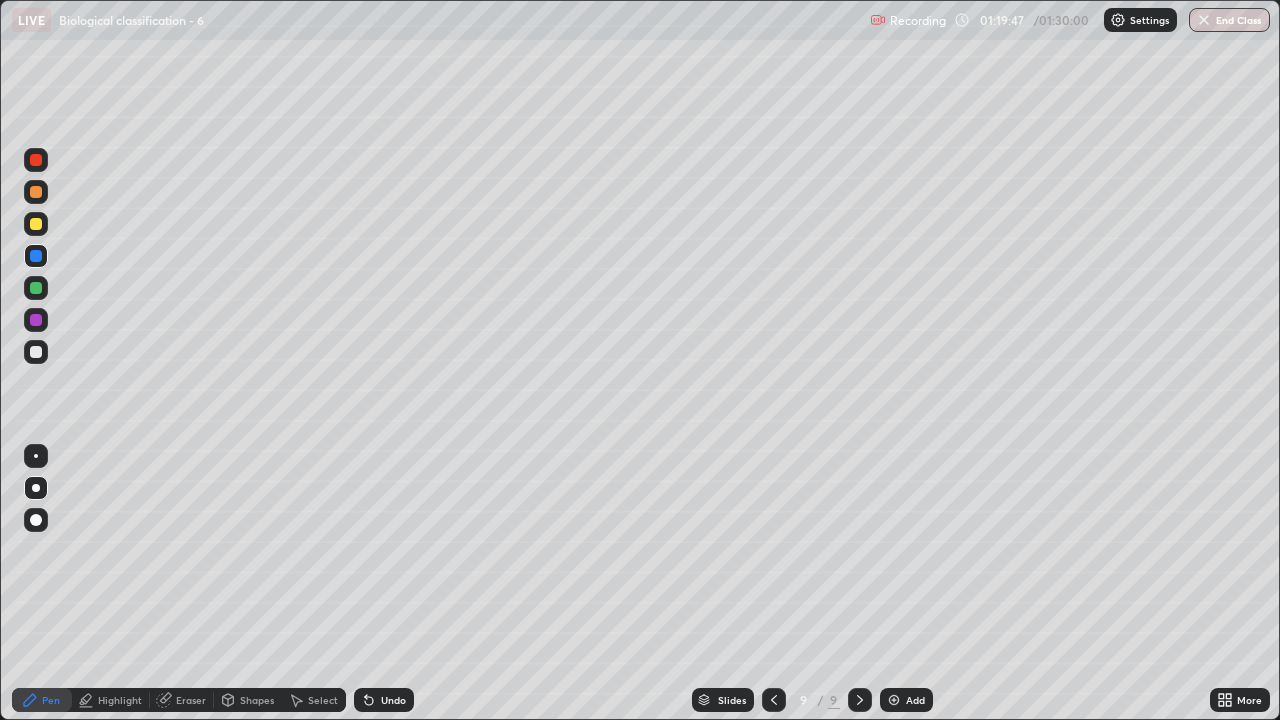 click at bounding box center [36, 488] 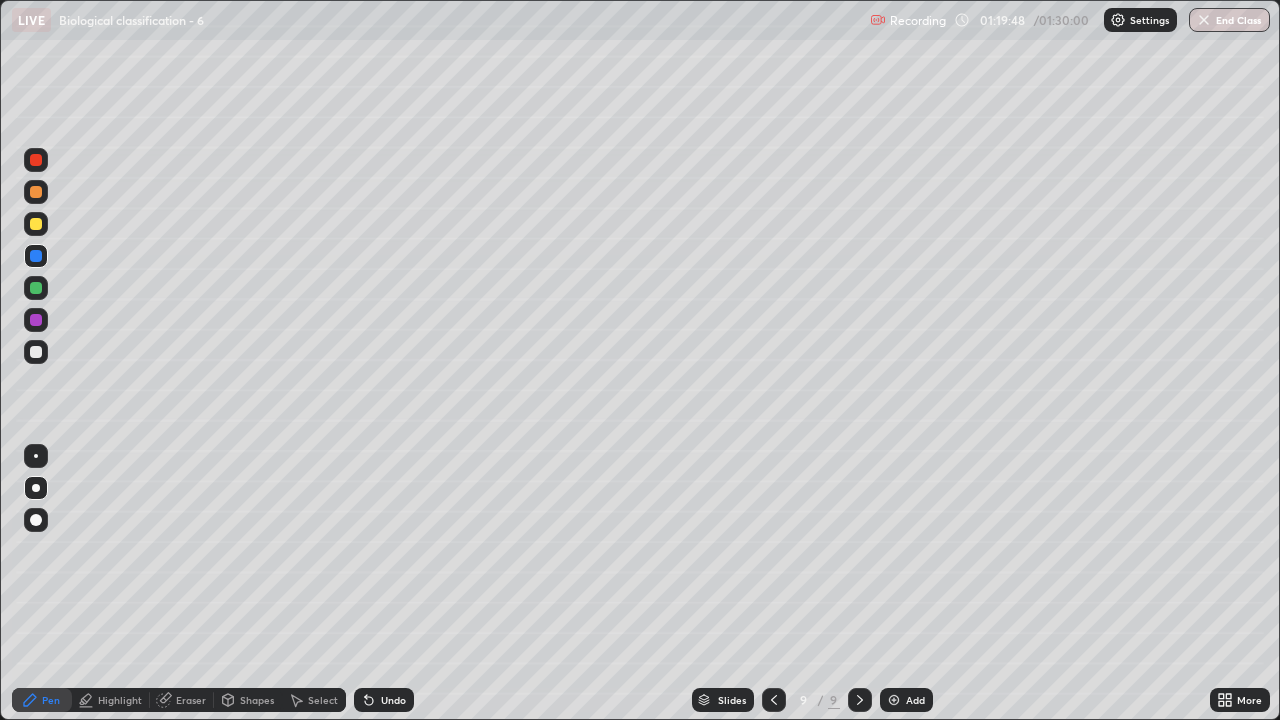 click on "Highlight" at bounding box center [120, 700] 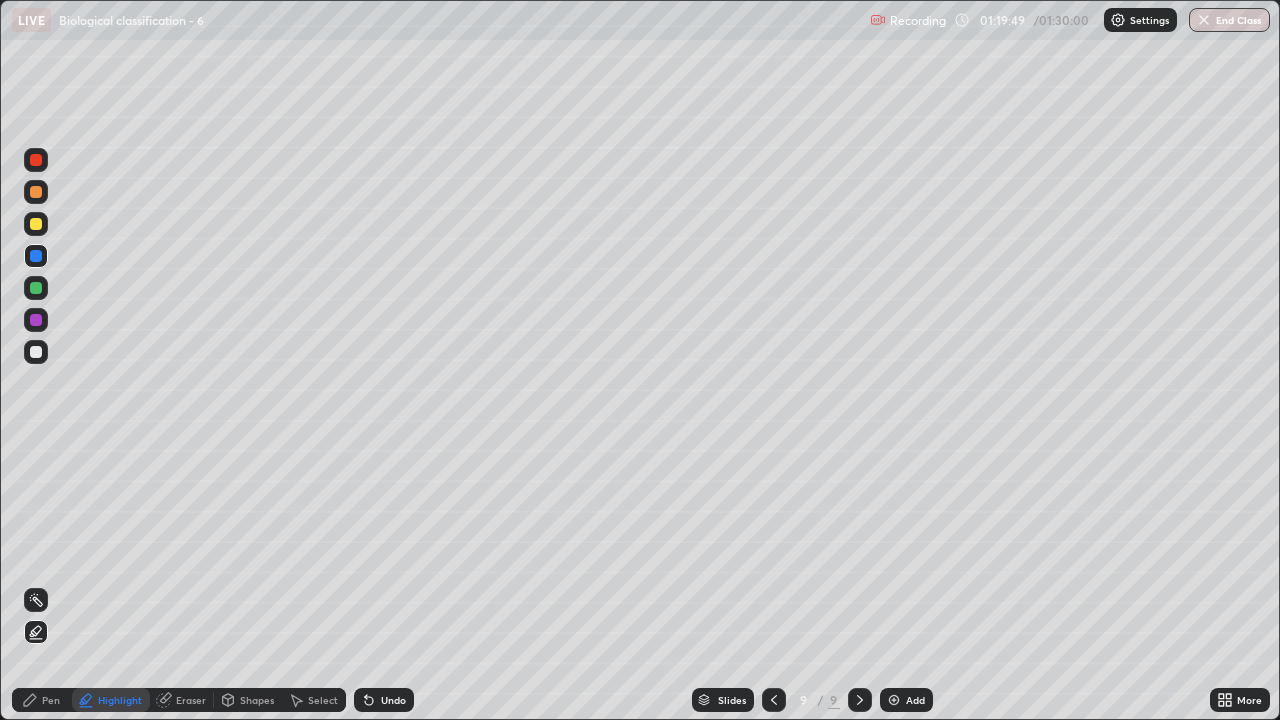 click 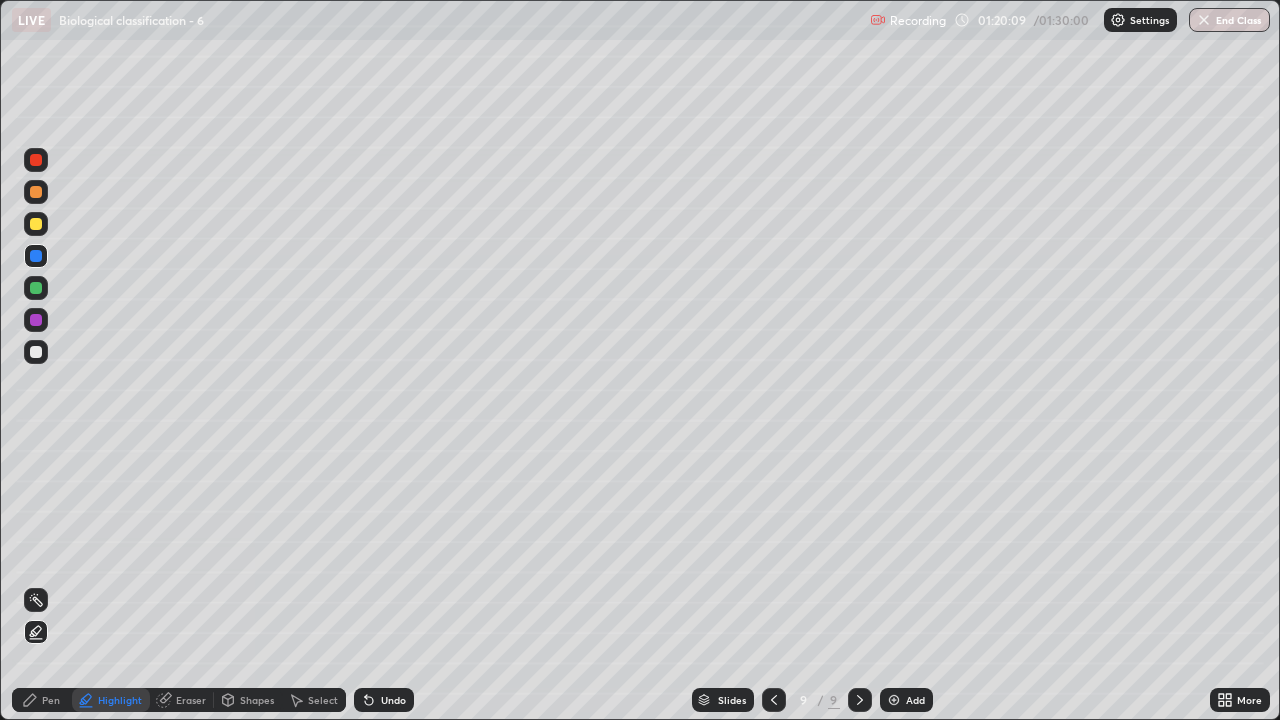 click at bounding box center (36, 352) 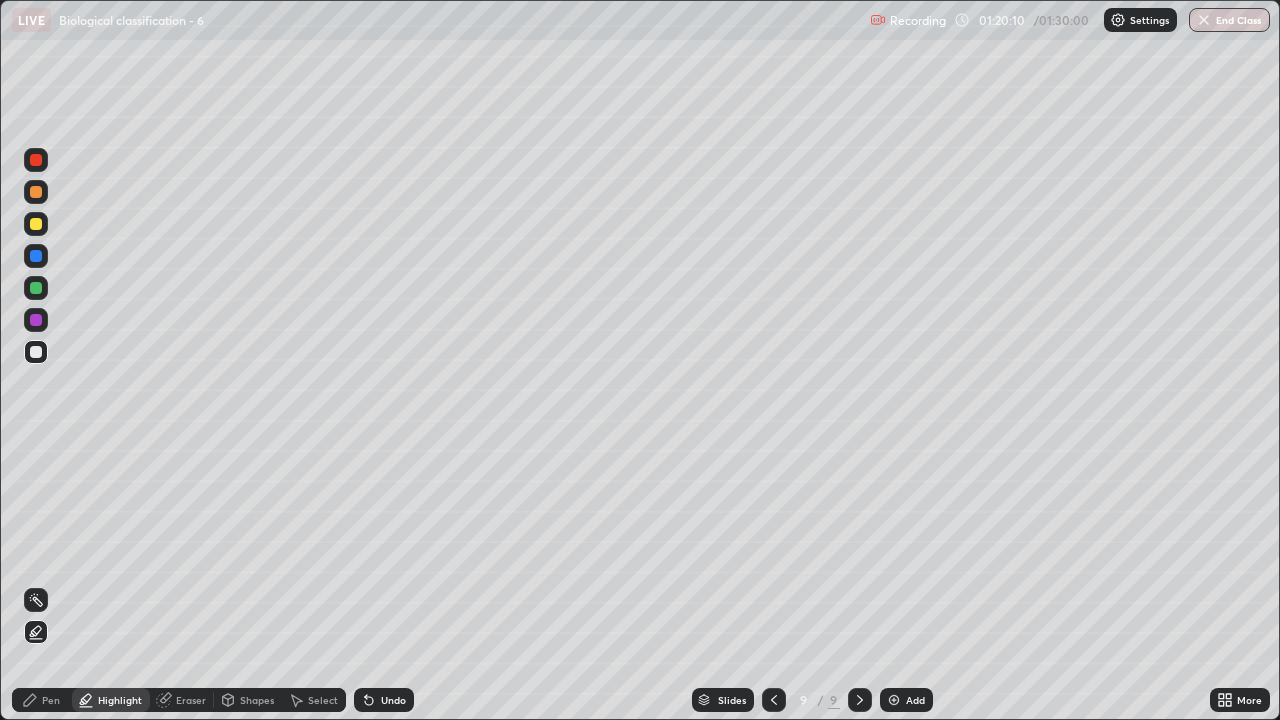 click on "Pen" at bounding box center [51, 700] 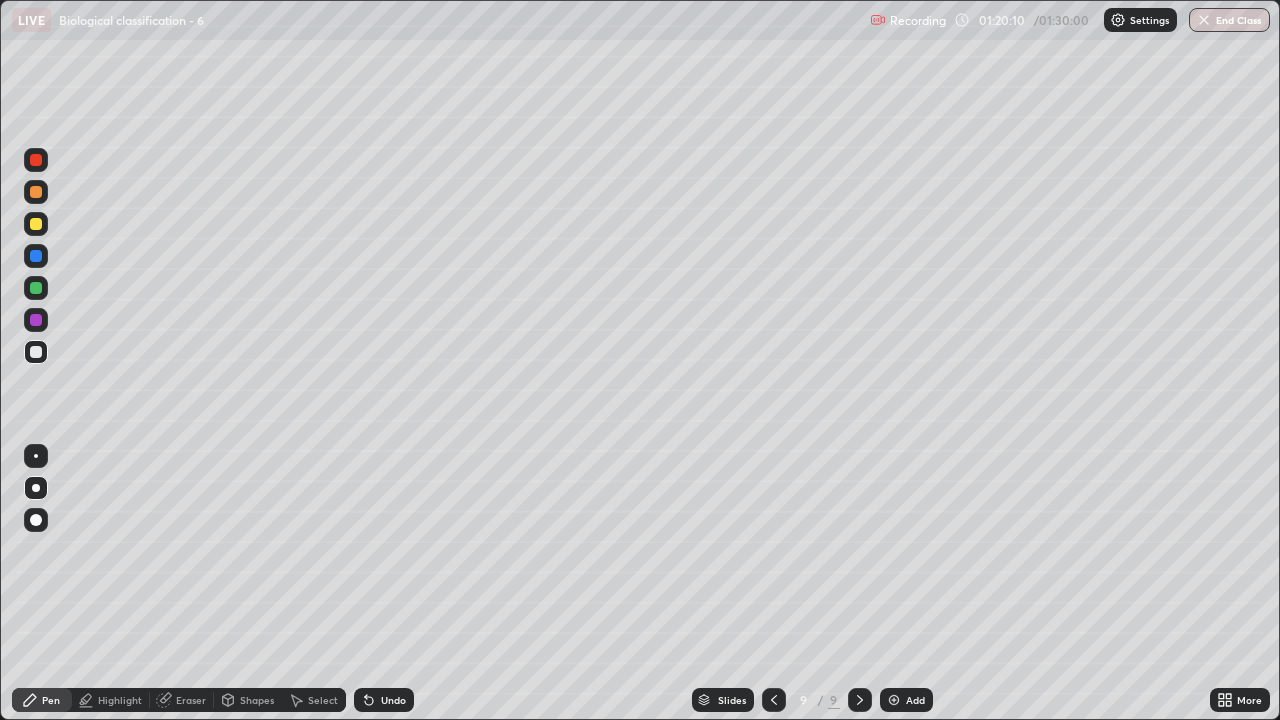 click at bounding box center [36, 456] 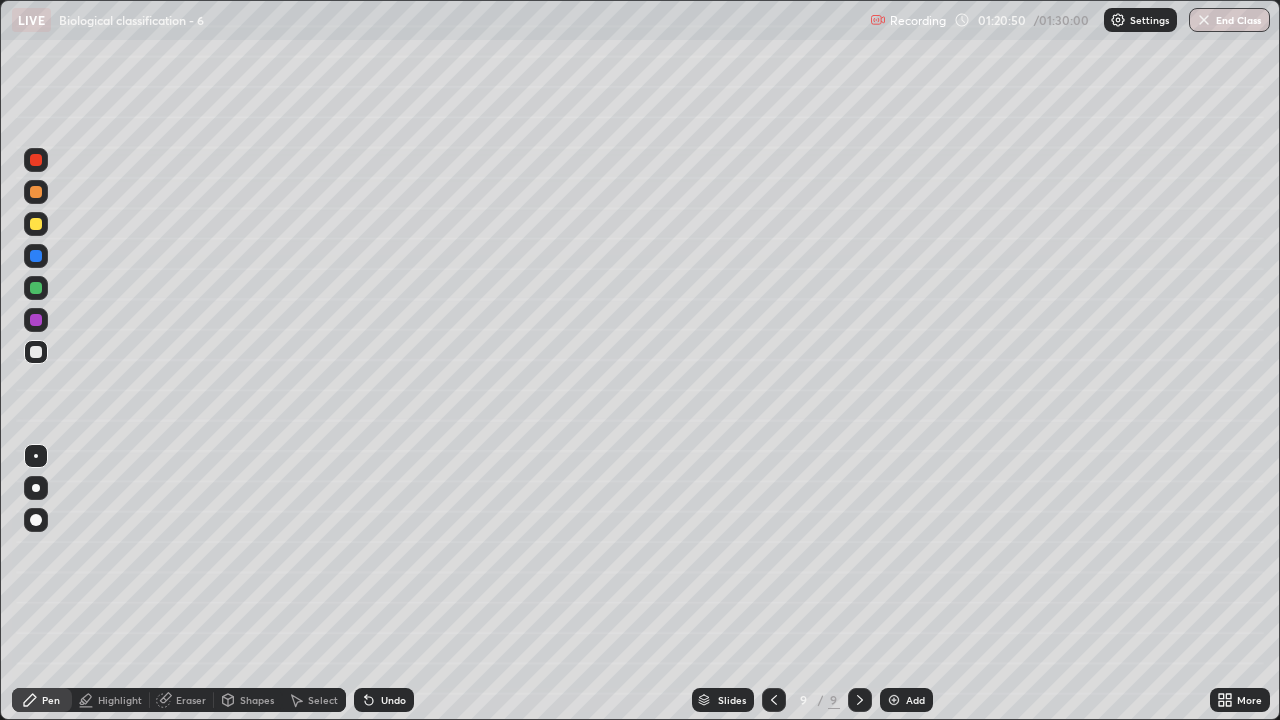 click at bounding box center (36, 224) 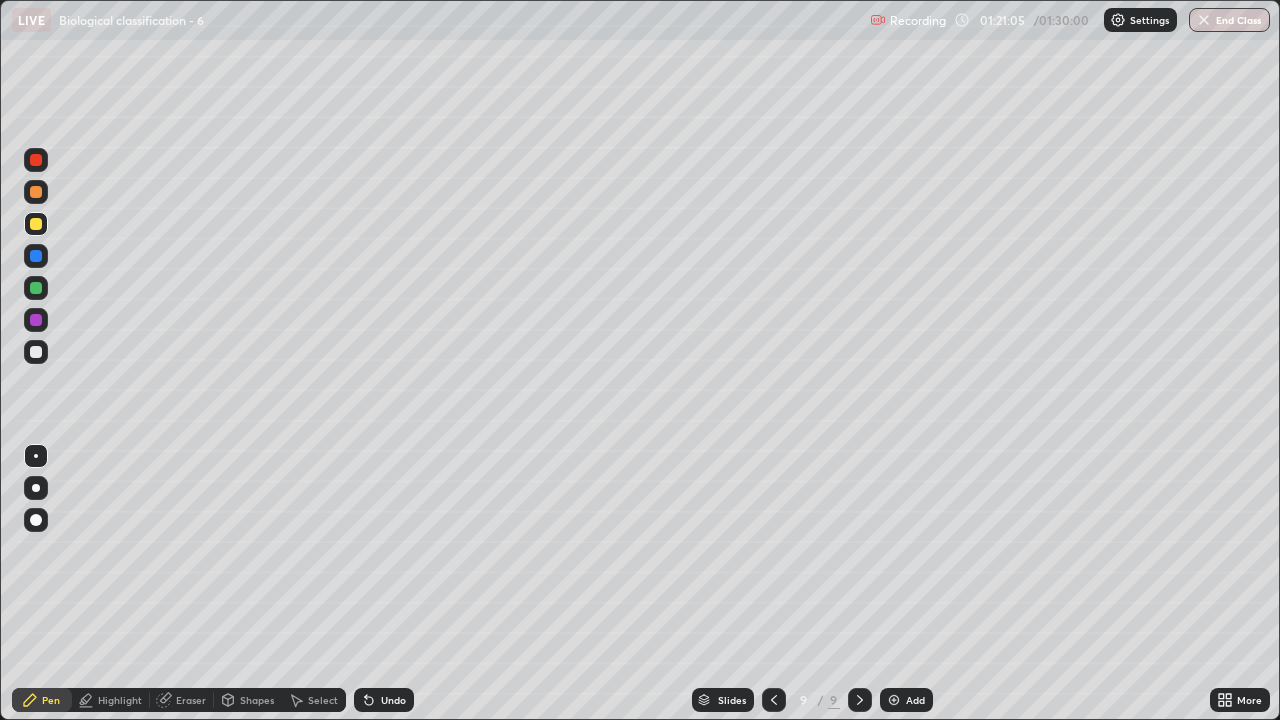 click at bounding box center [36, 352] 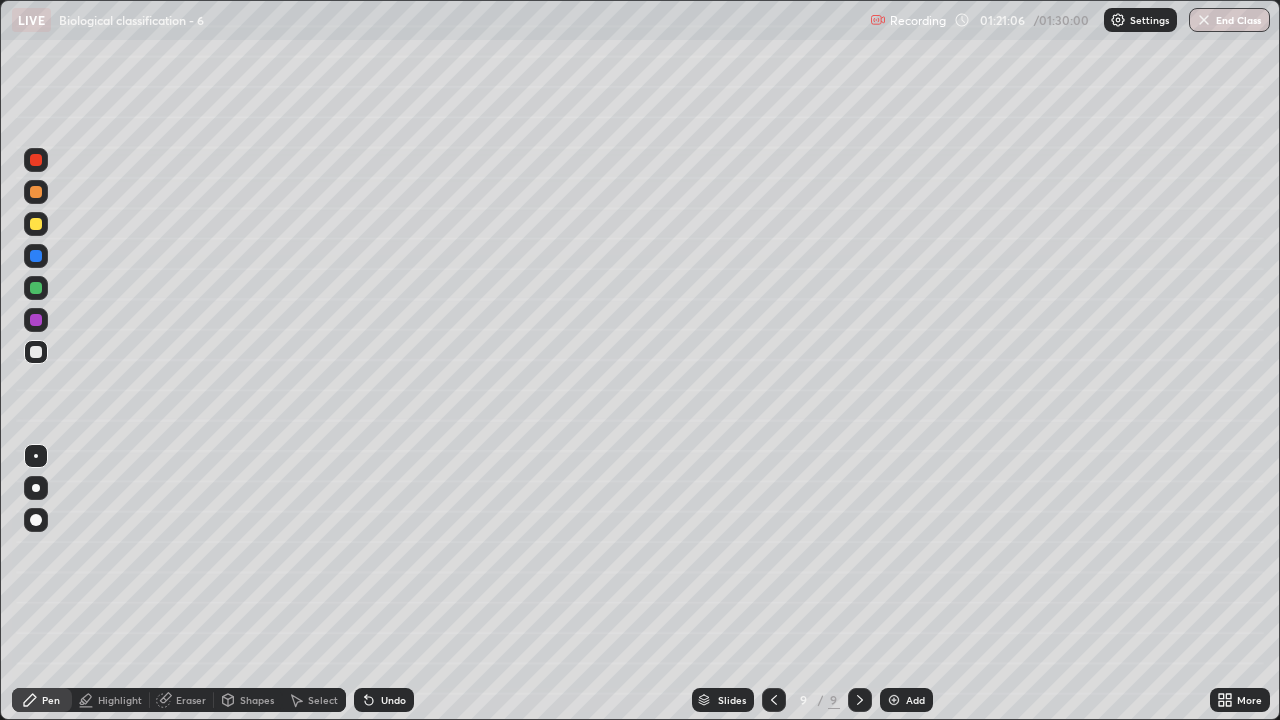 click at bounding box center [36, 456] 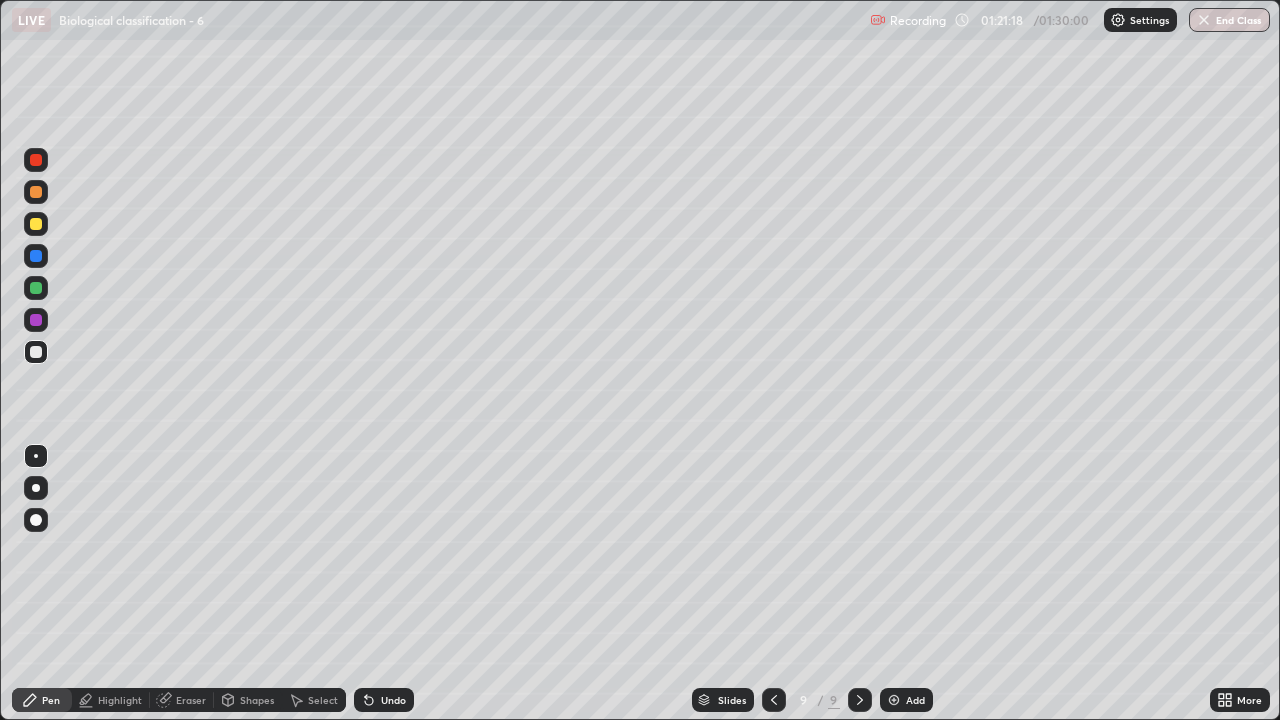 click at bounding box center (36, 224) 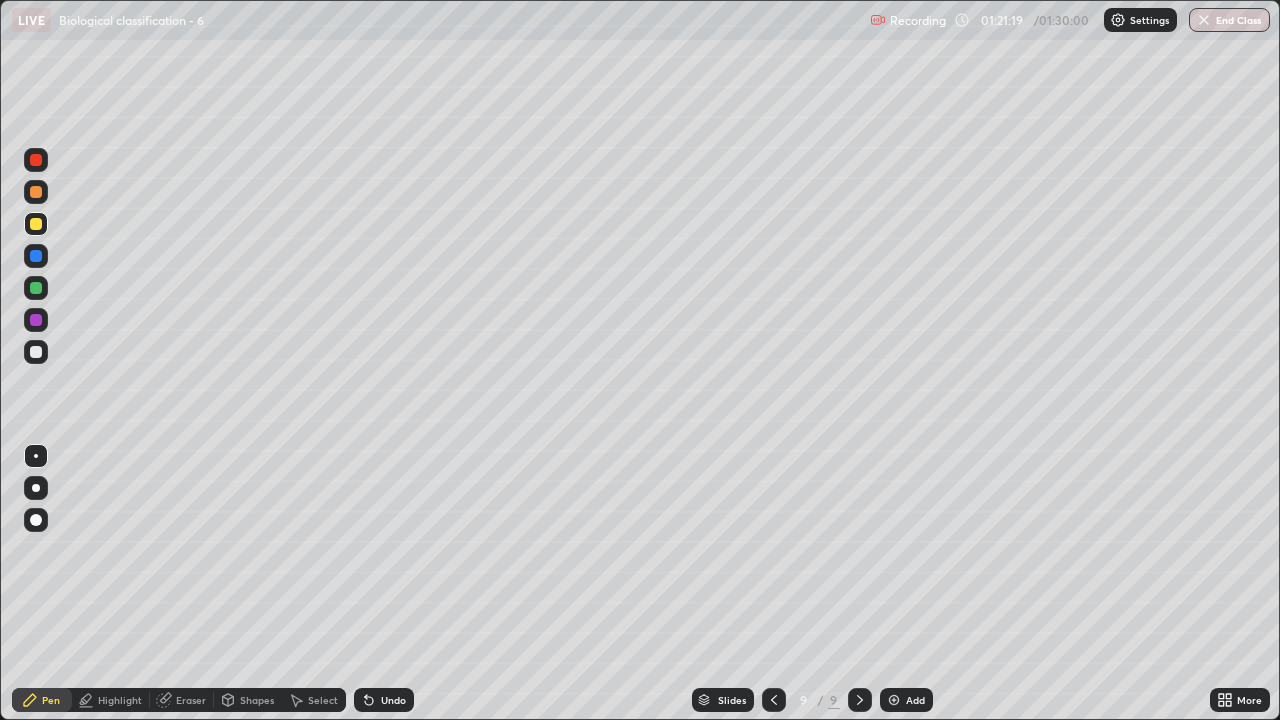 click at bounding box center [36, 488] 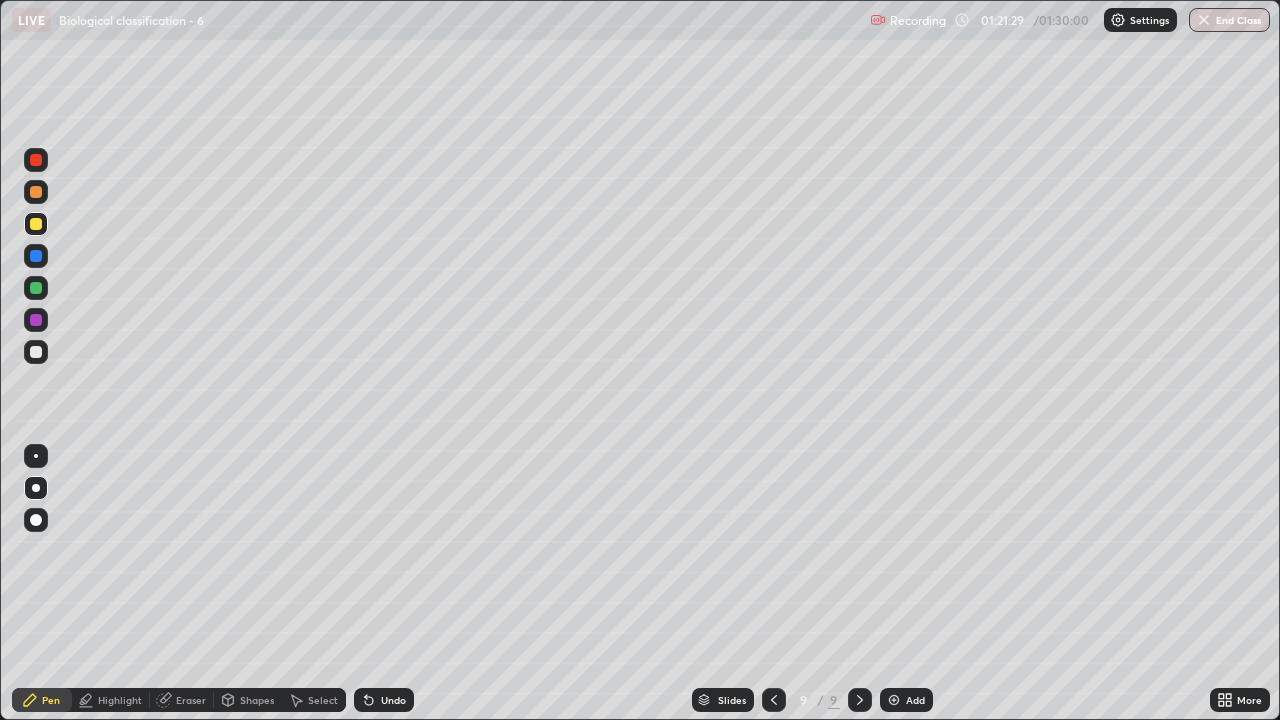 click at bounding box center (36, 352) 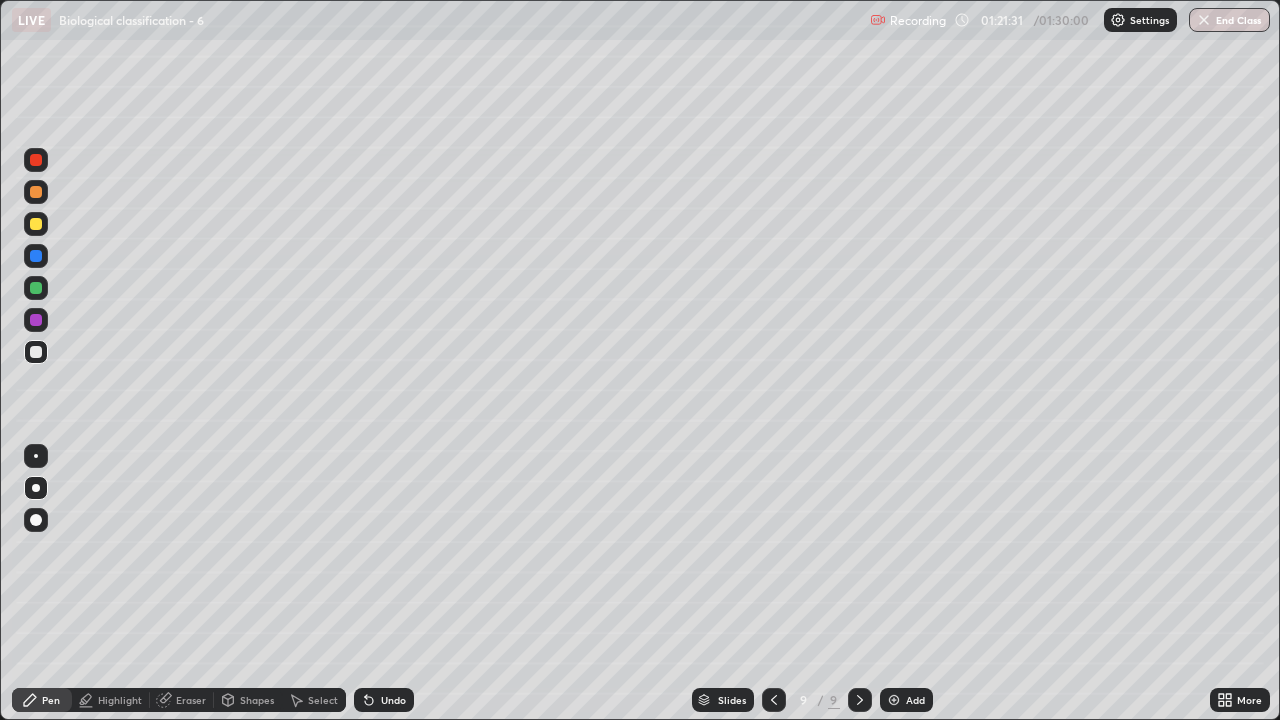 click at bounding box center [36, 256] 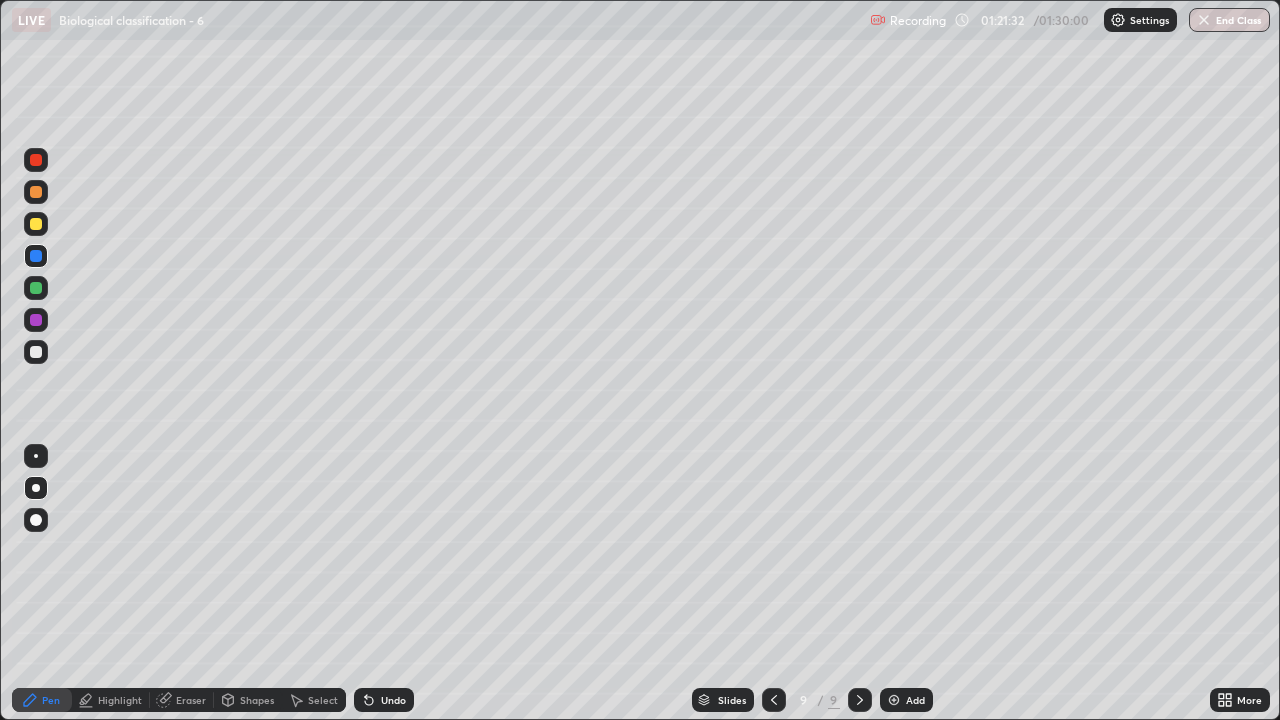 click at bounding box center [36, 488] 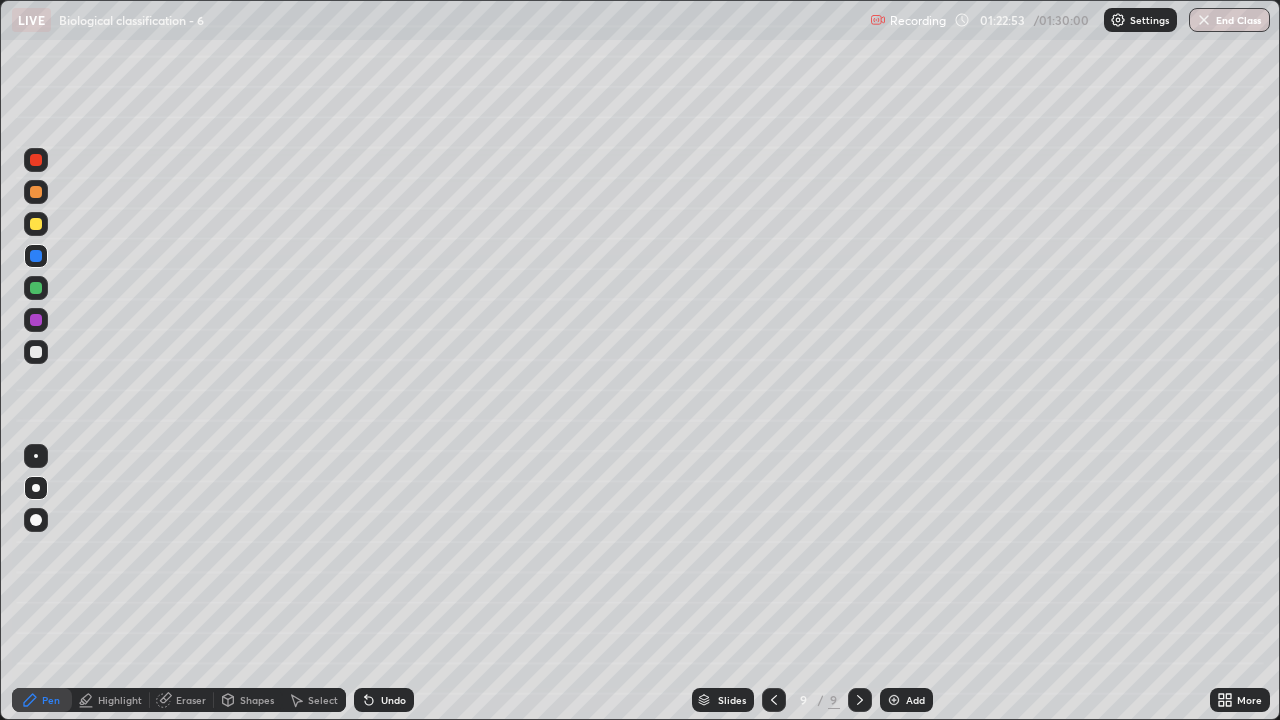 click at bounding box center [36, 352] 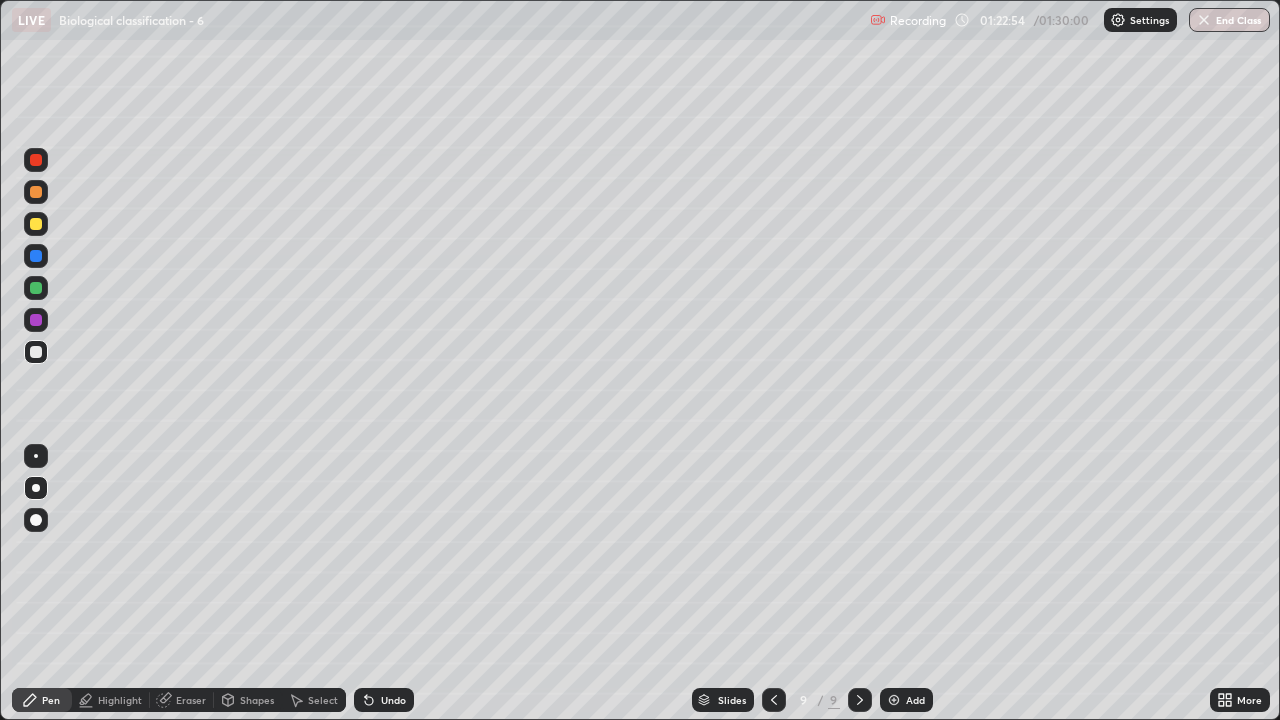 click at bounding box center [36, 456] 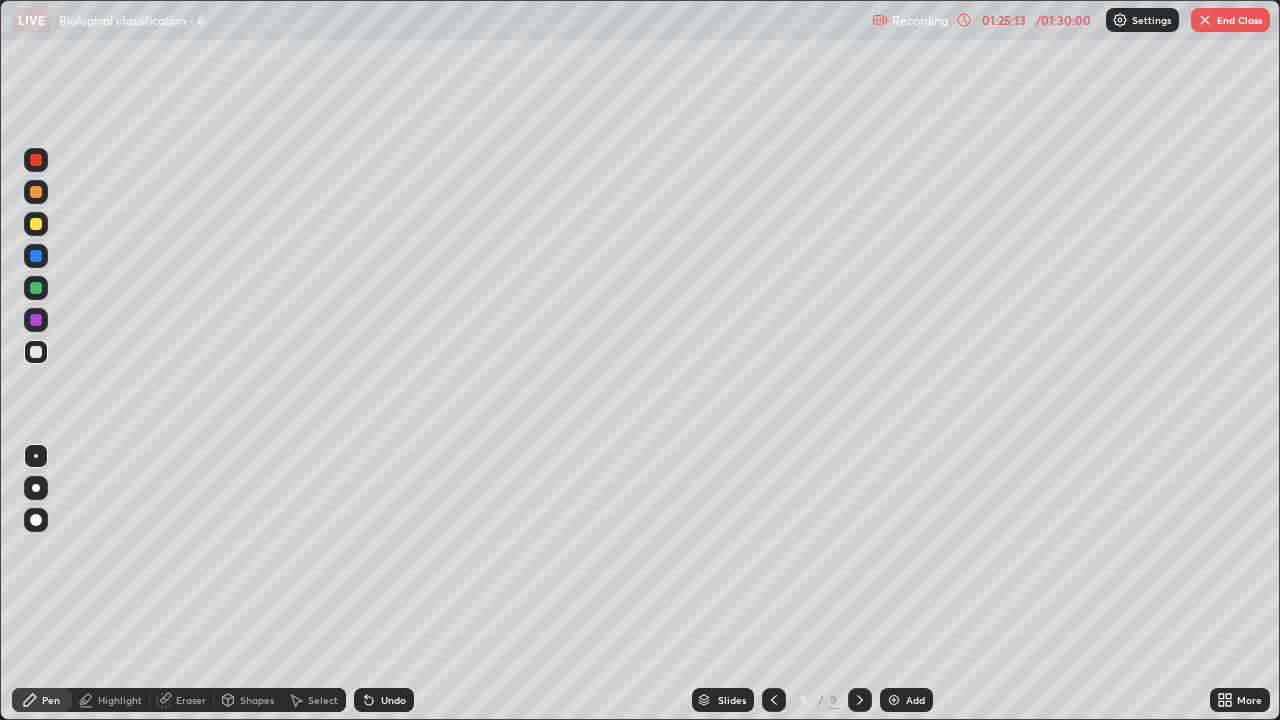 click at bounding box center [894, 700] 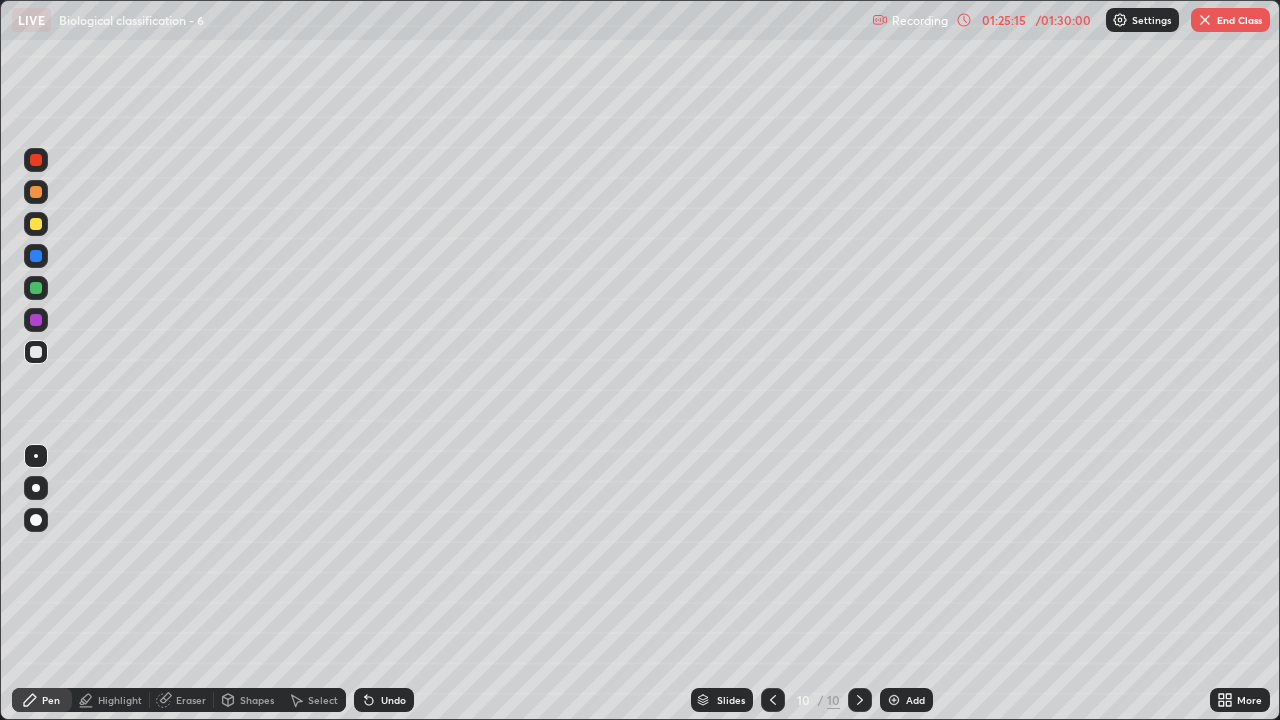 click at bounding box center (36, 192) 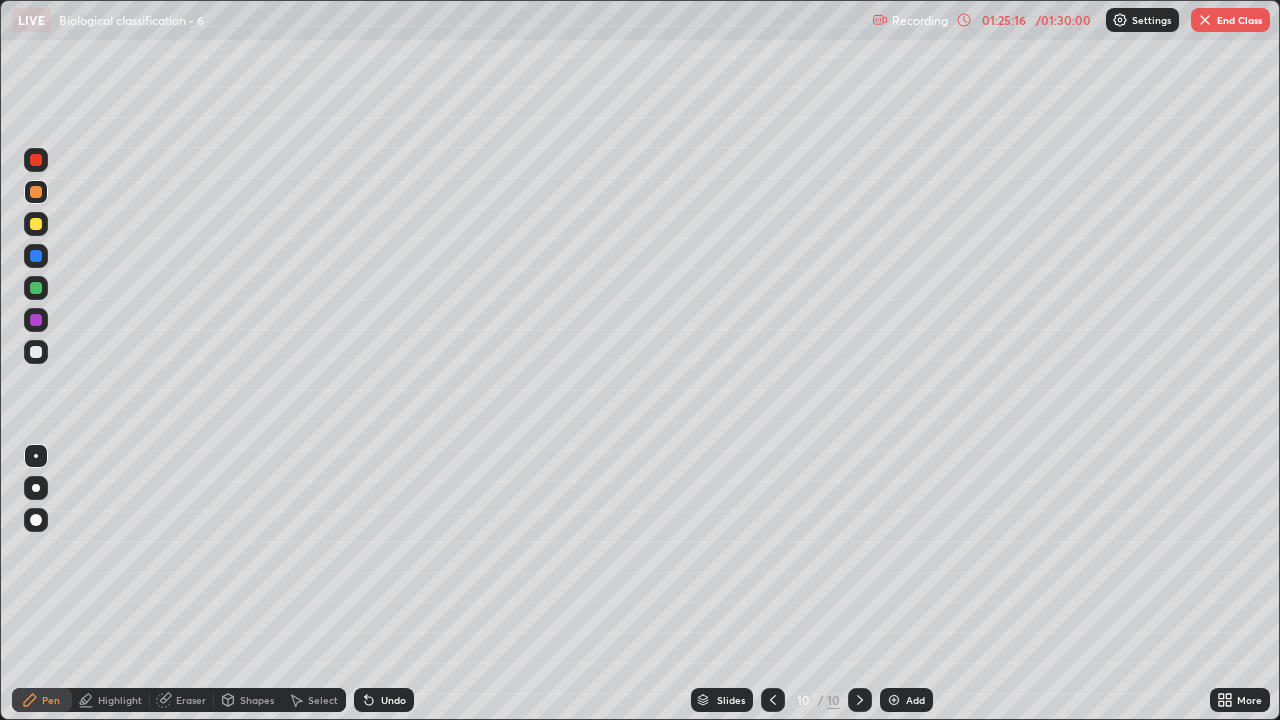 click at bounding box center (36, 488) 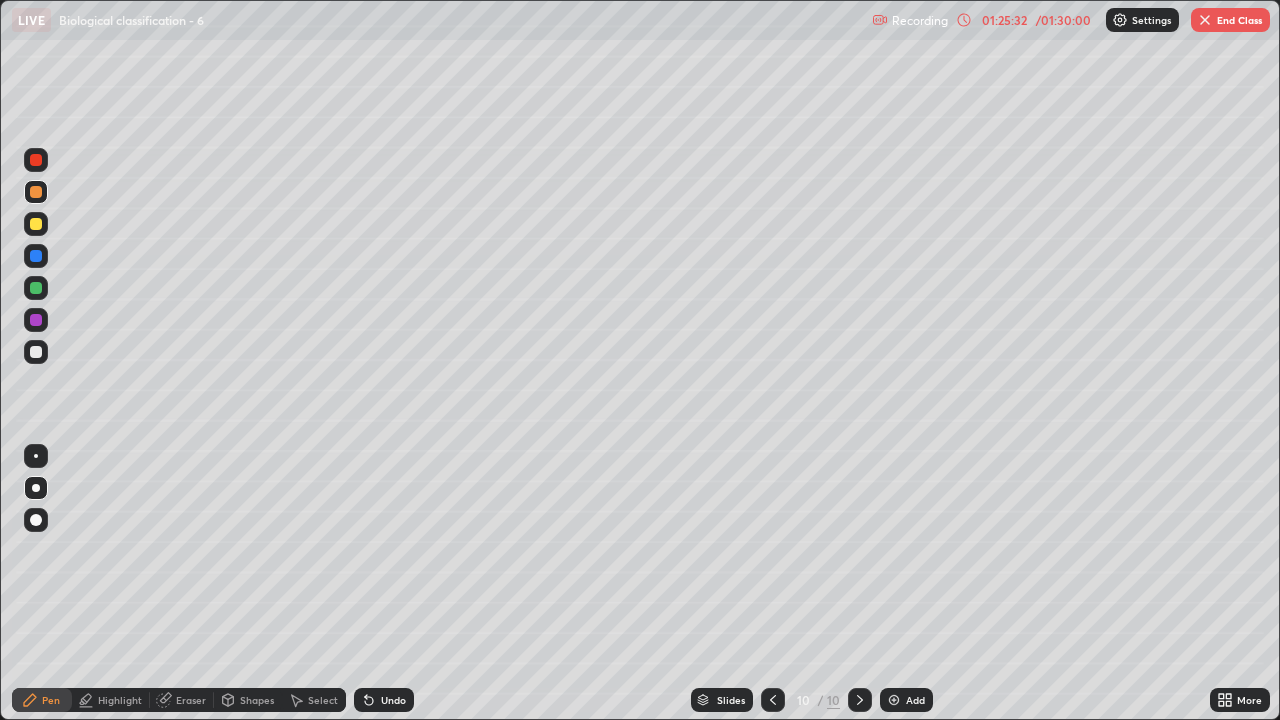 click 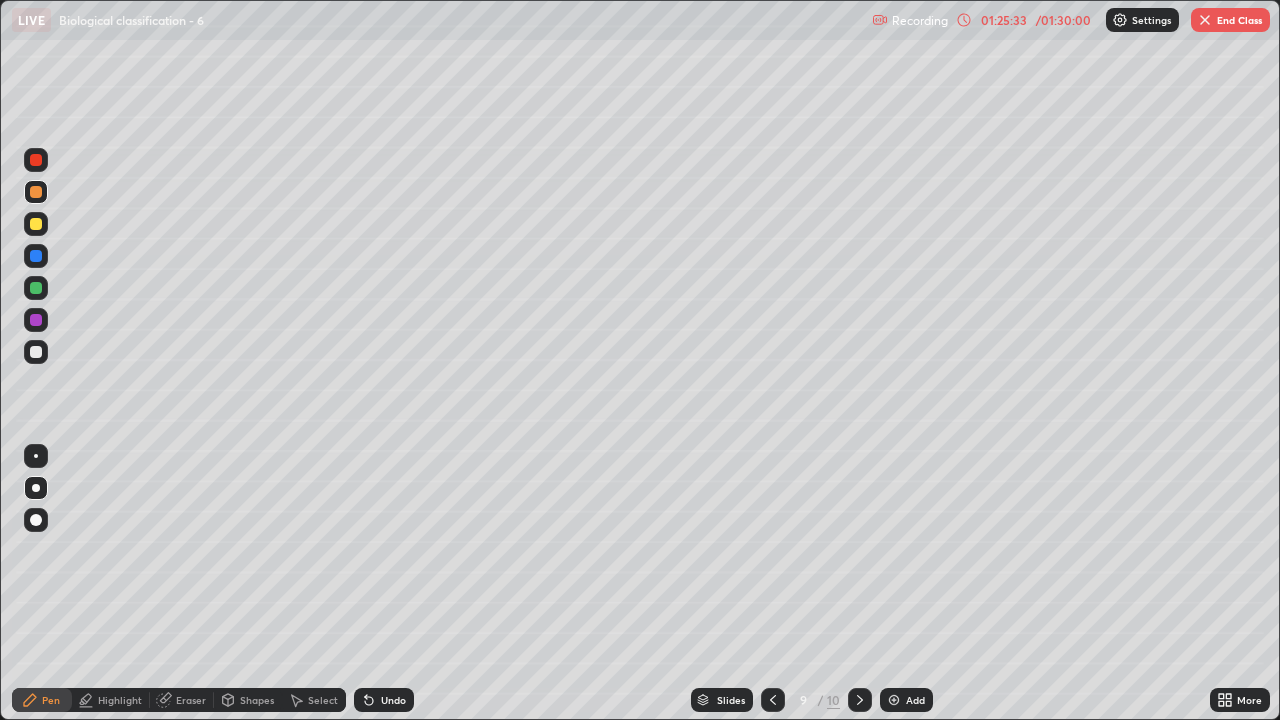 click 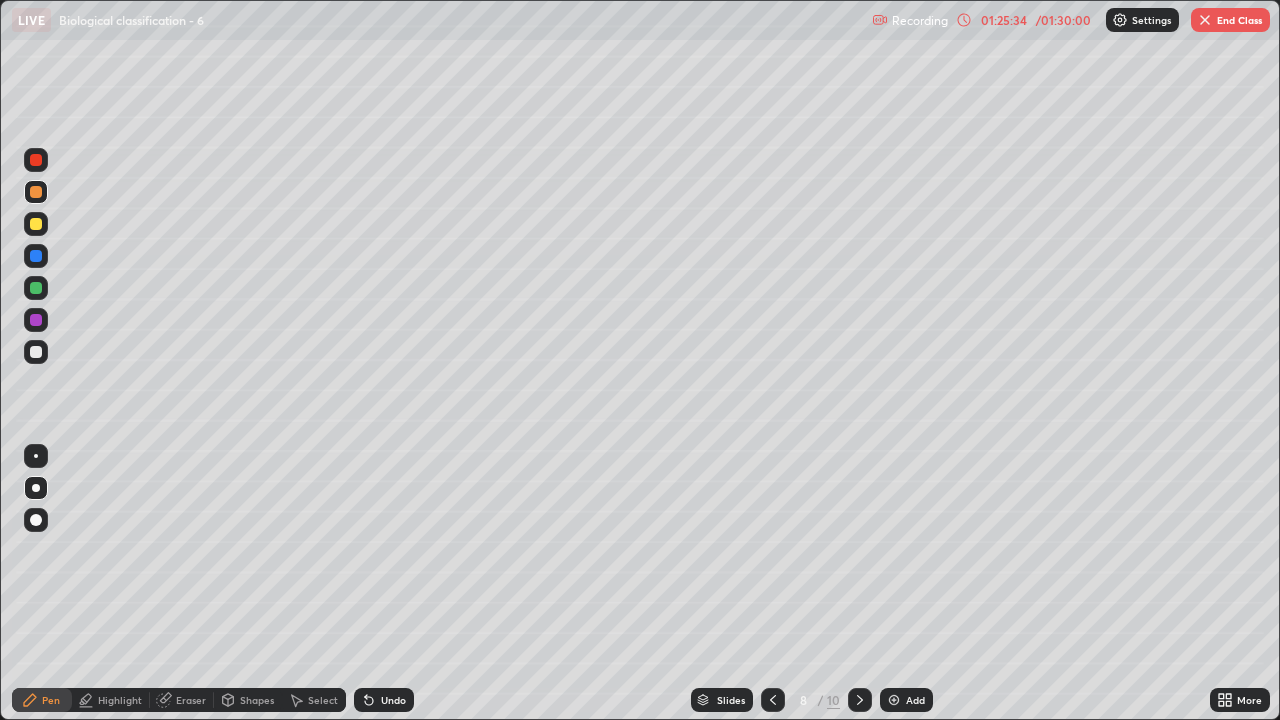 click 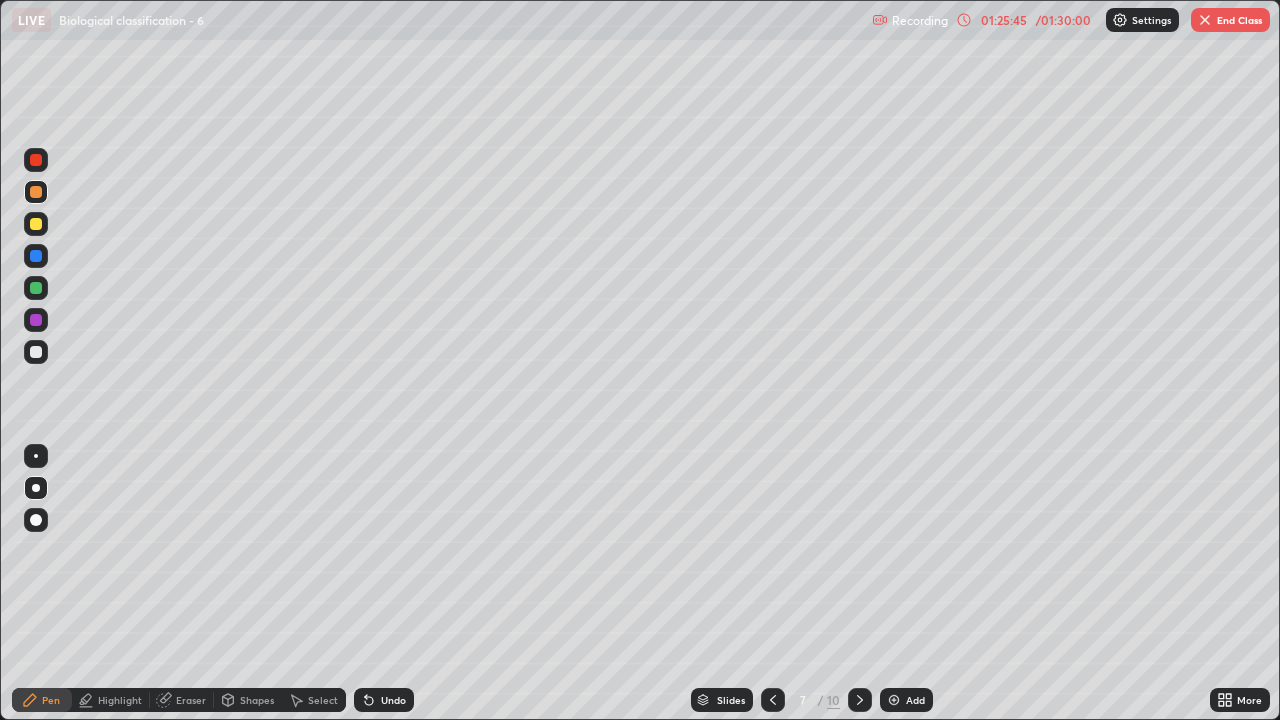 click 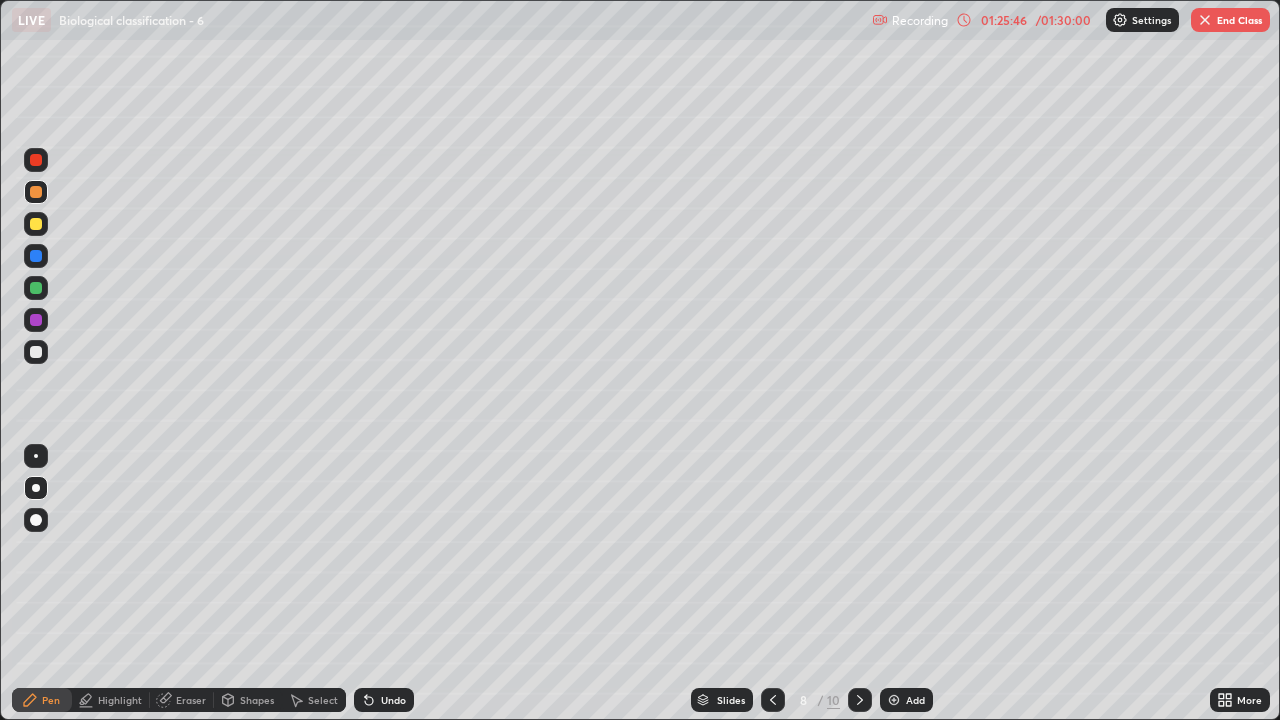 click 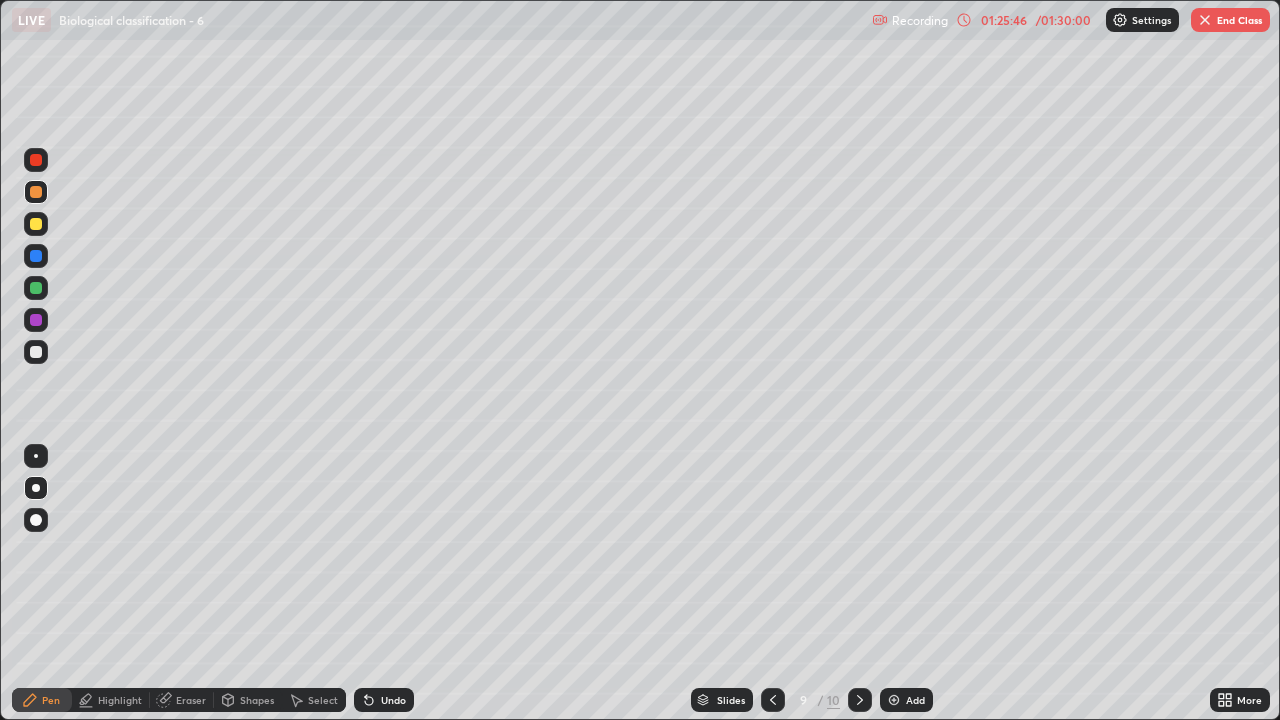 click 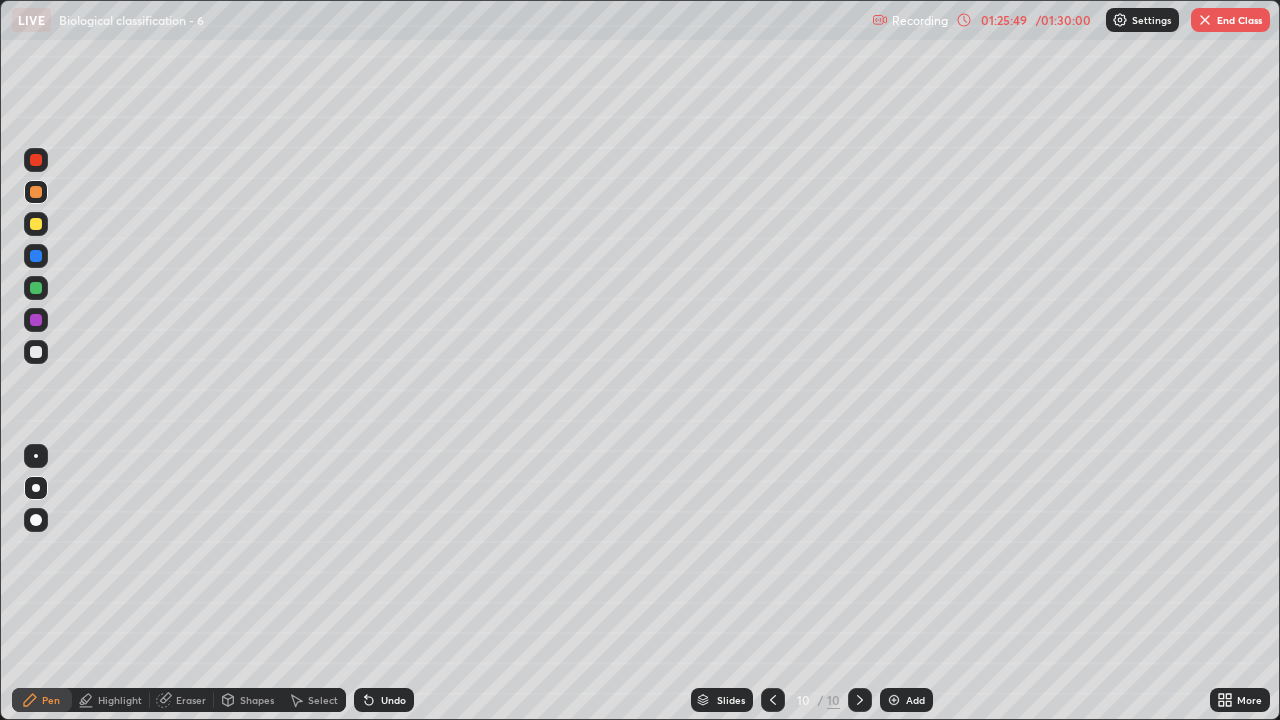 click at bounding box center [36, 352] 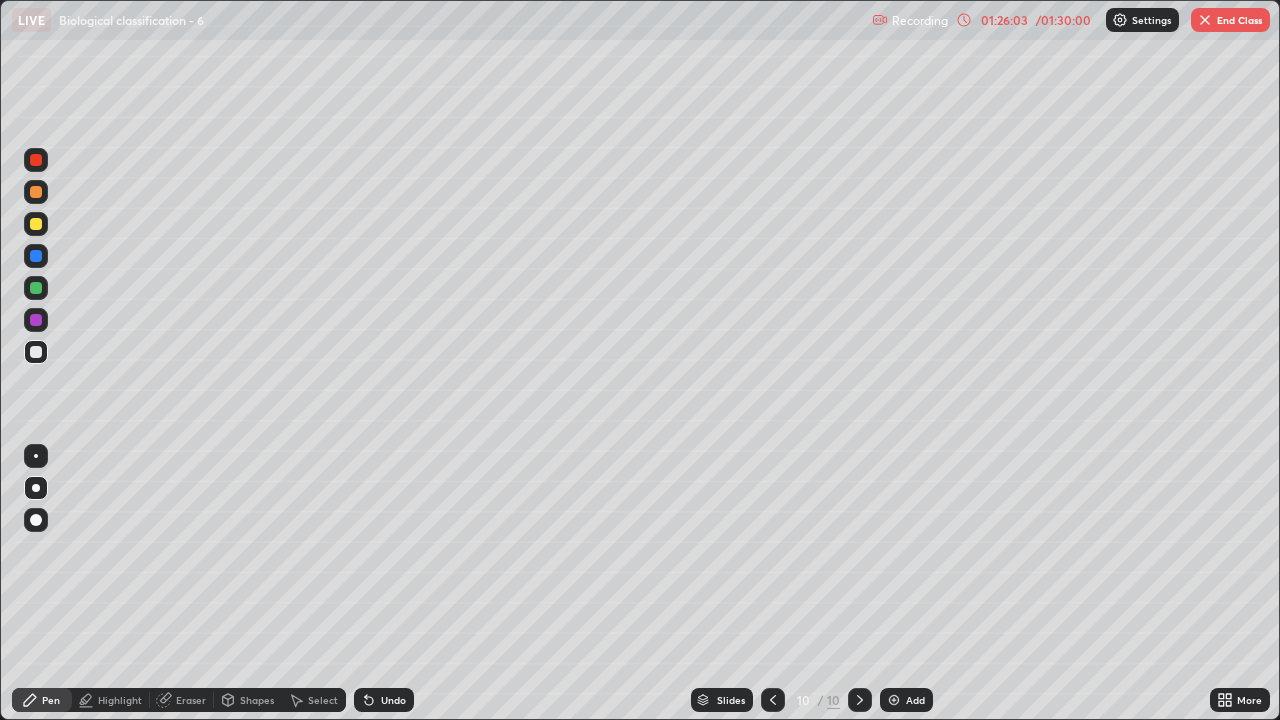 click at bounding box center [36, 456] 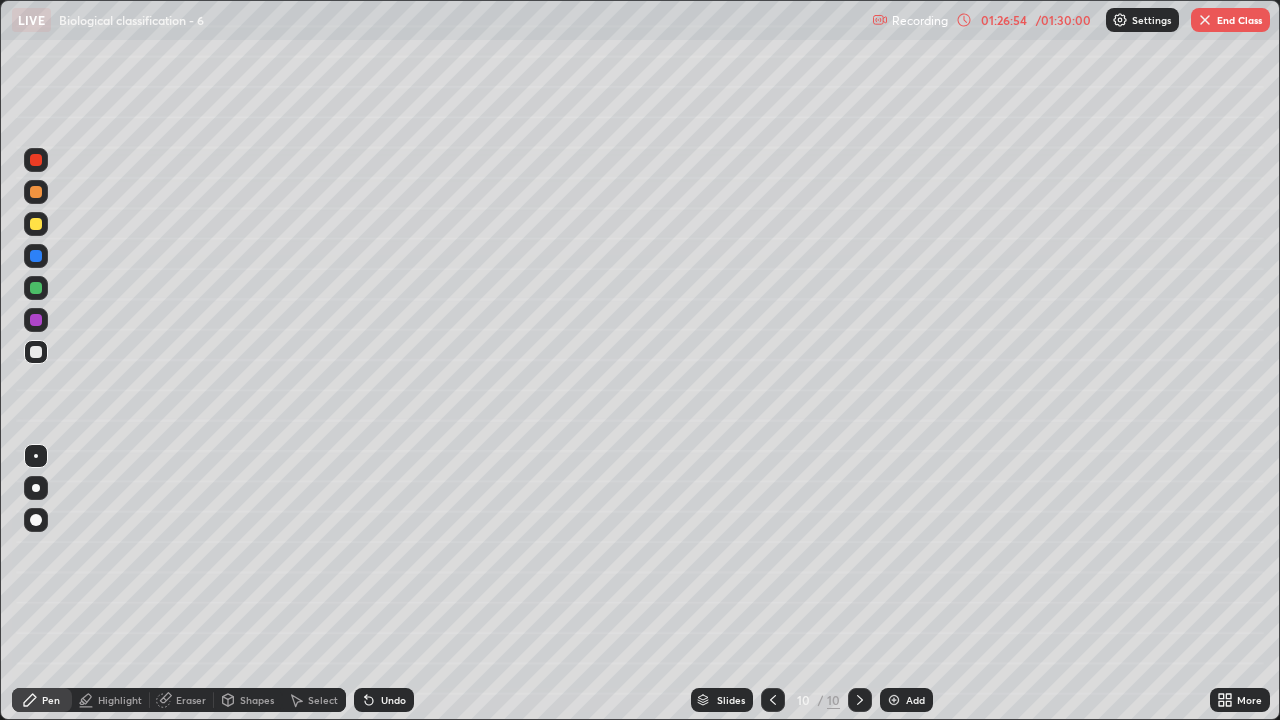 click at bounding box center (36, 352) 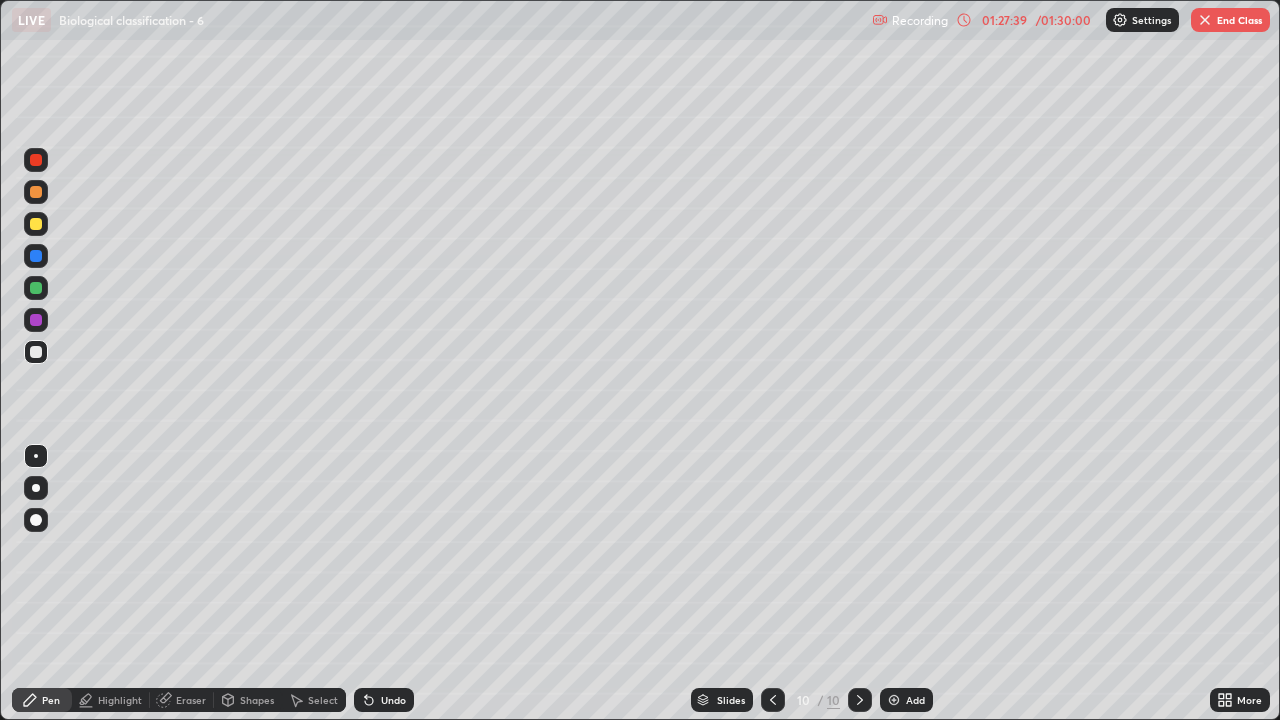 click on "Select" at bounding box center [323, 700] 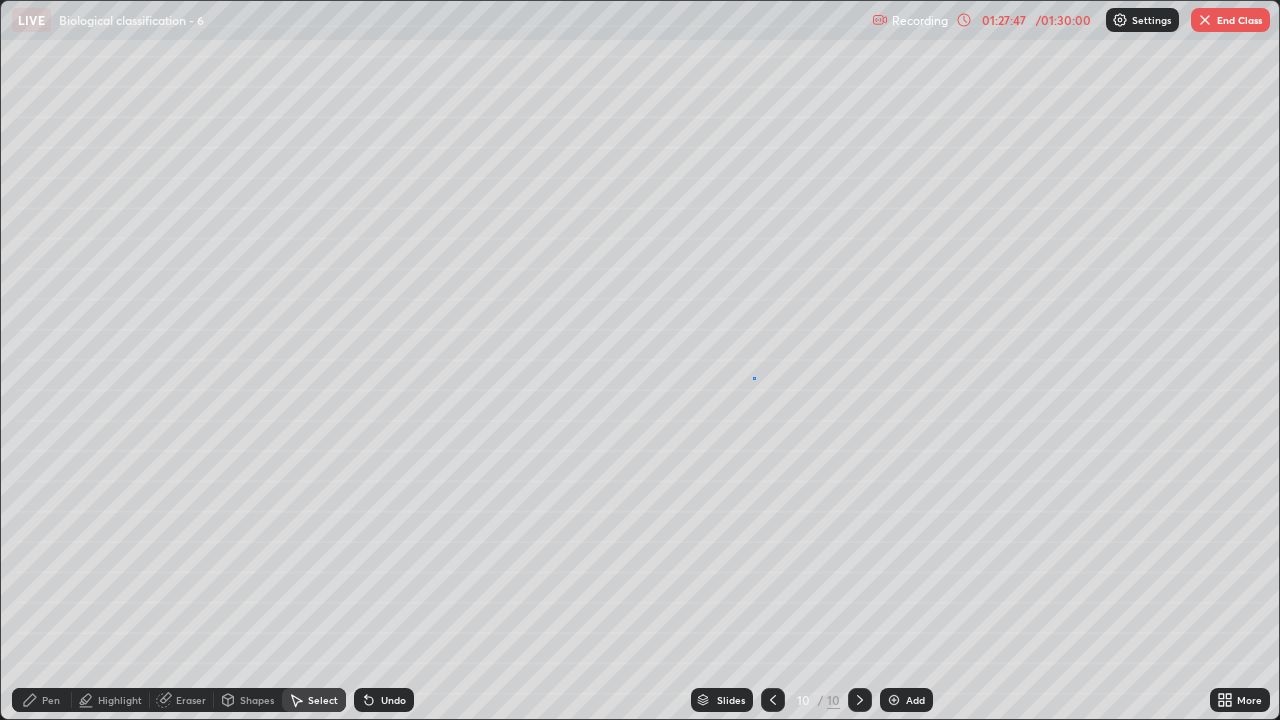 click on "0 ° Undo Copy Duplicate Duplicate to new slide Delete" at bounding box center (640, 360) 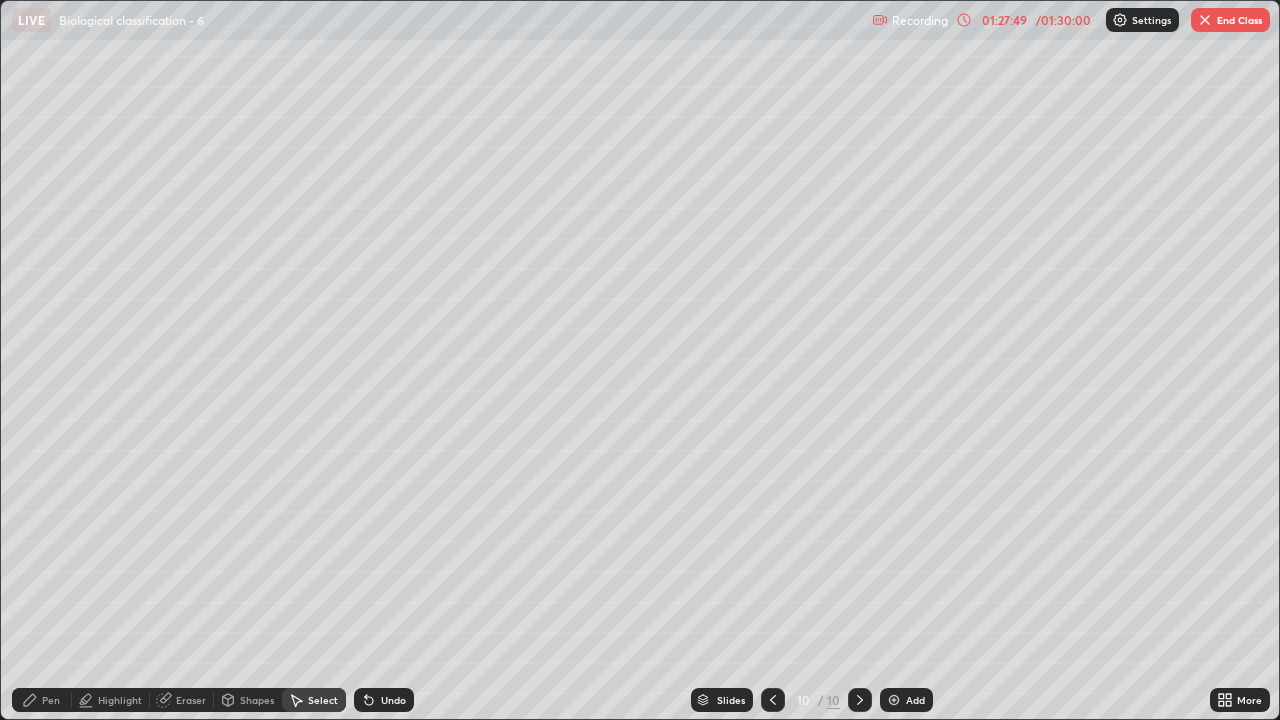 click on "Pen" at bounding box center [51, 700] 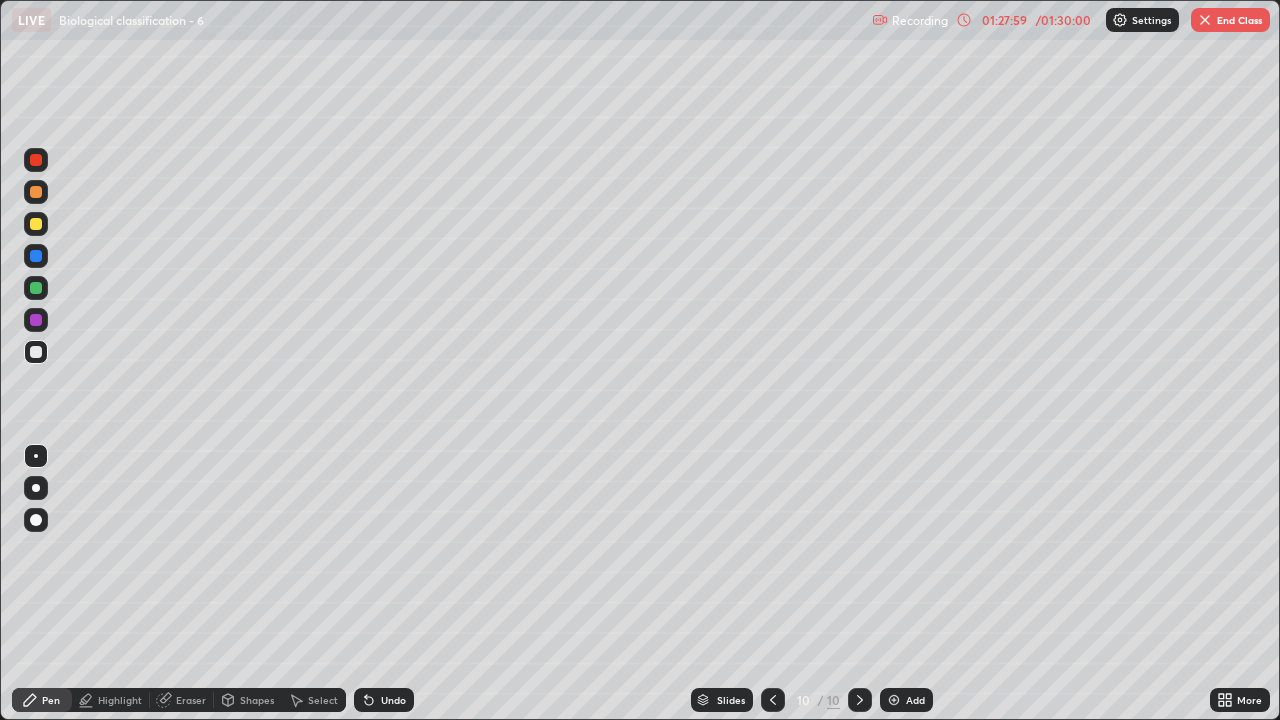 click on "Select" at bounding box center (323, 700) 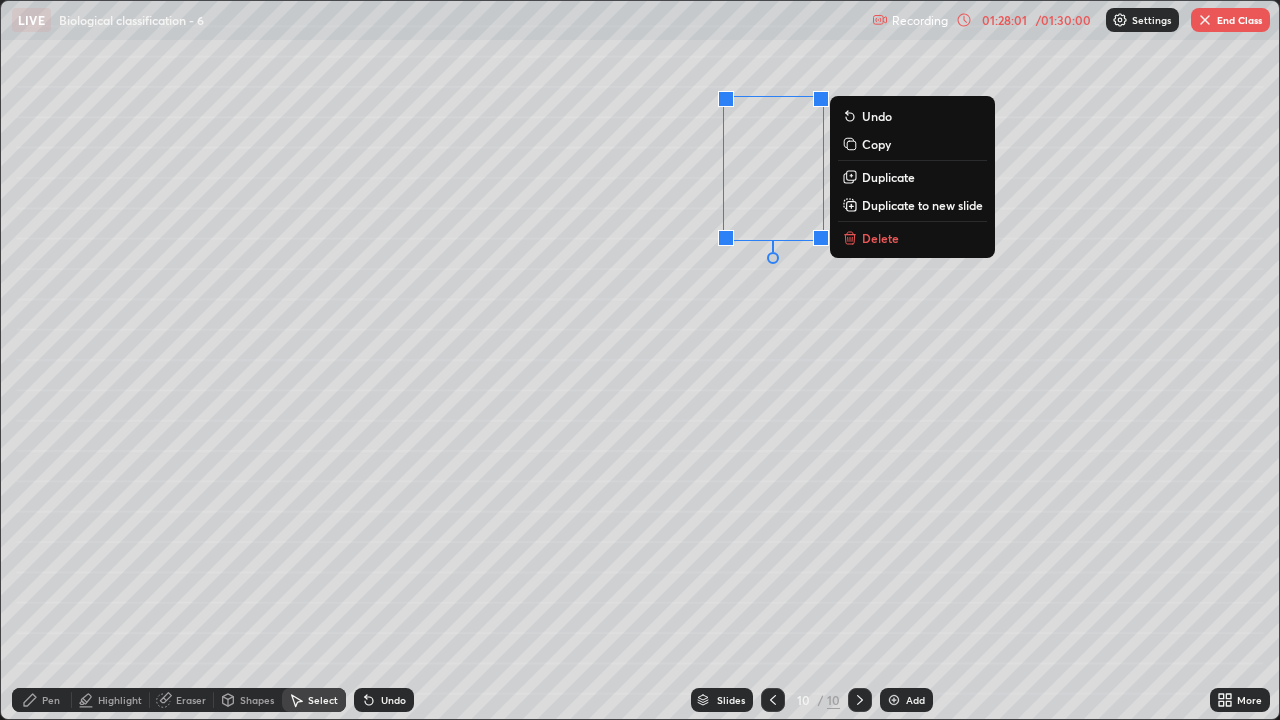 click on "Duplicate" at bounding box center (888, 177) 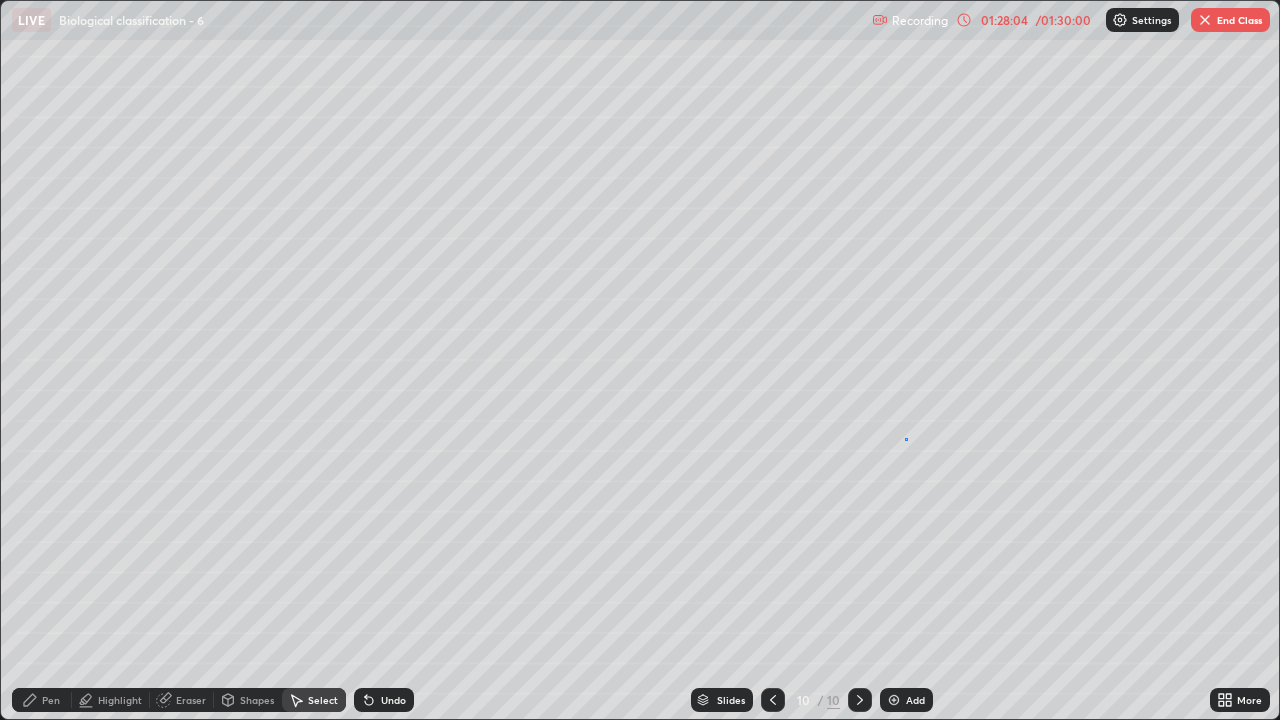 click on "0 ° Undo Copy Duplicate Duplicate to new slide Delete" at bounding box center [640, 360] 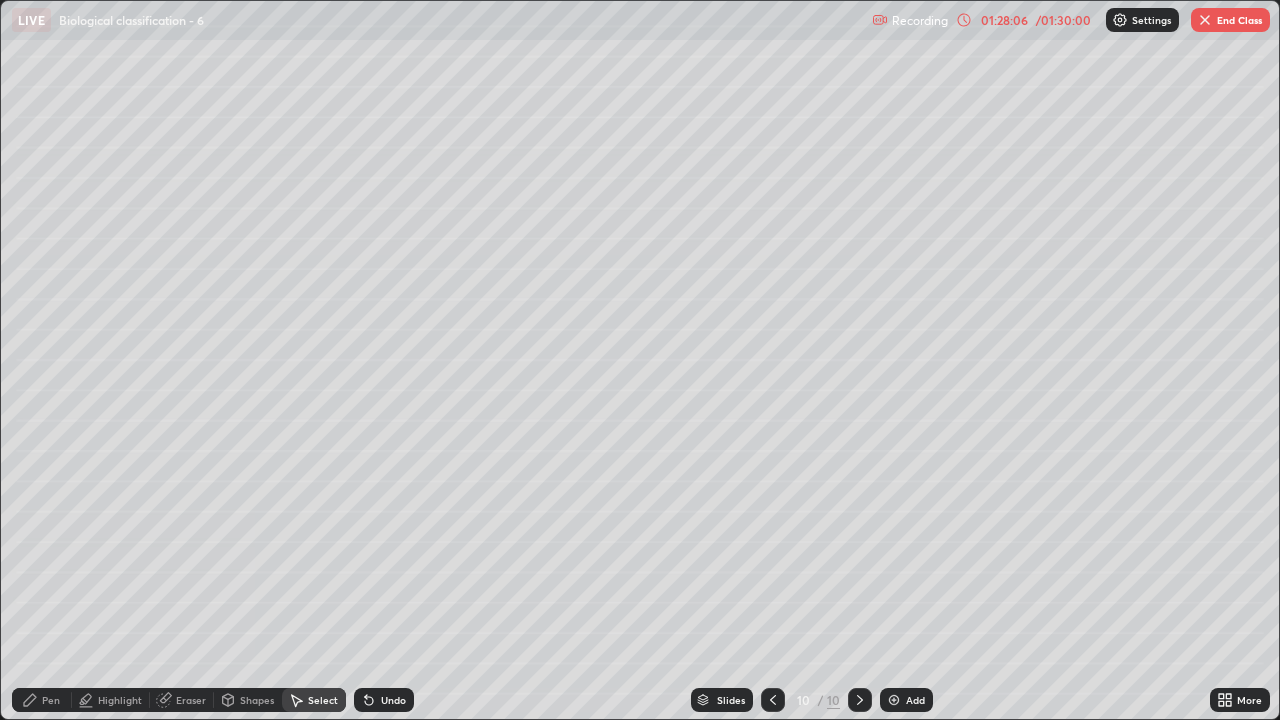 click on "Eraser" at bounding box center (191, 700) 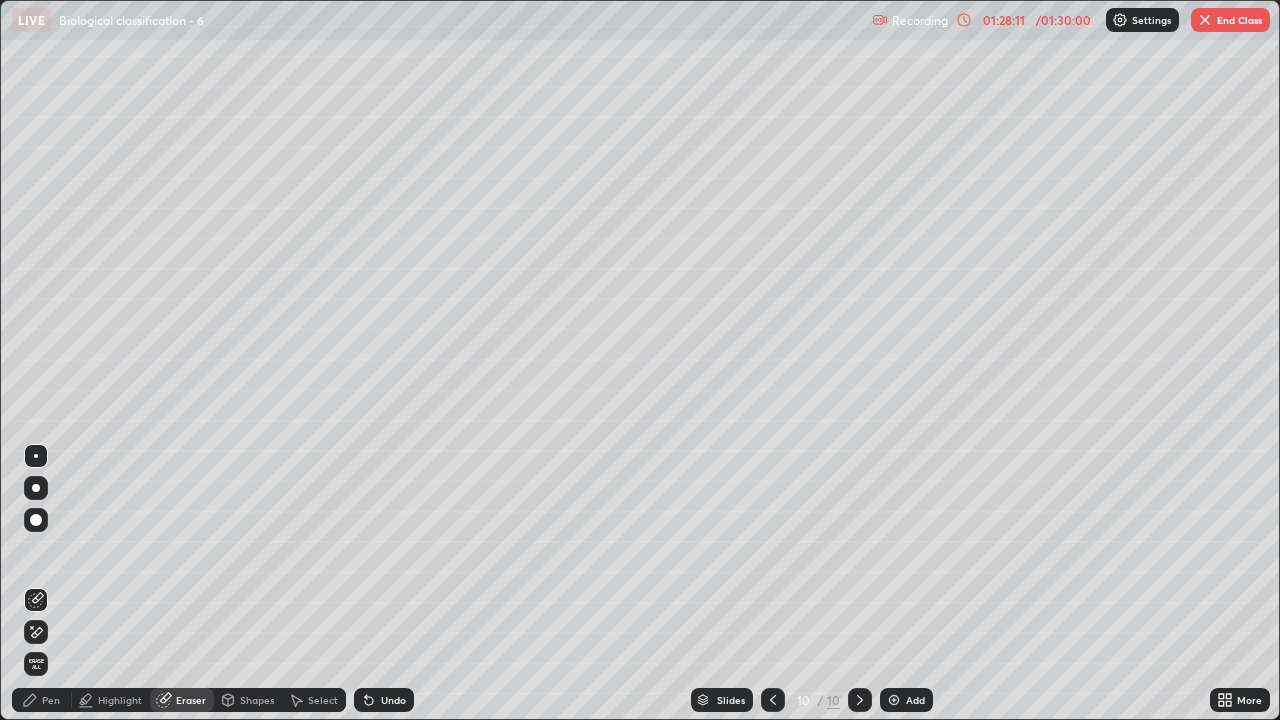 click on "Pen" at bounding box center [42, 700] 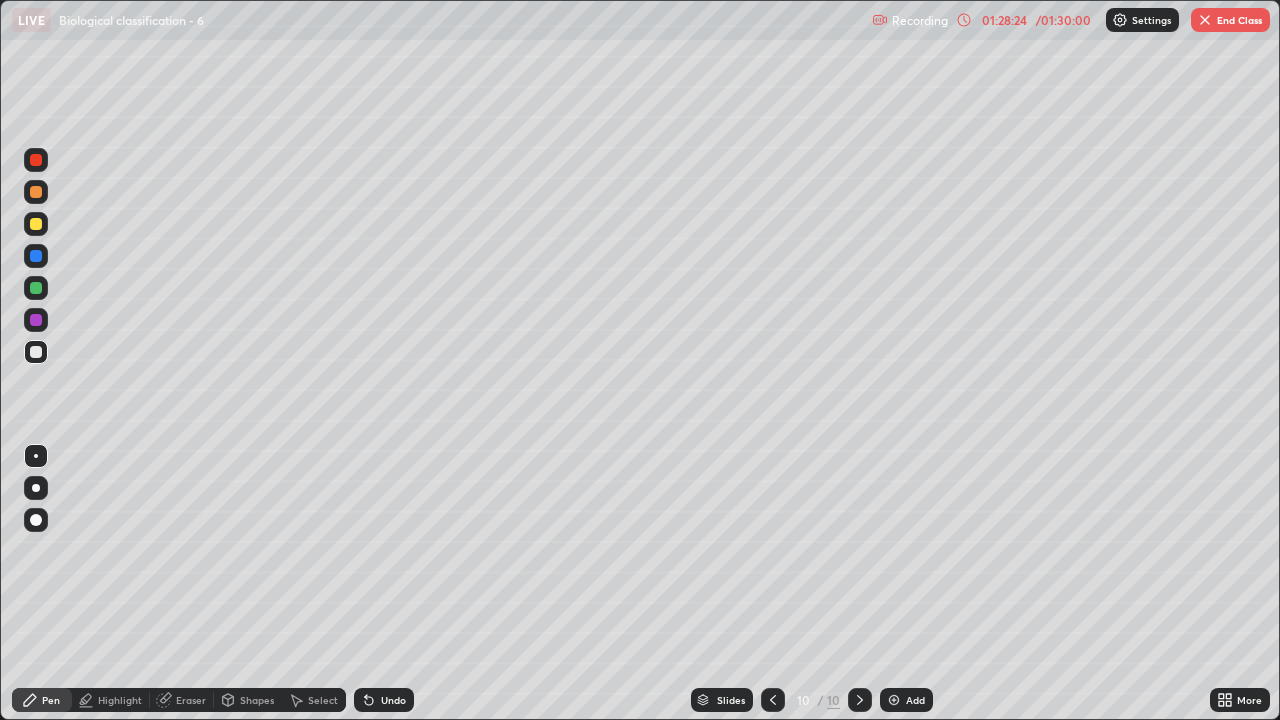 click on "Select" at bounding box center [323, 700] 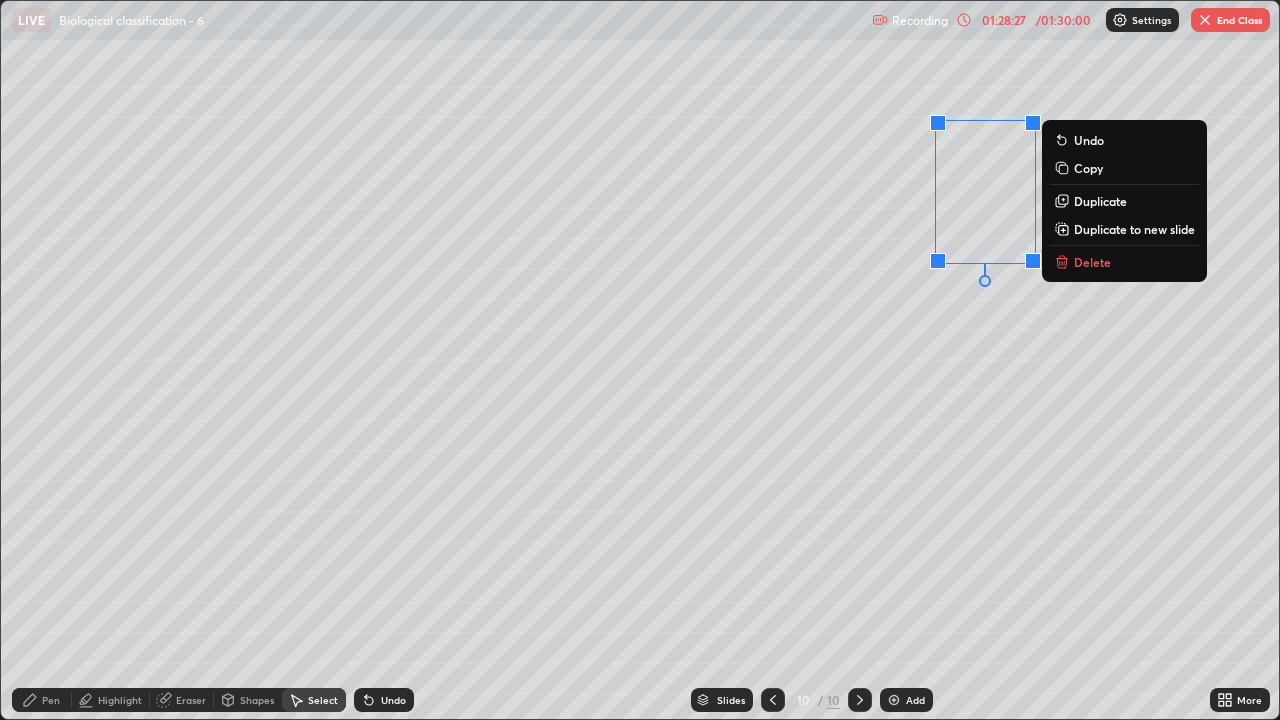 click on "Duplicate" at bounding box center [1100, 201] 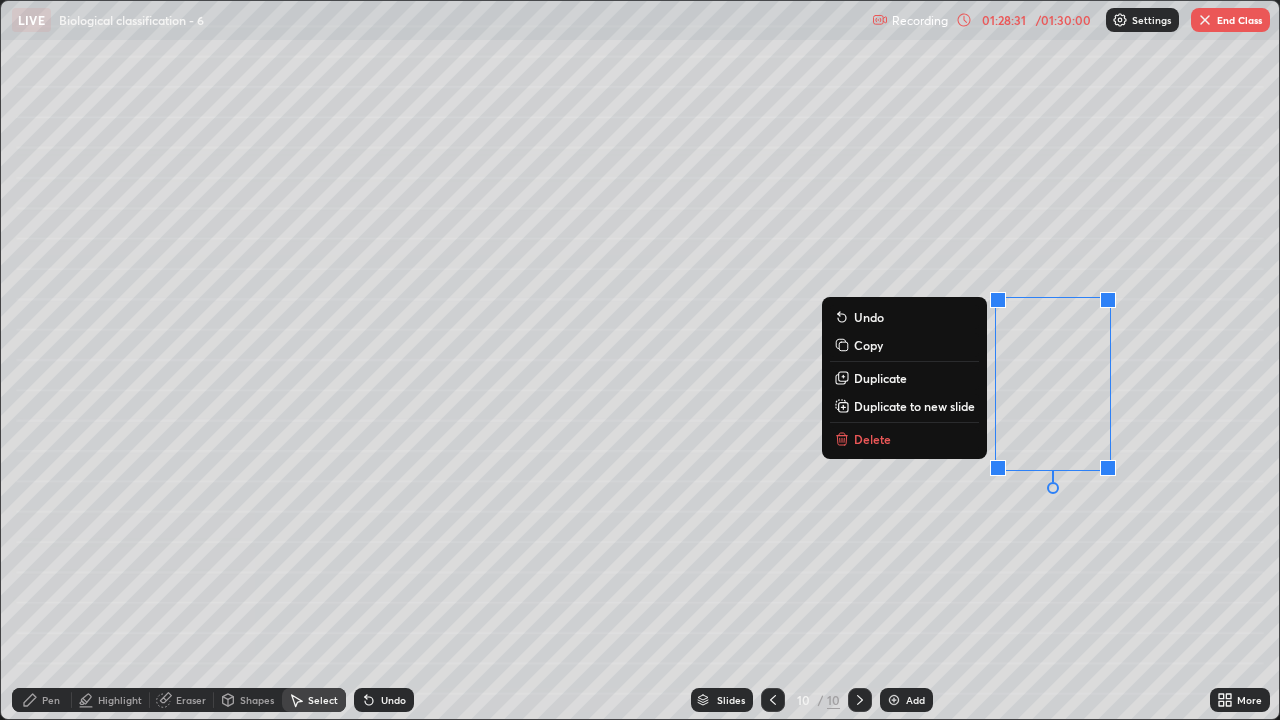 click on "0 ° Undo Copy Duplicate Duplicate to new slide Delete" at bounding box center [640, 360] 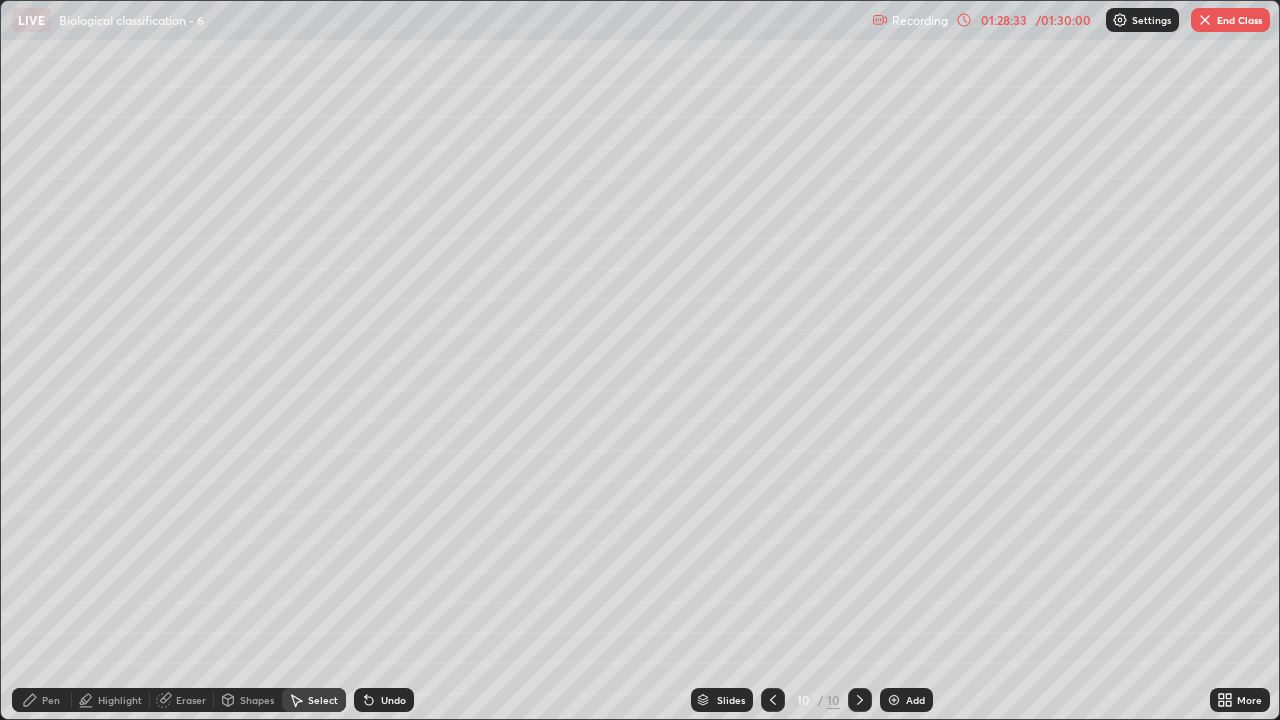 click on "Eraser" at bounding box center (191, 700) 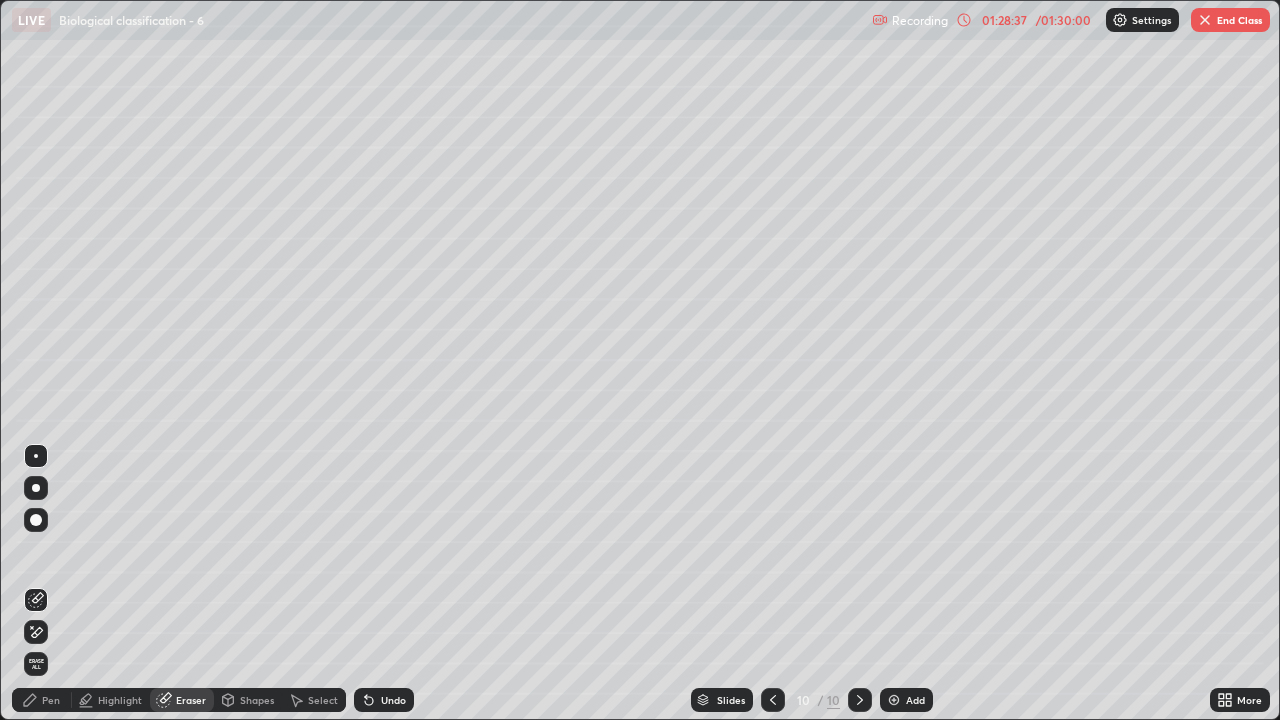 click on "Pen" at bounding box center (51, 700) 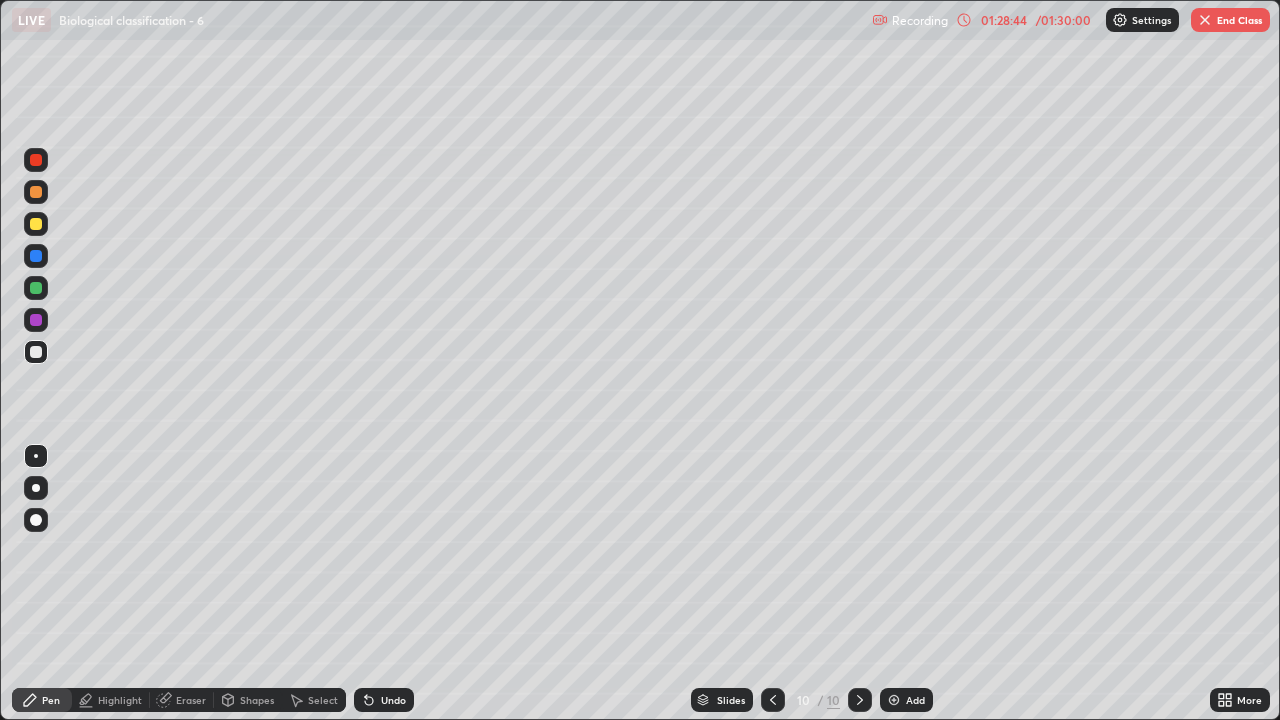 click on "Select" at bounding box center [314, 700] 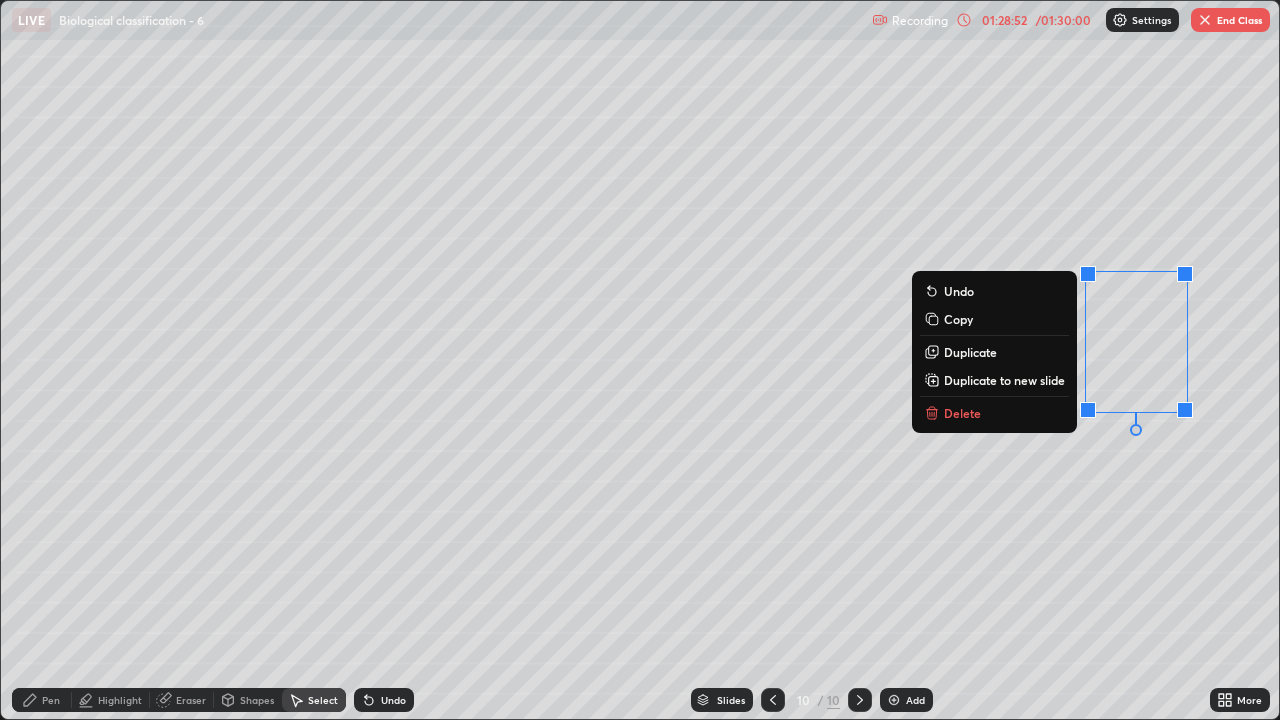 click on "0 ° Undo Copy Duplicate Duplicate to new slide Delete" at bounding box center [640, 360] 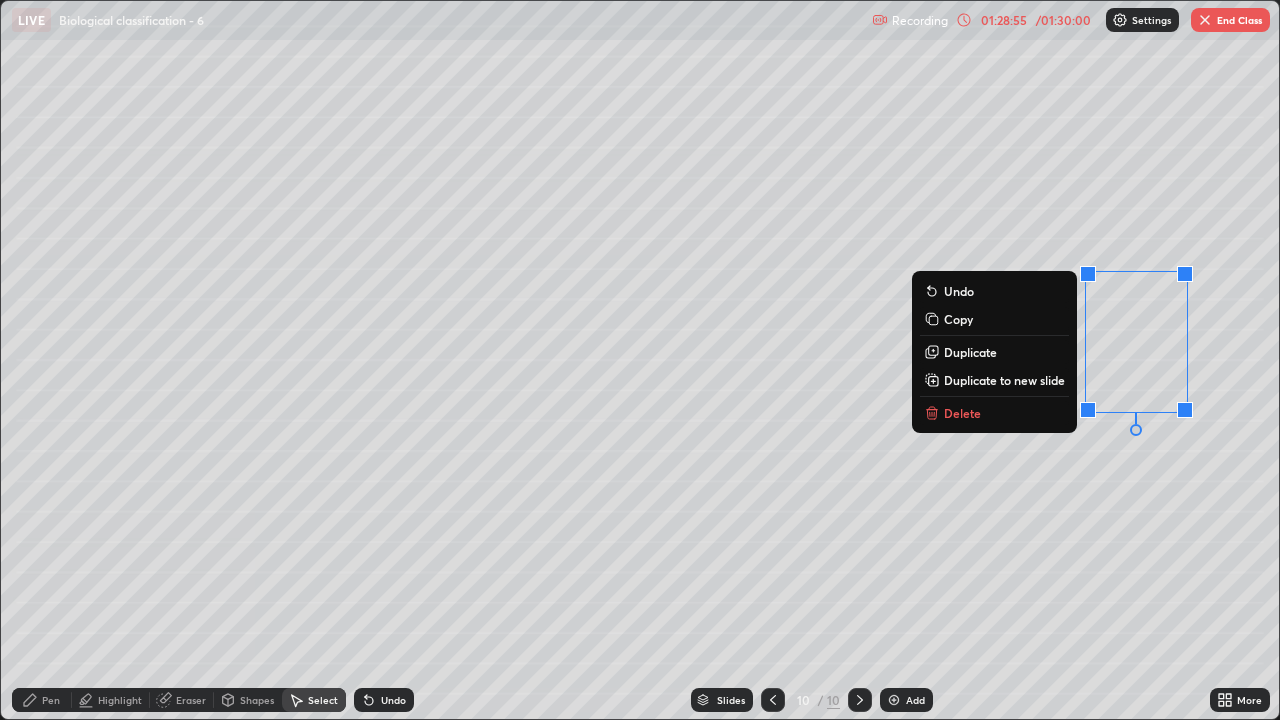 click on "Duplicate" at bounding box center (970, 352) 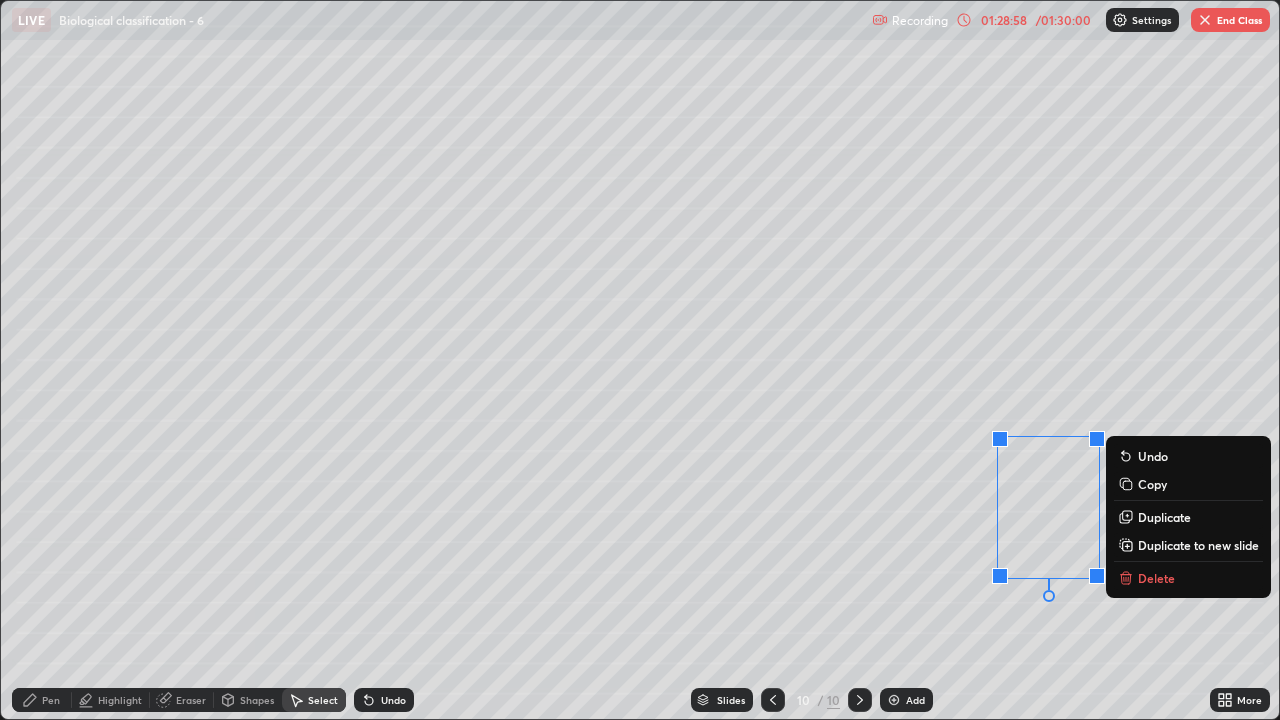 click on "0 ° Undo Copy Duplicate Duplicate to new slide Delete" at bounding box center [640, 360] 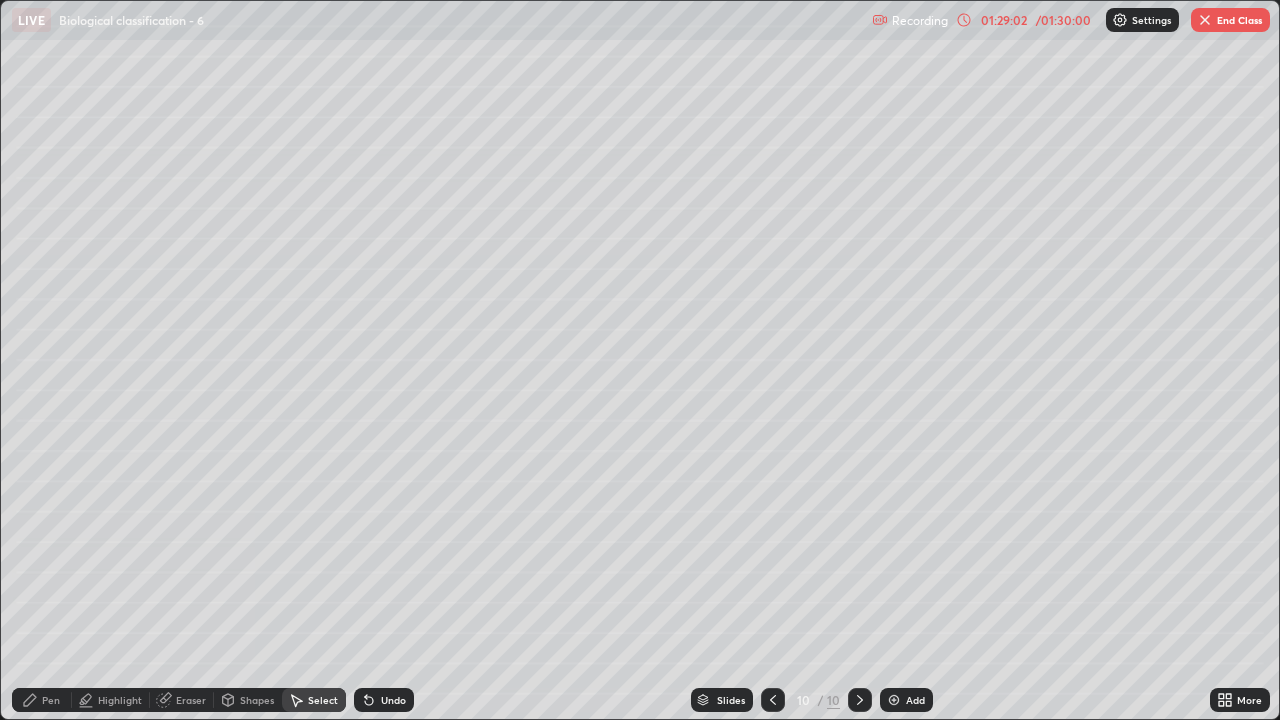click on "Eraser" at bounding box center [191, 700] 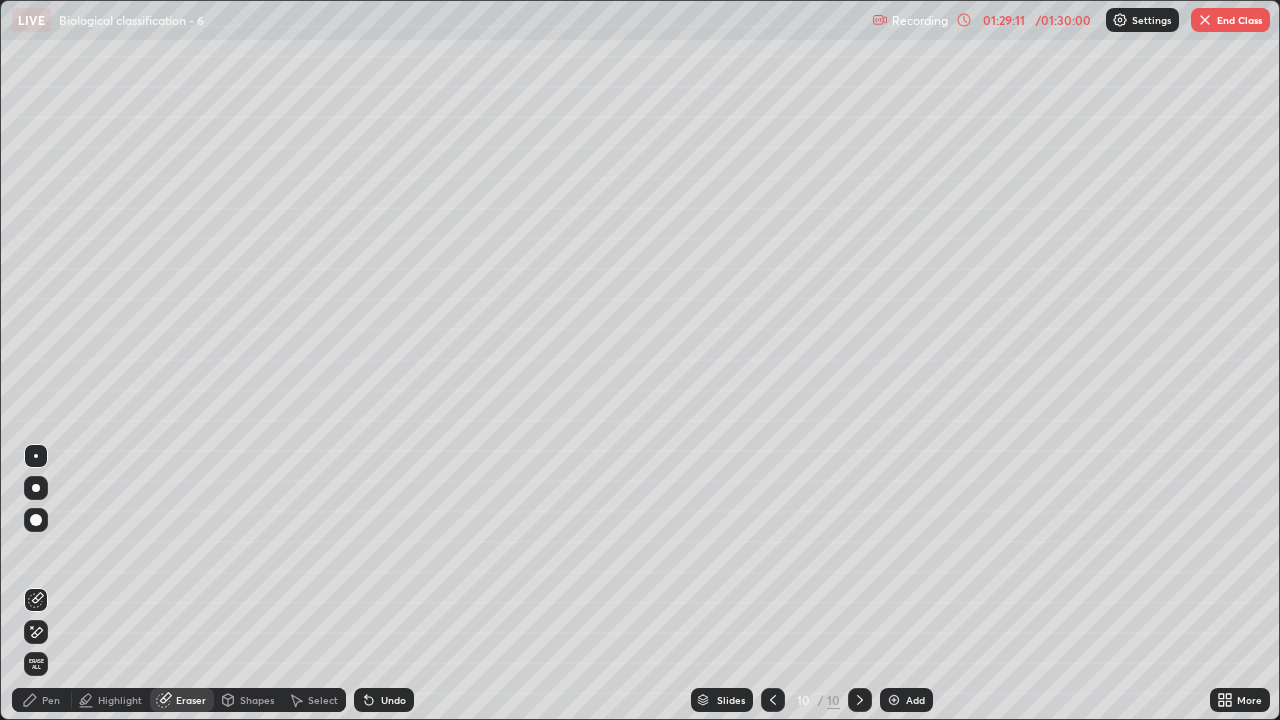 click on "Eraser" at bounding box center [191, 700] 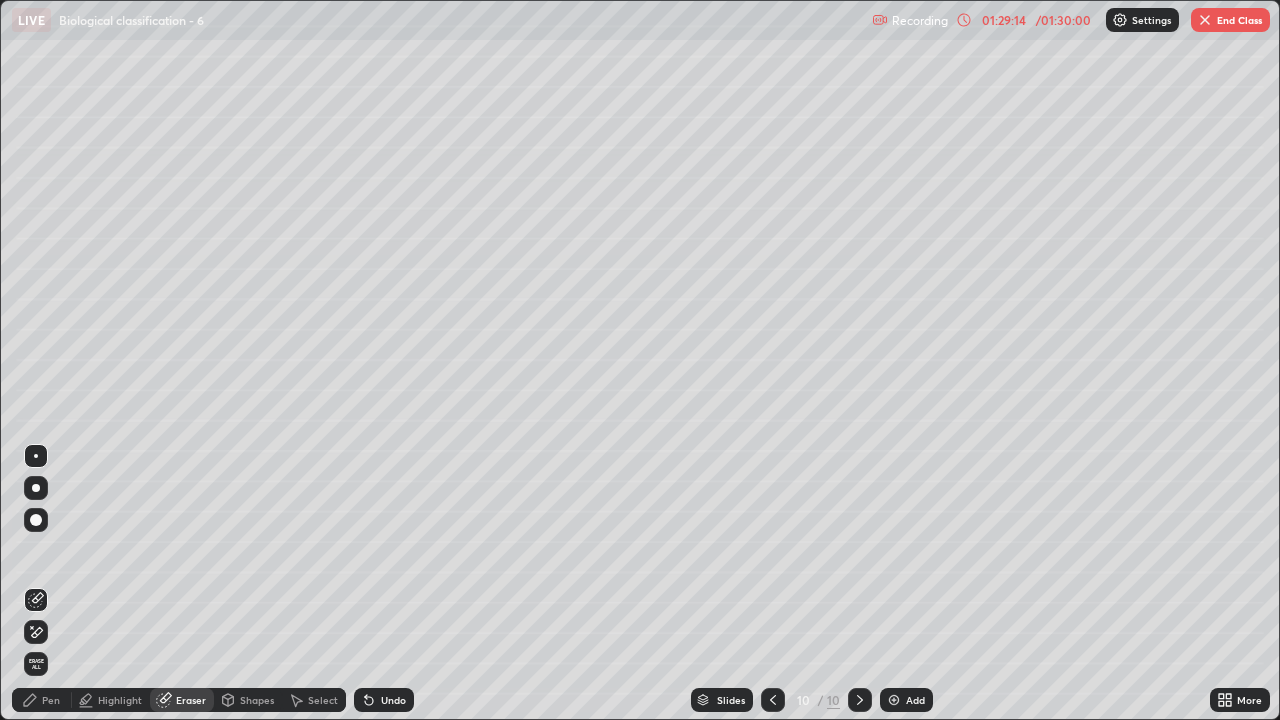 click on "Eraser" at bounding box center [191, 700] 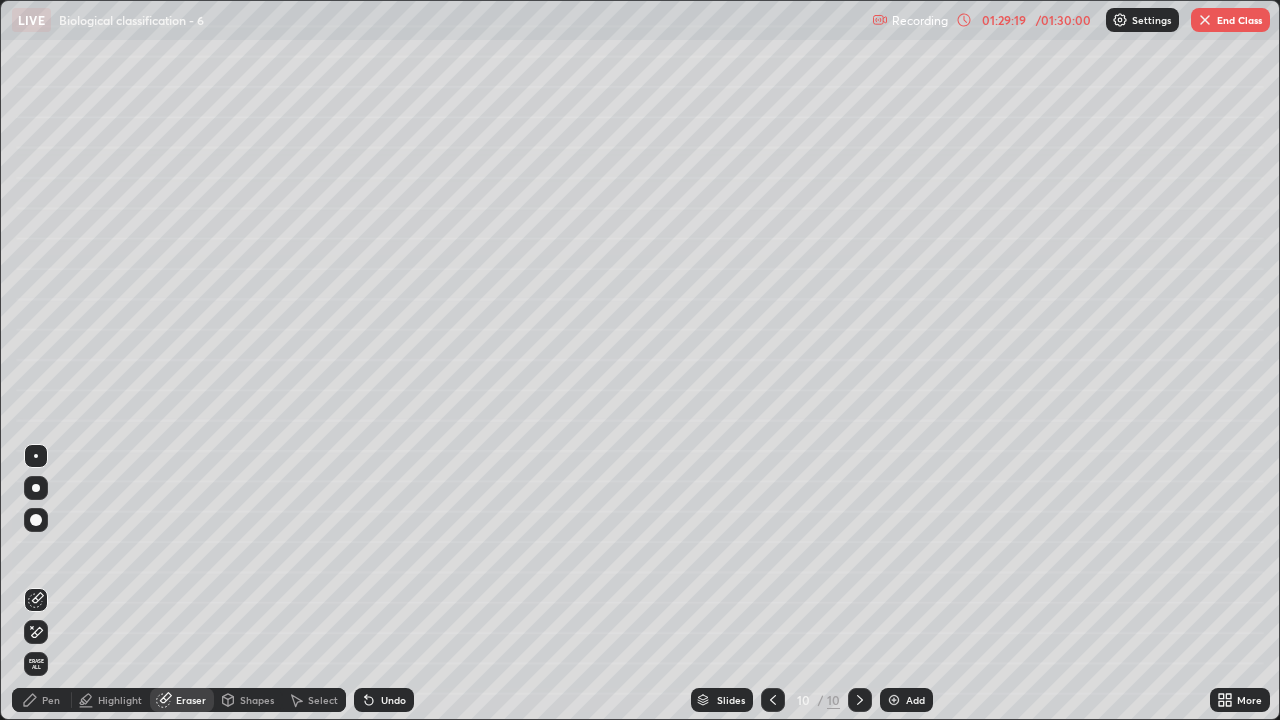 click on "Pen" at bounding box center (42, 700) 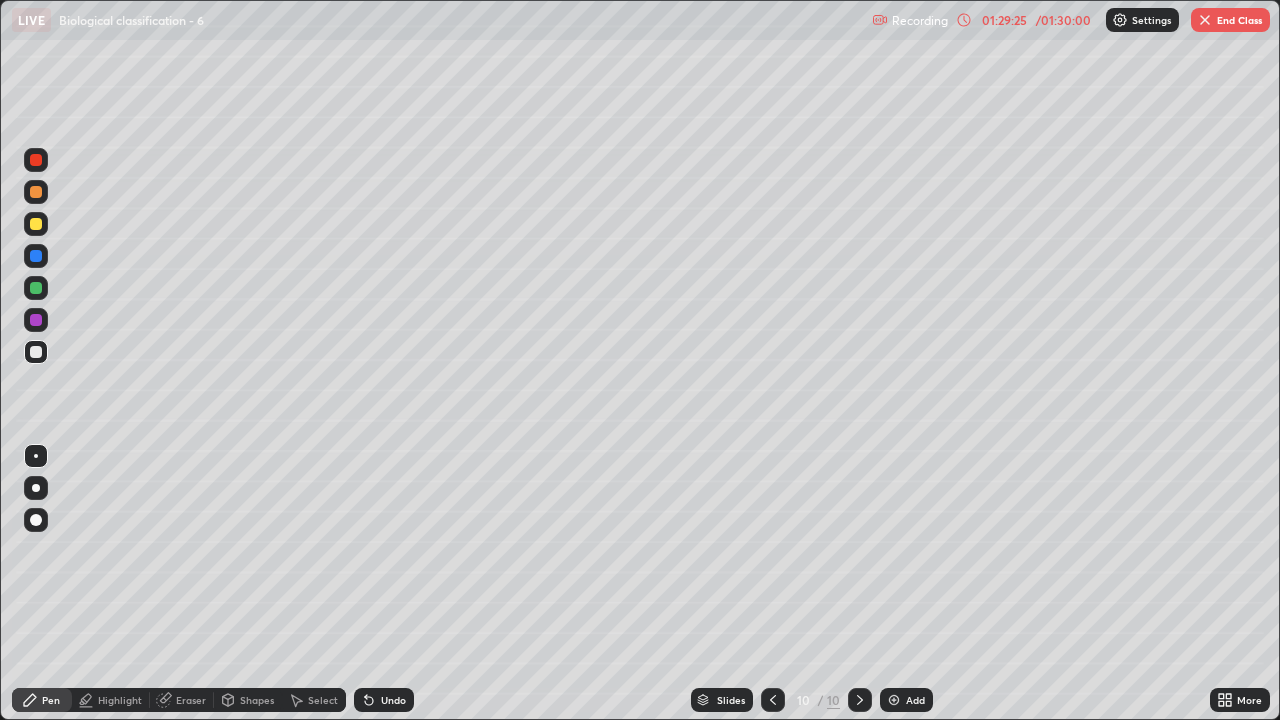 click at bounding box center [36, 224] 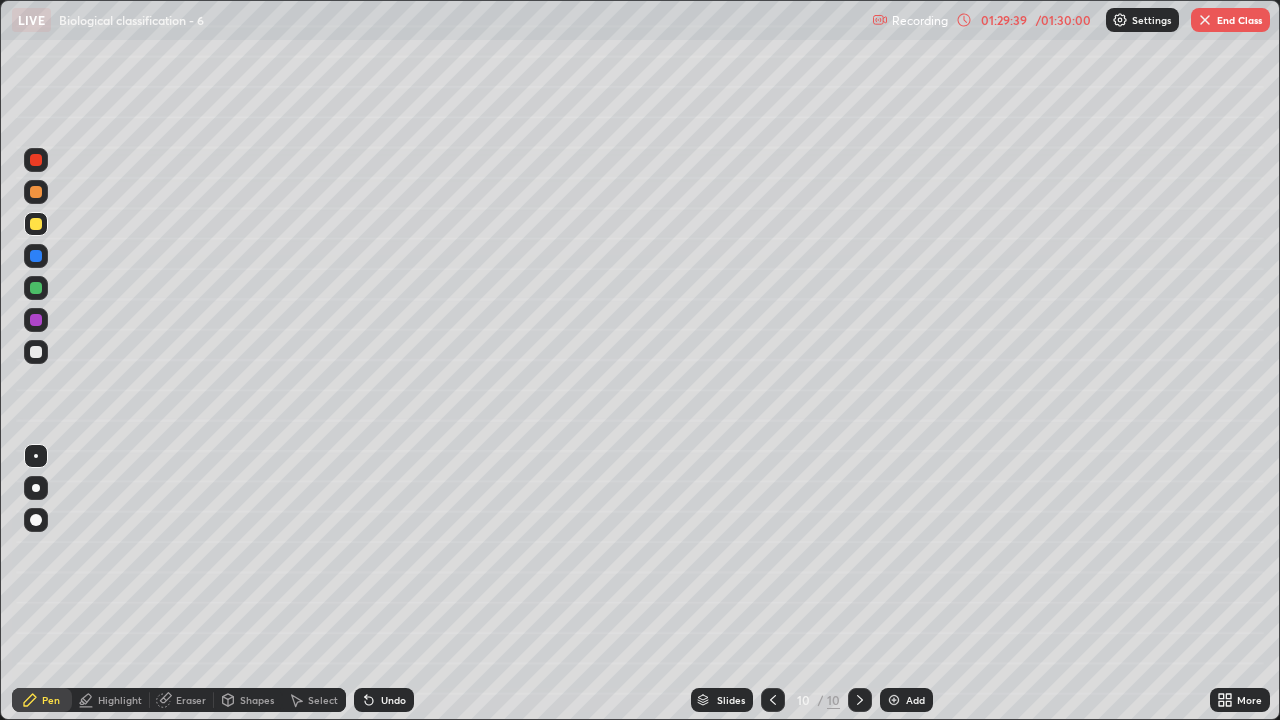 click on "Select" at bounding box center (323, 700) 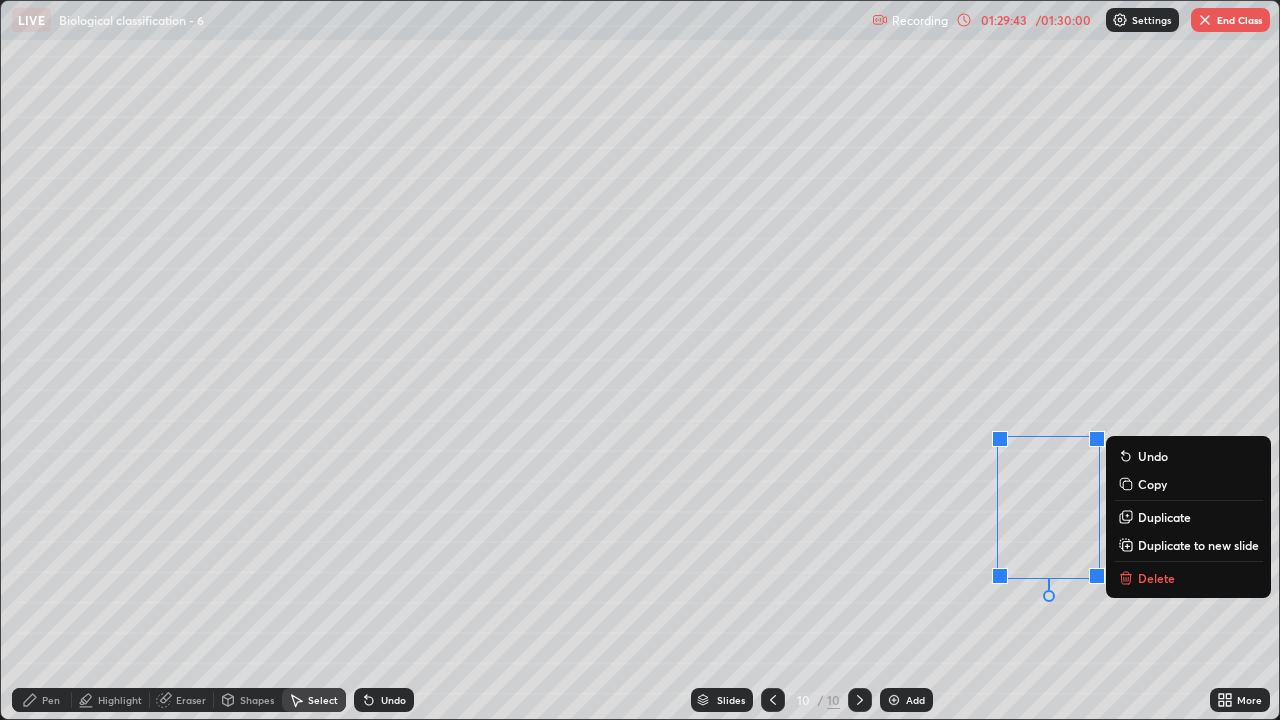 click on "Duplicate" at bounding box center [1164, 517] 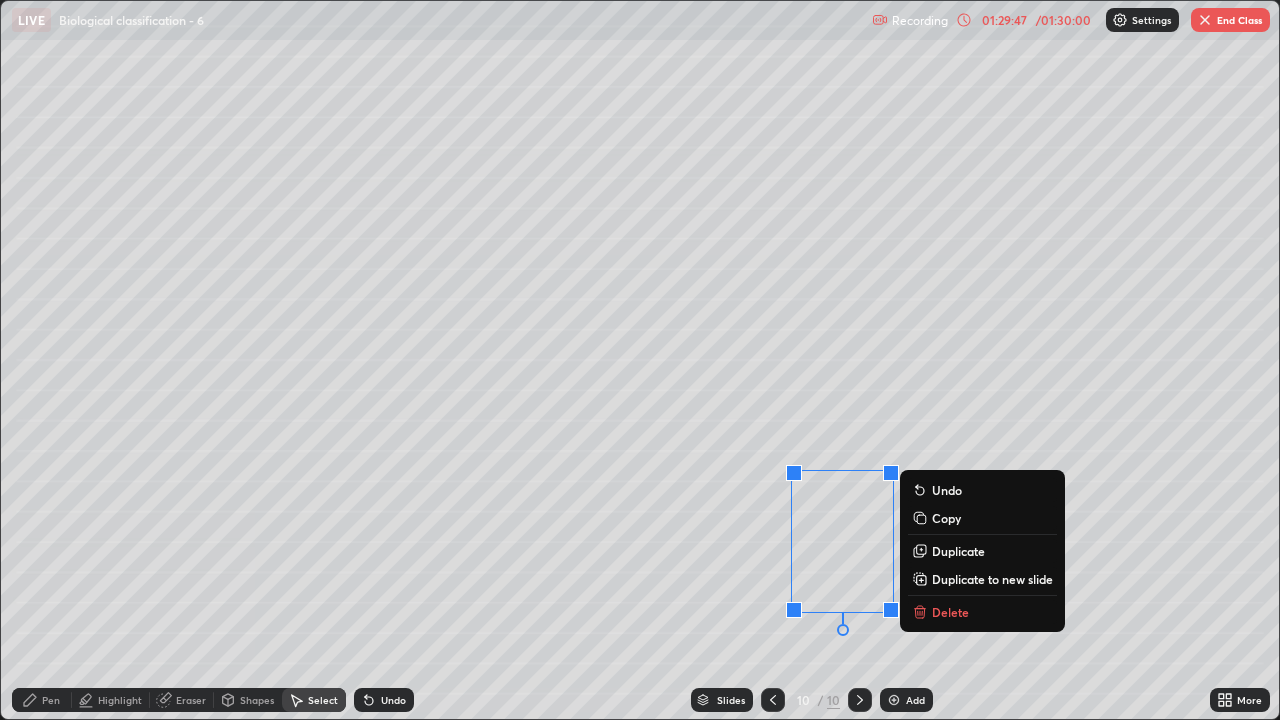 click on "0 ° Undo Copy Duplicate Duplicate to new slide Delete" at bounding box center [640, 360] 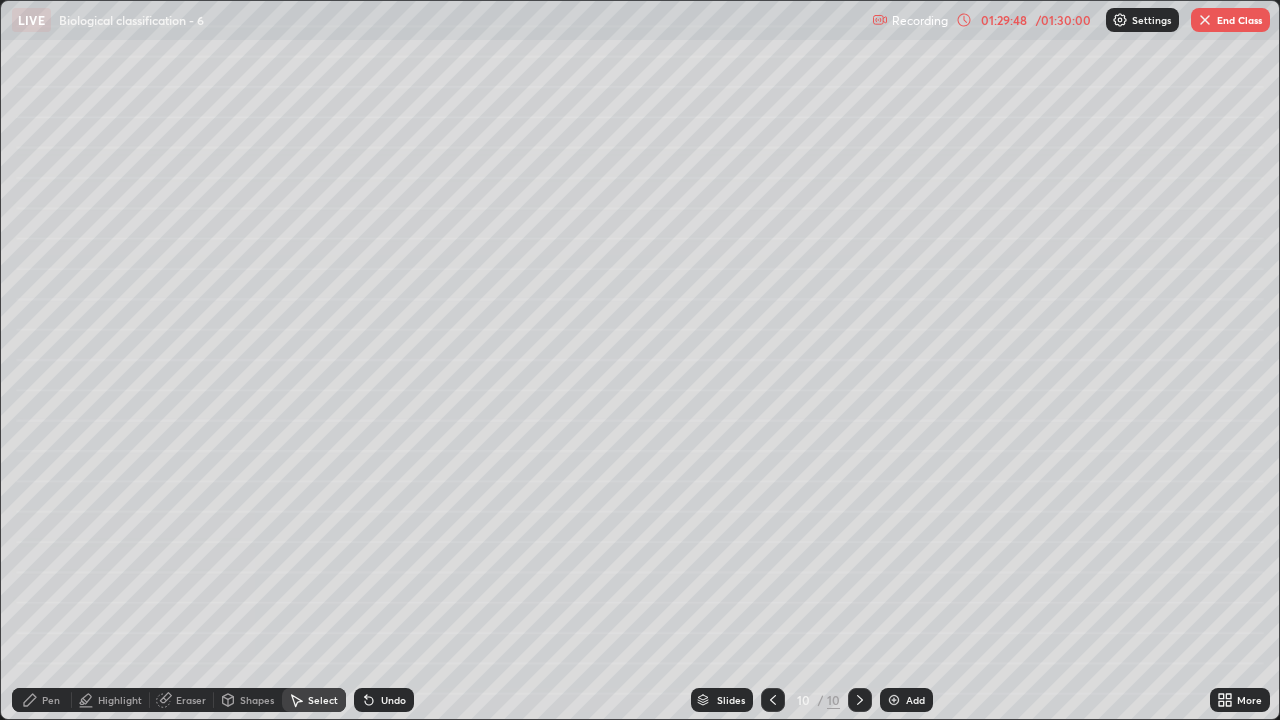 click on "Eraser" at bounding box center (191, 700) 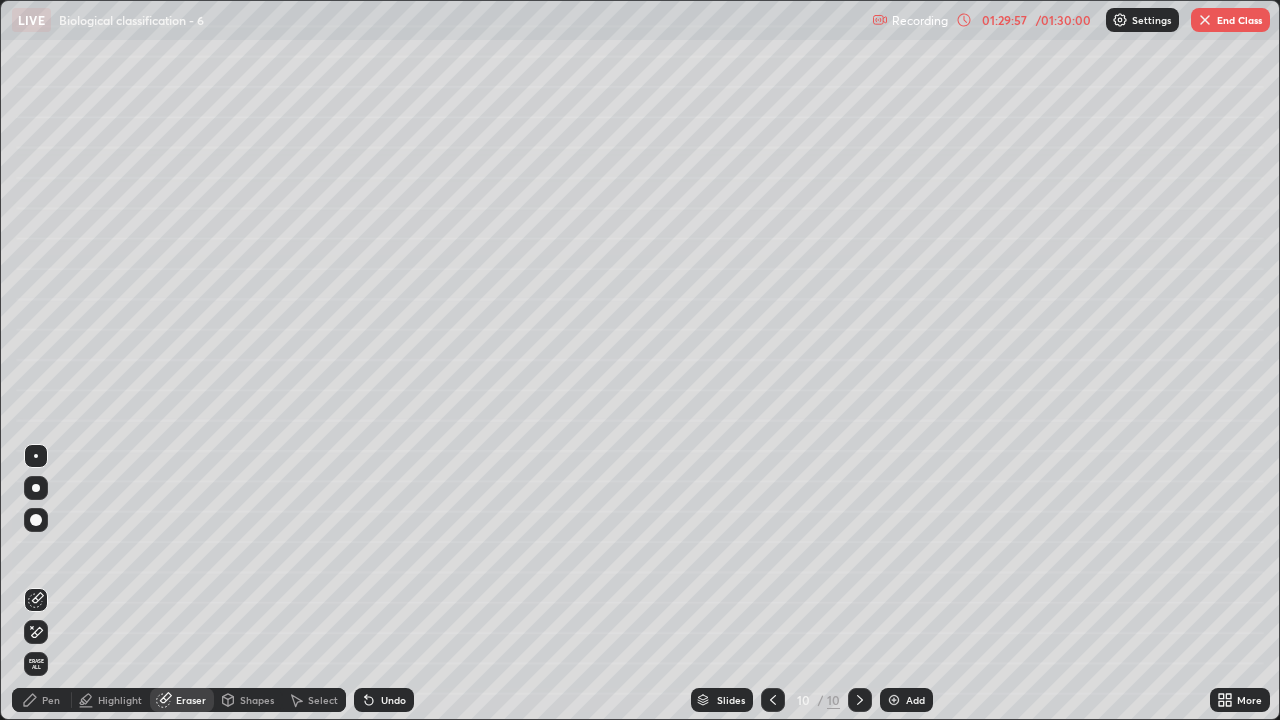 click on "Pen" at bounding box center (51, 700) 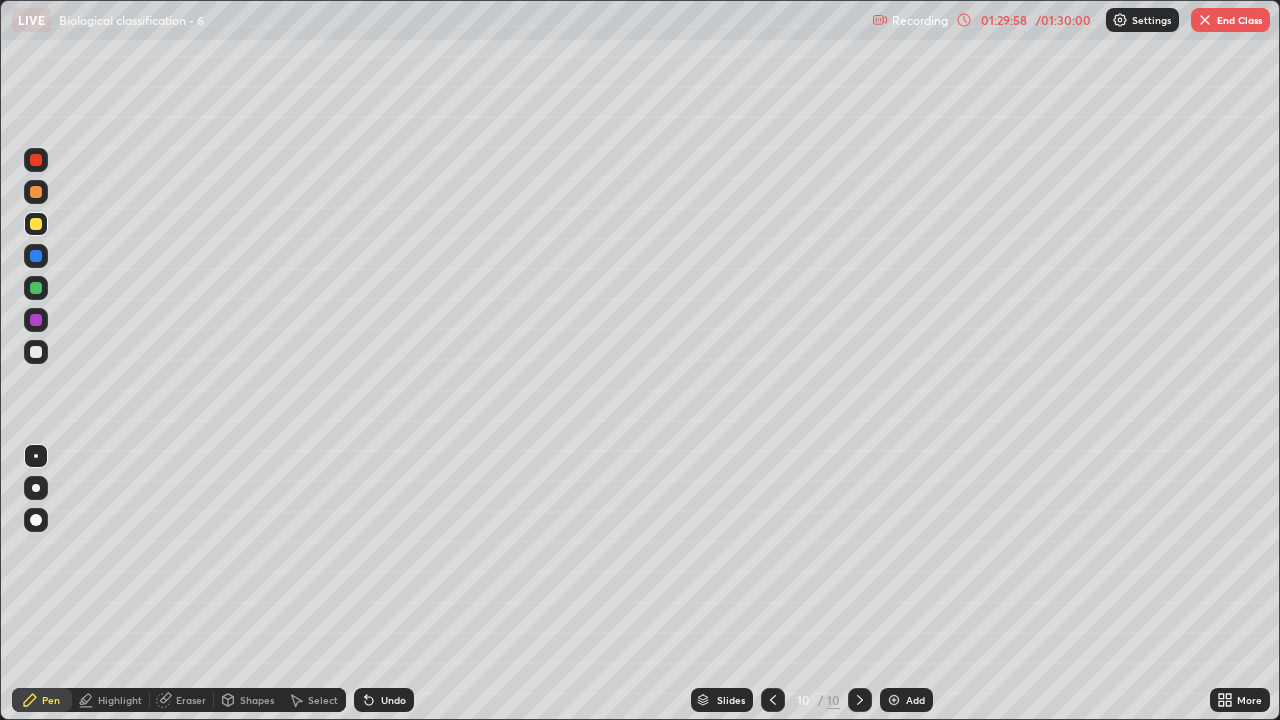 click at bounding box center (36, 352) 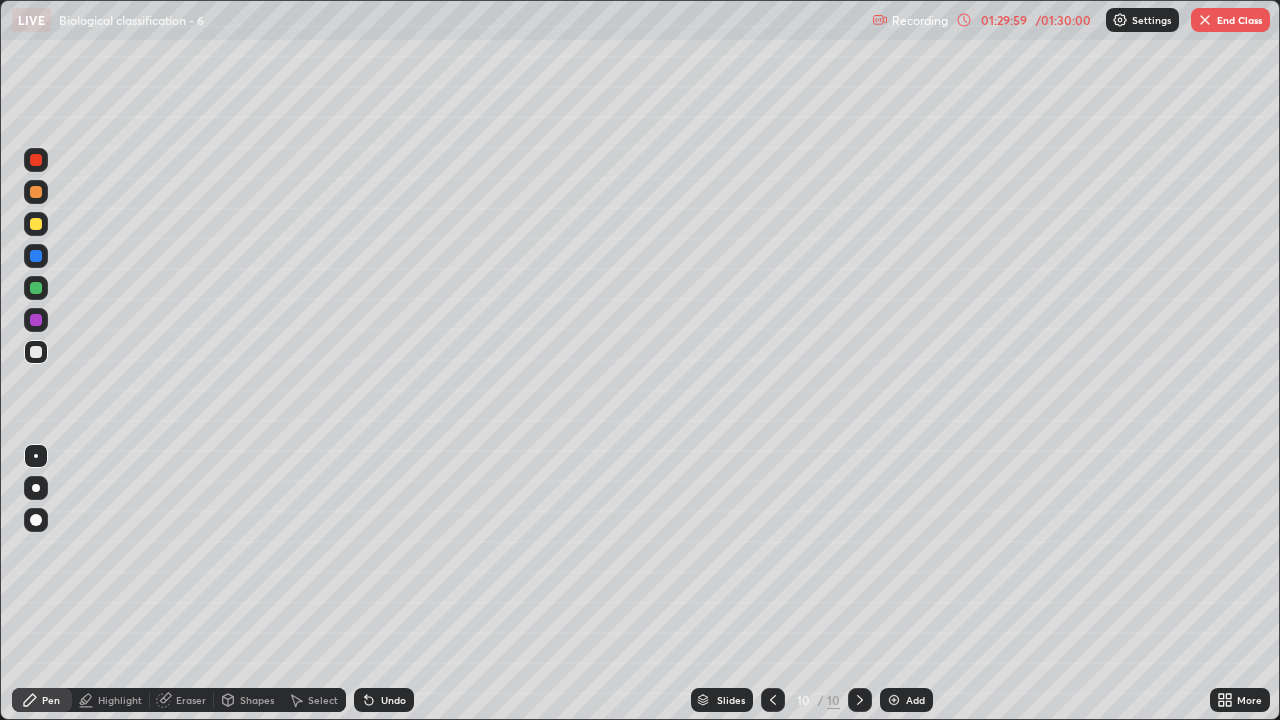 click at bounding box center [36, 456] 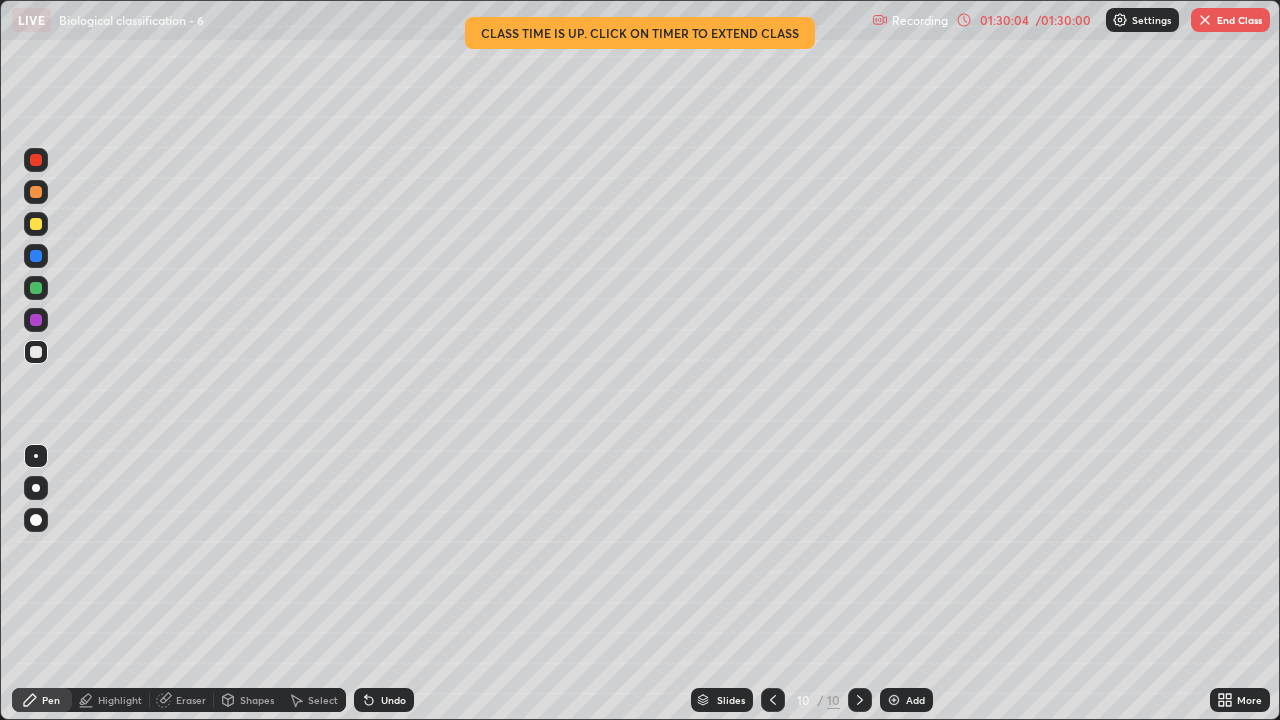 click on "Eraser" at bounding box center (191, 700) 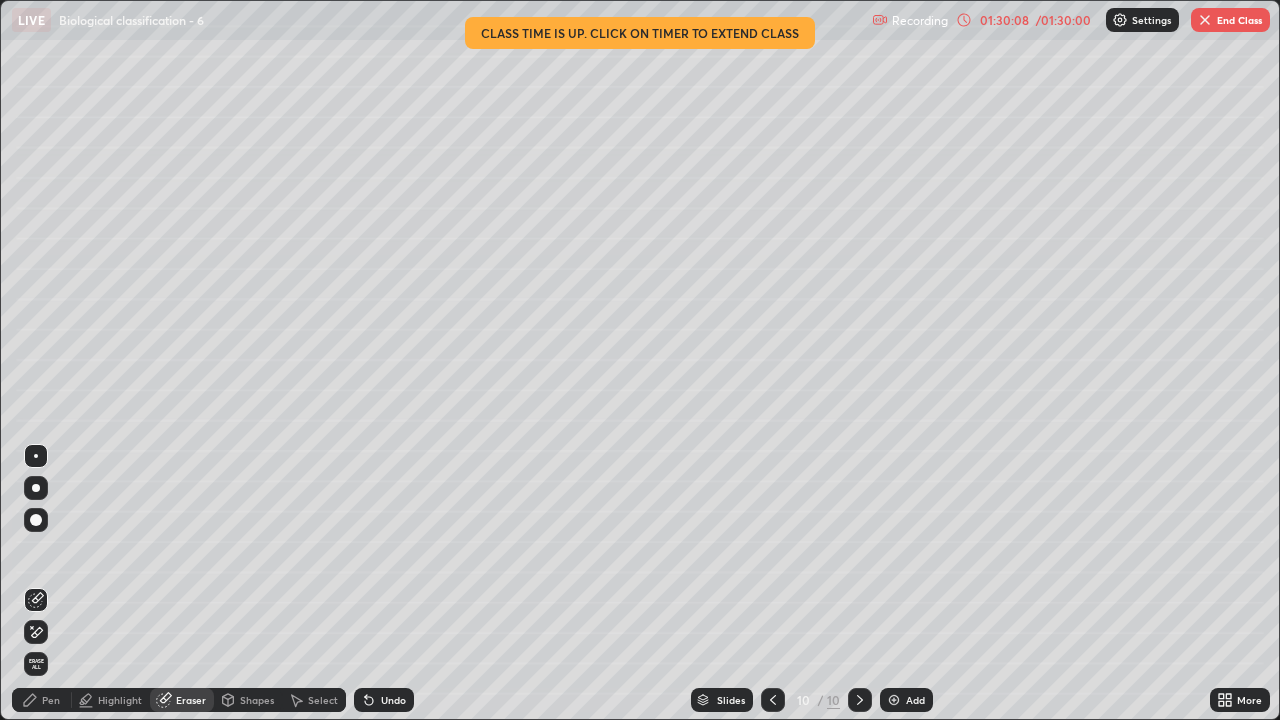 click on "Pen" at bounding box center (51, 700) 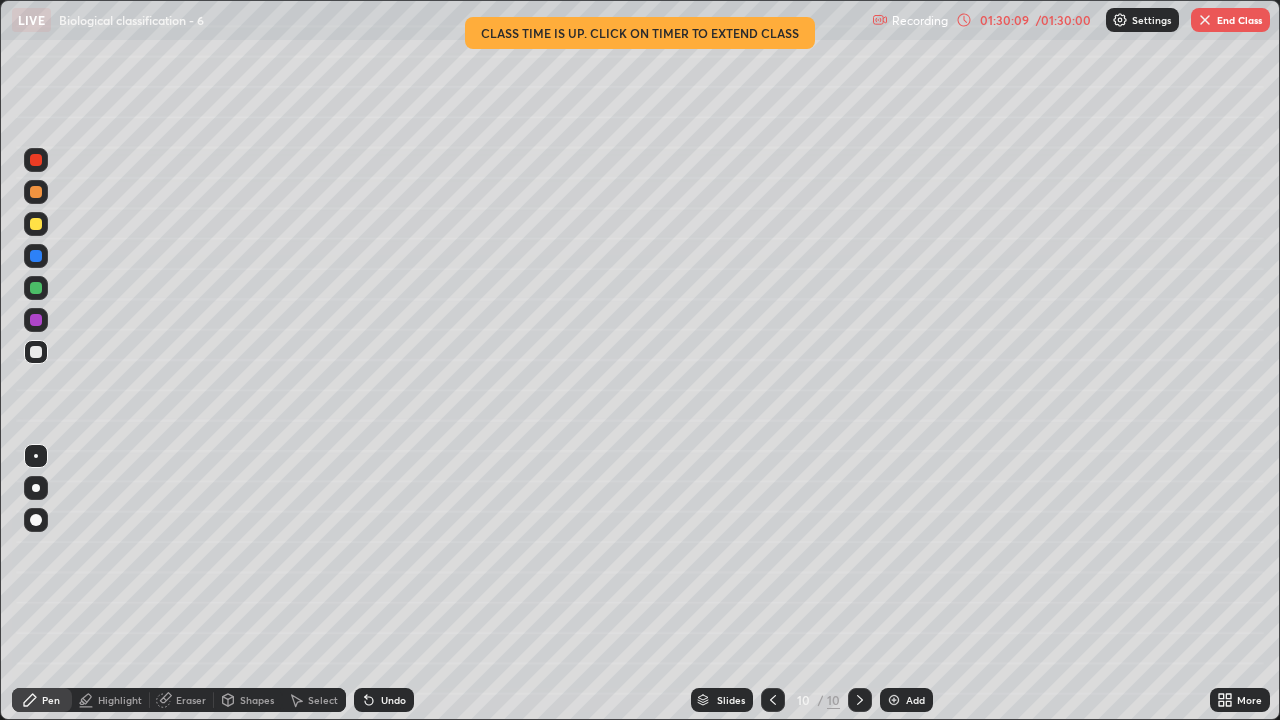 click at bounding box center (36, 352) 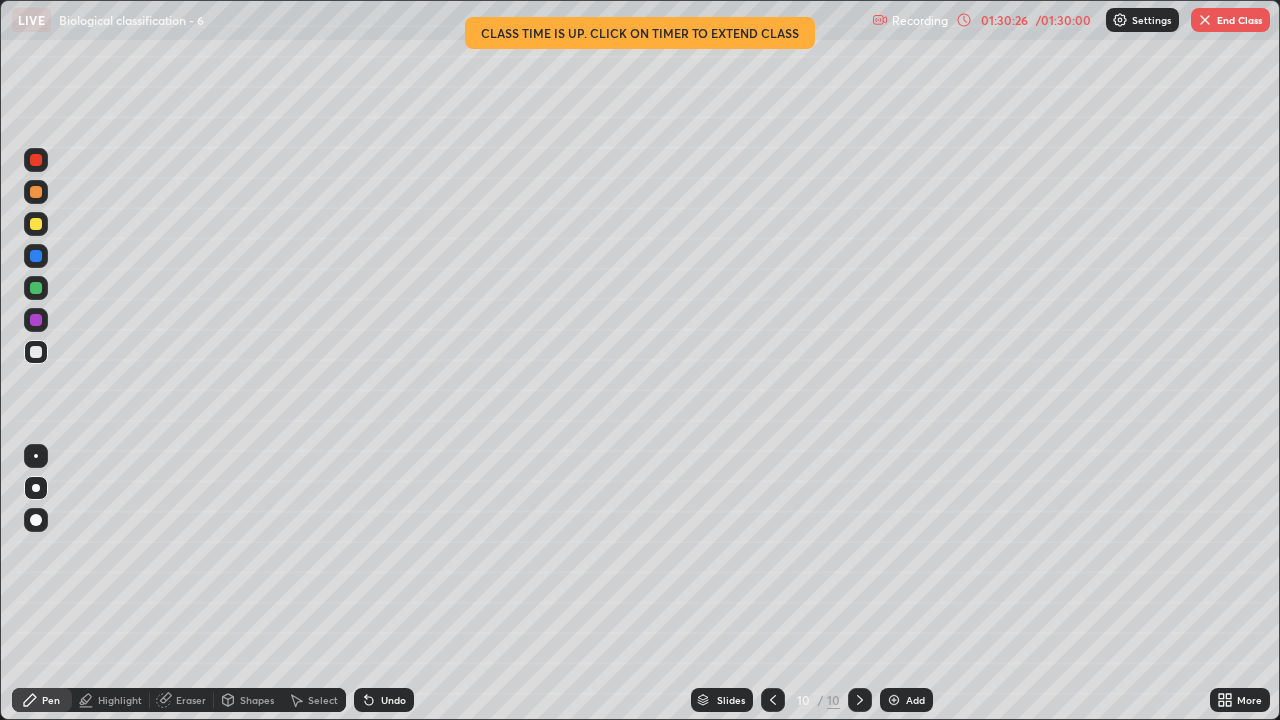 click at bounding box center (36, 352) 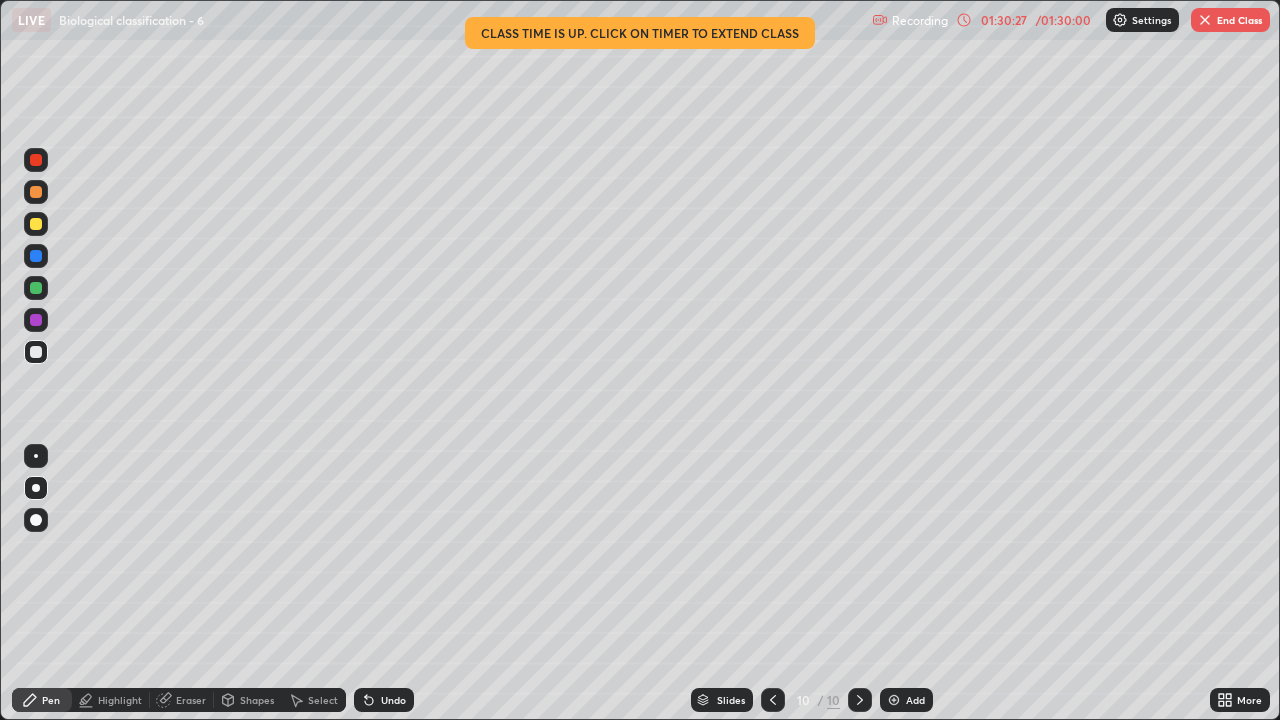 click at bounding box center [36, 456] 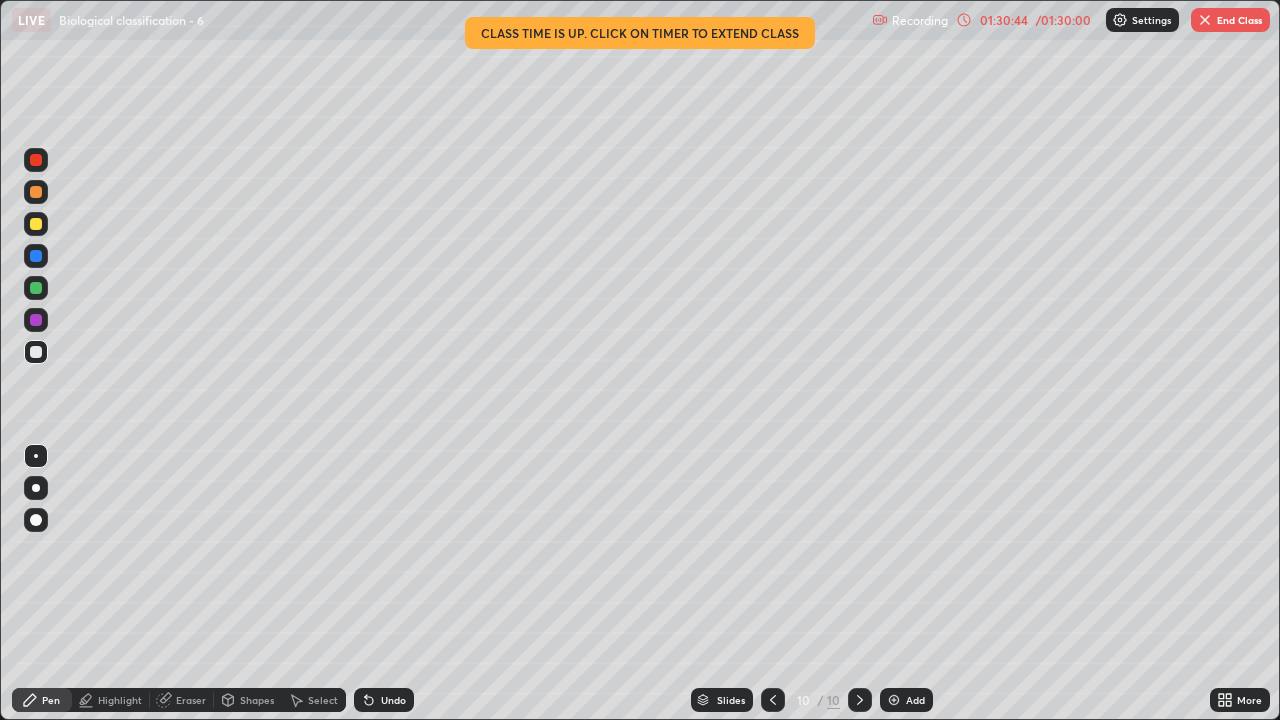 click on "Highlight" at bounding box center (111, 700) 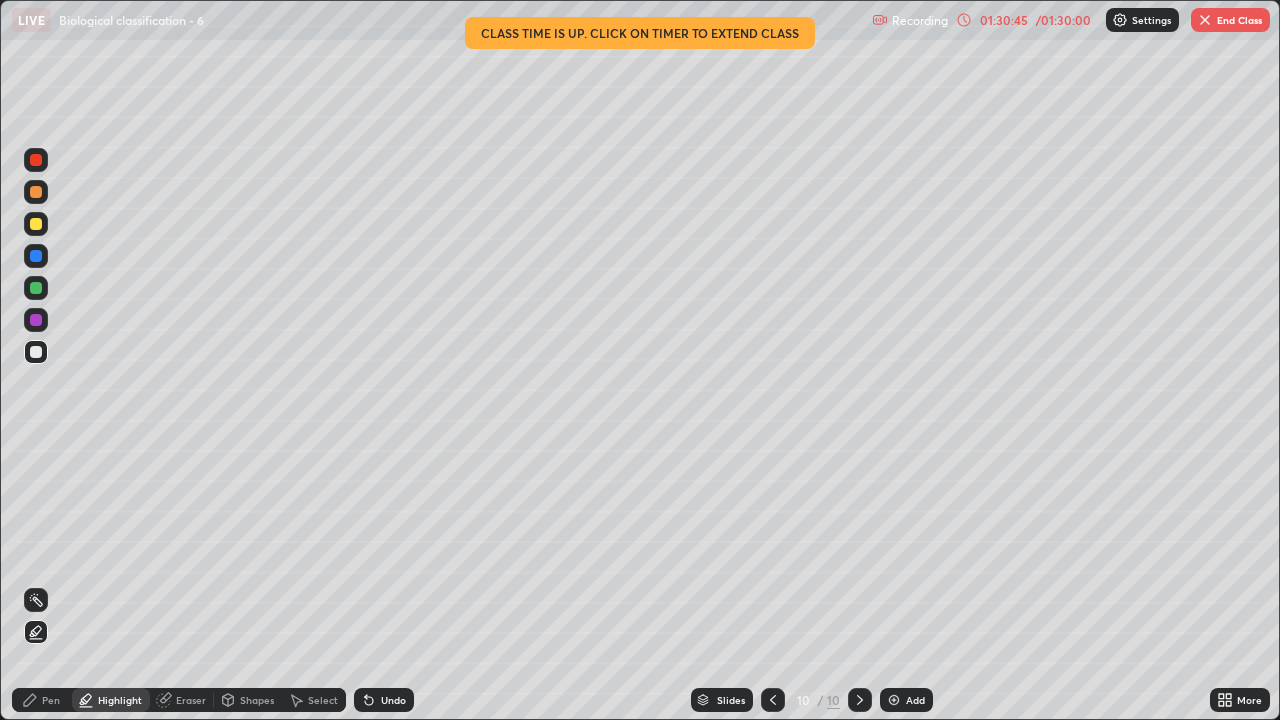 click 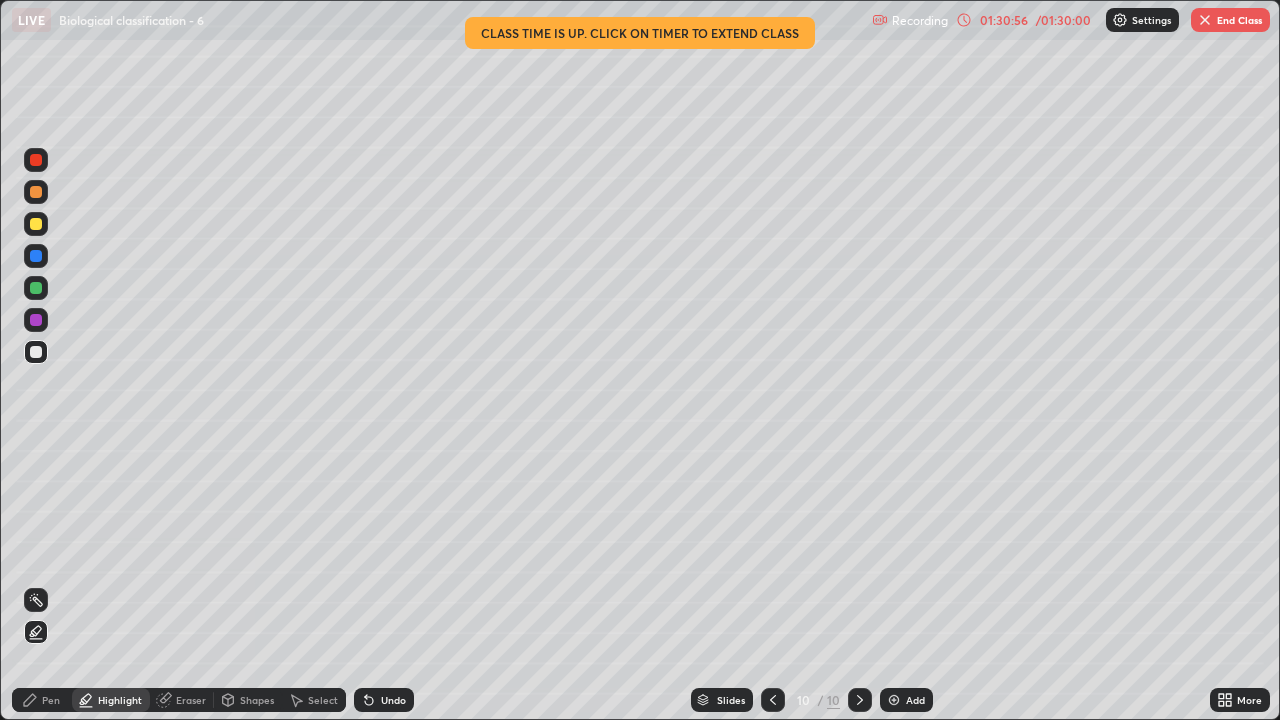 click at bounding box center [36, 224] 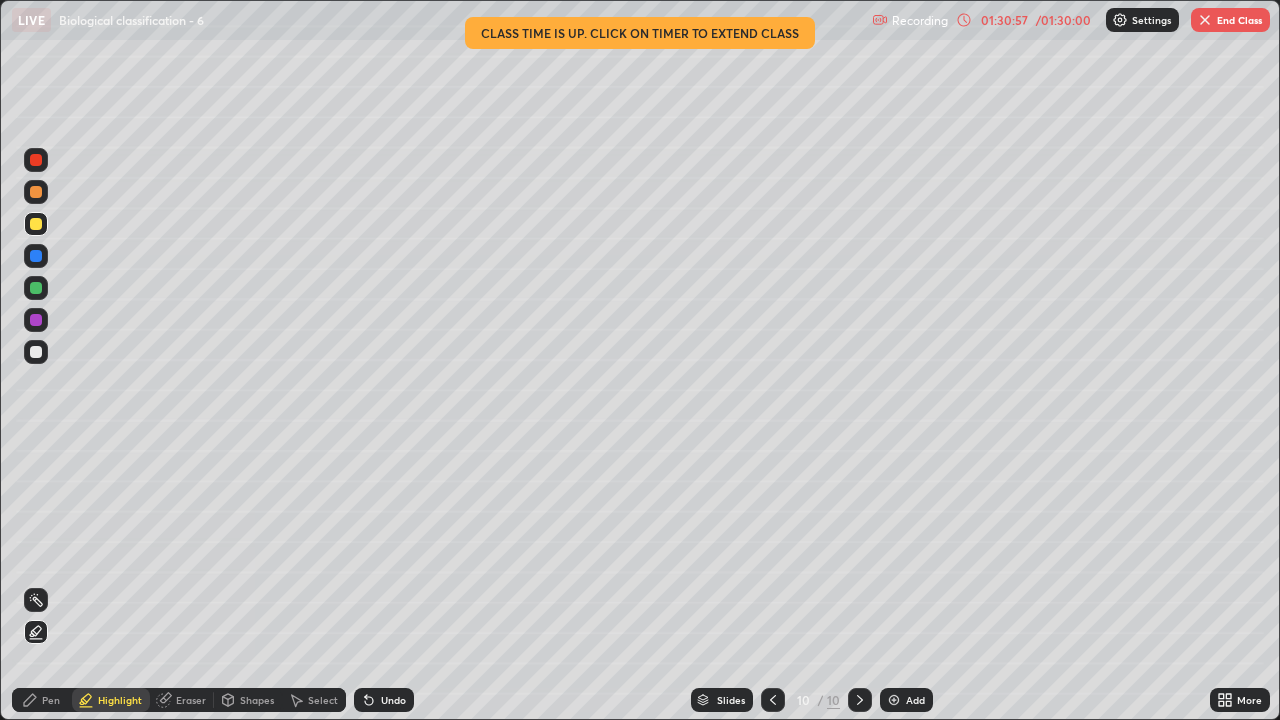 click 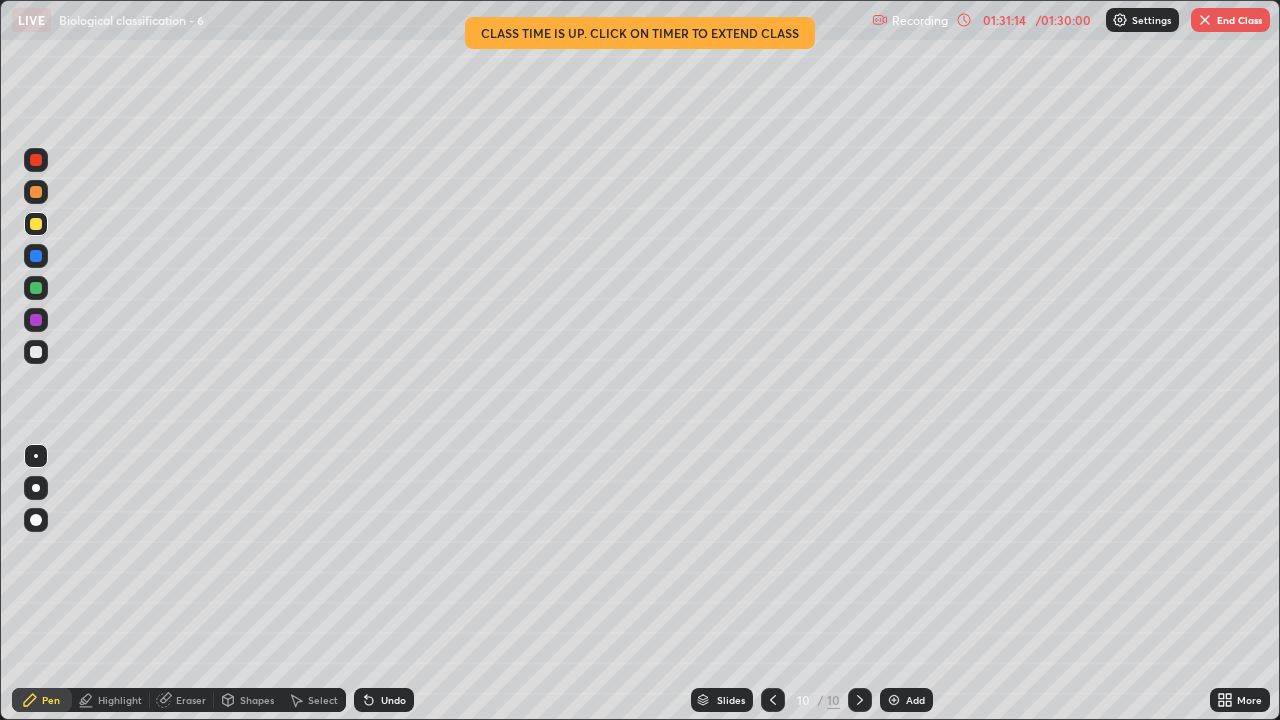 click at bounding box center (36, 352) 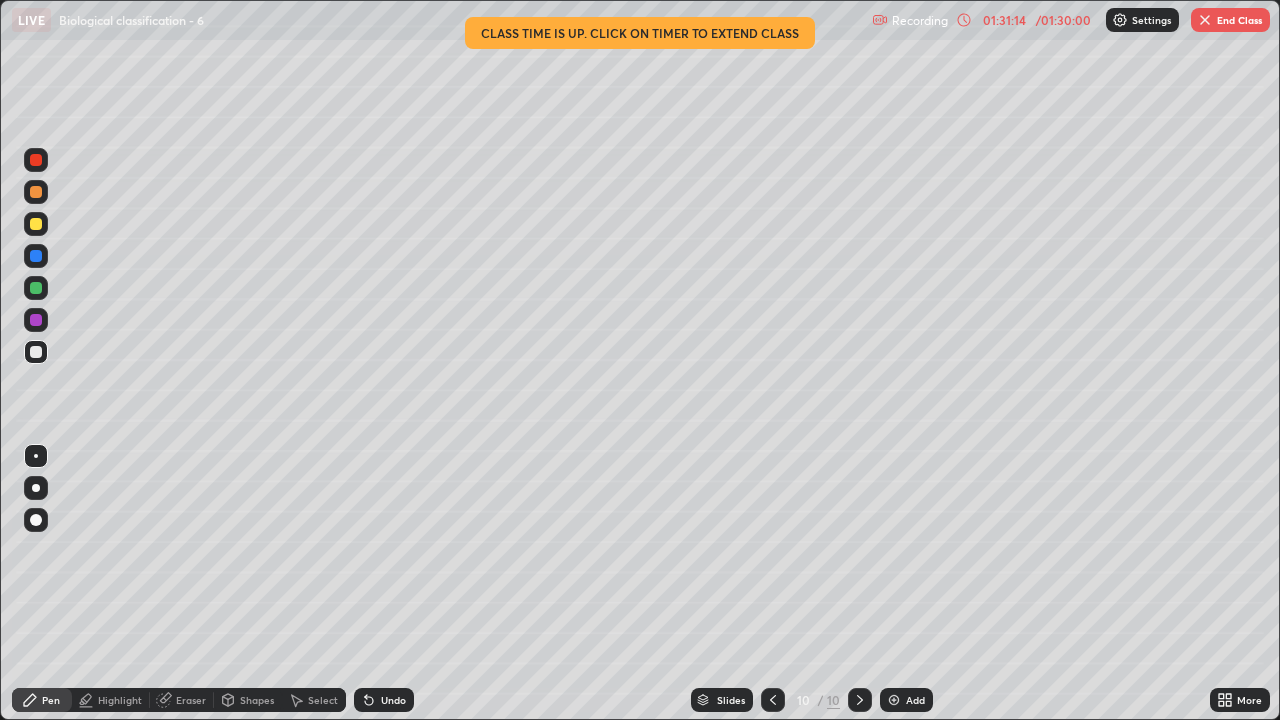 click at bounding box center [36, 456] 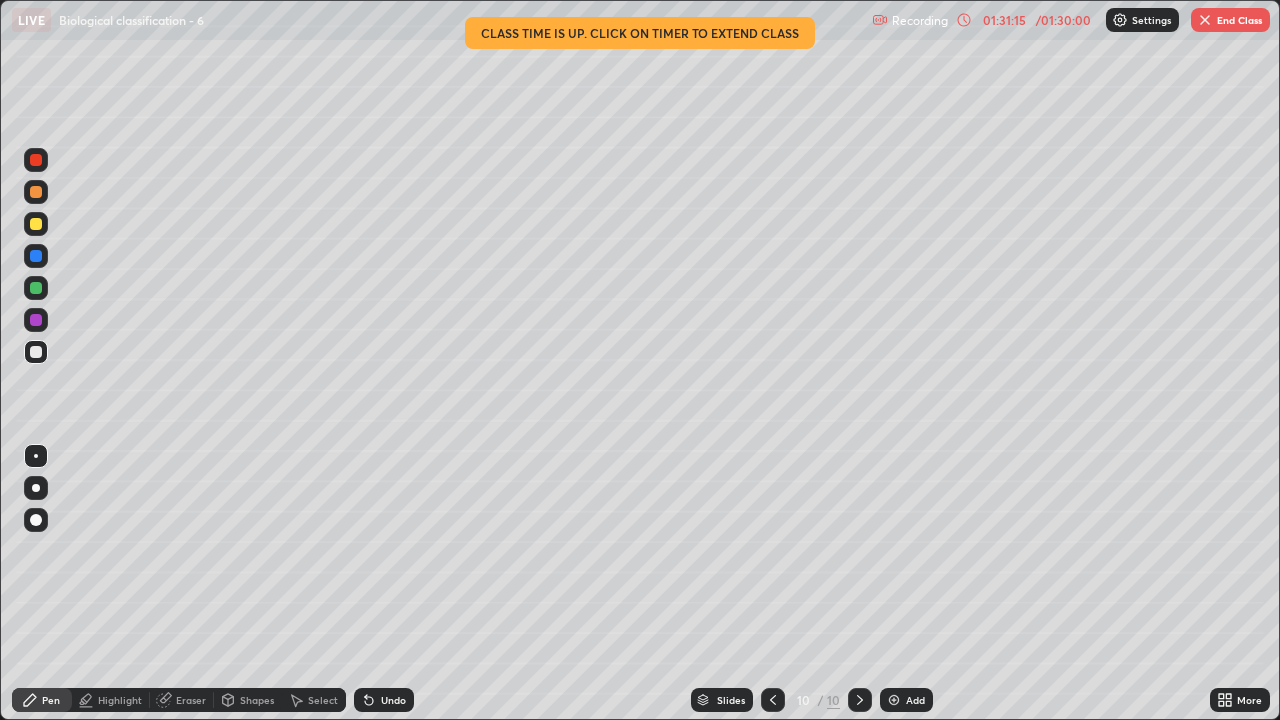 click on "Select" at bounding box center (314, 700) 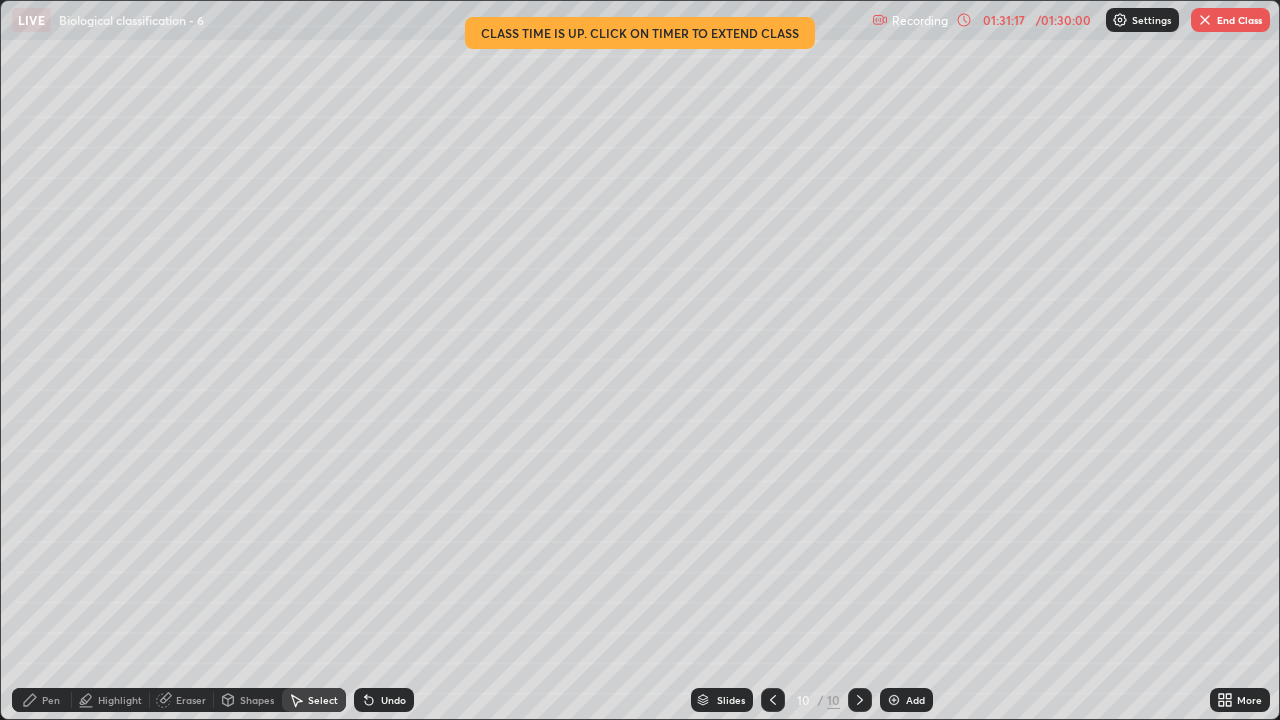 click on "Select" at bounding box center [314, 700] 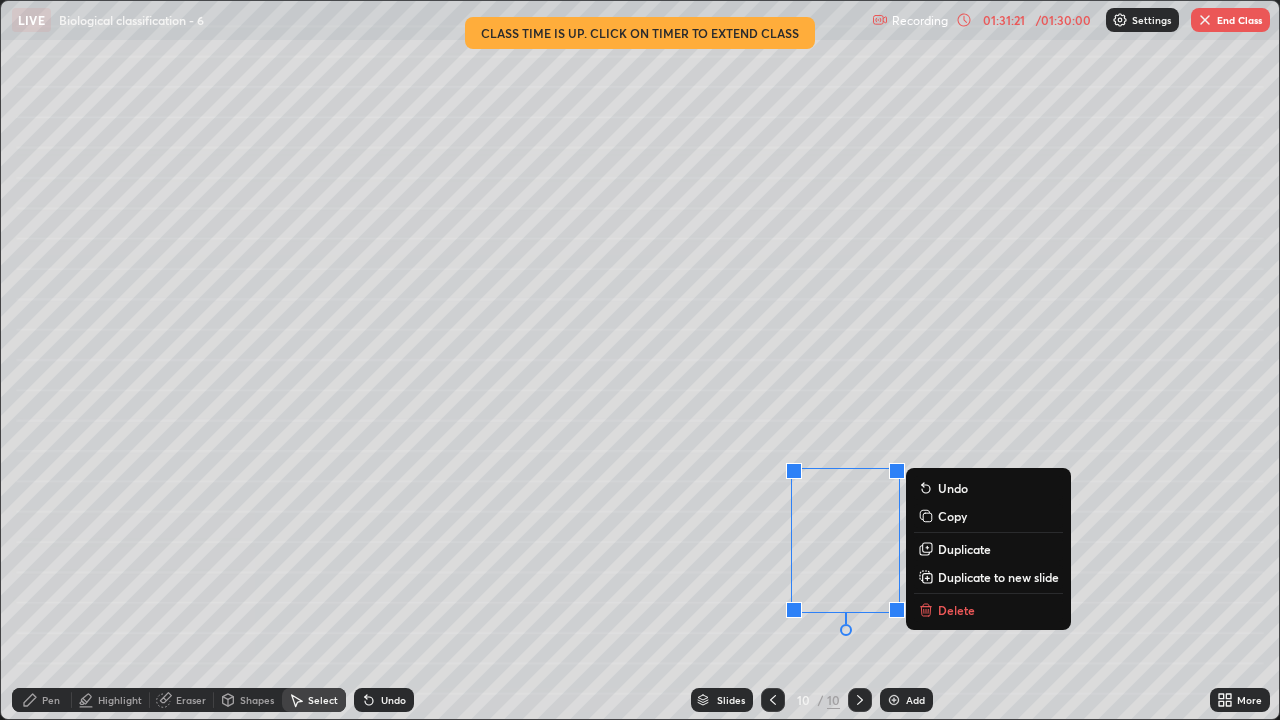 click on "0 ° Undo Copy Duplicate Duplicate to new slide Delete" at bounding box center [640, 360] 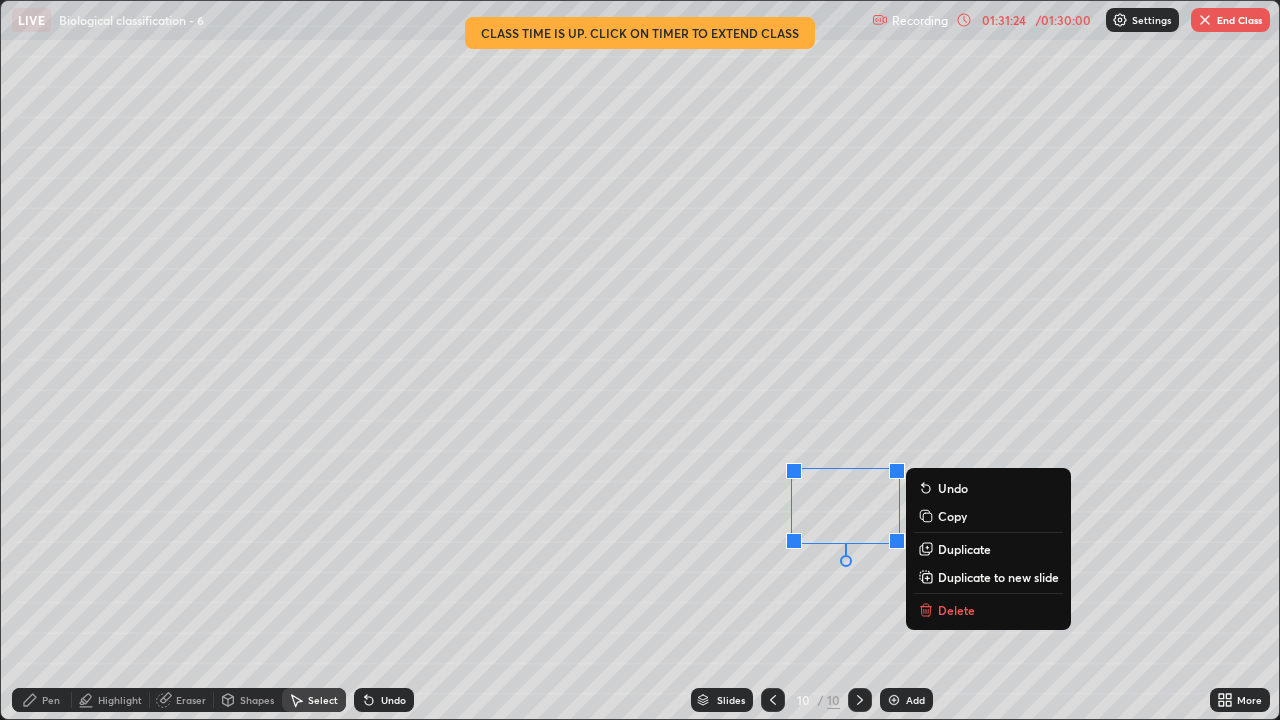 click on "Duplicate" at bounding box center (964, 549) 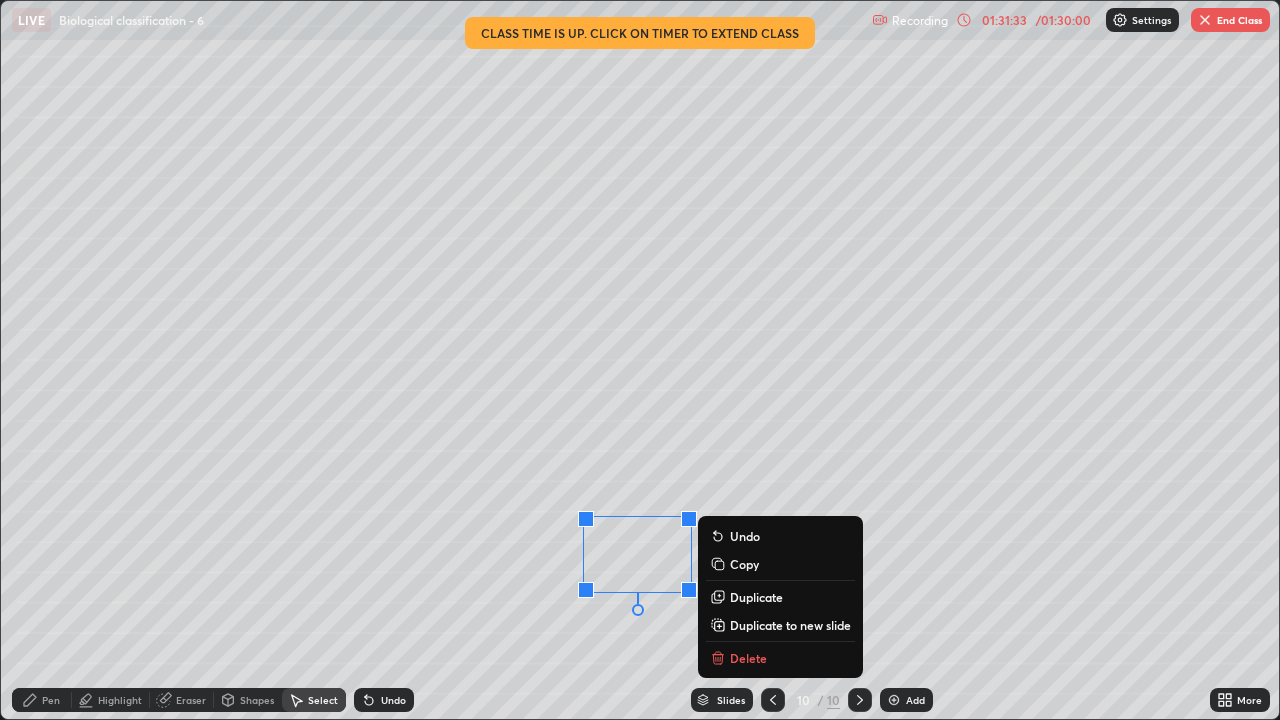 click on "0 ° Undo Copy Duplicate Duplicate to new slide Delete" at bounding box center [640, 360] 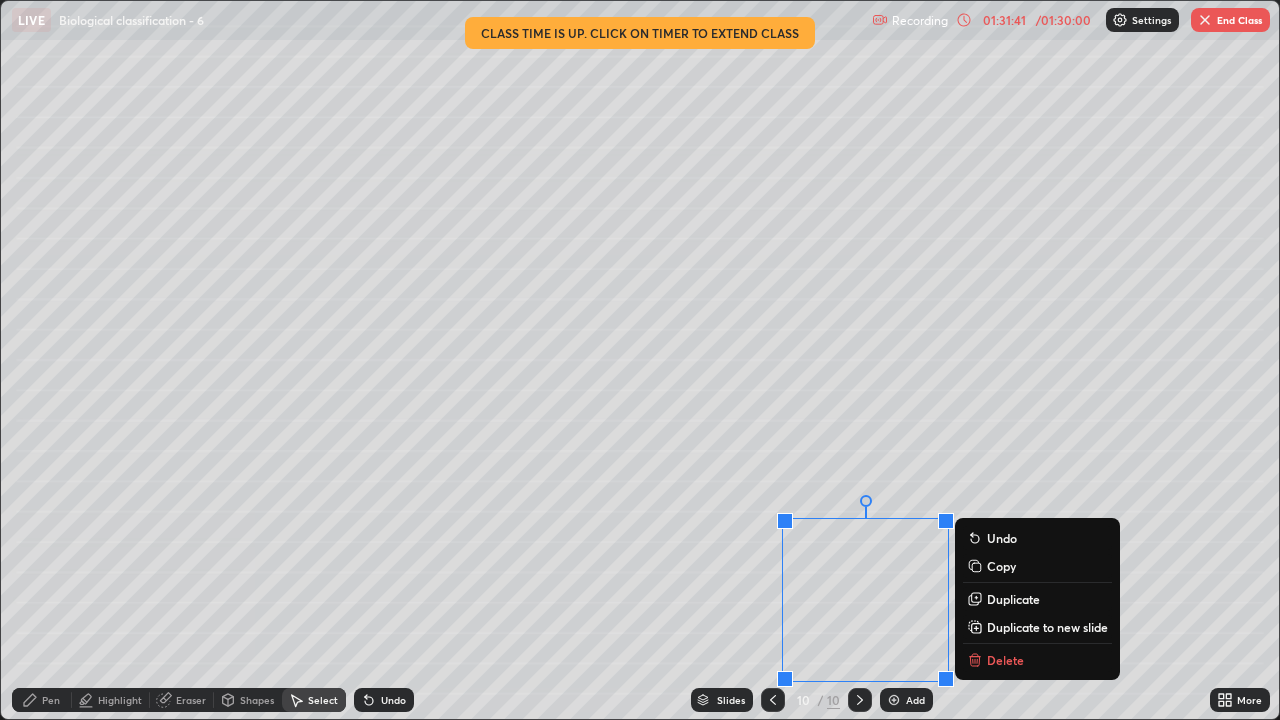 click on "0 ° Undo Copy Duplicate Duplicate to new slide Delete" at bounding box center [640, 360] 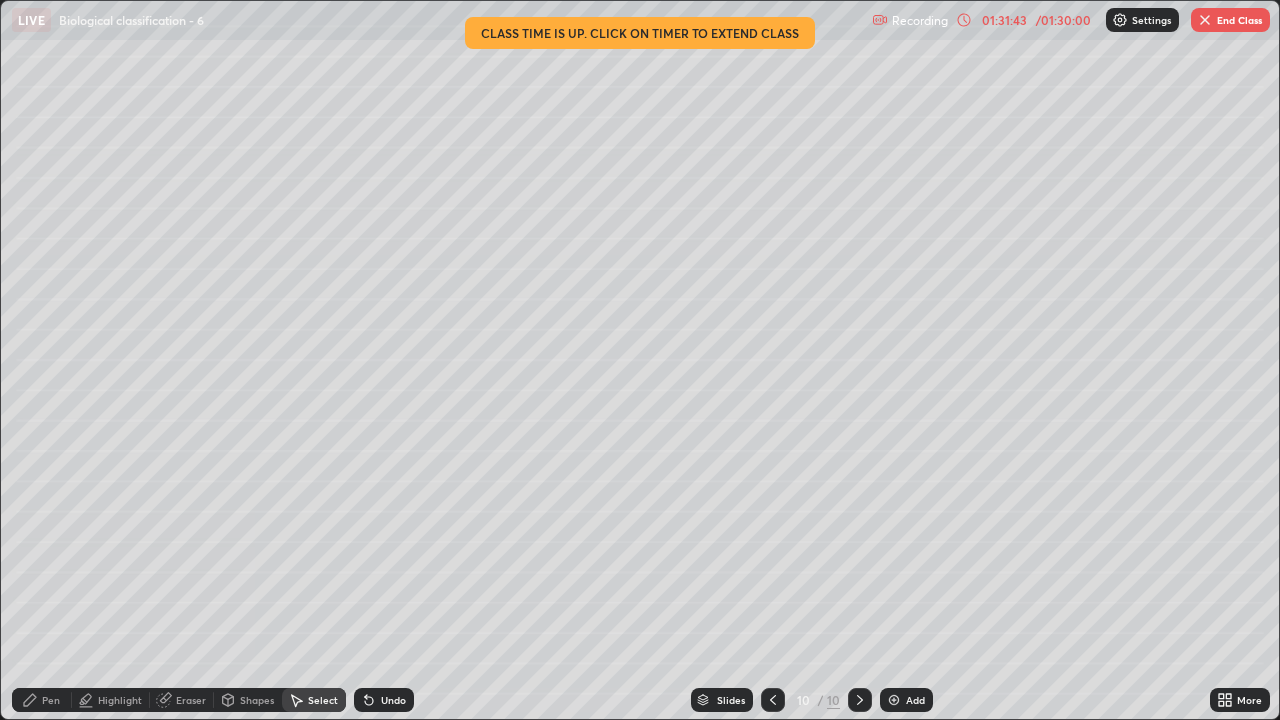 click on "Eraser" at bounding box center [191, 700] 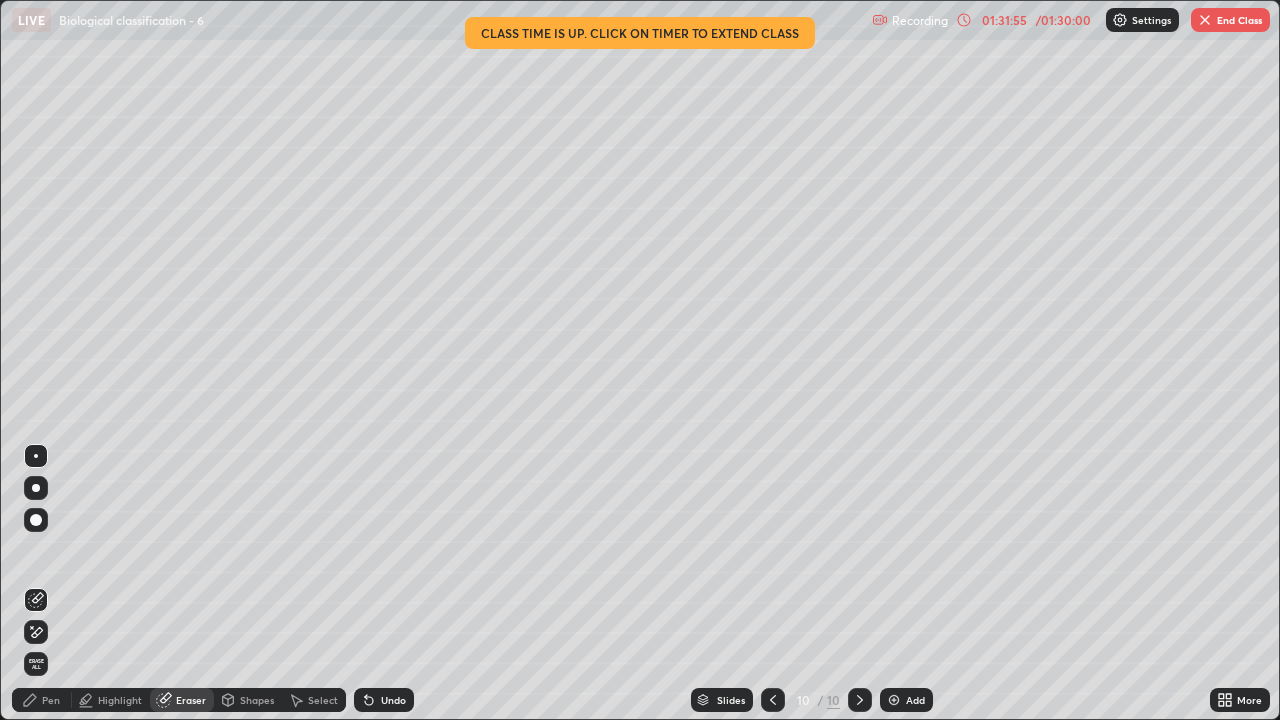 click on "Pen" at bounding box center (42, 700) 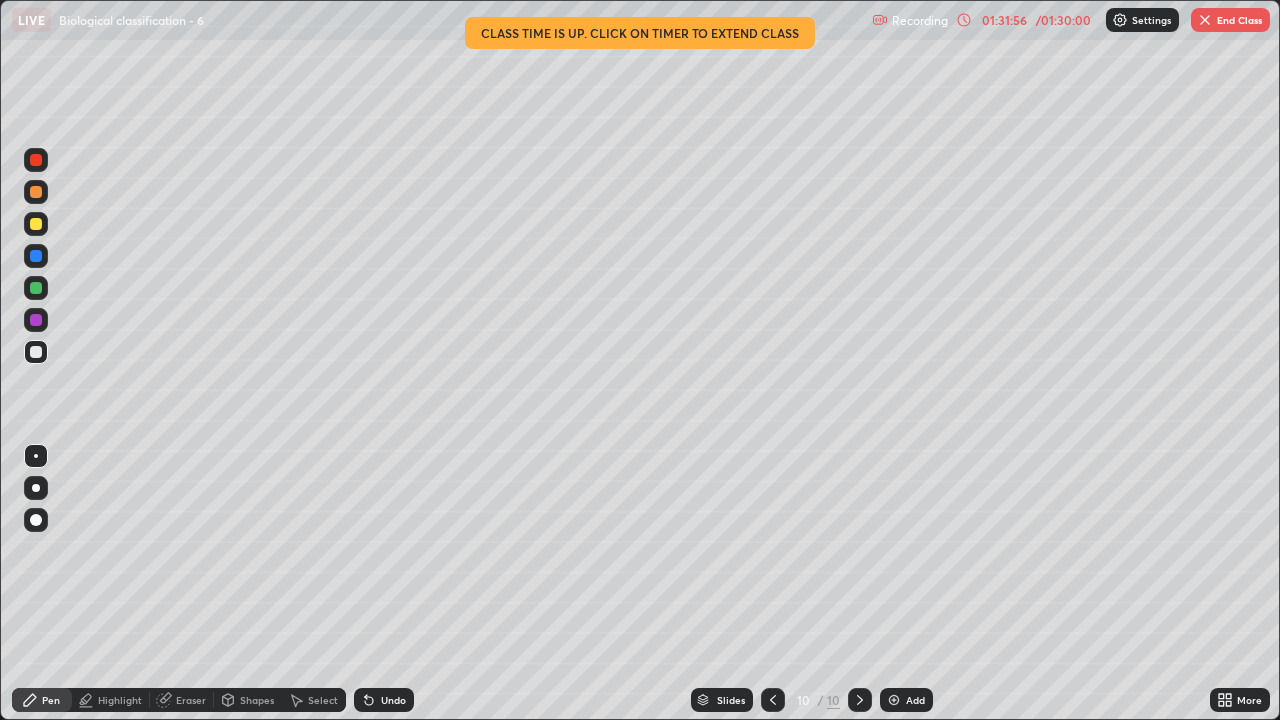 click at bounding box center (36, 488) 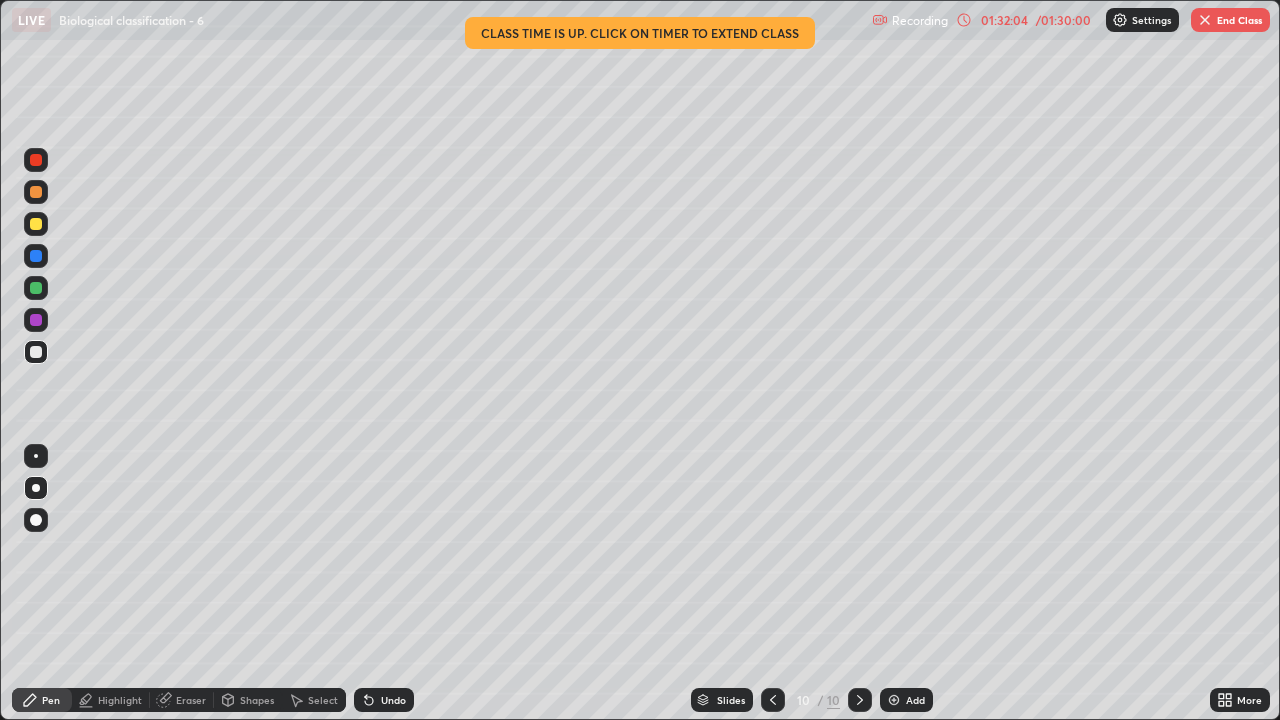 click on "Highlight" at bounding box center (120, 700) 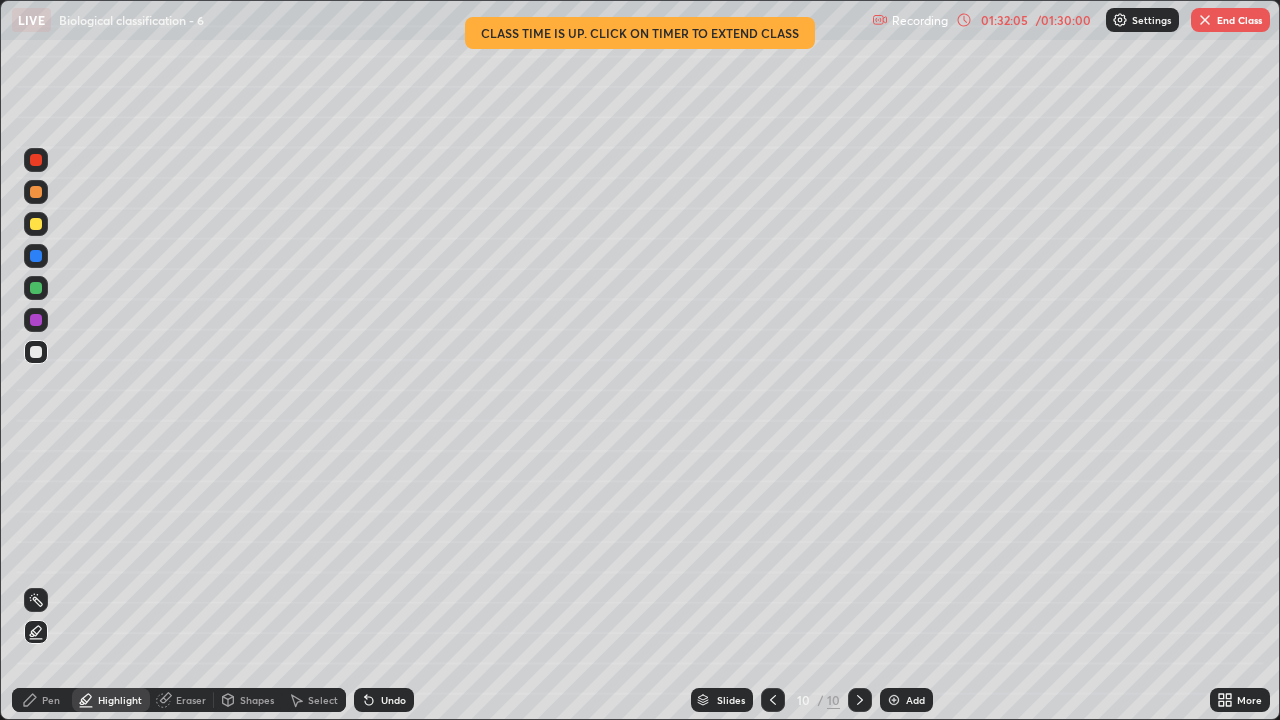 click 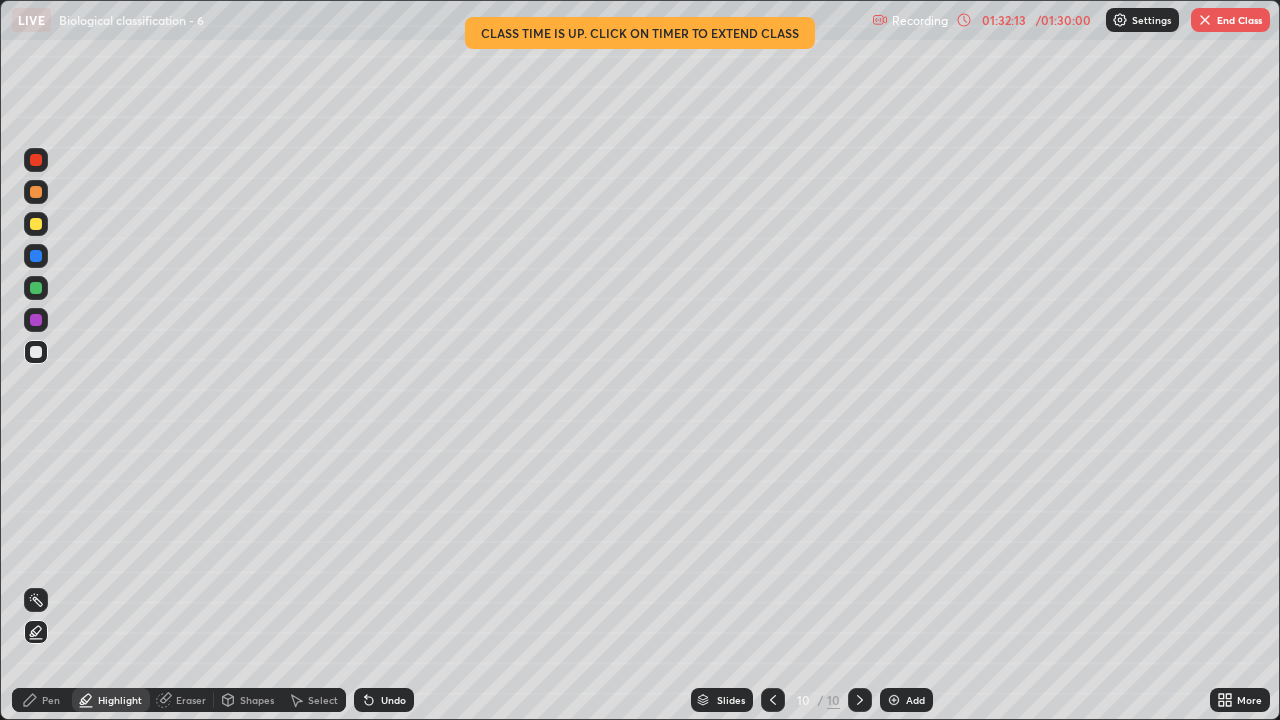 click at bounding box center [36, 352] 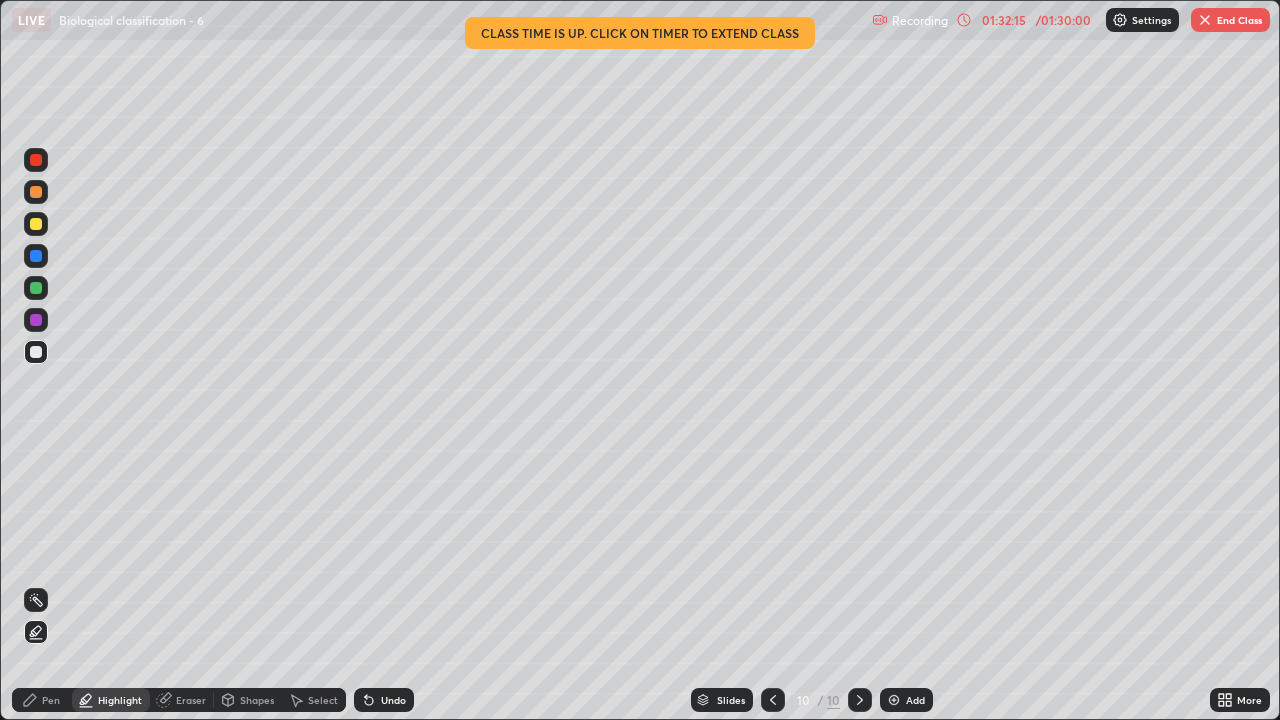 click on "Pen" at bounding box center [42, 700] 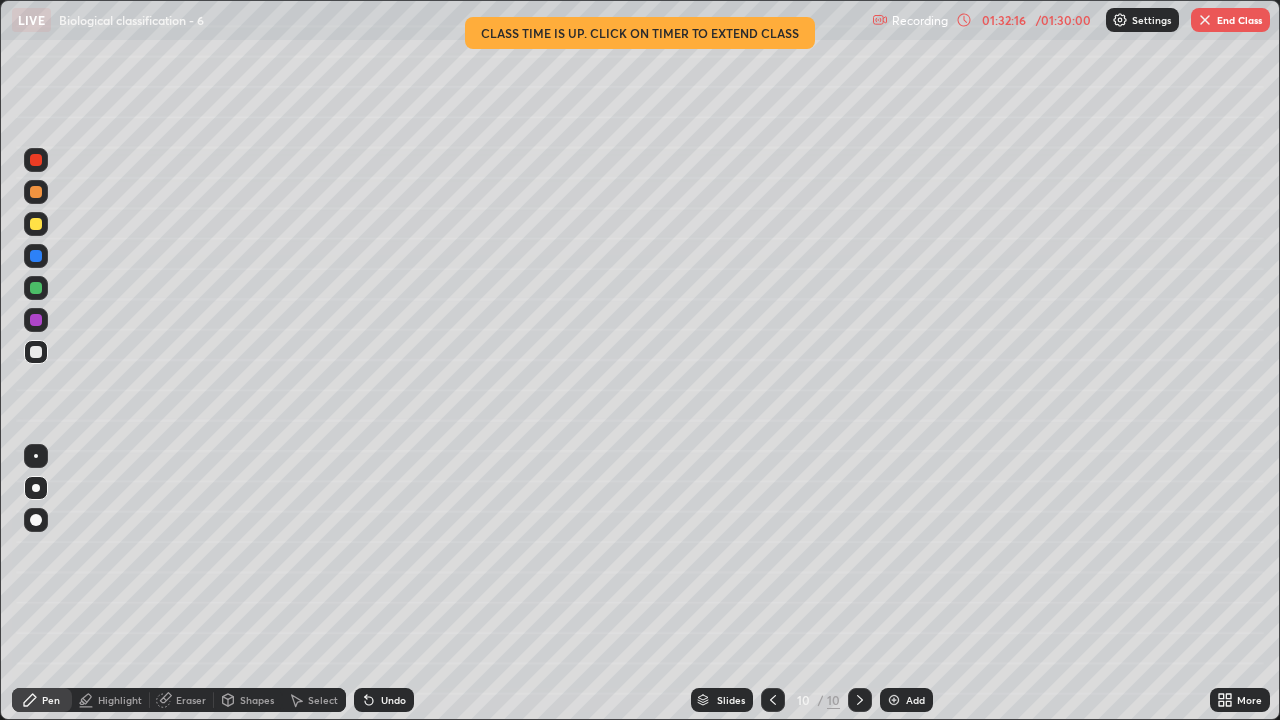 click at bounding box center (36, 224) 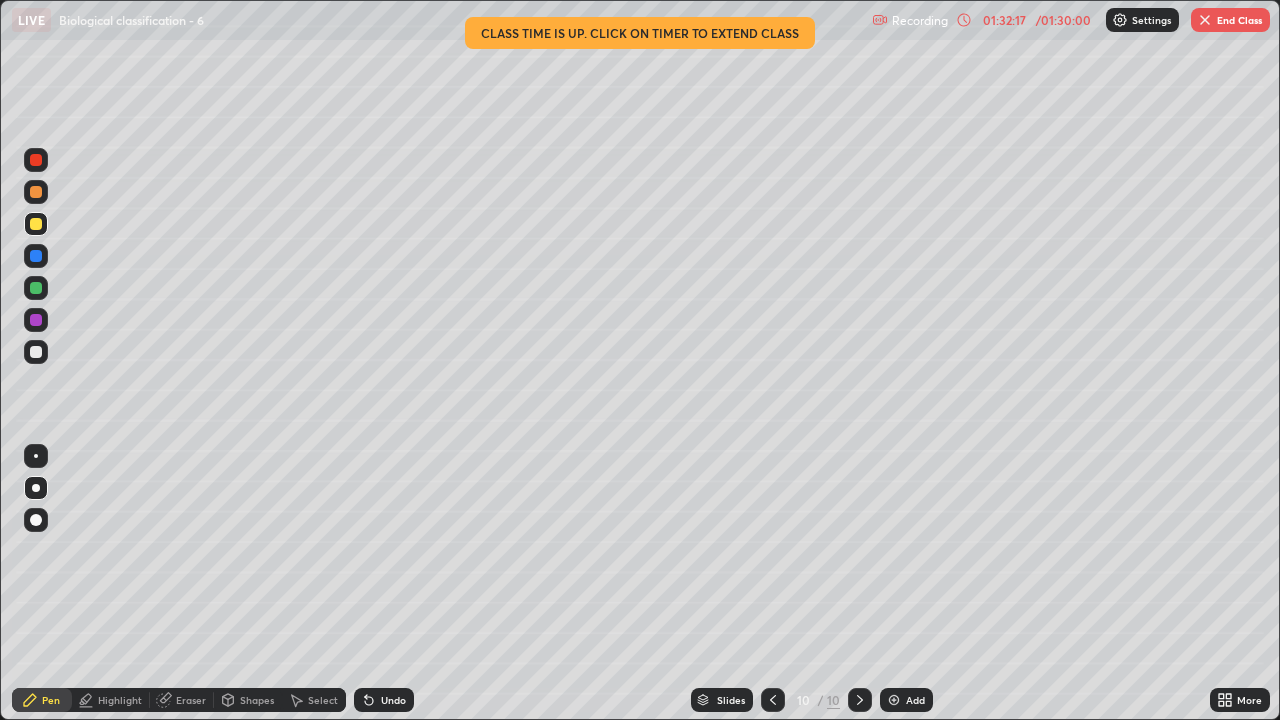 click at bounding box center (36, 456) 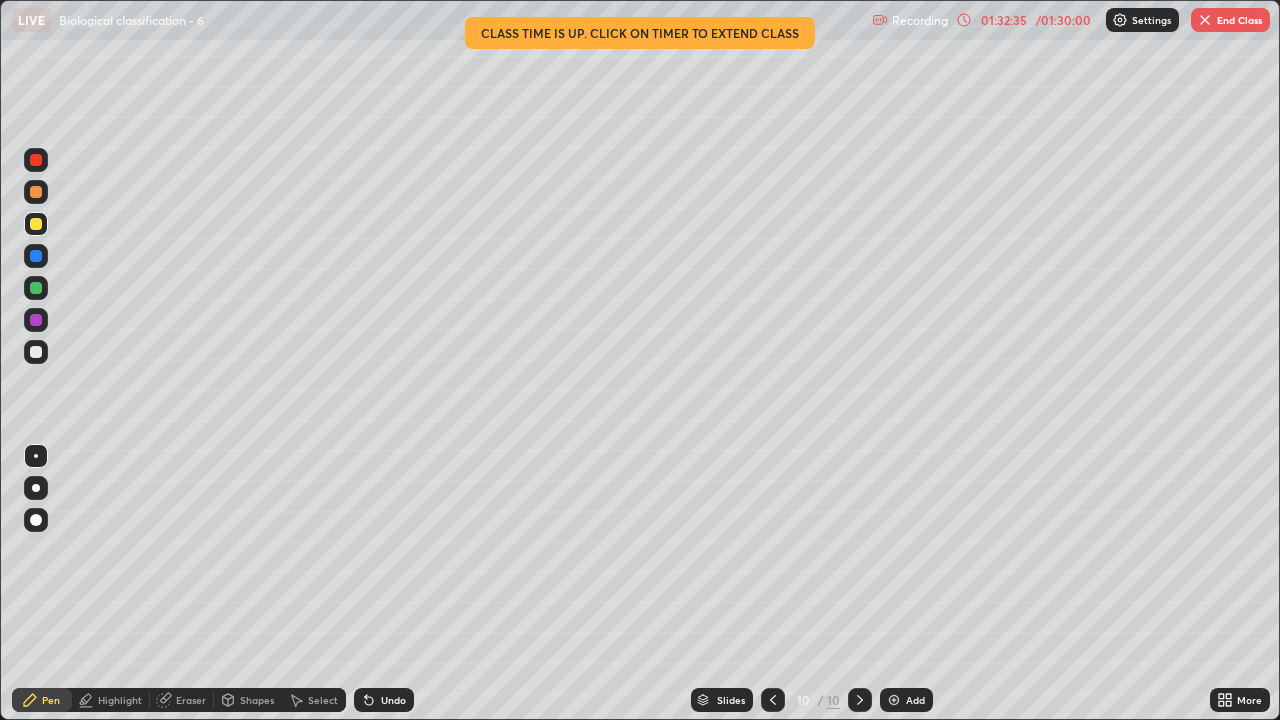 click on "Undo" at bounding box center [393, 700] 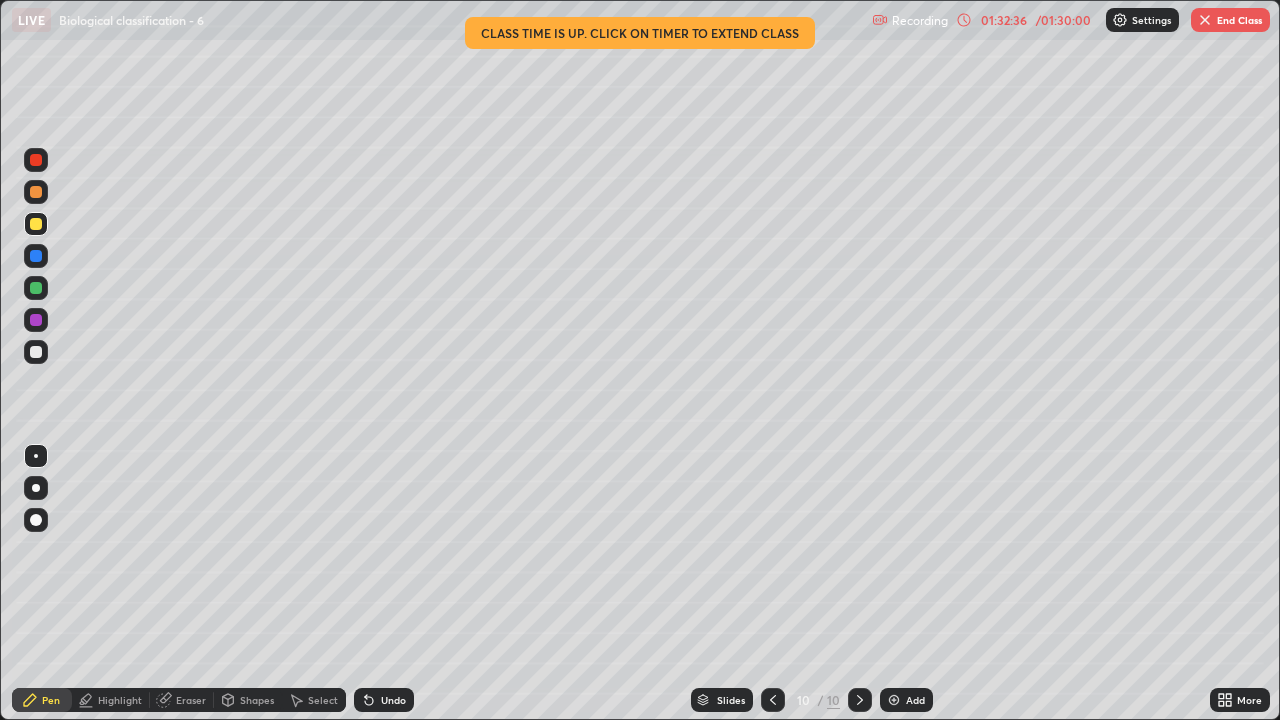 click at bounding box center [36, 352] 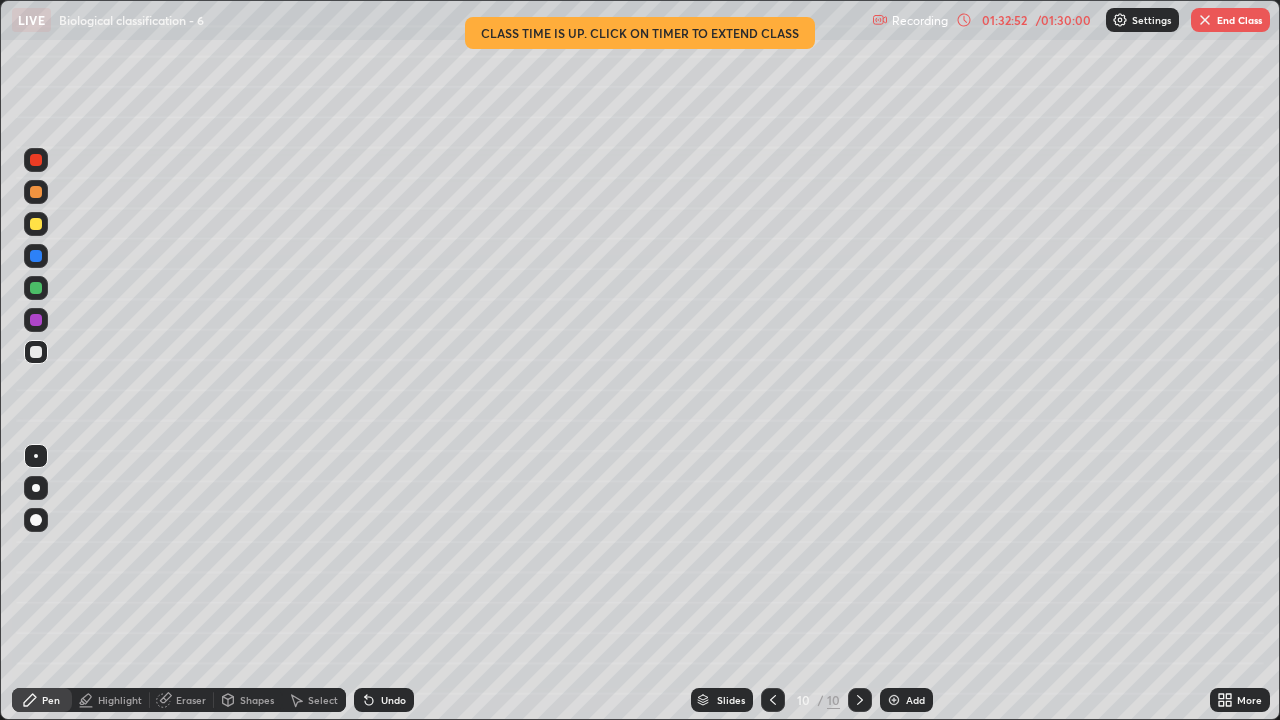click at bounding box center [36, 256] 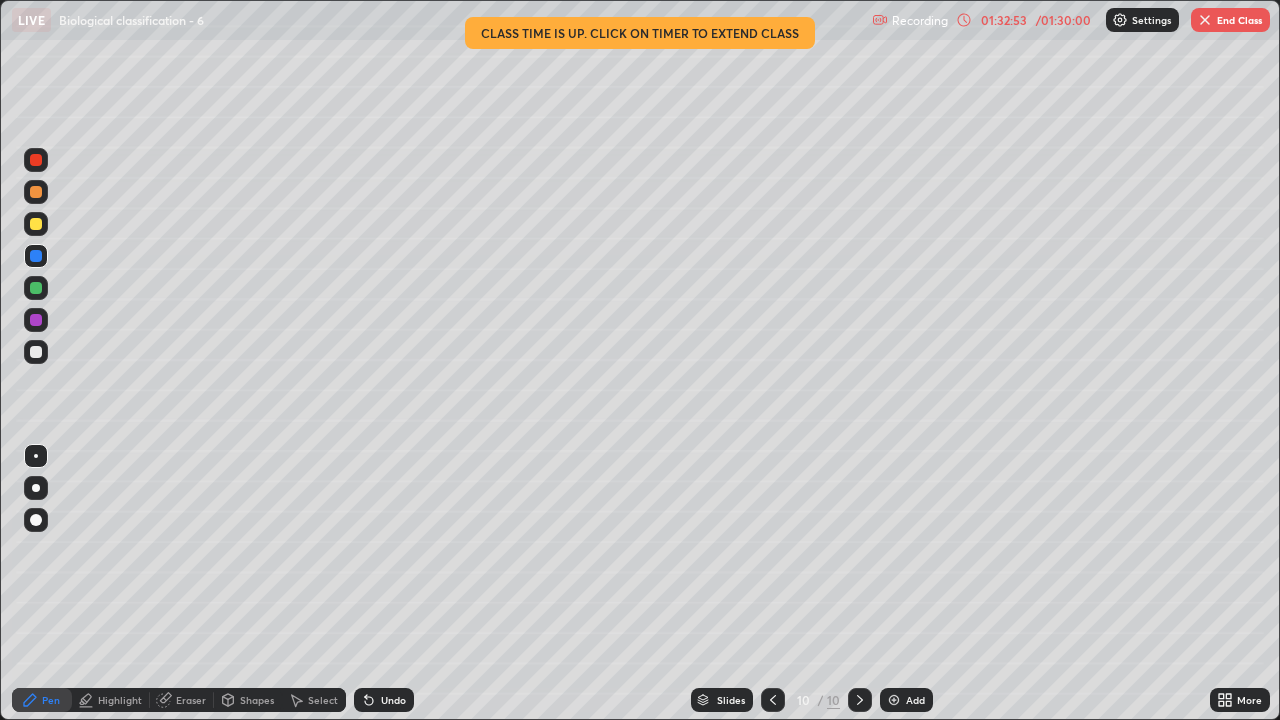 click at bounding box center (36, 488) 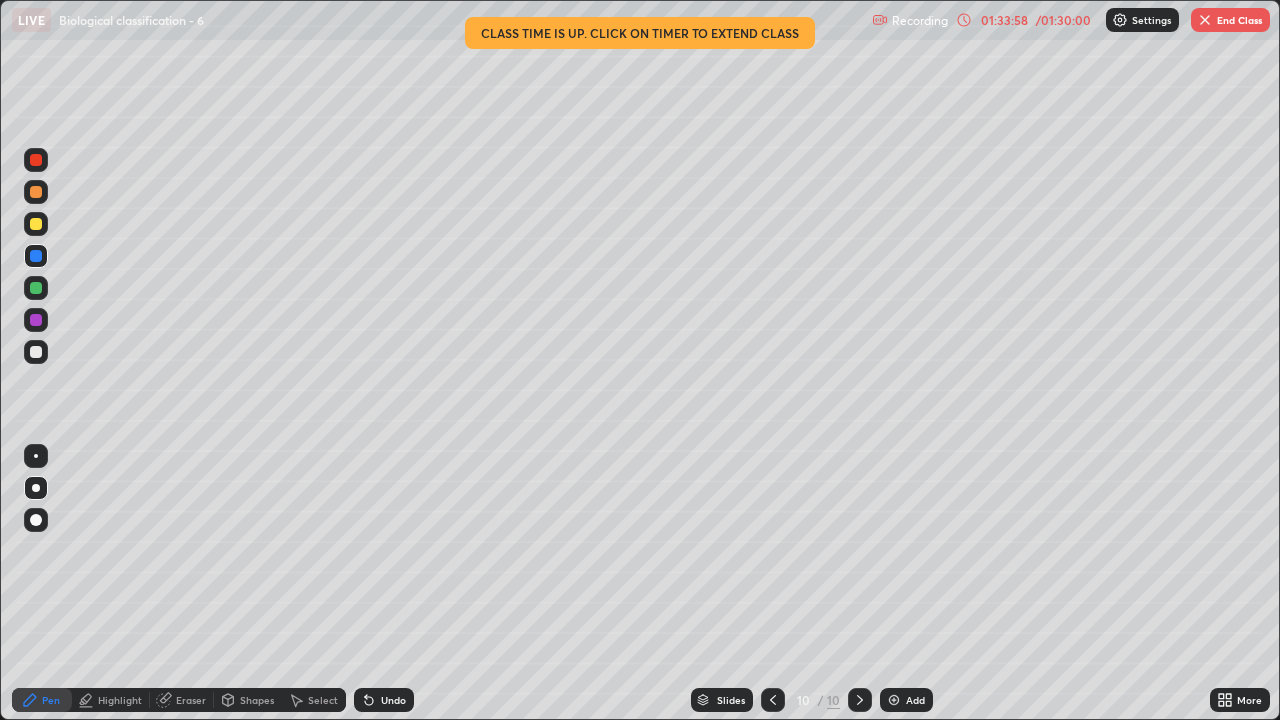 click at bounding box center [36, 352] 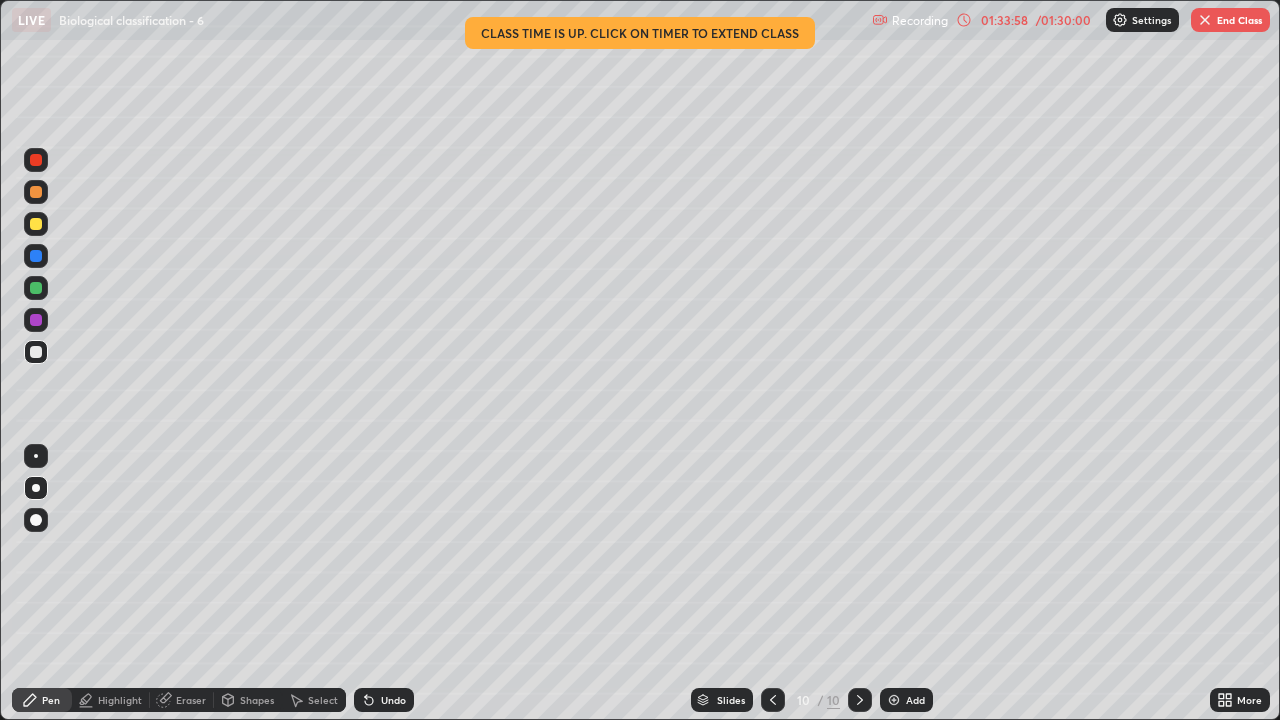 click at bounding box center (36, 456) 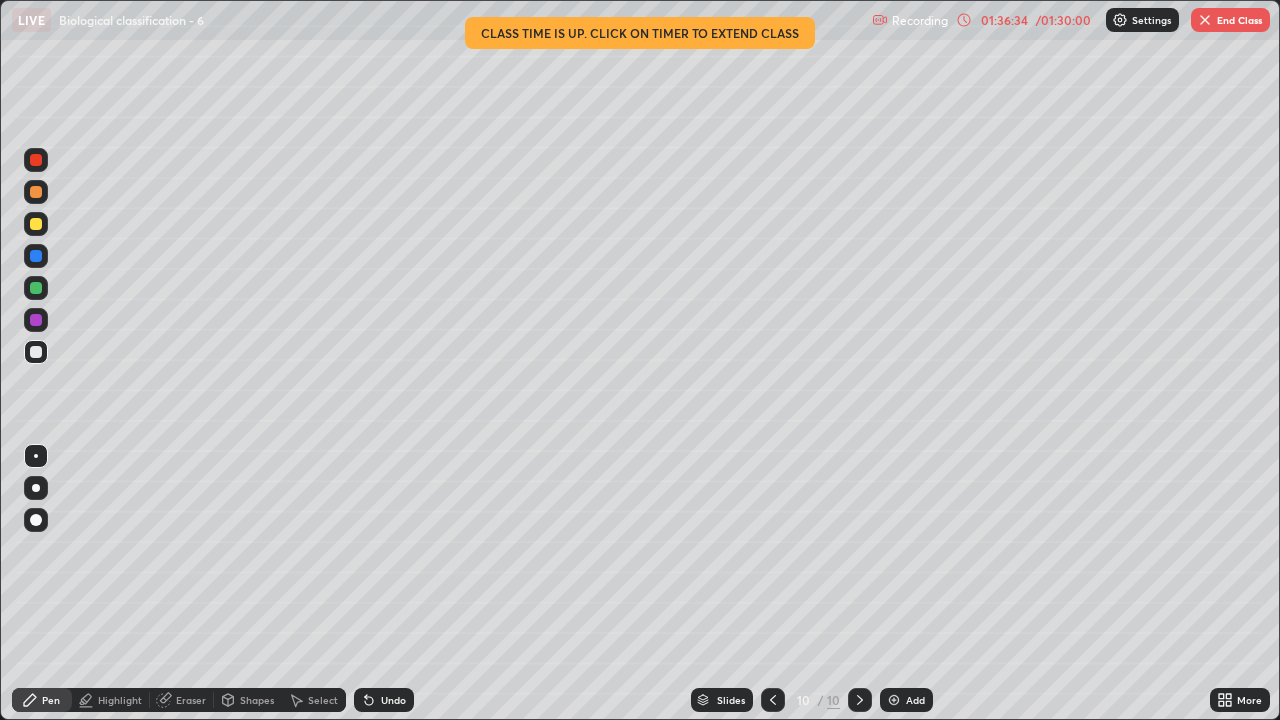 click on "End Class" at bounding box center [1230, 20] 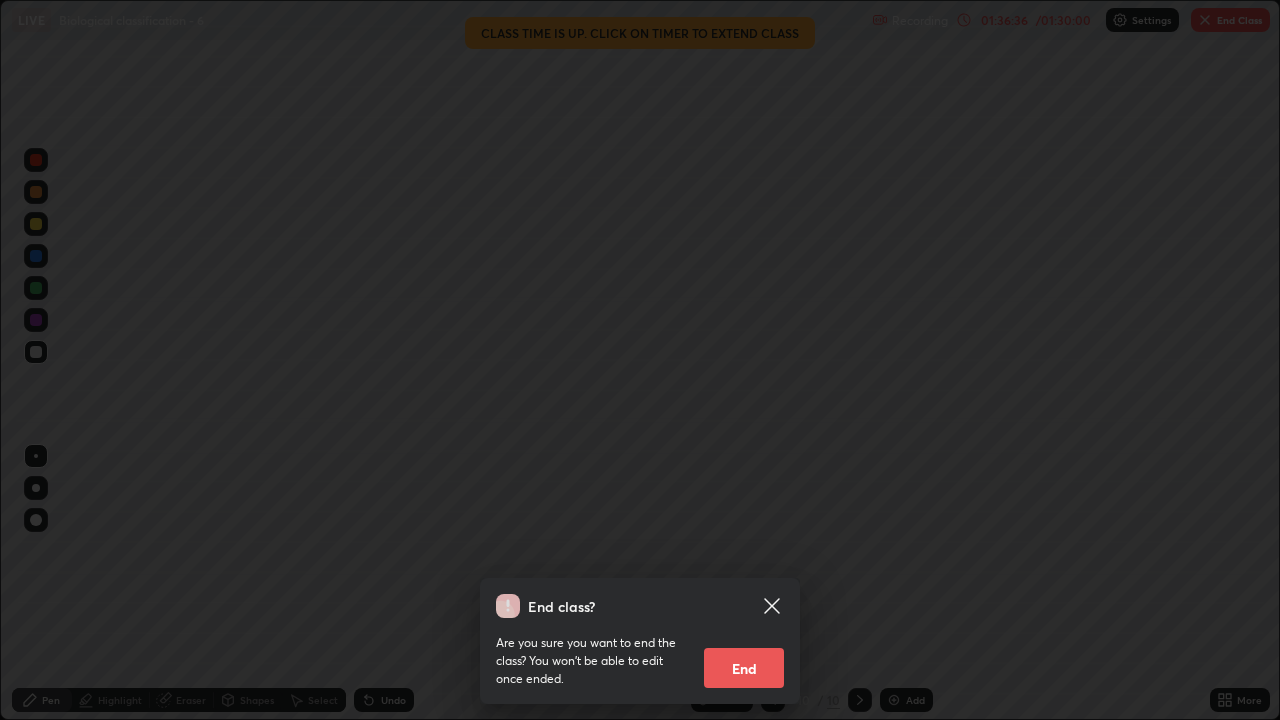 click on "End" at bounding box center (744, 668) 